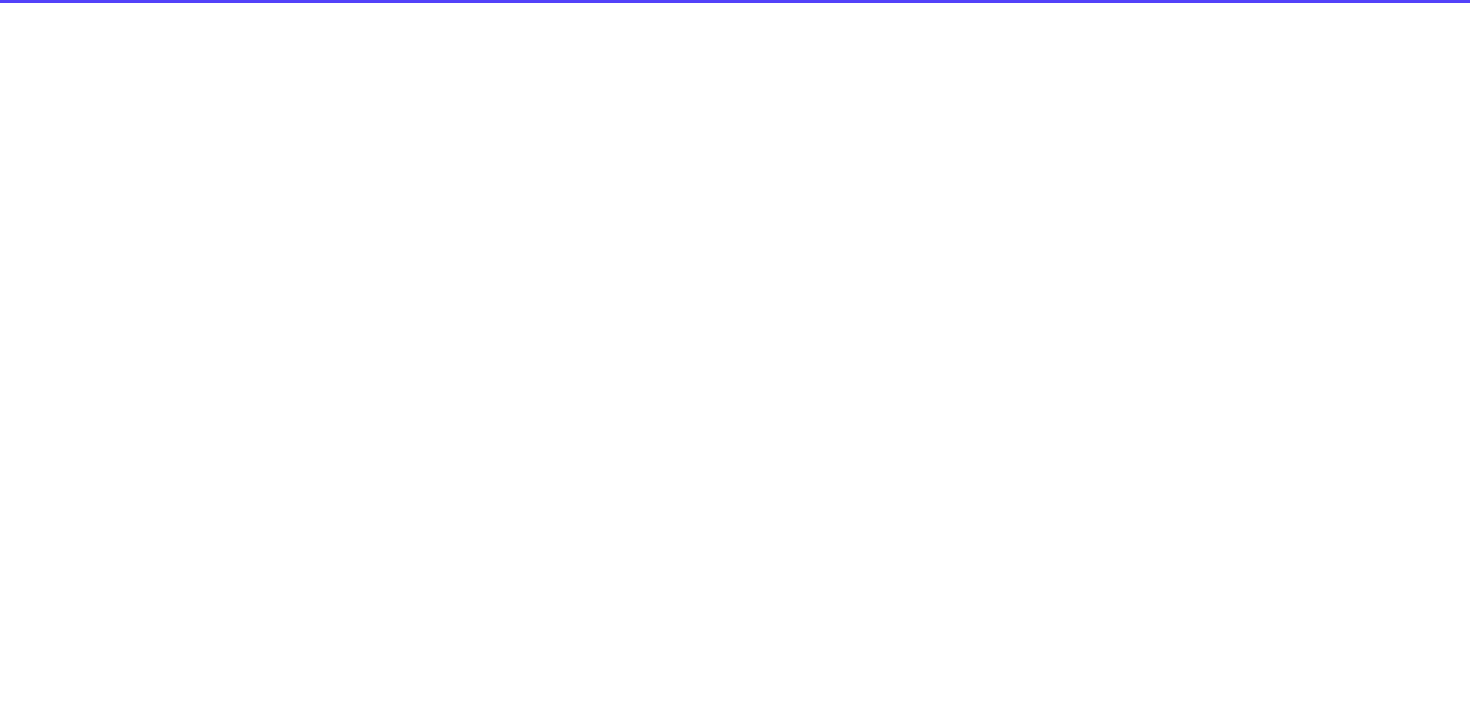 scroll, scrollTop: 0, scrollLeft: 0, axis: both 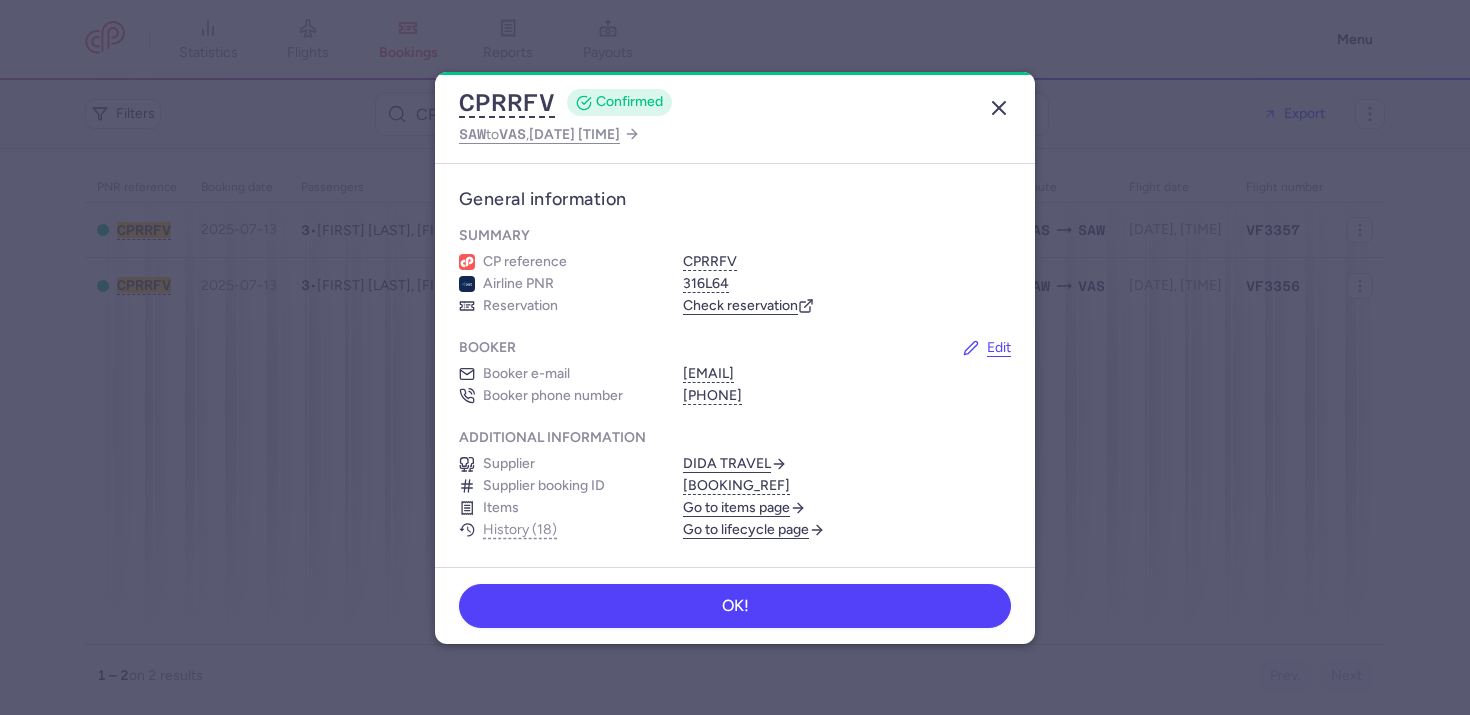 click 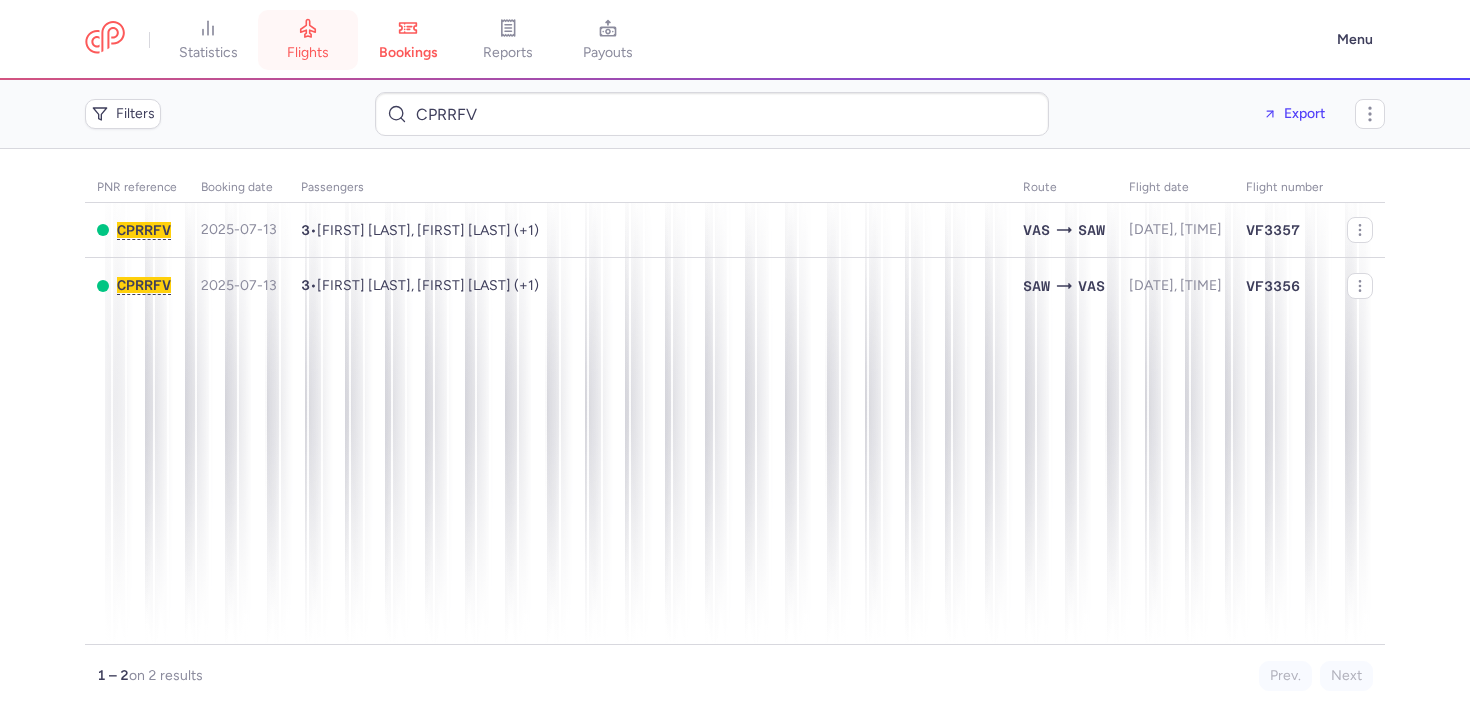 click on "flights" at bounding box center (308, 40) 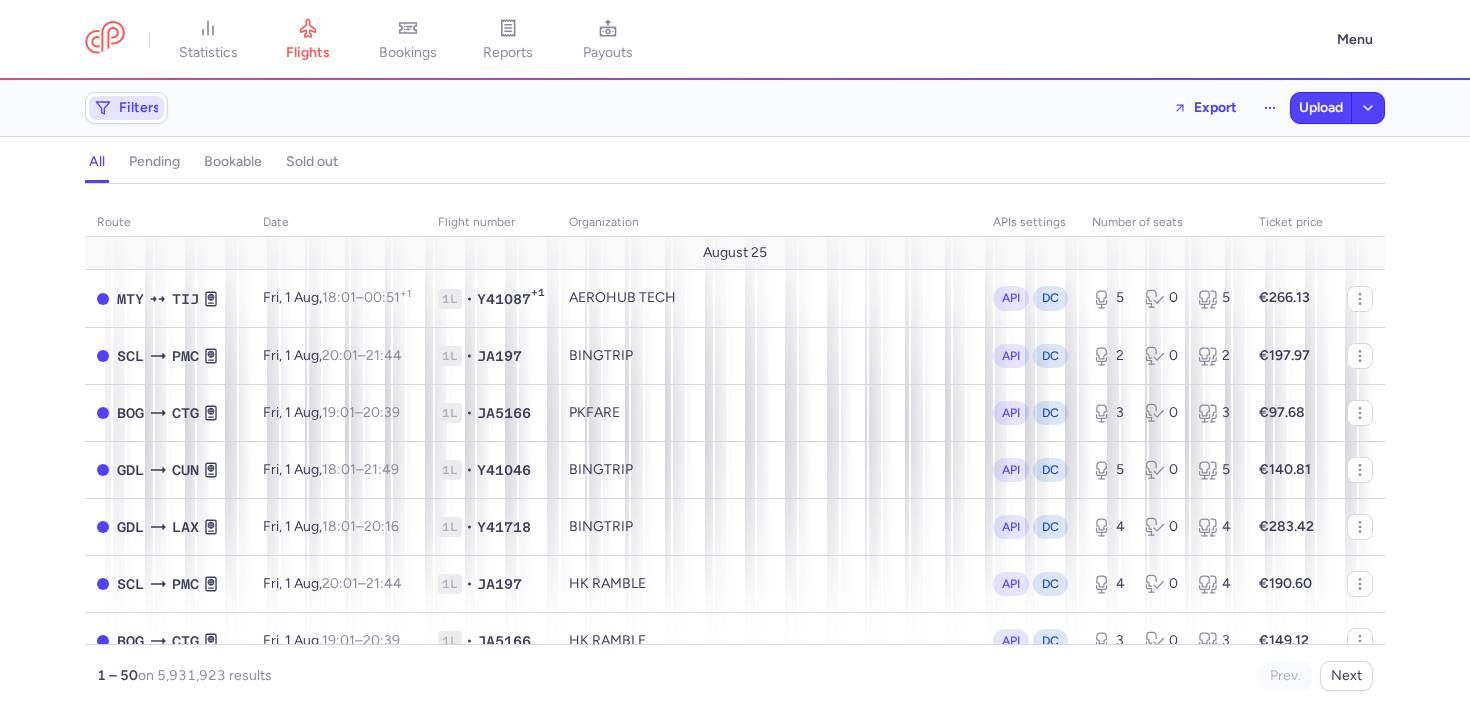 click on "Filters" at bounding box center [126, 108] 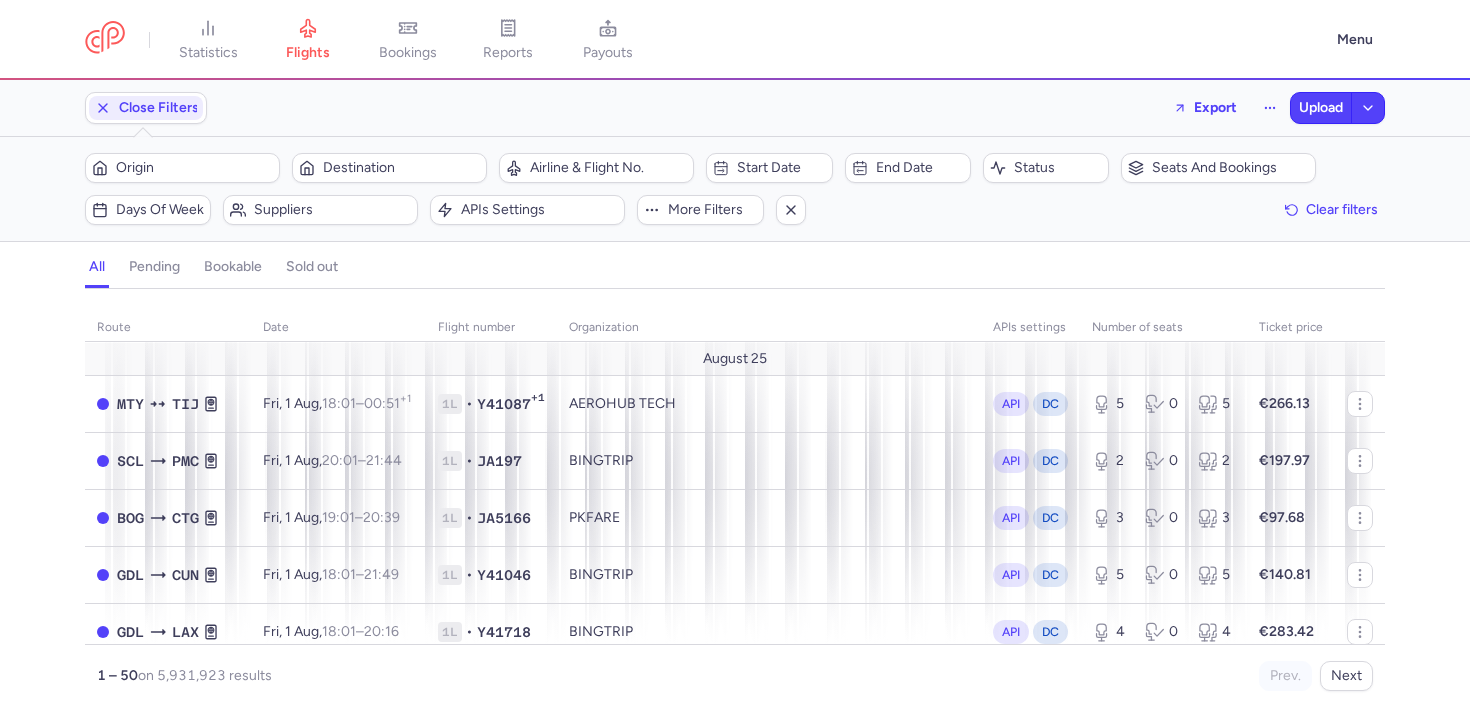 scroll, scrollTop: 0, scrollLeft: 0, axis: both 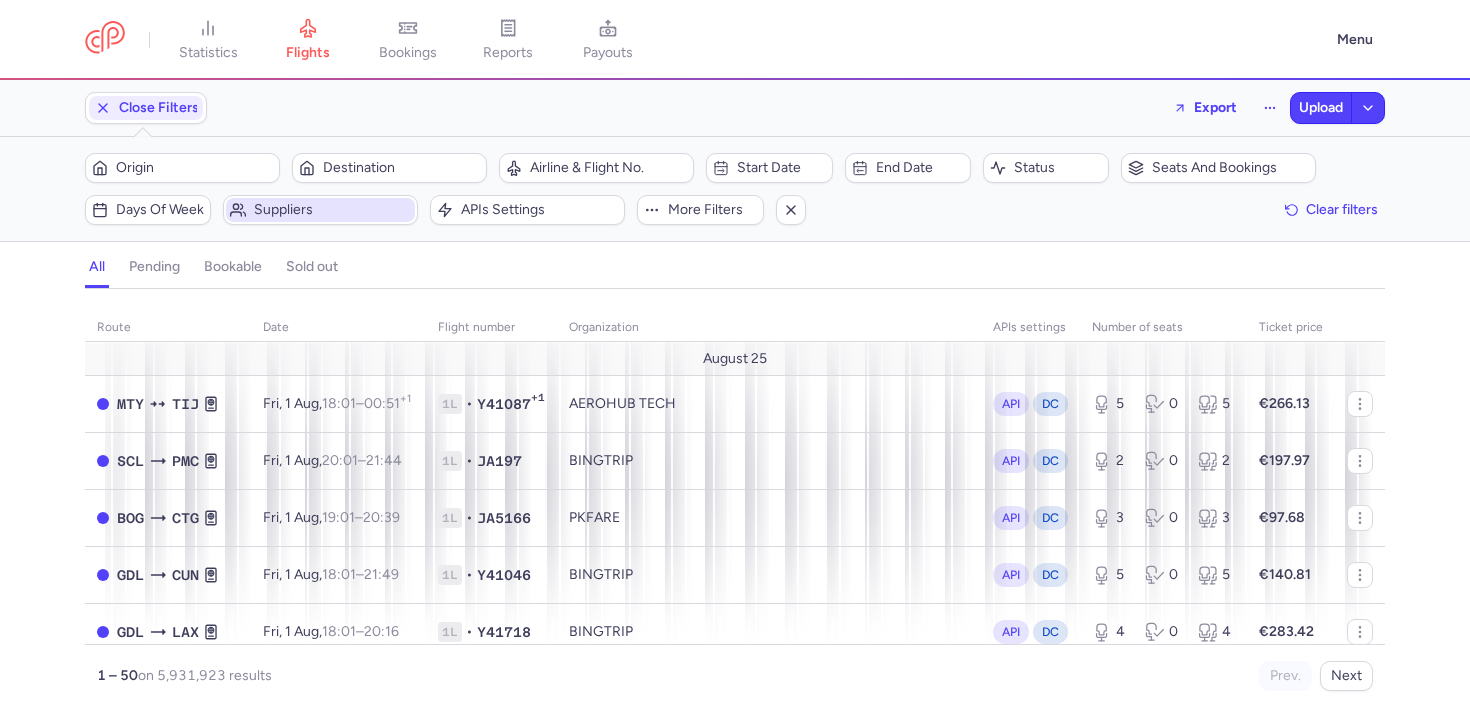 click on "Suppliers" at bounding box center (320, 210) 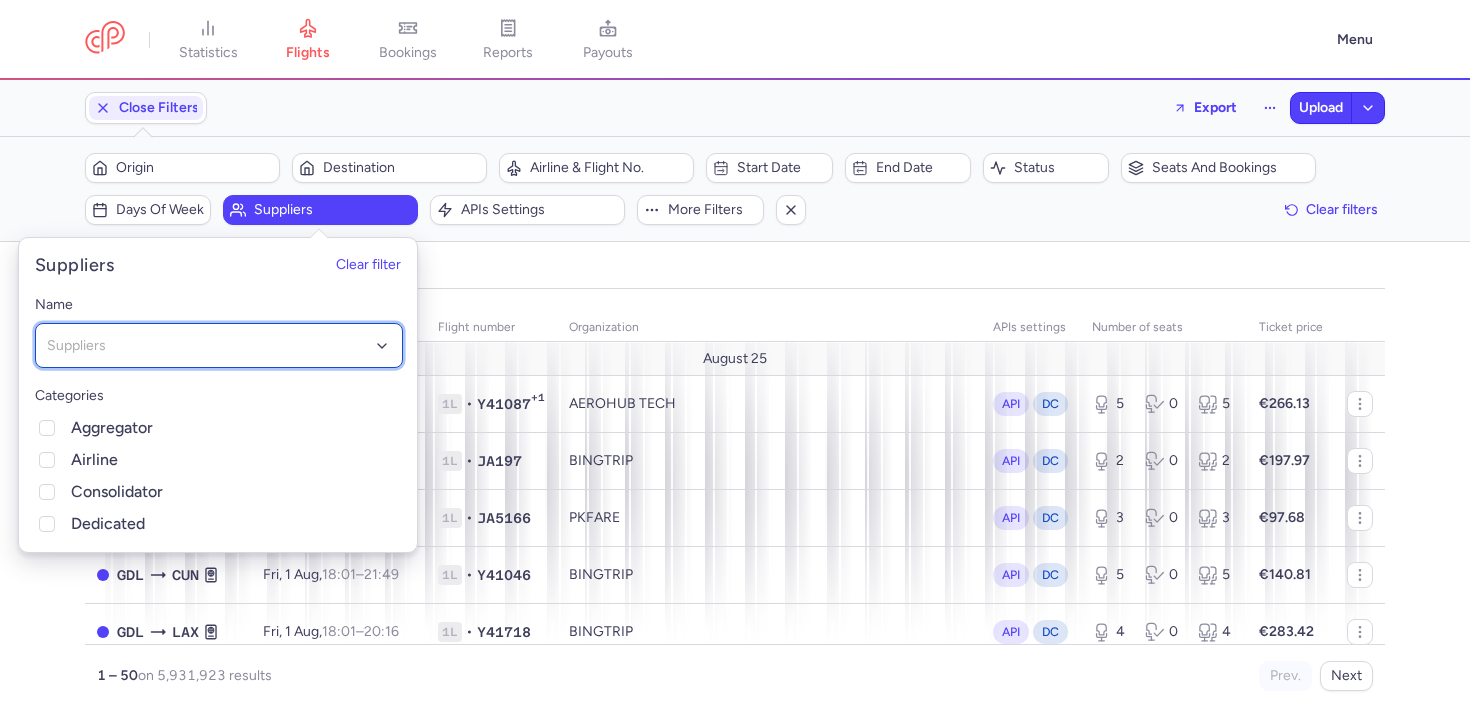 click on "Suppliers" 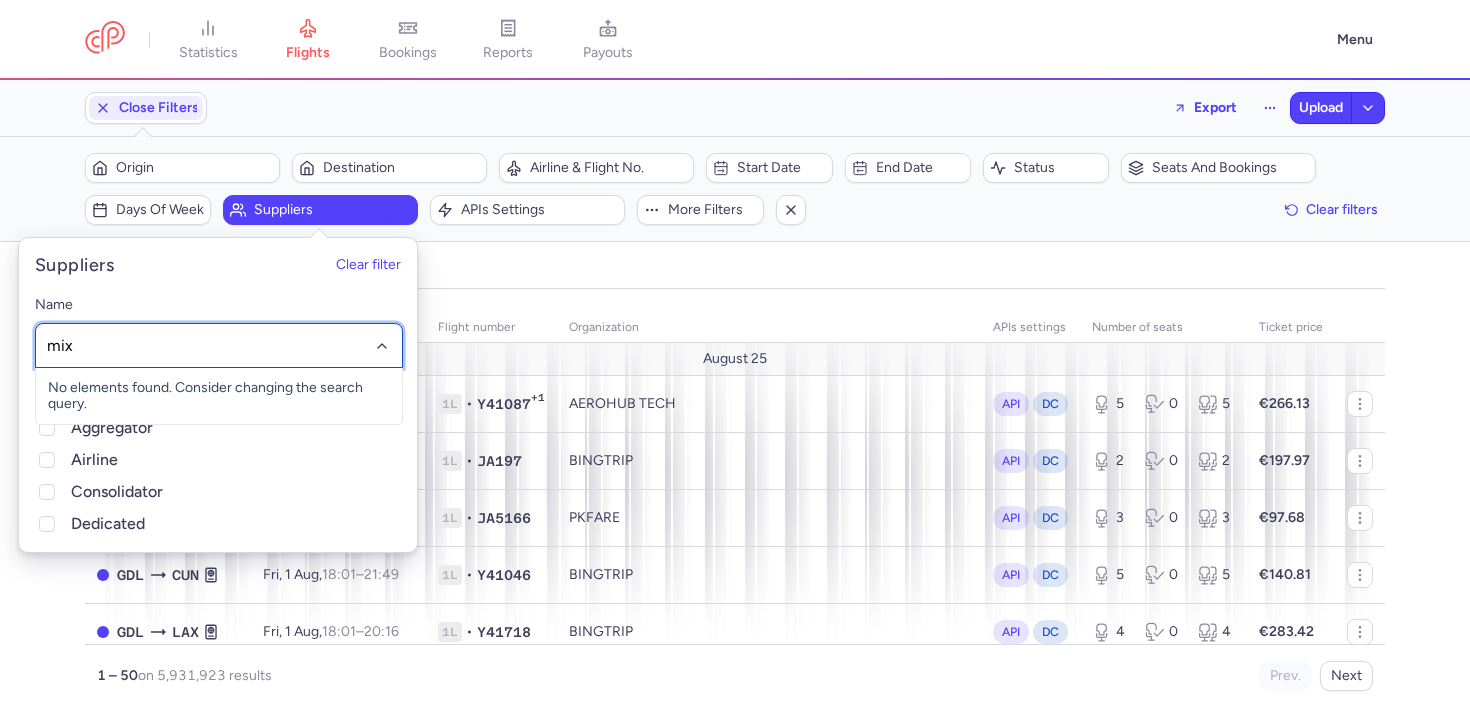 type on "mixx" 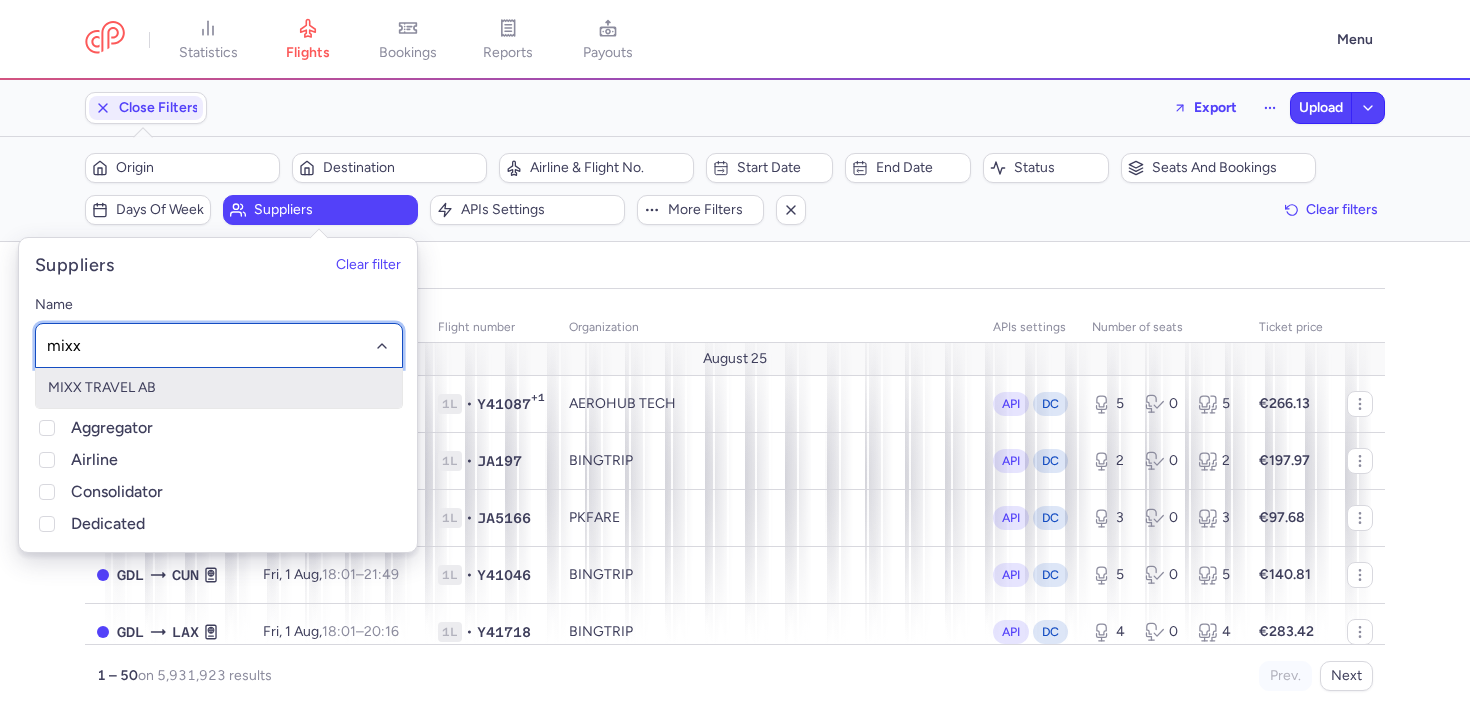 click on "MIXX TRAVEL AB" at bounding box center (219, 388) 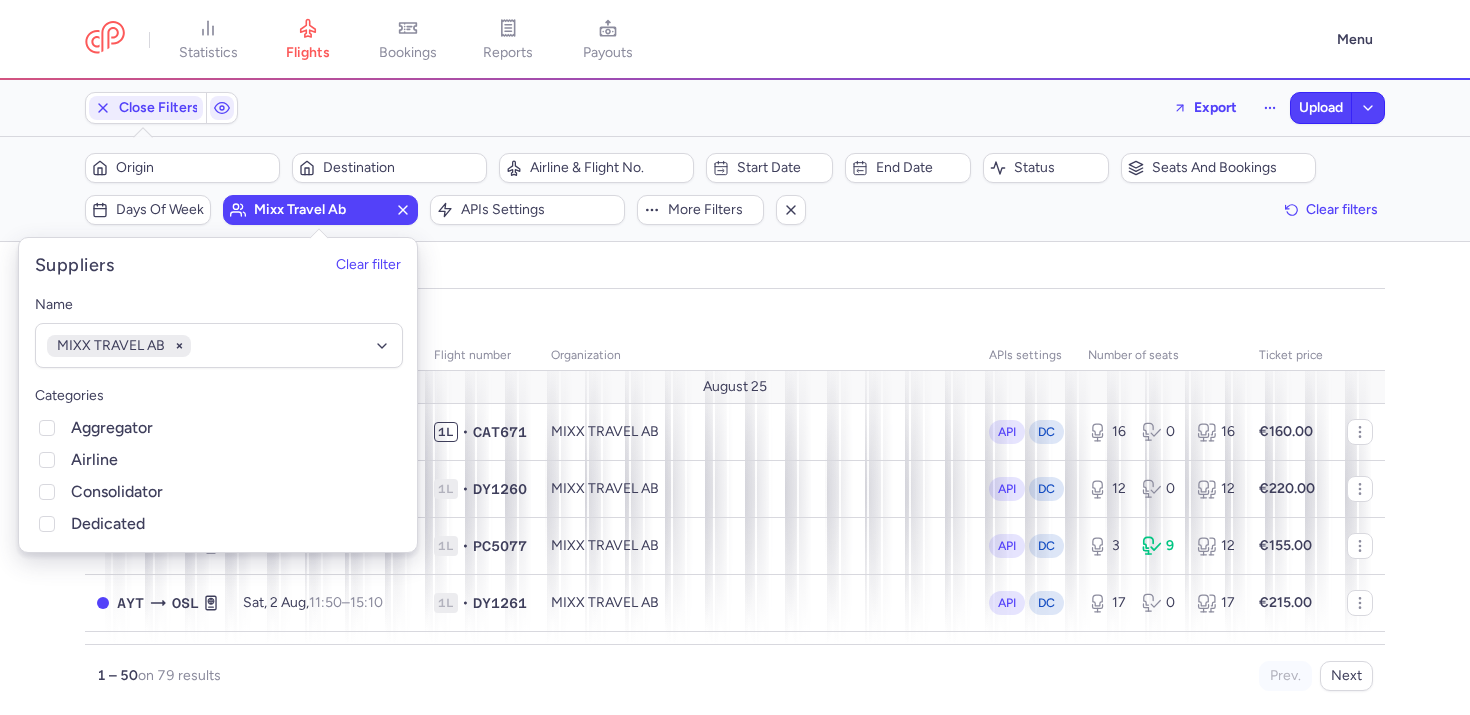 click on "all pending bookable sold out" at bounding box center (735, 271) 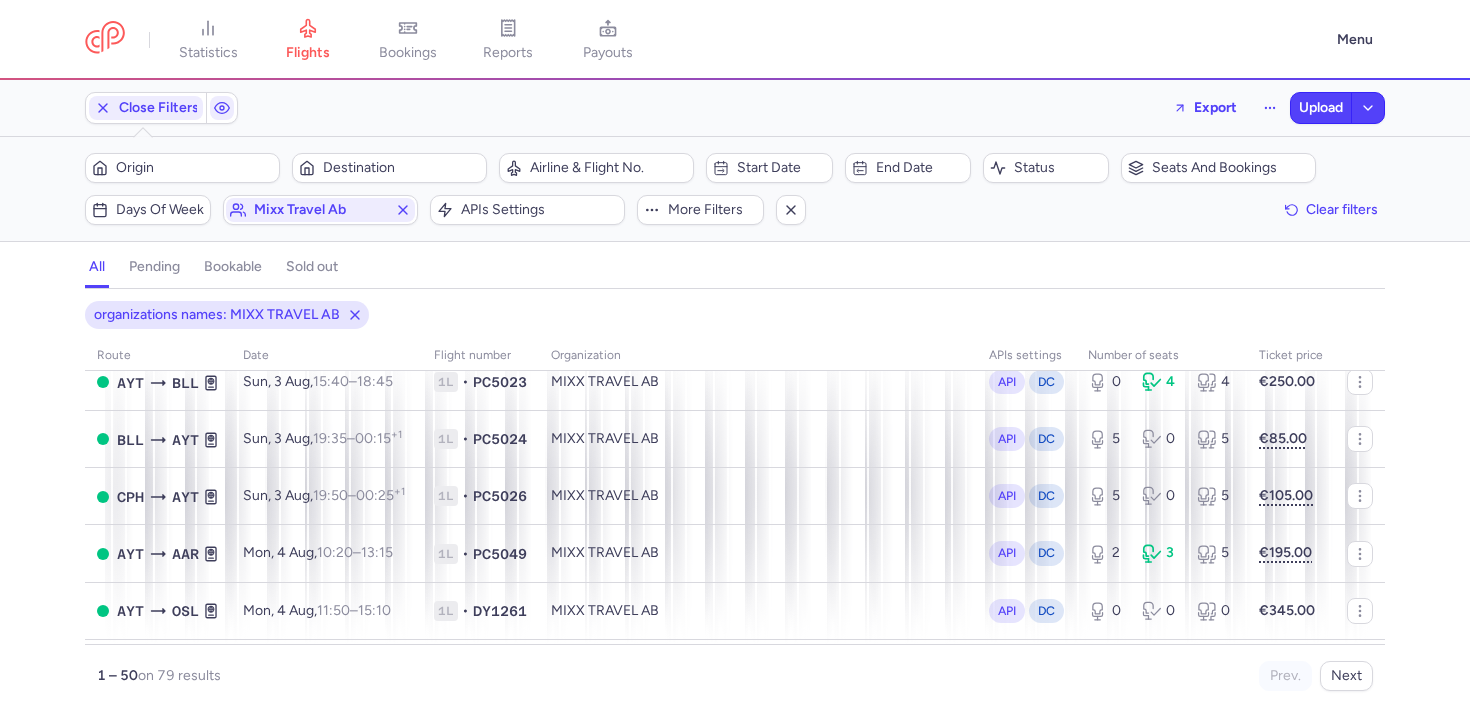 scroll, scrollTop: 0, scrollLeft: 0, axis: both 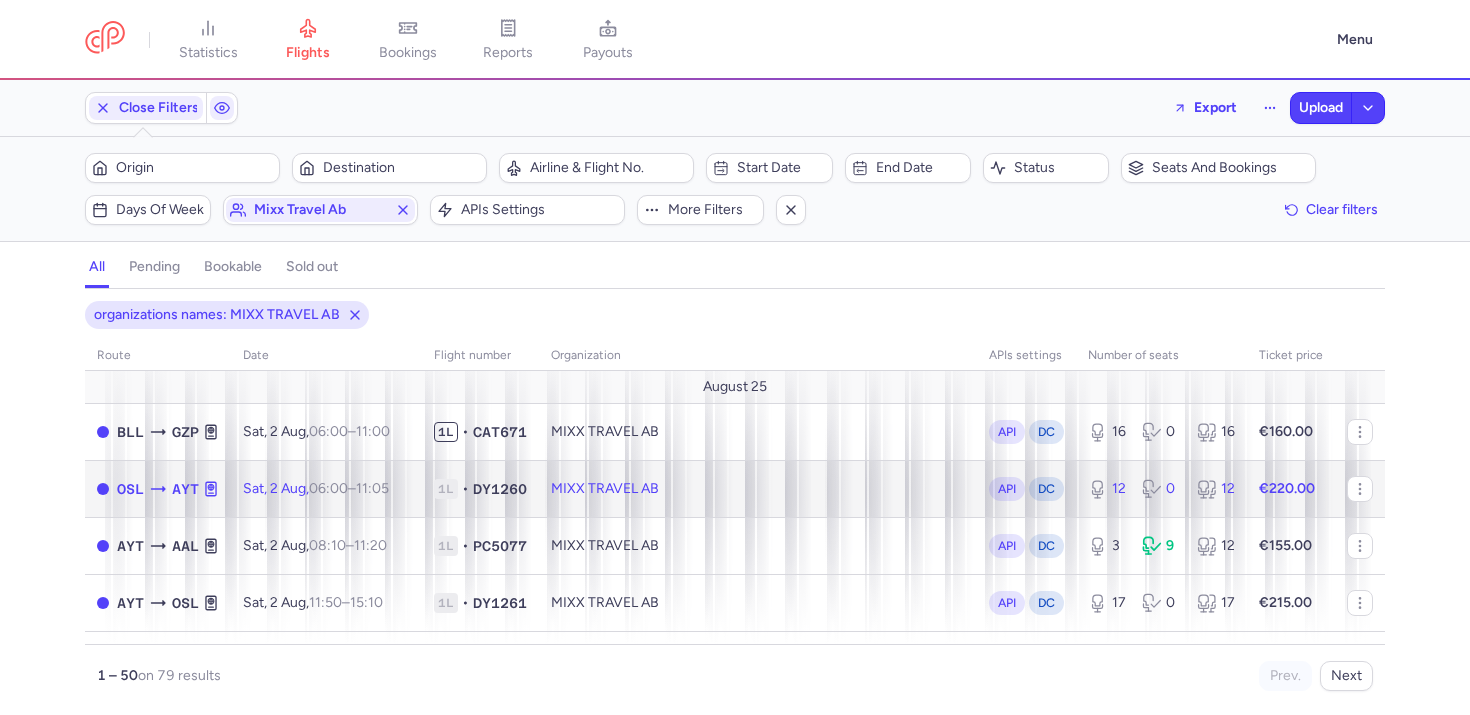 click on "MIXX TRAVEL AB" 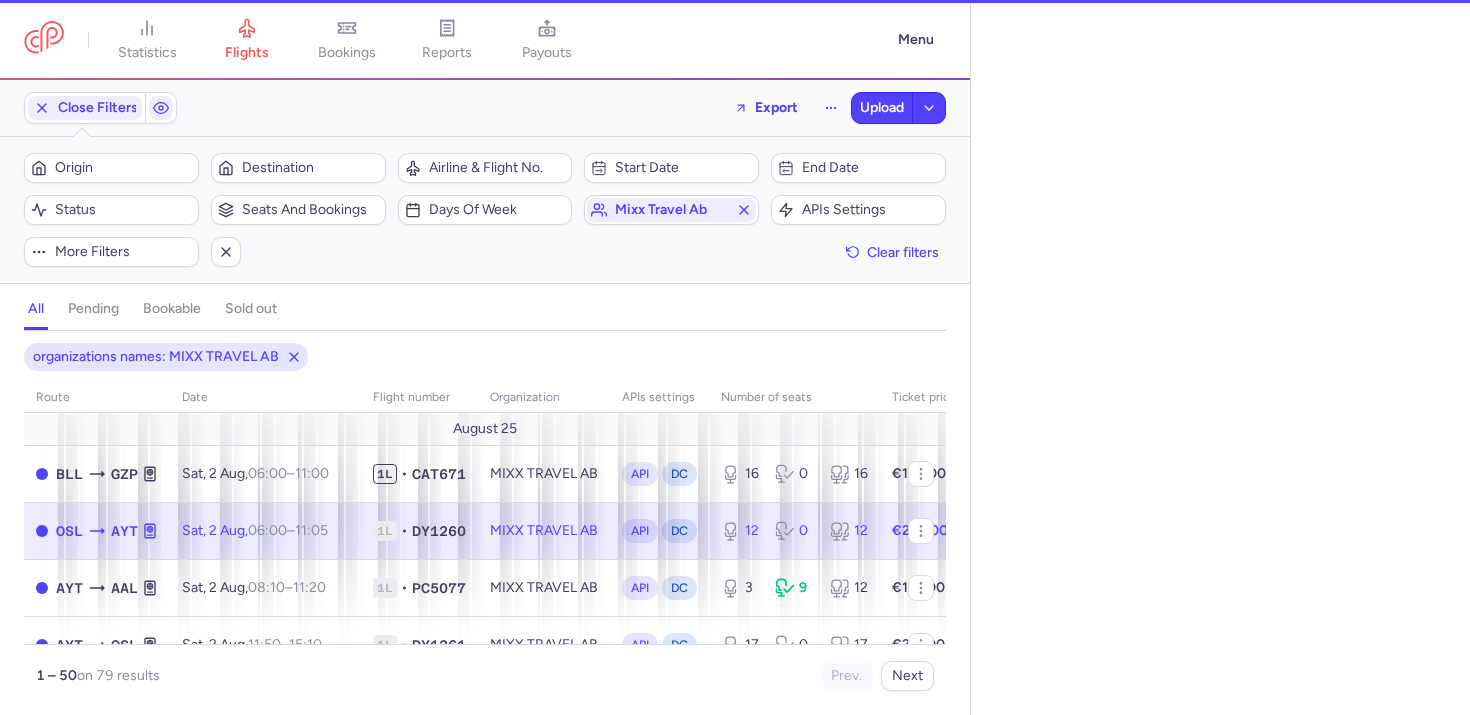 select on "days" 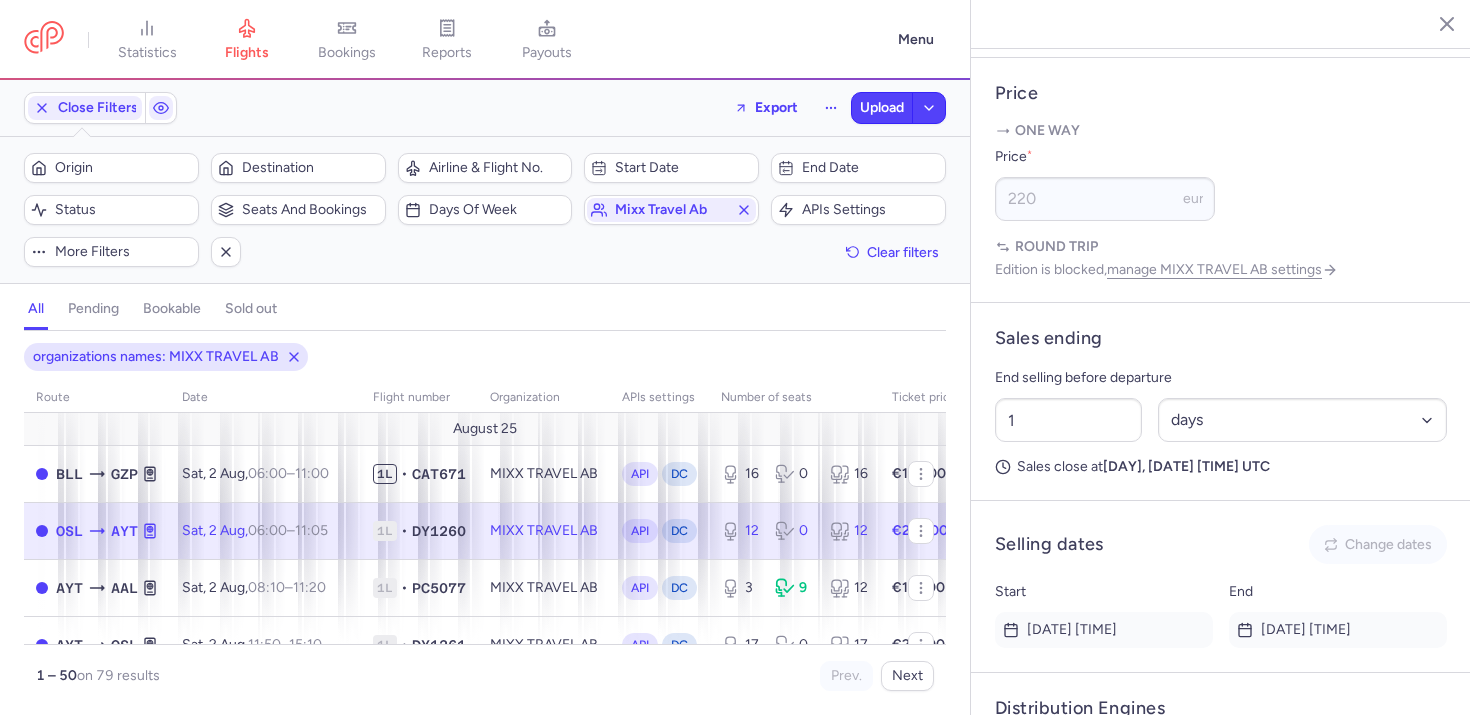 scroll, scrollTop: 1072, scrollLeft: 0, axis: vertical 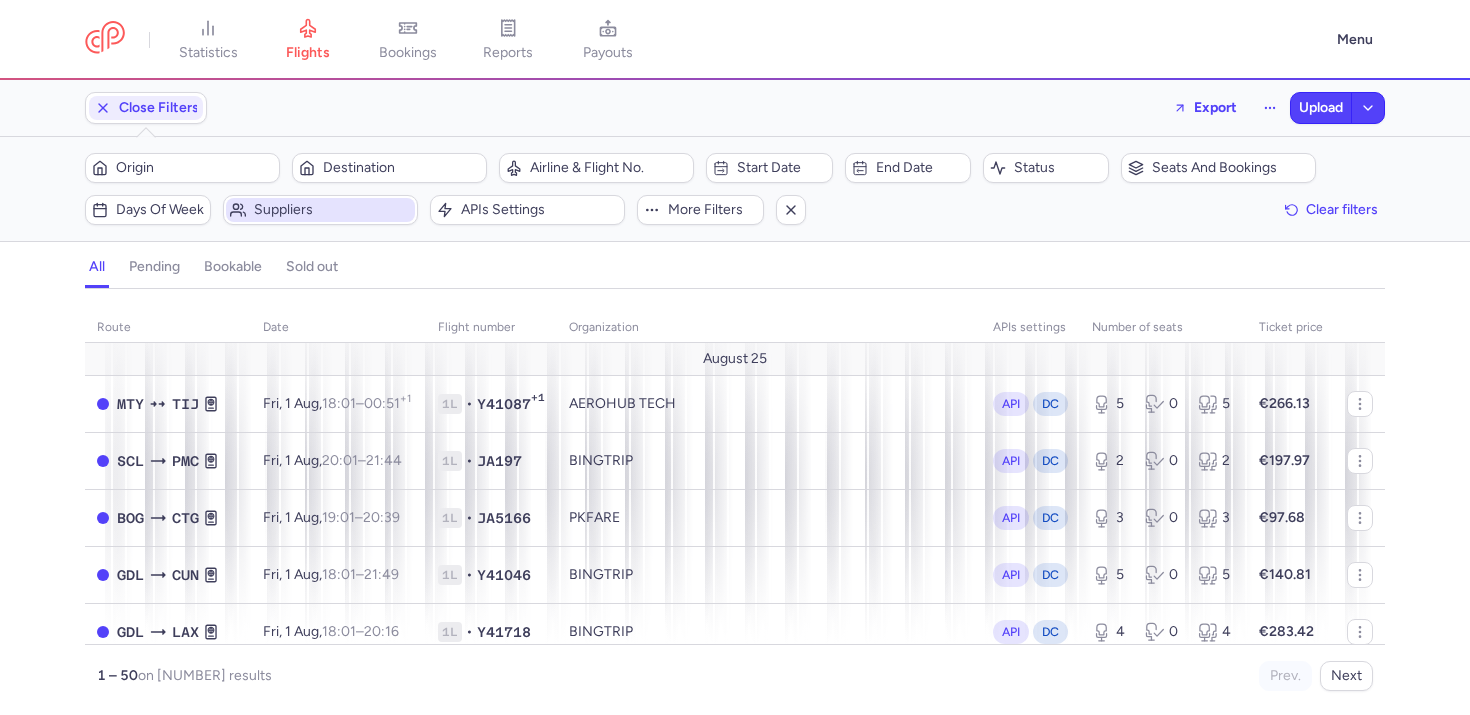 click on "Suppliers" at bounding box center [332, 210] 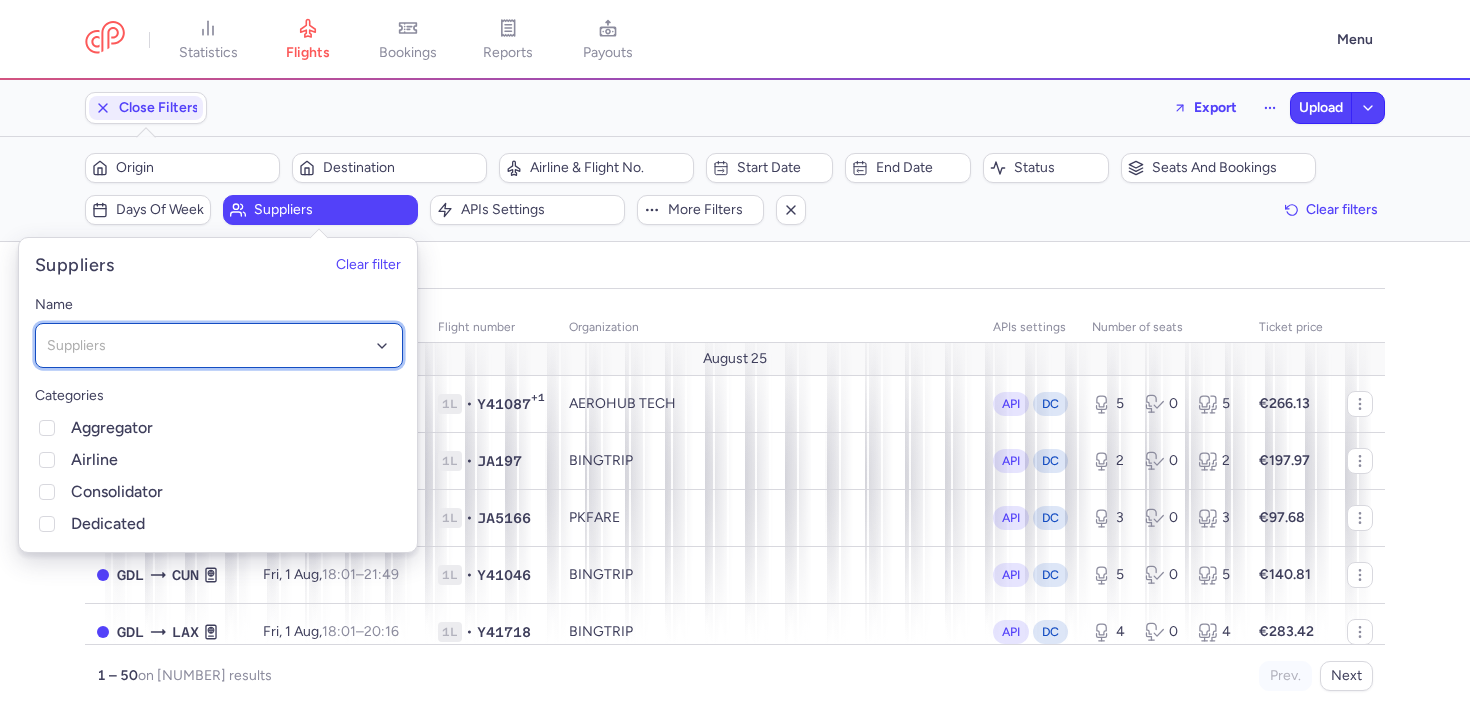 click on "Suppliers" 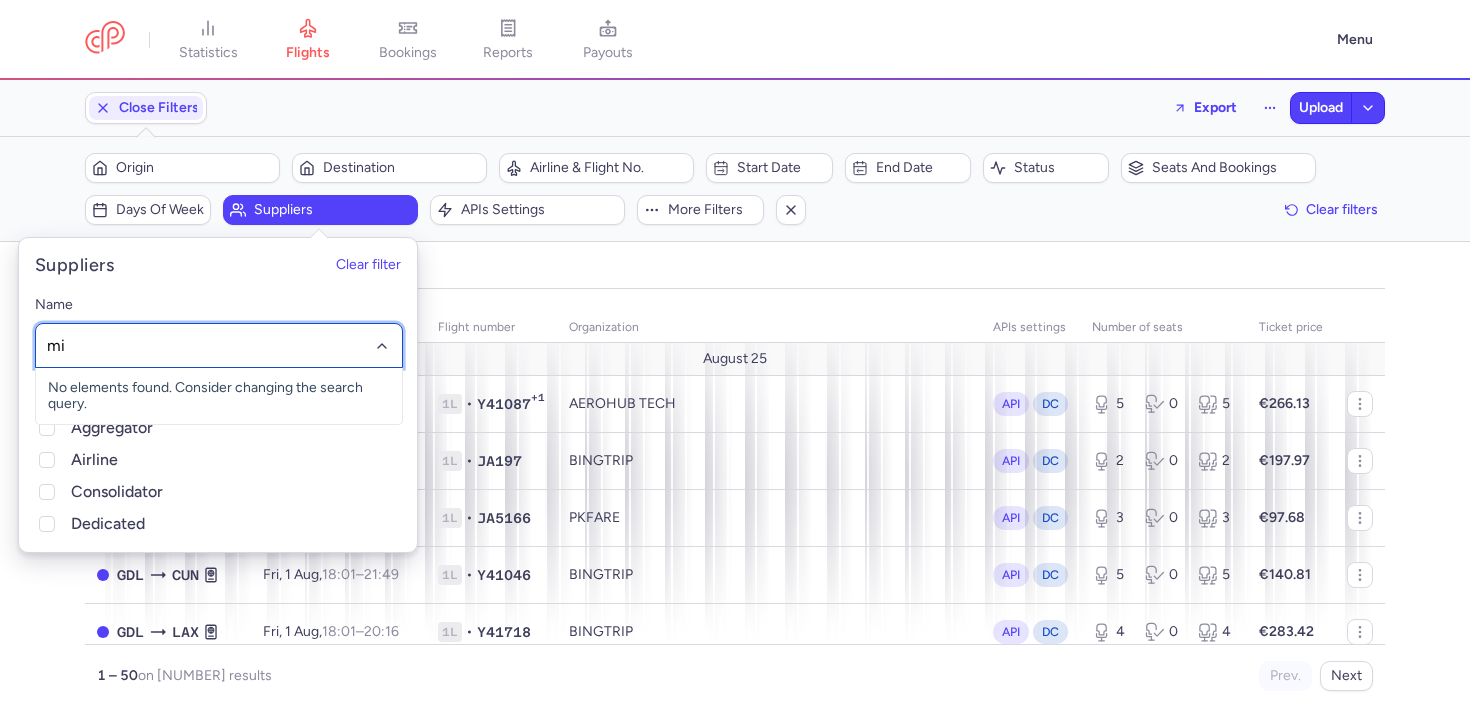 type on "mix" 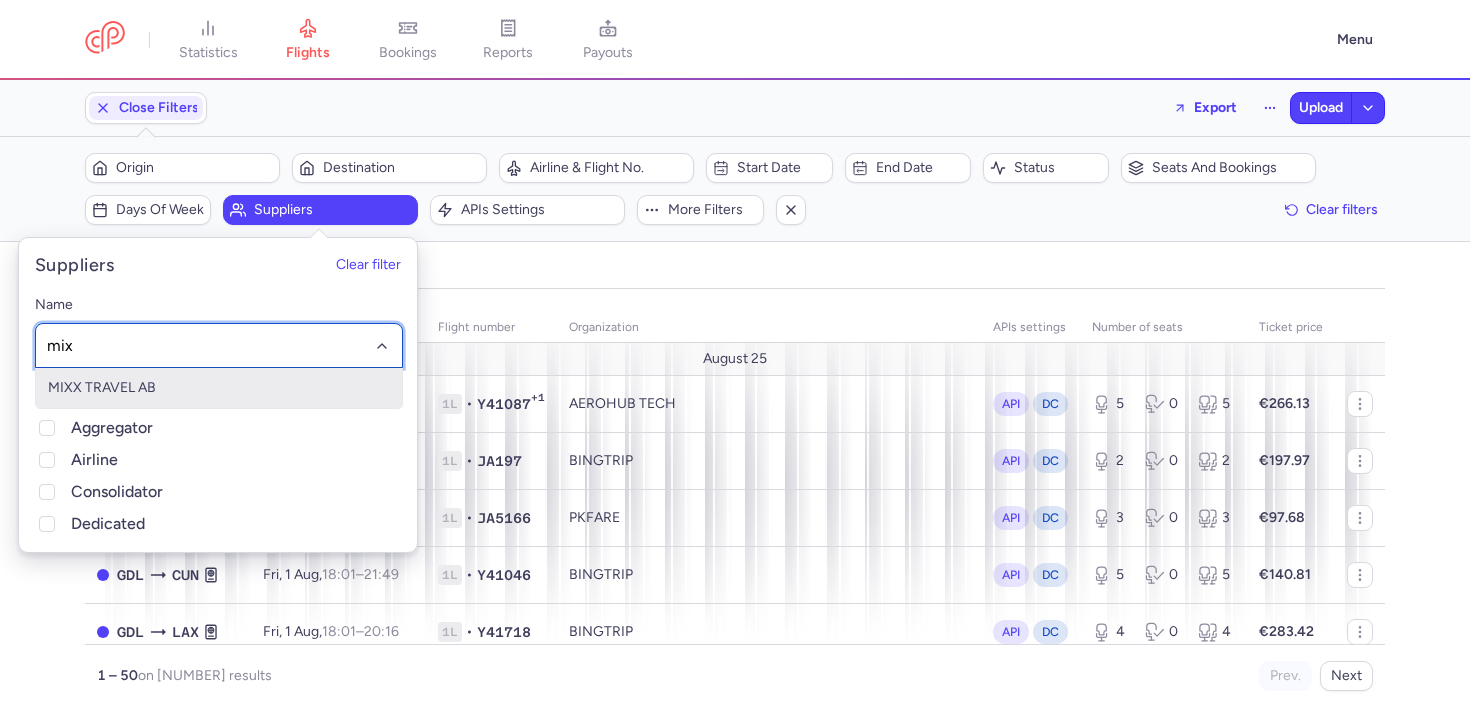 click on "MIXX TRAVEL AB" 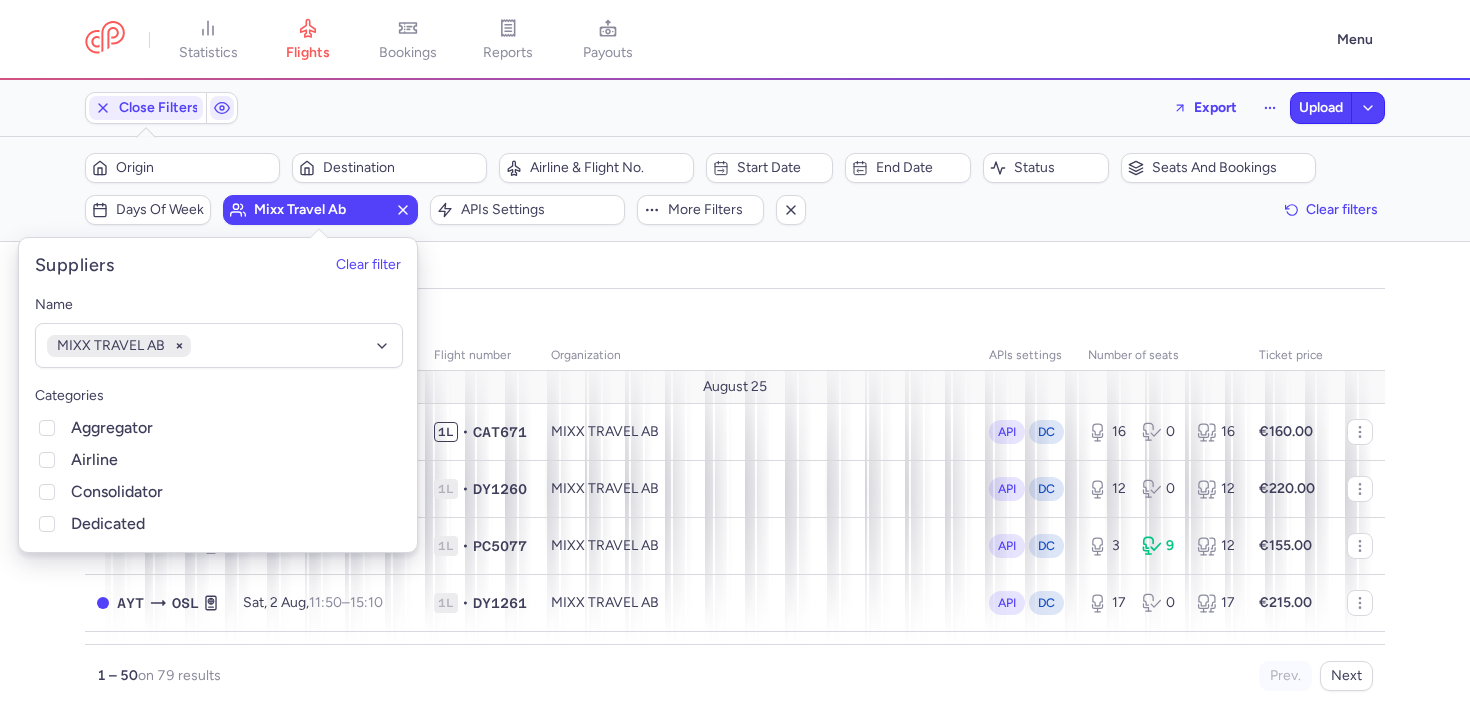 click on "organizations names: MIXX TRAVEL AB" at bounding box center [735, 315] 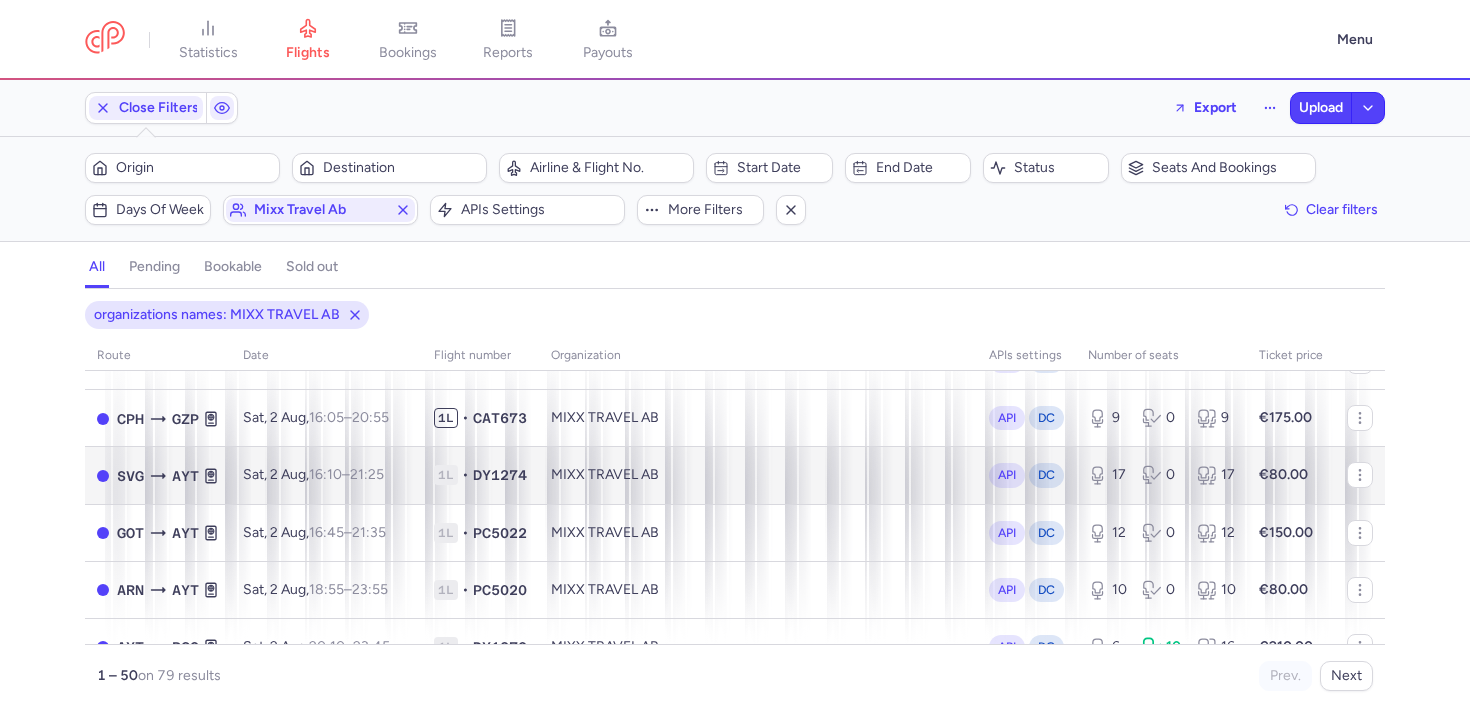 scroll, scrollTop: 351, scrollLeft: 0, axis: vertical 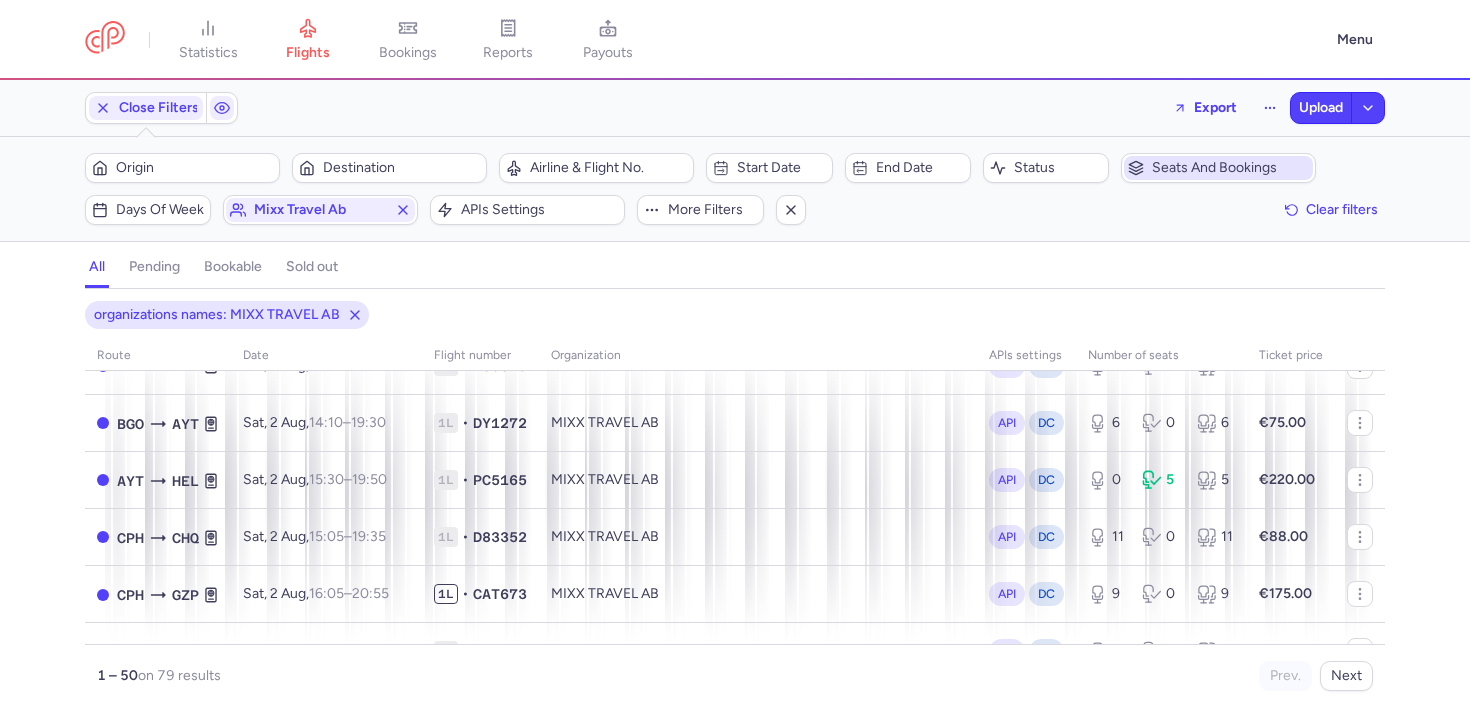 click on "Seats and bookings" at bounding box center (1230, 168) 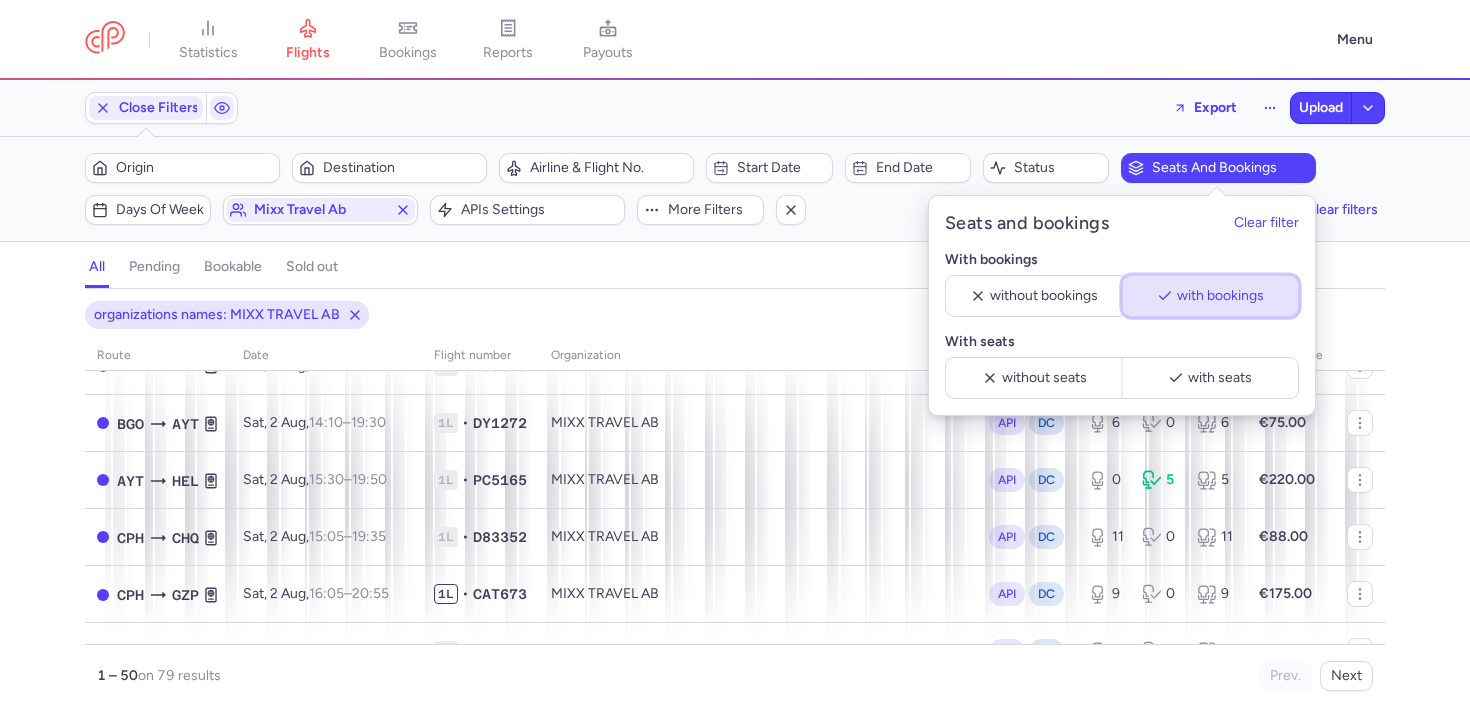 click on "with bookings" at bounding box center [1219, 296] 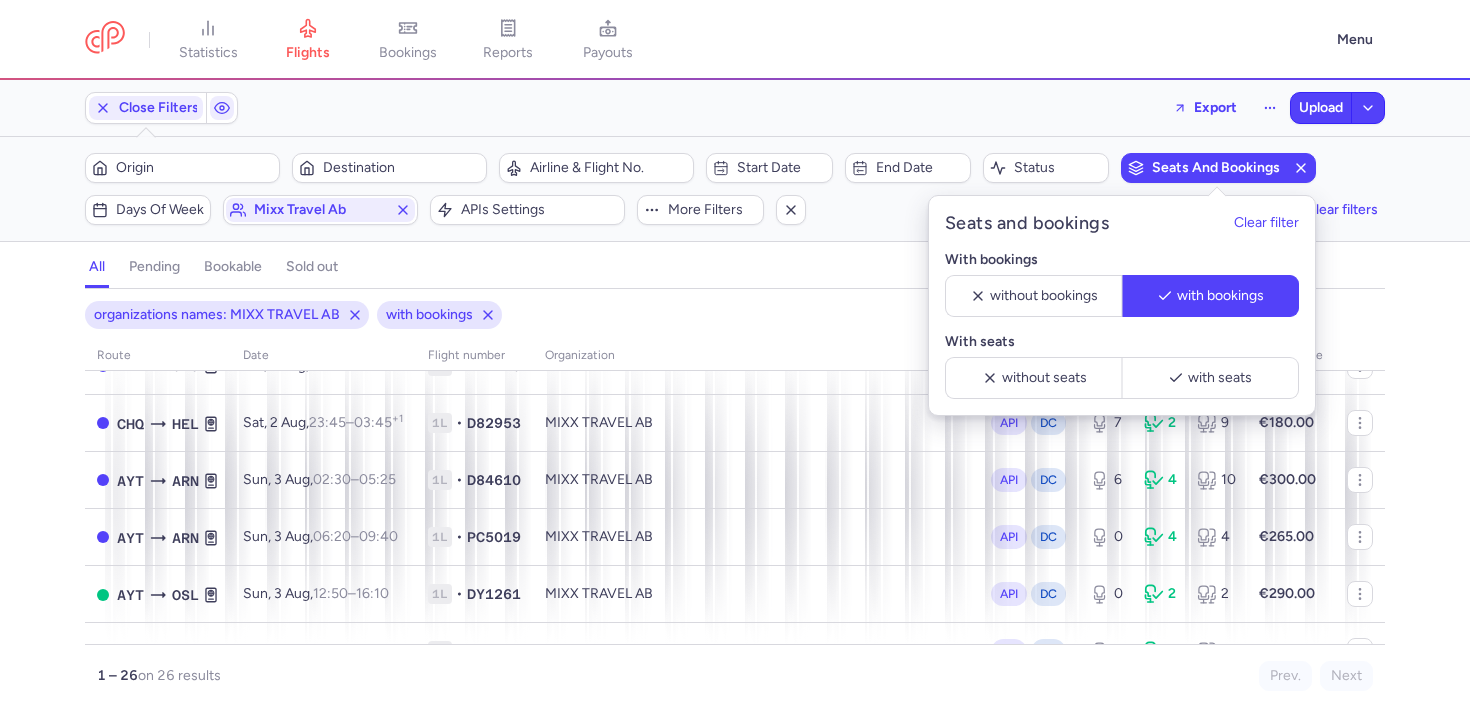 click on "organizations names: MIXX TRAVEL AB with bookings route date Flight number organization APIs settings number of seats Ticket price [MONTH] [NUMBER] AYT AAL [DAY], [NUMBER] [MONTH], [NUMBER]:[NUMBER] – [NUMBER]:[NUMBER] +[NUMBER] 1L • PC[NUMBER] MIXX TRAVEL AB API DC [NUMBER] [NUMBER] [NUMBER] €[NUMBER] AYT OSL [DAY], [NUMBER] [MONTH], [NUMBER]:[NUMBER] – [NUMBER]:[NUMBER] +[NUMBER] 1L • DY[NUMBER] MIXX TRAVEL AB API DC [NUMBER] [NUMBER] [NUMBER] €[NUMBER] AYT HEL [DAY], [NUMBER] [MONTH], [NUMBER]:[NUMBER] – [NUMBER]:[NUMBER] +[NUMBER] 1L • PC[NUMBER] MIXX TRAVEL AB API DC [NUMBER] [NUMBER] [NUMBER] €[NUMBER] SVG AYT [DAY], [NUMBER] [MONTH], [NUMBER]:[NUMBER] – [NUMBER]:[NUMBER] +[NUMBER] 1L • DY[NUMBER] MIXX TRAVEL AB API DC [NUMBER] [NUMBER] [NUMBER] €[NUMBER] AYT BGO [DAY], [NUMBER] [MONTH], [NUMBER]:[NUMBER] – [NUMBER]:[NUMBER] +[NUMBER] 1L • DY[NUMBER] MIXX TRAVEL AB API DC [NUMBER] [NUMBER] [NUMBER] €[NUMBER] AYT SVG [DAY], [NUMBER] [MONTH], [NUMBER]:[NUMBER] – [NUMBER]:[NUMBER] +[NUMBER] 1L • DY[NUMBER] MIXX TRAVEL AB API DC [NUMBER] [NUMBER] [NUMBER] €[NUMBER] CHQ HEL [DAY], [NUMBER] [MONTH], [NUMBER]:[NUMBER] – [NUMBER]:[NUMBER] +[NUMBER] 1L • D[NUMBER] MIXX TRAVEL AB API DC [NUMBER] [NUMBER] [NUMBER] €[NUMBER] AYT ARN [DAY], [NUMBER] [MONTH], [NUMBER]:[NUMBER] – [NUMBER]:[NUMBER] +[NUMBER] 1L • D[NUMBER] MIXX TRAVEL AB API DC [NUMBER] [NUMBER] [NUMBER] €[NUMBER] AYT ARN [DAY], [NUMBER] [MONTH], [NUMBER]:[NUMBER] – [NUMBER]:[NUMBER] +[NUMBER] 1L • PC[NUMBER] MIXX TRAVEL AB API DC [NUMBER] [NUMBER] [NUMBER] €[NUMBER] [NUMBER]" at bounding box center (735, 508) 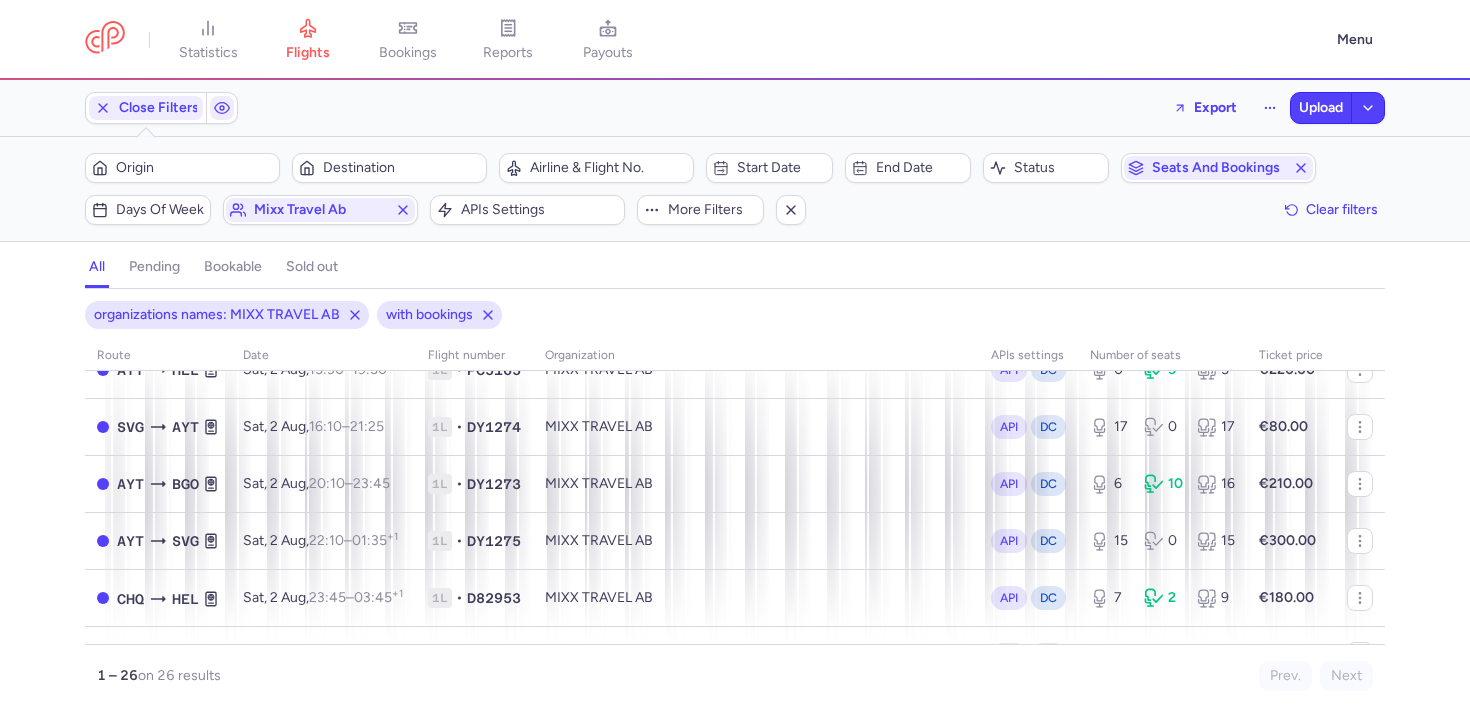 scroll, scrollTop: 0, scrollLeft: 0, axis: both 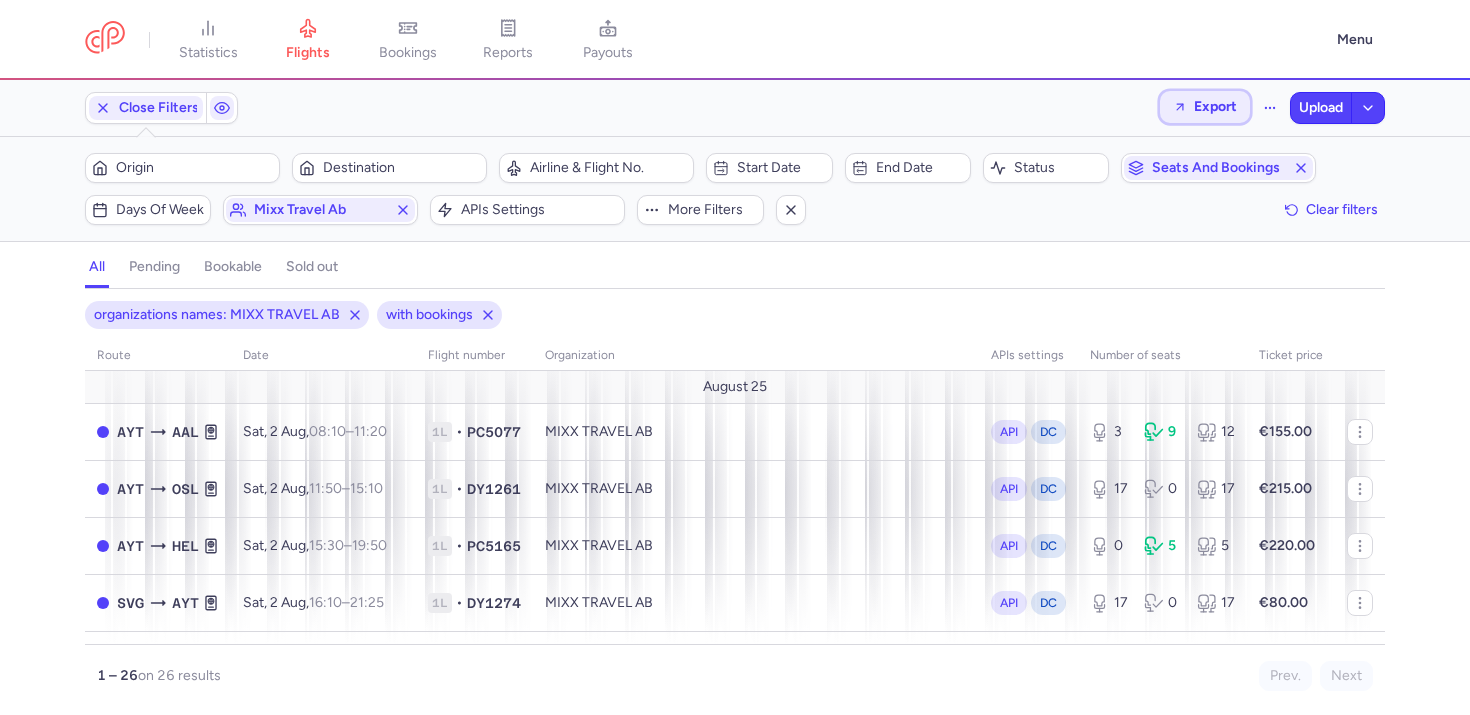 click on "Export" at bounding box center [1215, 106] 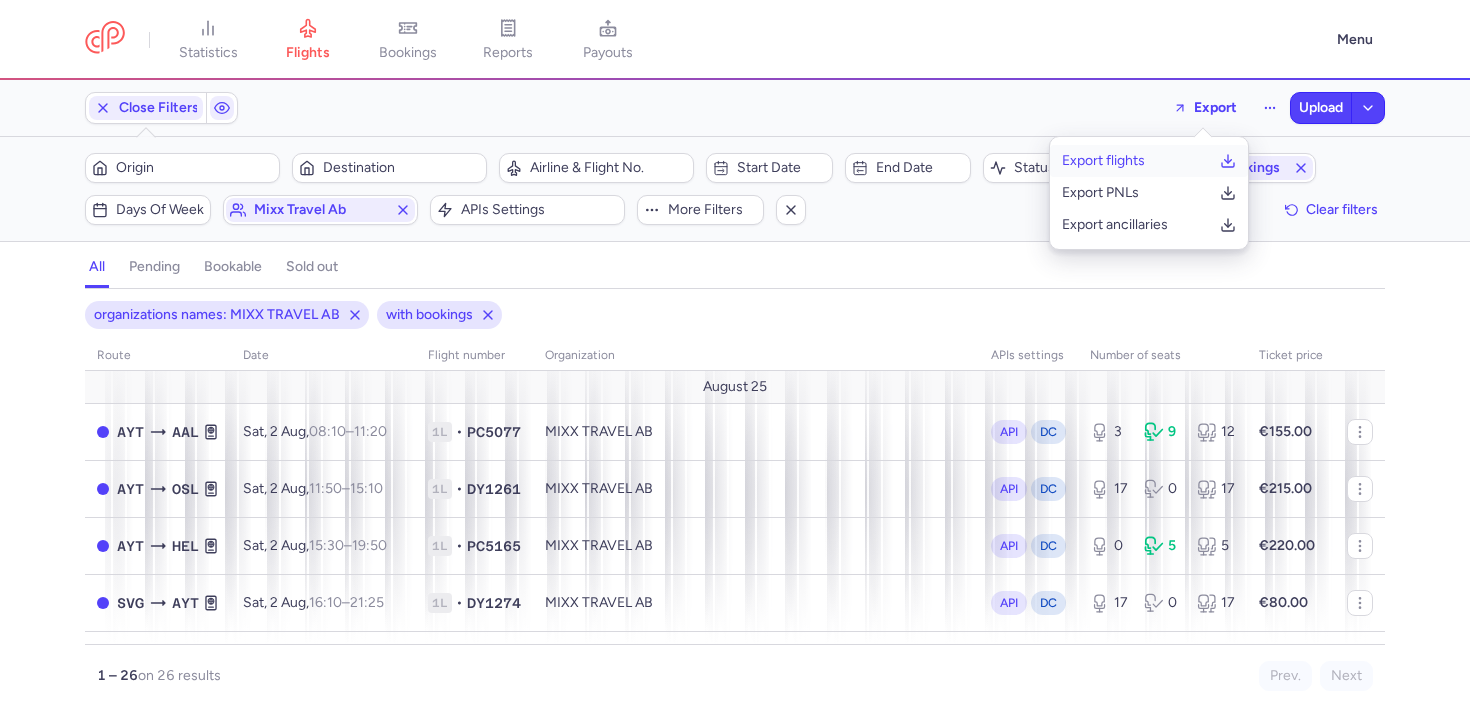 click on "Export flights" at bounding box center (1103, 161) 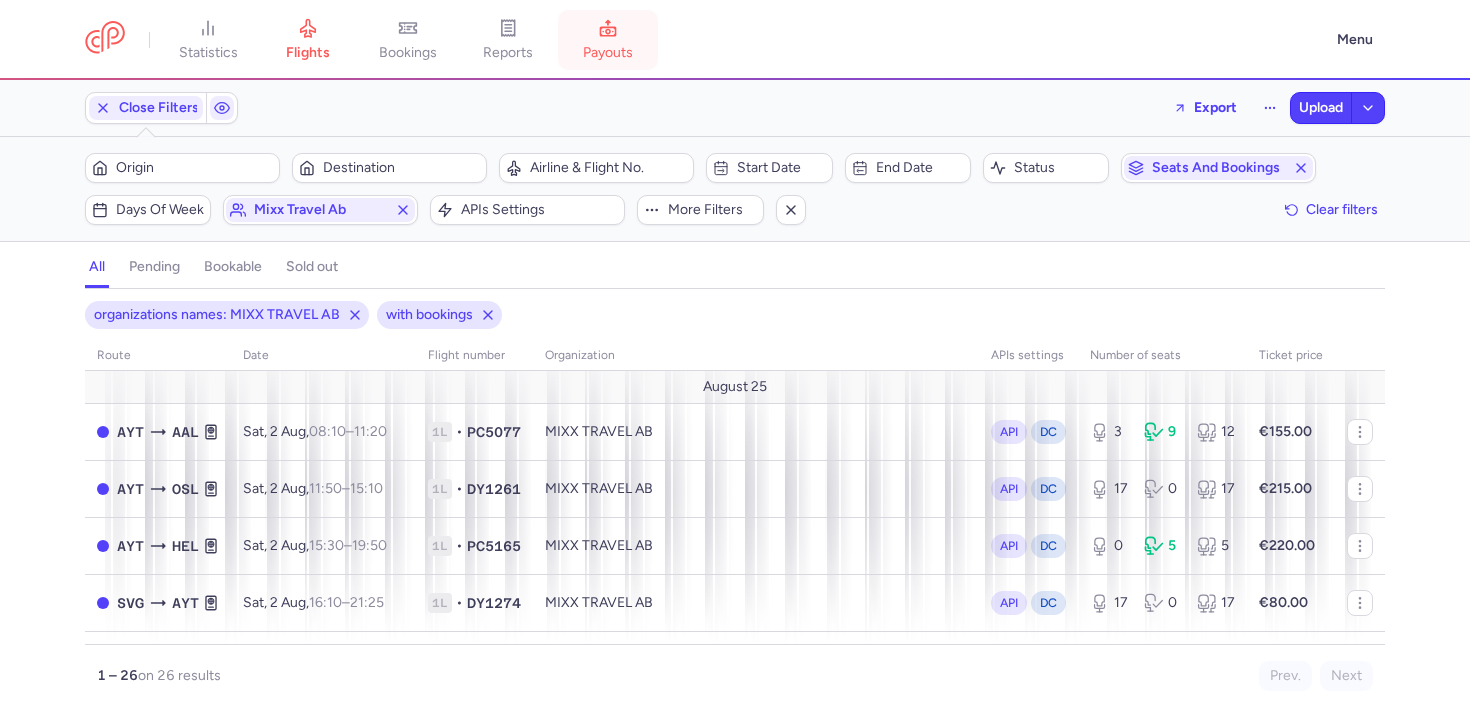 click on "payouts" at bounding box center (608, 53) 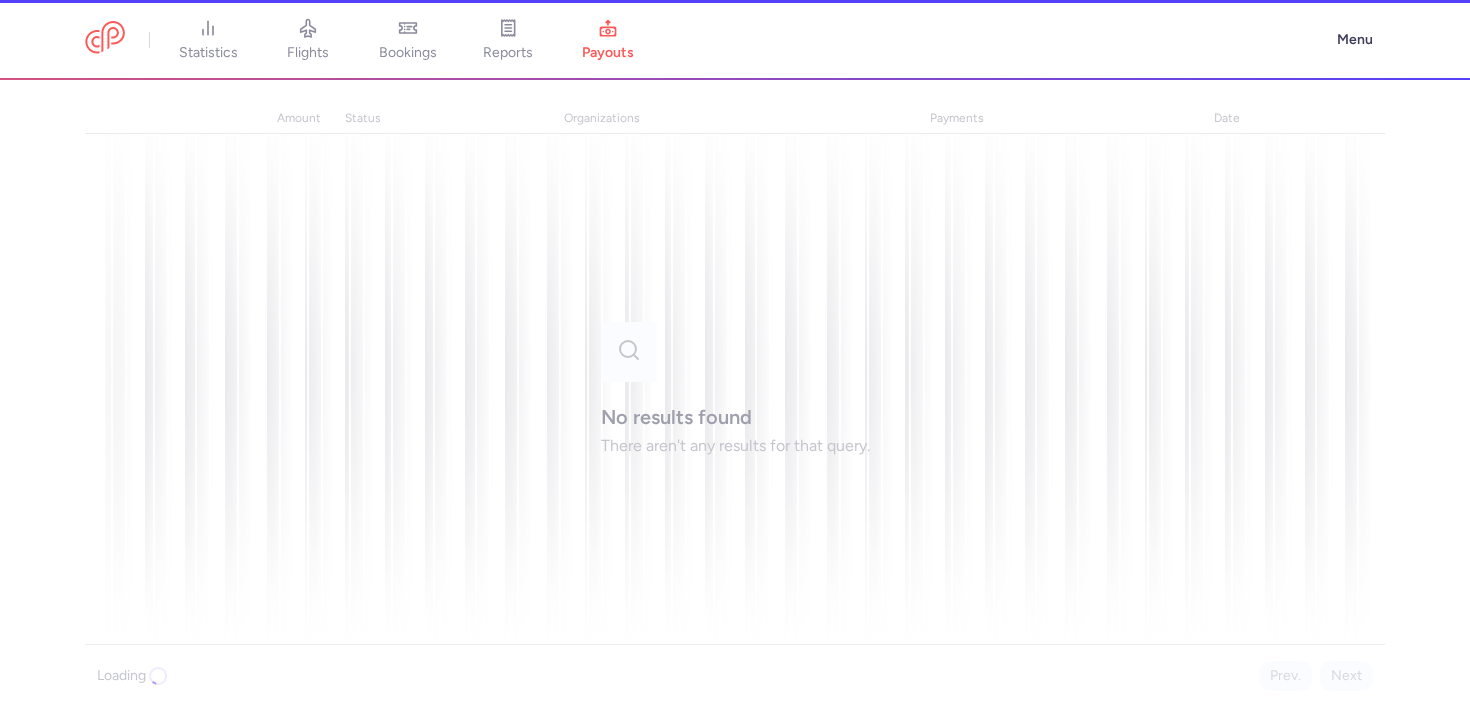 click on "reports" at bounding box center [508, 40] 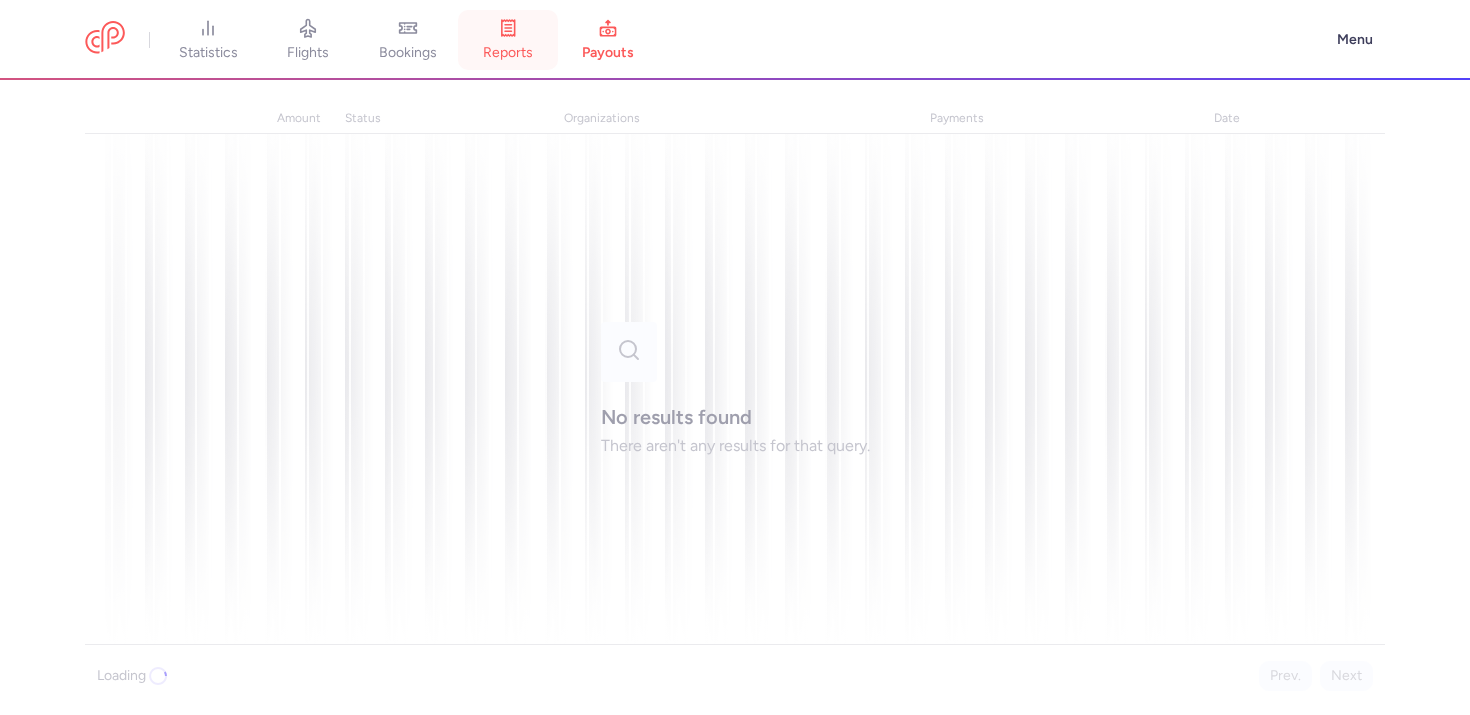 click 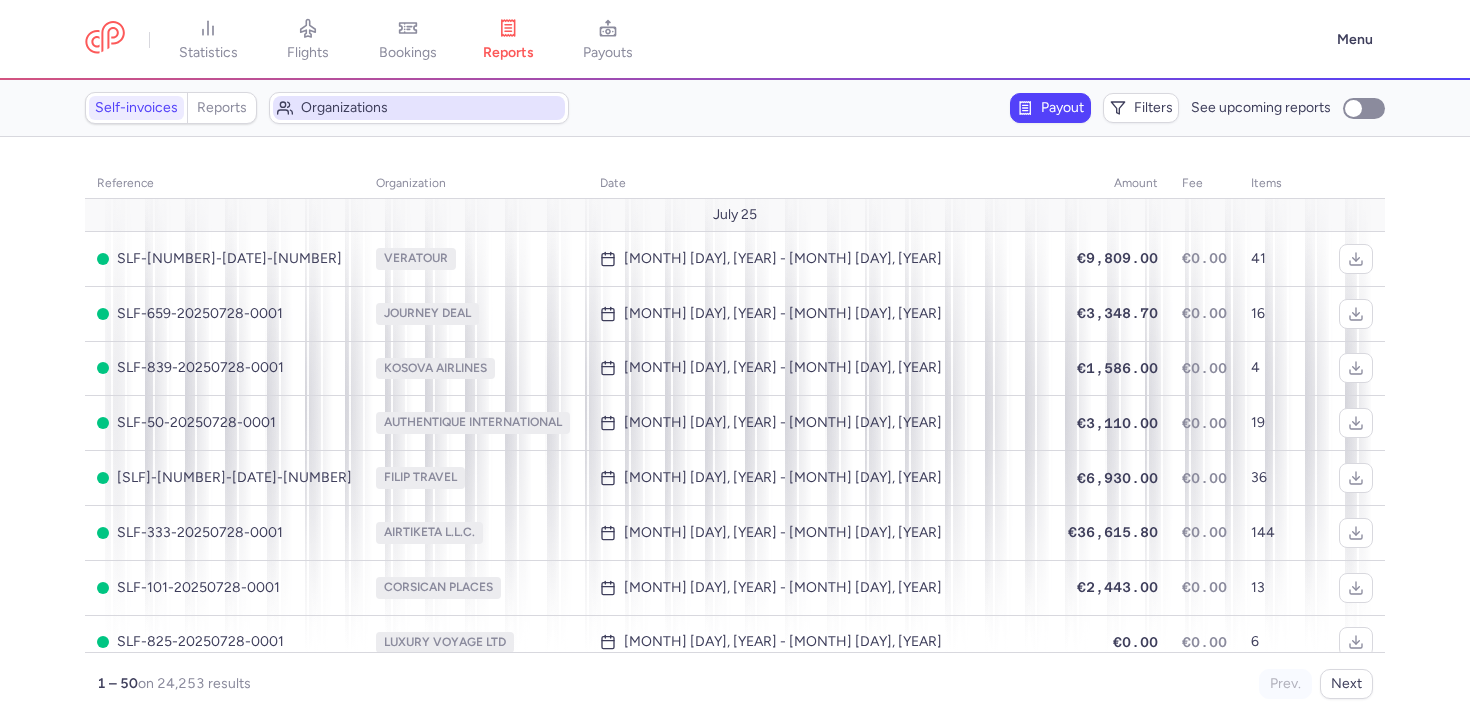 click on "Organizations" at bounding box center [431, 108] 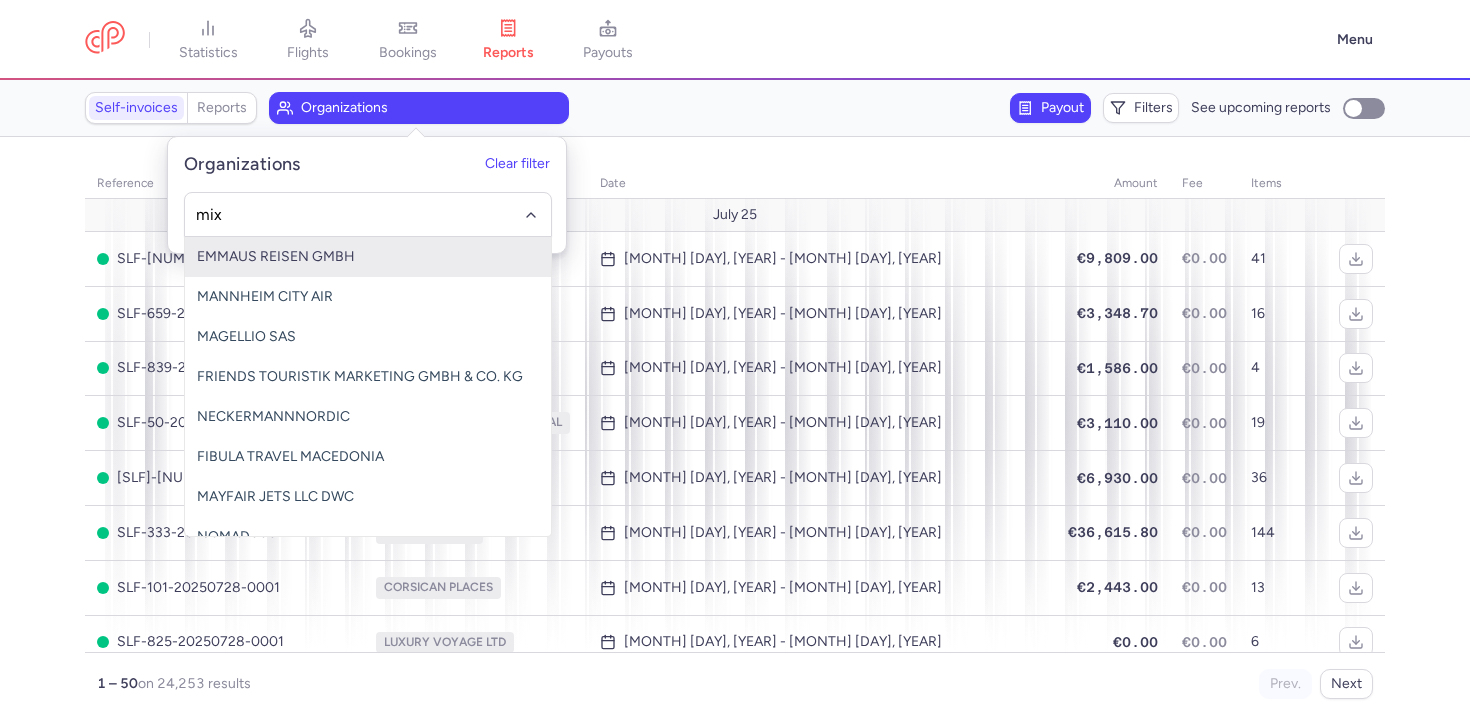 type on "mixx" 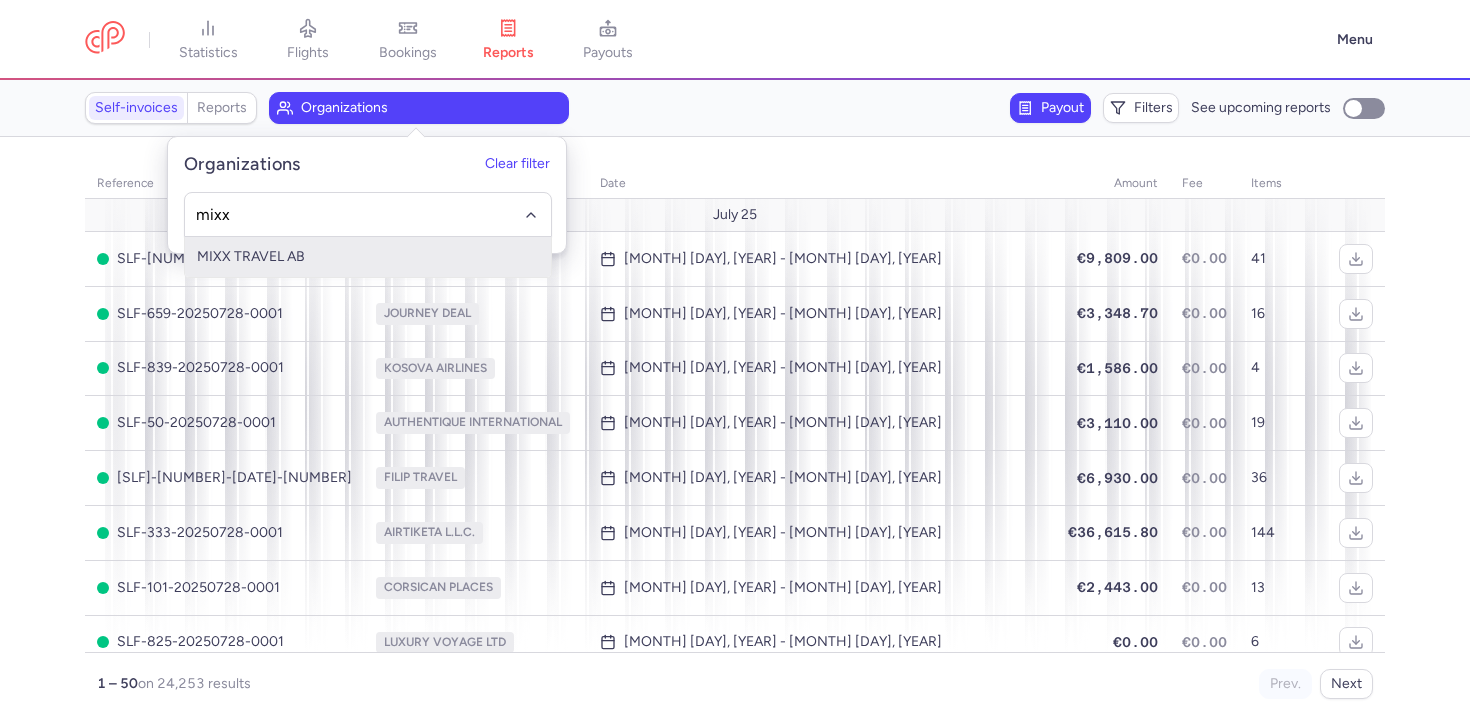 click on "MIXX TRAVEL AB" 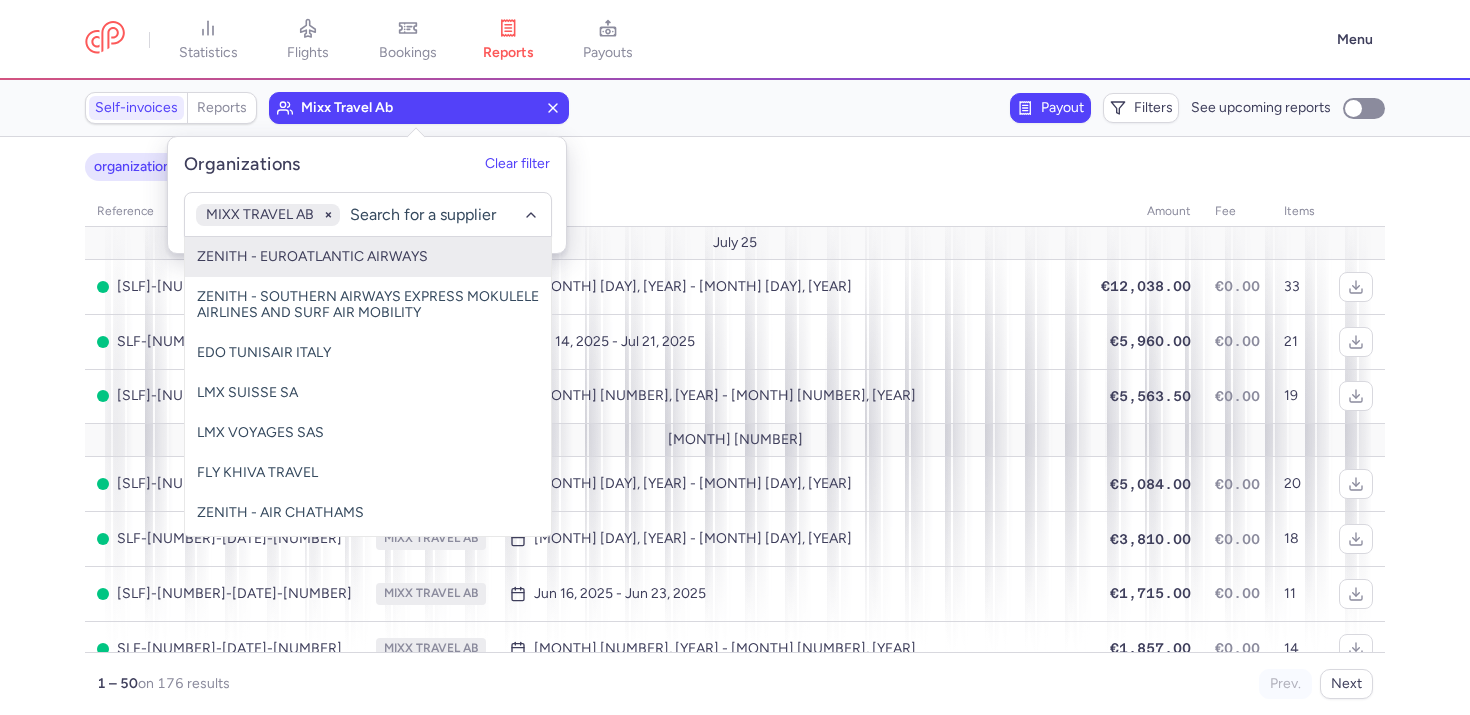 click on "[ORGANIZATION_NAME] names: [COMPANY_NAME] [ORGANIZATION_NAME] [DATE] [AMOUNT] [FEE] [ITEMS] [MONTH] [DAY] [SLF]-[NUMBER]-[DATE]-[NUMBER] [COMPANY_NAME] [MONTH] [DAY], [YEAR] - [MONTH] [DAY], [YEAR] [AMOUNT] [FEE] [NUMBER] [SLF]-[NUMBER]-[DATE]-[NUMBER] [COMPANY_NAME] [MONTH] [DAY], [YEAR] - [MONTH] [DAY], [YEAR] [AMOUNT] [FEE] [NUMBER] [SLF]-[NUMBER]-[DATE]-[NUMBER] [COMPANY_NAME] [MONTH] [DAY], [YEAR] - [MONTH] [DAY], [YEAR] [AMOUNT] [FEE] [NUMBER] [MONTH] [DAY] [SLF]-[NUMBER]-[DATE]-[NUMBER] [COMPANY_NAME] [MONTH] [DAY], [YEAR] - [MONTH] [DAY], [YEAR] [AMOUNT] [FEE] [NUMBER] [SLF]-[NUMBER]-[DATE]-[NUMBER] [COMPANY_NAME] [MONTH] [DAY], [YEAR] - [MONTH] [DAY], [YEAR] [AMOUNT] [FEE] [NUMBER] [SLF]-[NUMBER]-[DATE]-[NUMBER] [COMPANY_NAME] [MONTH] [DAY], [YEAR] - [MONTH] [DAY], [YEAR] [AMOUNT] [FEE] [NUMBER] [SLF]-[NUMBER]-[DATE]-[NUMBER] [COMPANY_NAME] [MONTH] [DAY], [YEAR] - [MONTH] [DAY], [YEAR] [AMOUNT] [FEE] [NUMBER] [SLF]-[NUMBER]-[DATE]-[NUMBER] [COMPANY_NAME] [MONTH] [DAY], [YEAR] - [MONTH] [DAY], [YEAR] [AMOUNT] [FEE] [NUMBER] [MONTH] [DAY] [SLF]-[NUMBER]-[DATE]-[NUMBER] [COMPANY_NAME] [MONTH] [DAY], [YEAR] - [MONTH] [DAY], [YEAR] [AMOUNT] [FEE] [NUMBER] [SLF]-[NUMBER]-[DATE]-[NUMBER] [AMOUNT]" at bounding box center (735, 426) 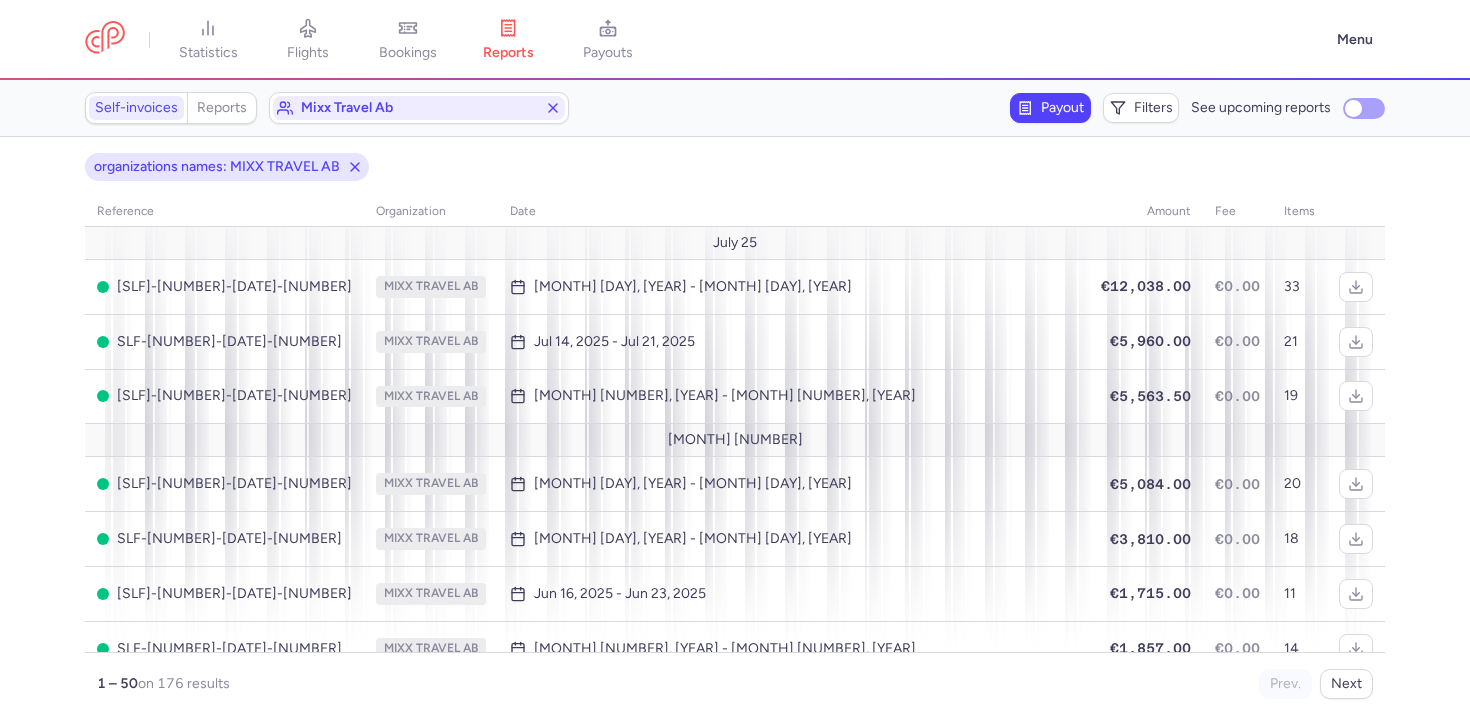 click on "See upcoming reports" 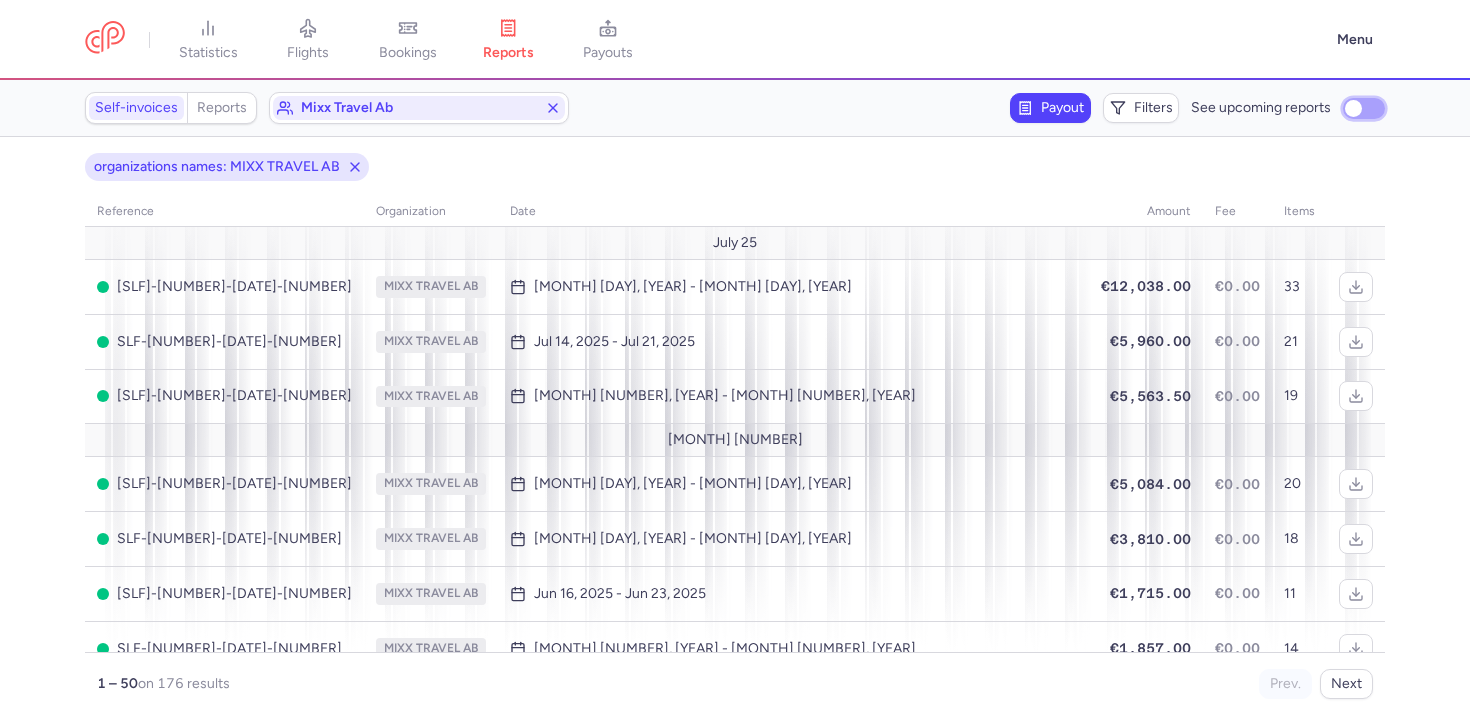 click on "See upcoming reports" at bounding box center [1364, 108] 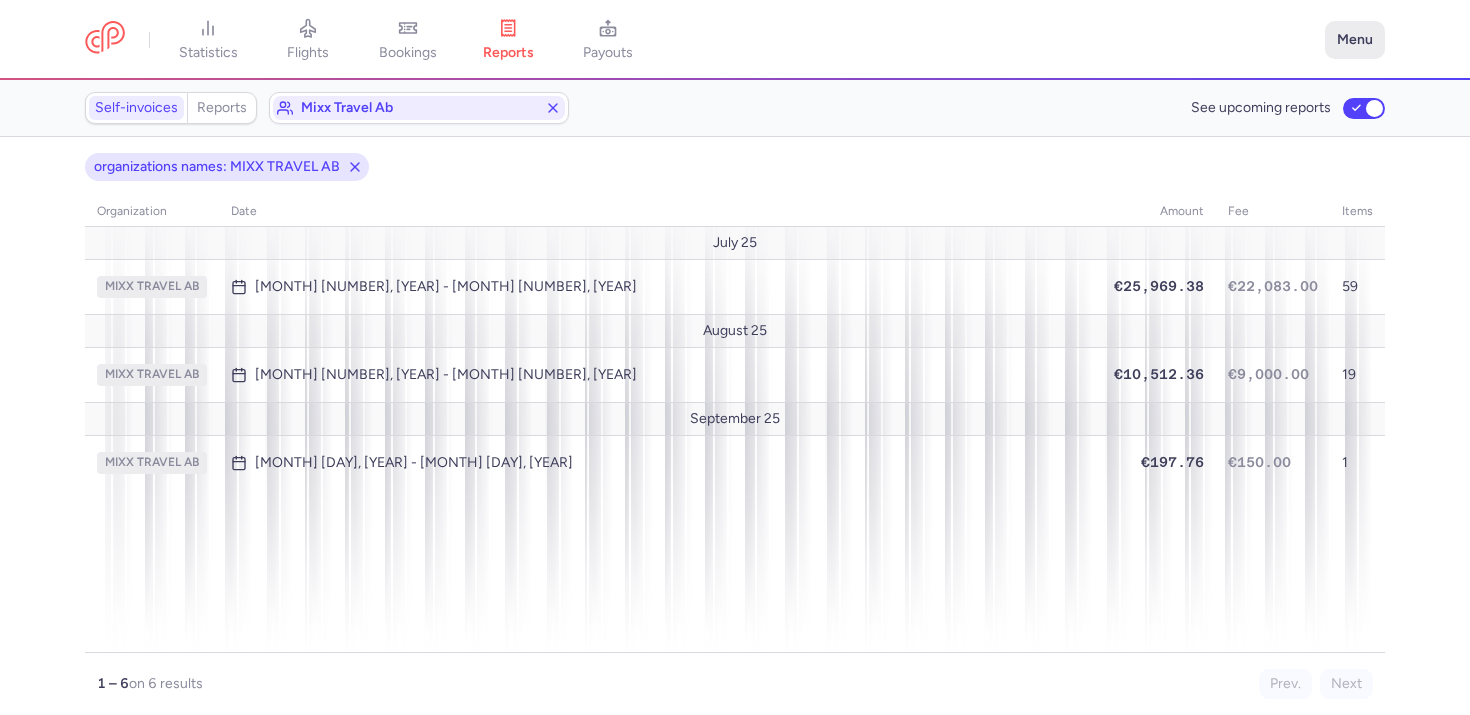 click on "Menu" at bounding box center (1355, 40) 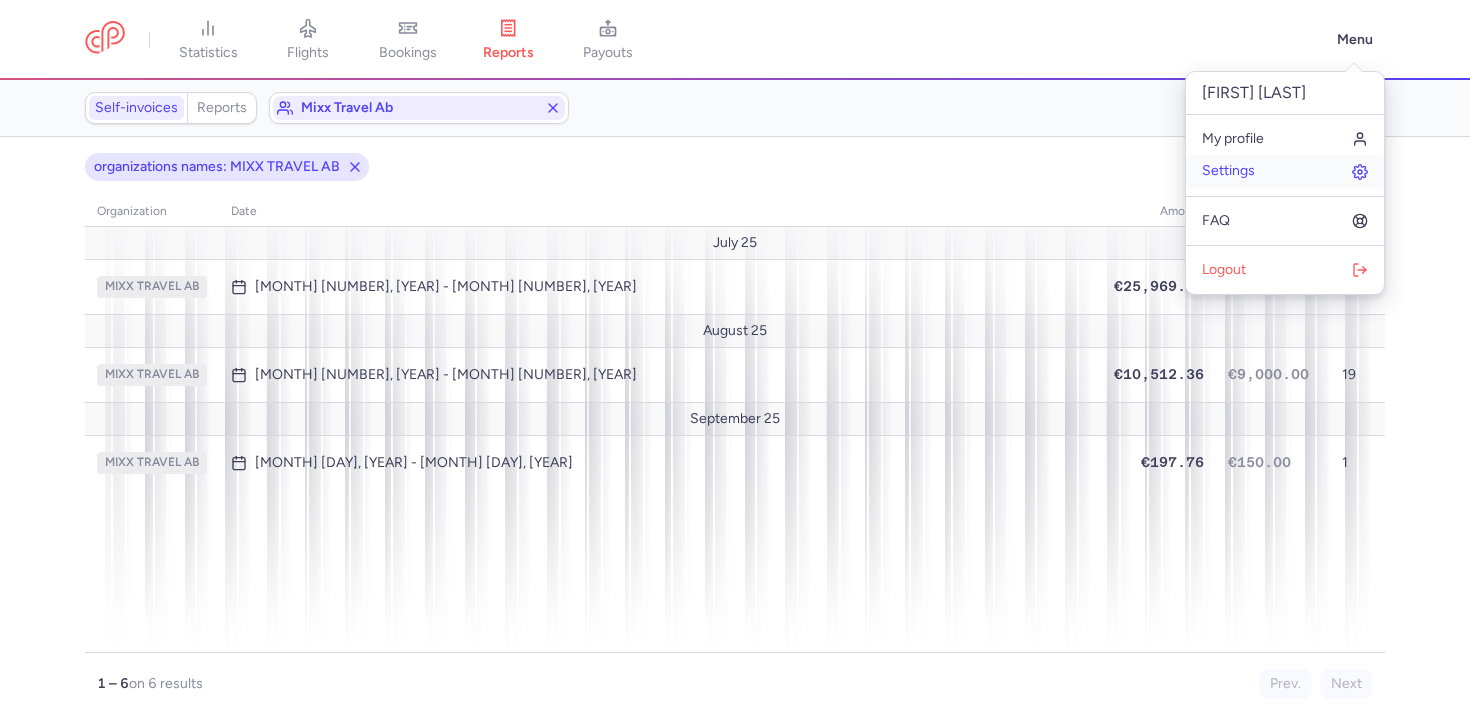 click on "Settings" at bounding box center (1285, 171) 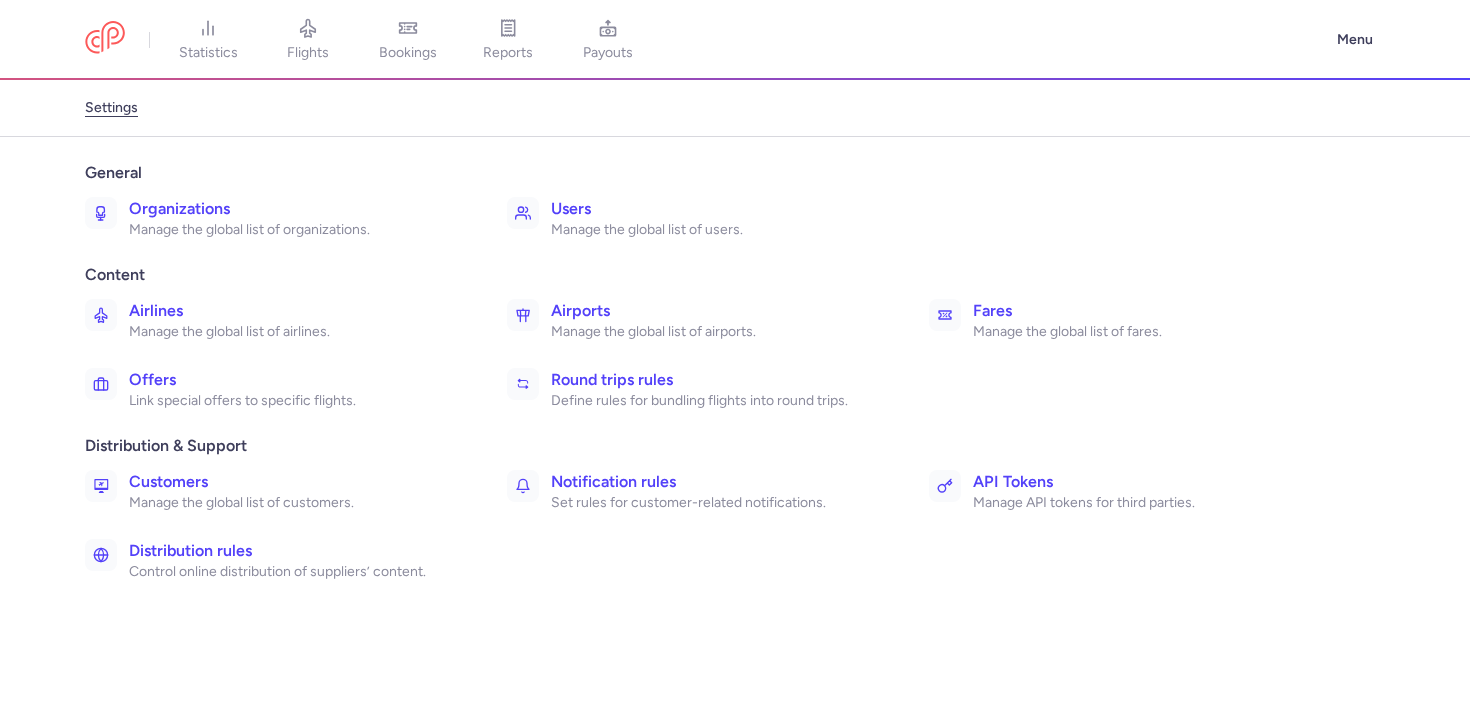click on "Organizations Manage the global list of organizations." at bounding box center (282, 218) 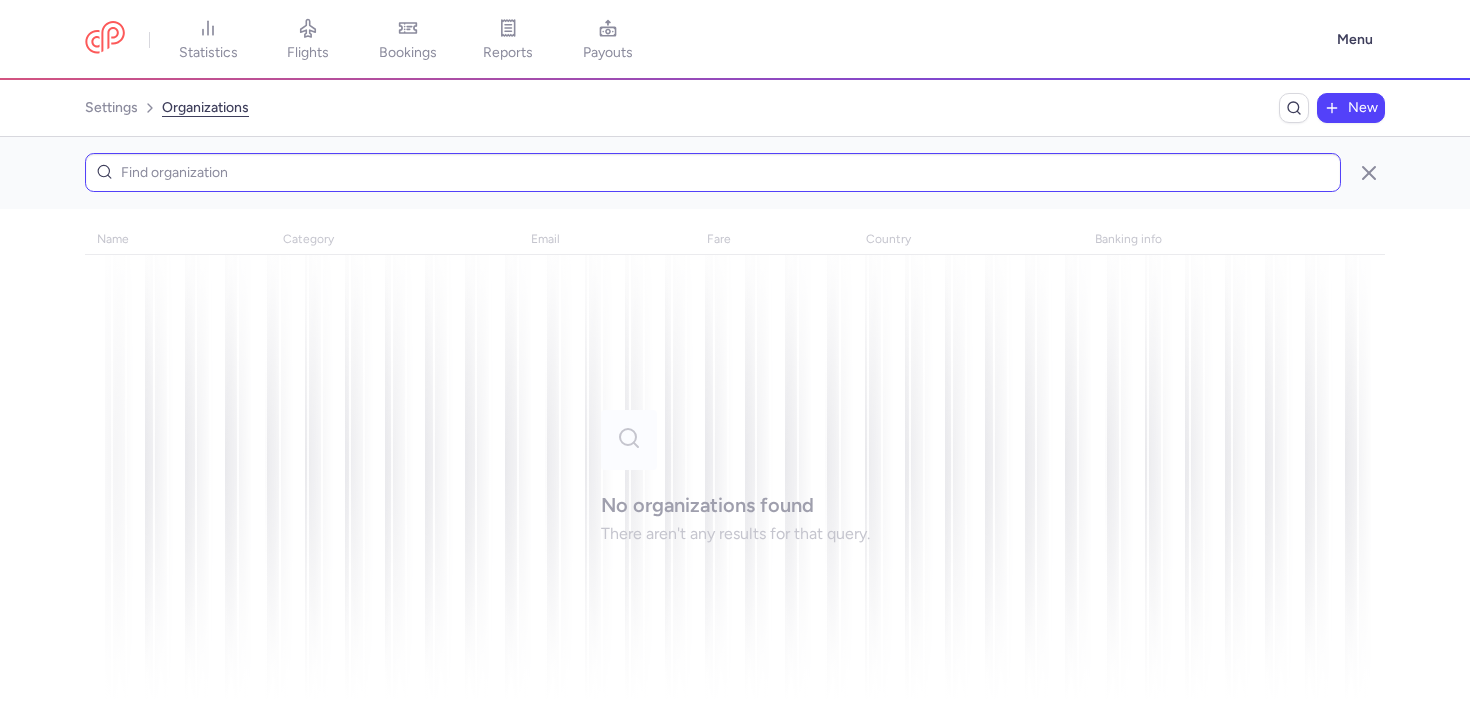 scroll, scrollTop: 0, scrollLeft: 0, axis: both 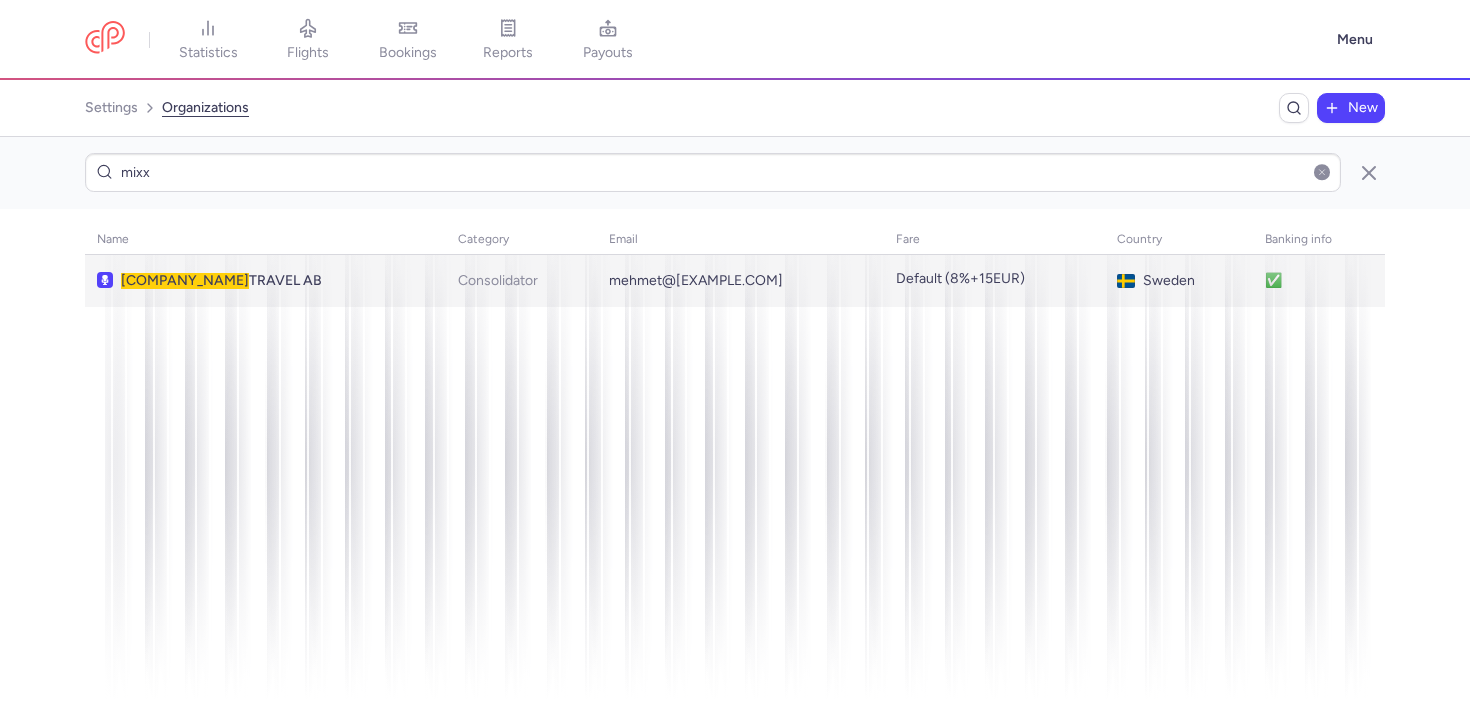 type on "mixx" 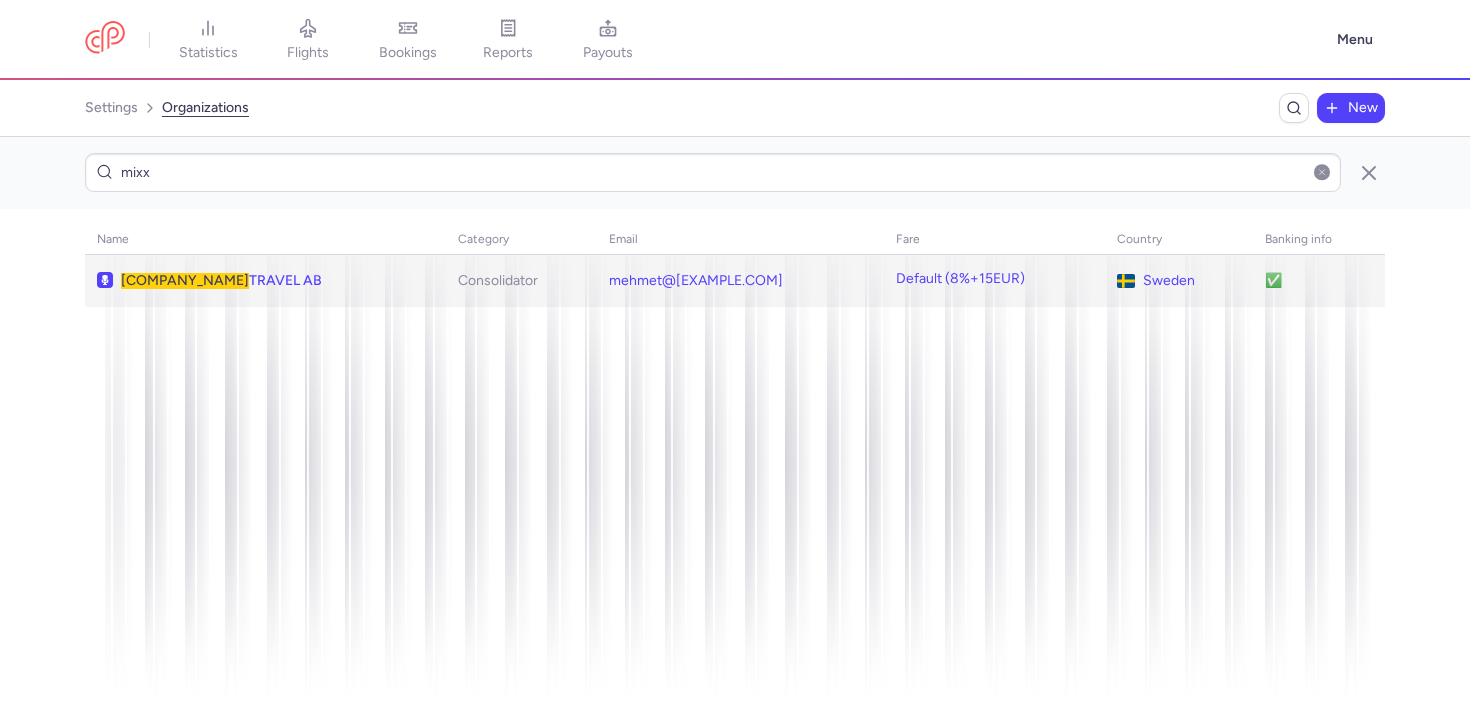 click on "[COMPANY_NAME]" at bounding box center [233, 281] 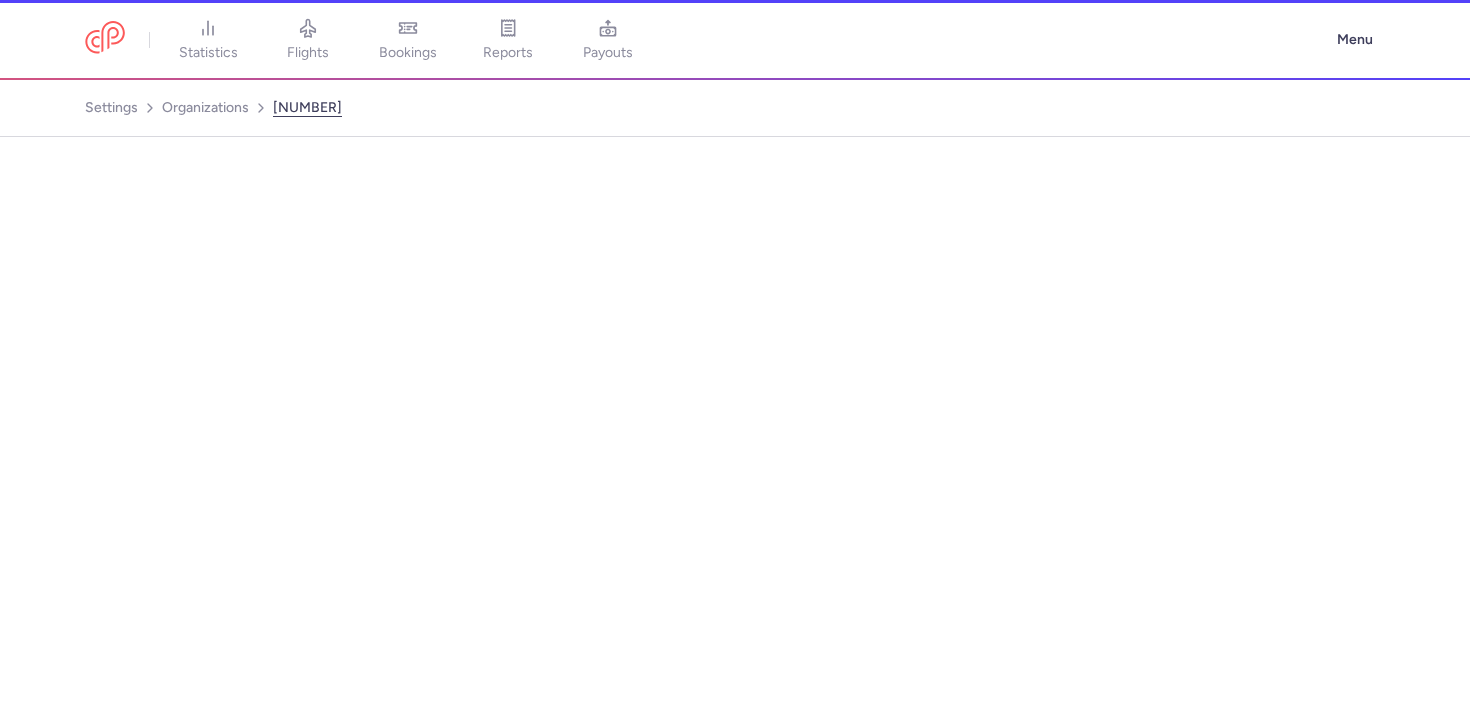 select on "CONSOLIDATOR" 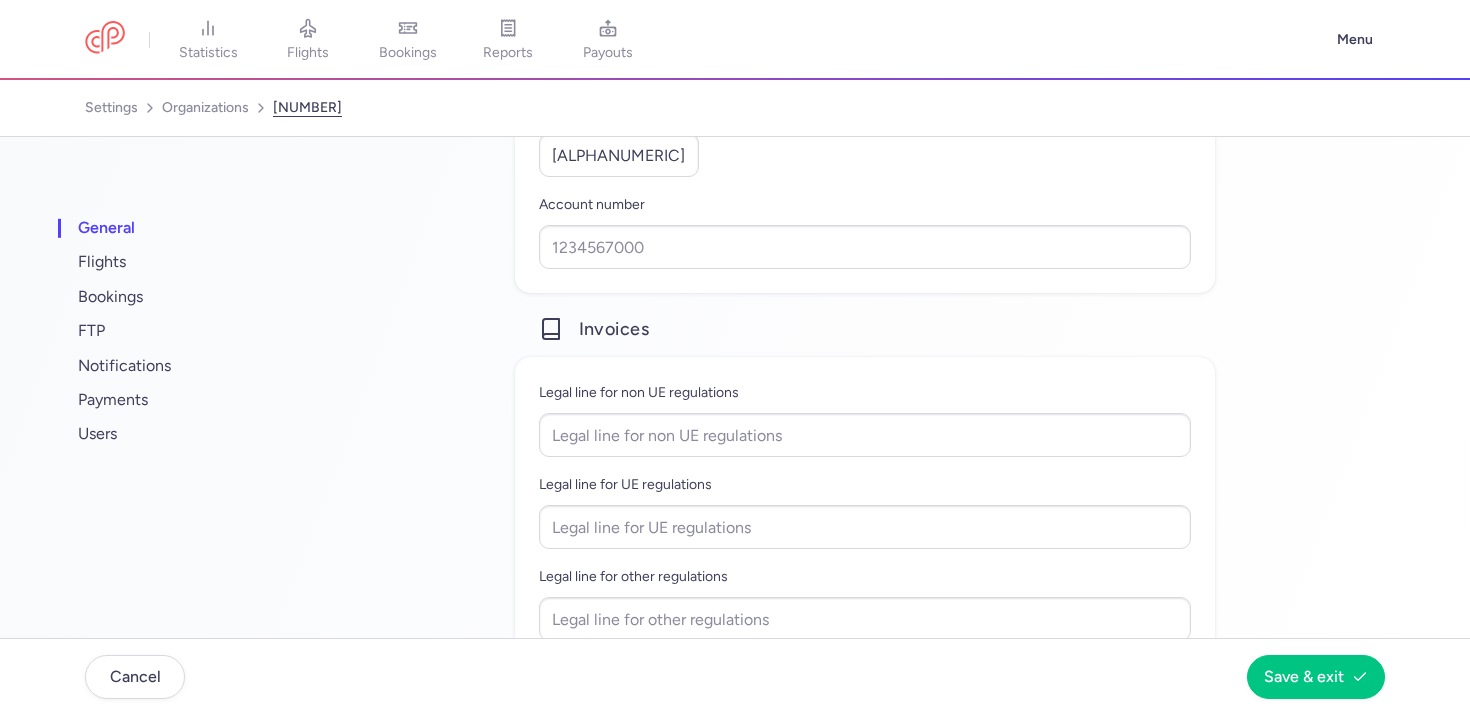 scroll, scrollTop: 1879, scrollLeft: 0, axis: vertical 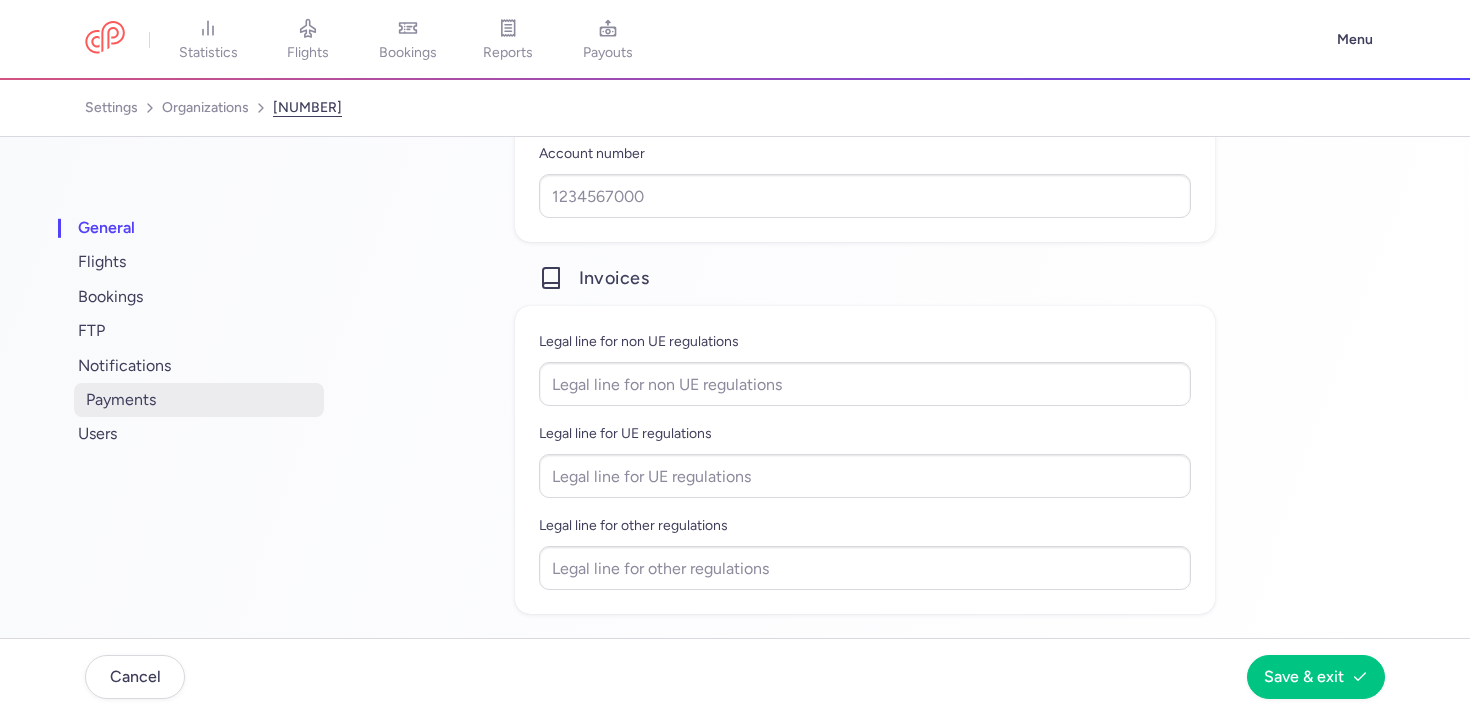 click on "payments" at bounding box center (199, 400) 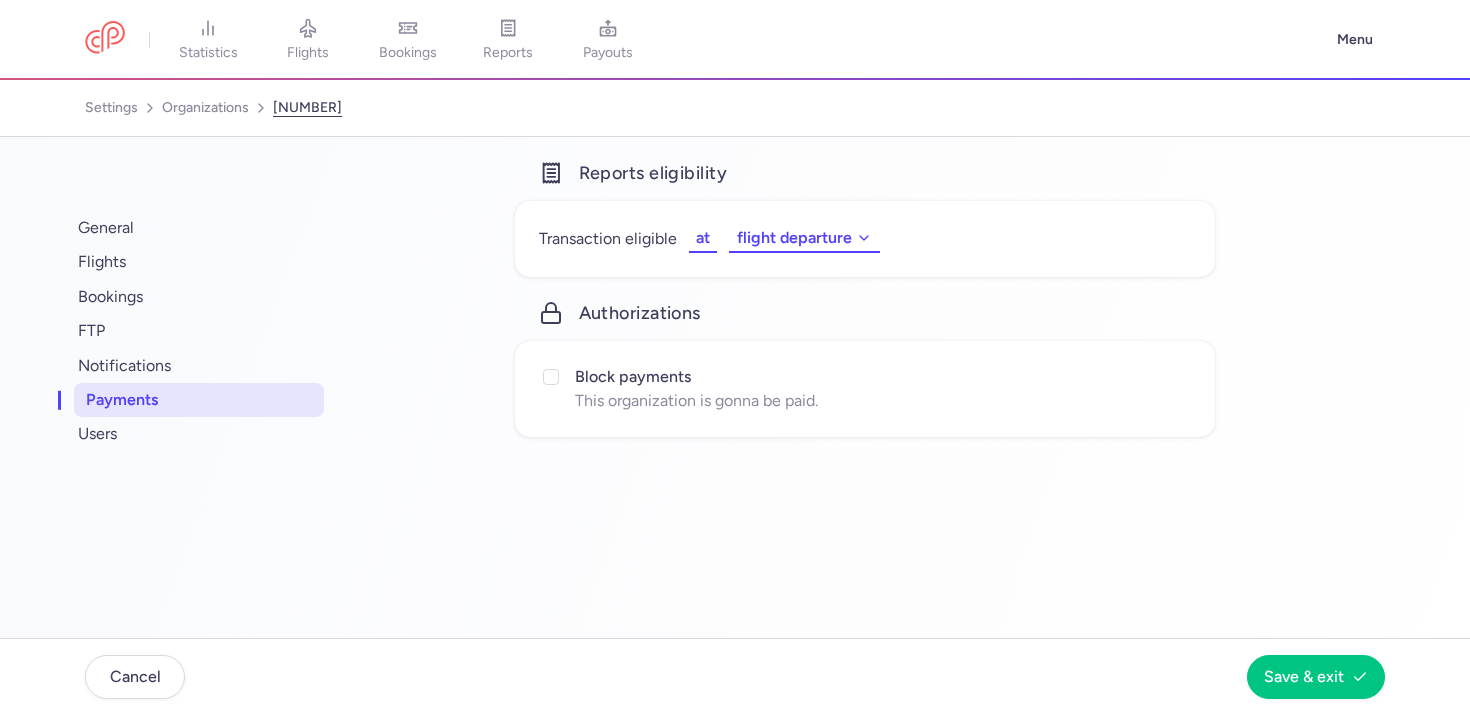 scroll, scrollTop: 0, scrollLeft: 0, axis: both 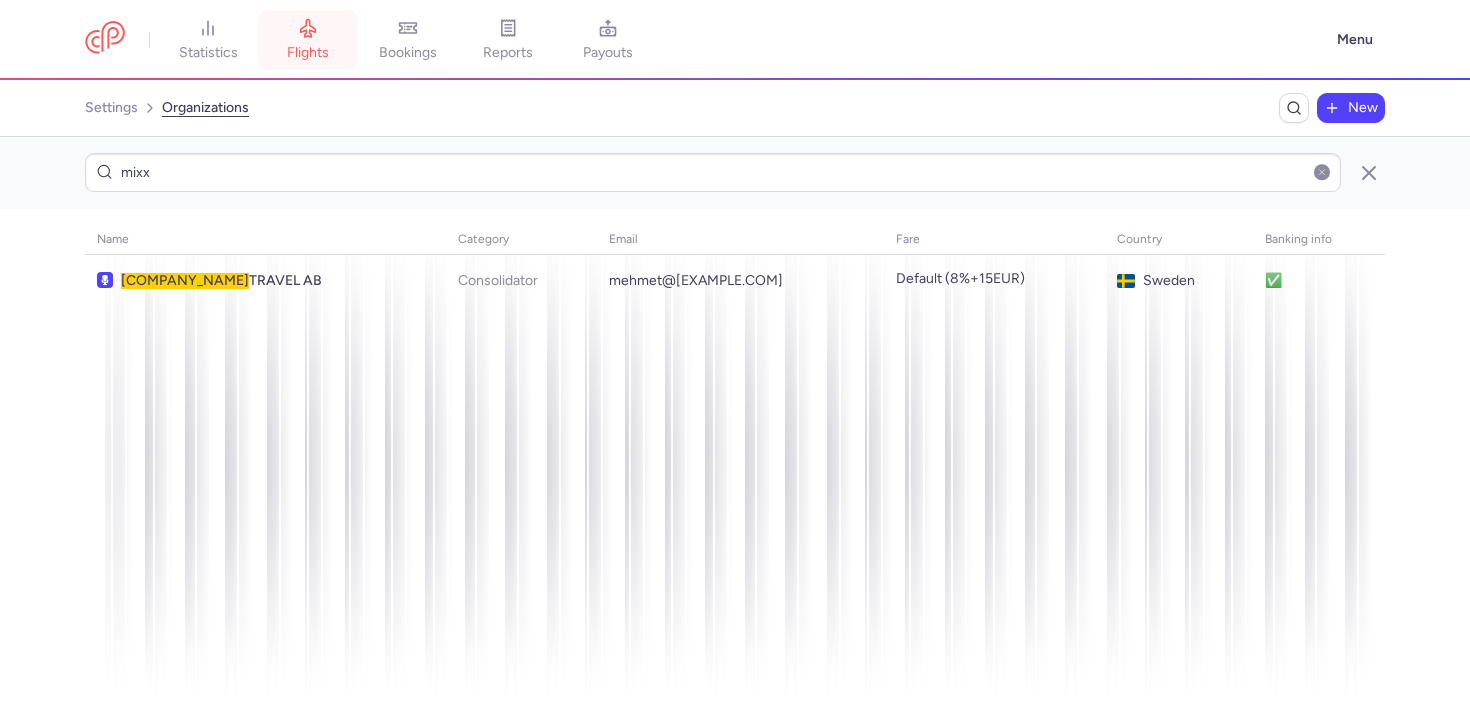 click on "flights" at bounding box center [308, 40] 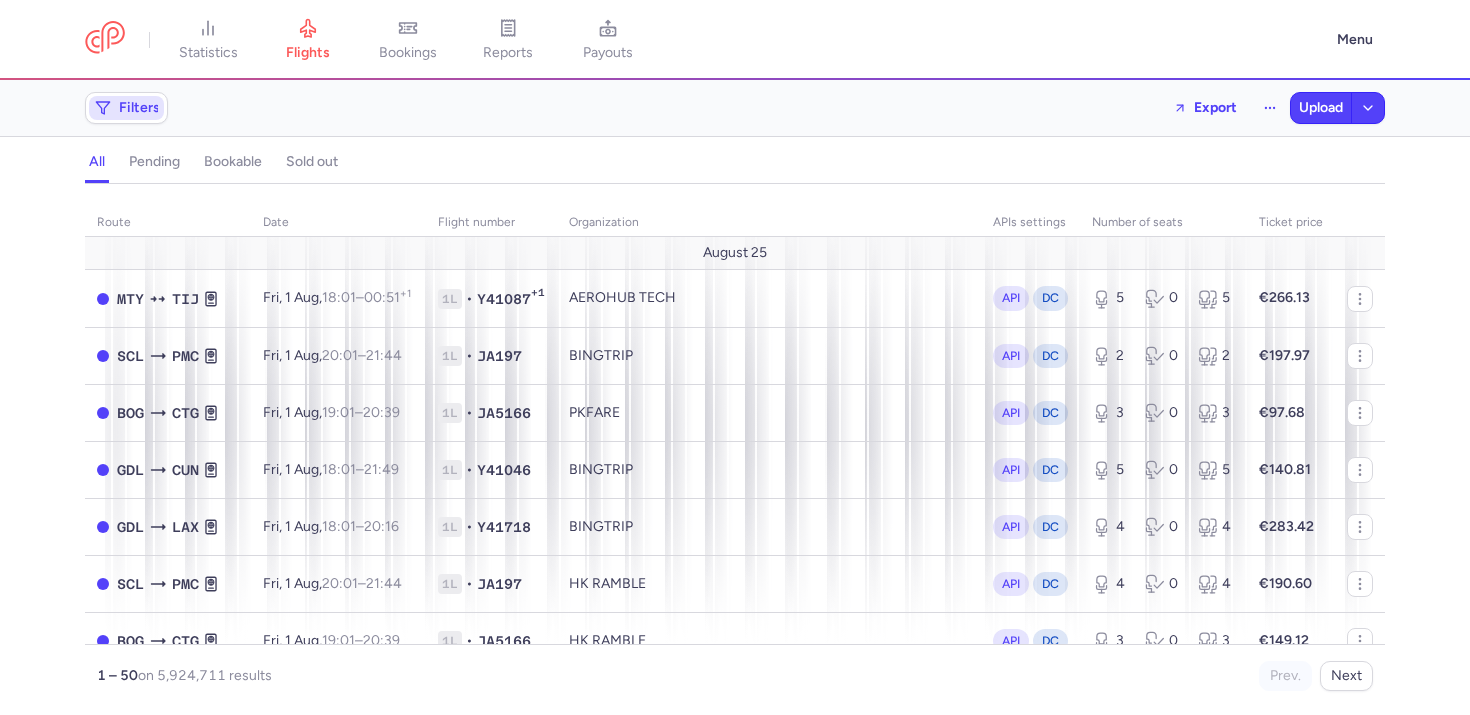 click on "Filters" 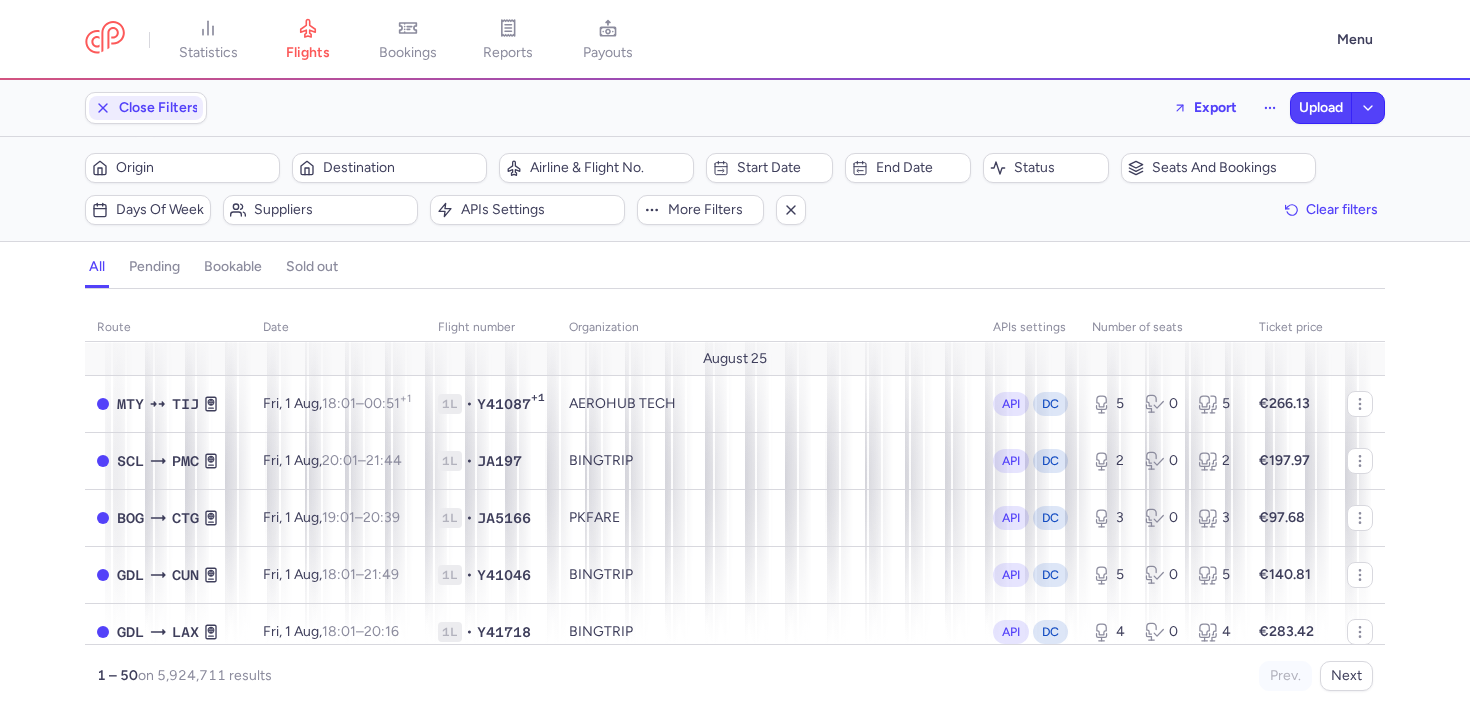 scroll, scrollTop: 0, scrollLeft: 0, axis: both 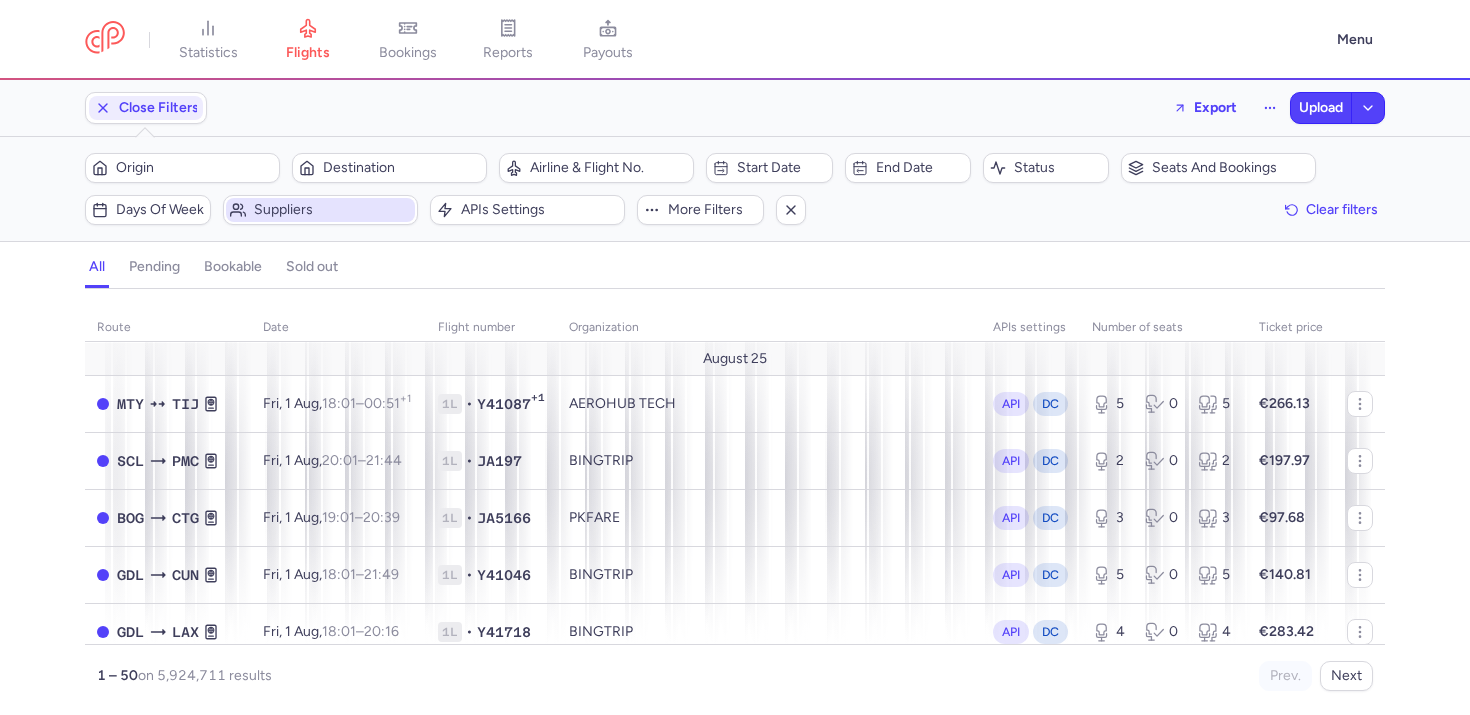 click on "Suppliers" at bounding box center (332, 210) 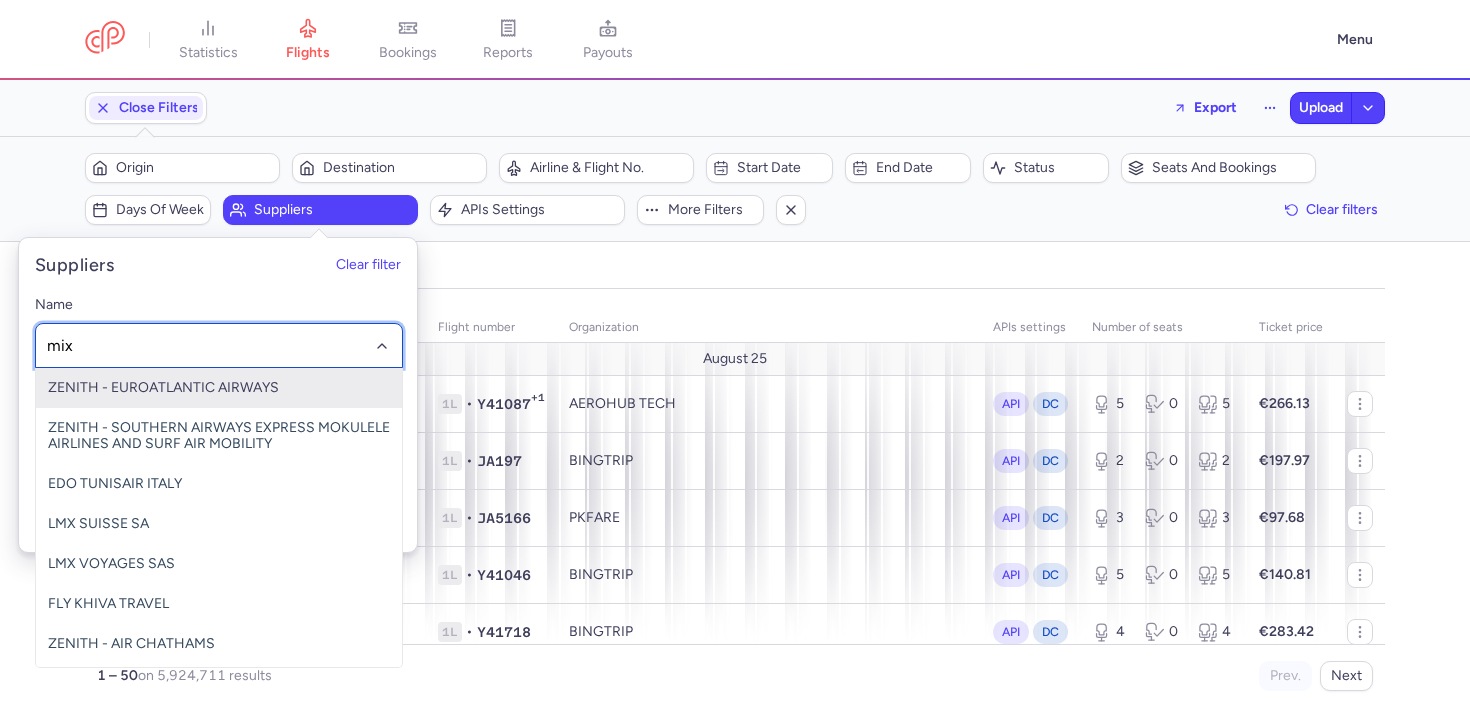 type on "mixx" 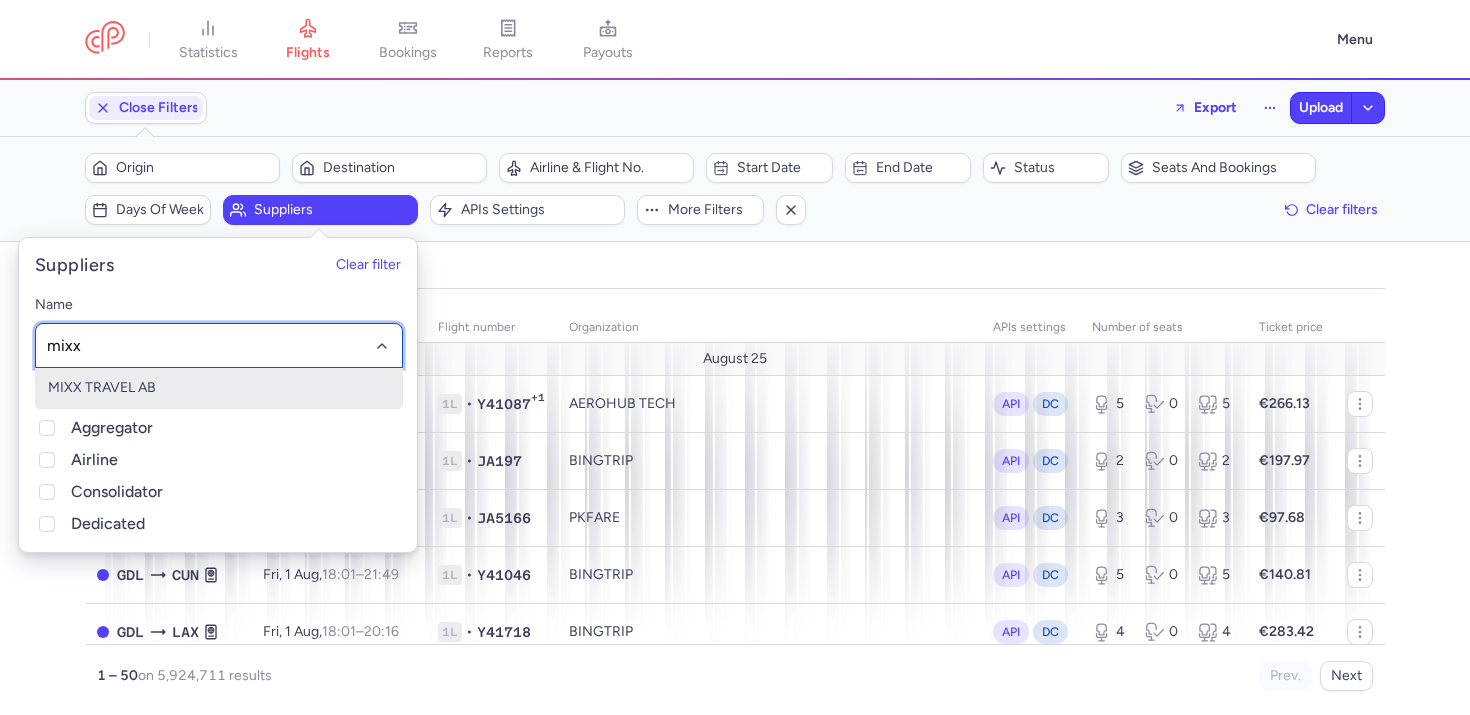 click on "MIXX TRAVEL AB" 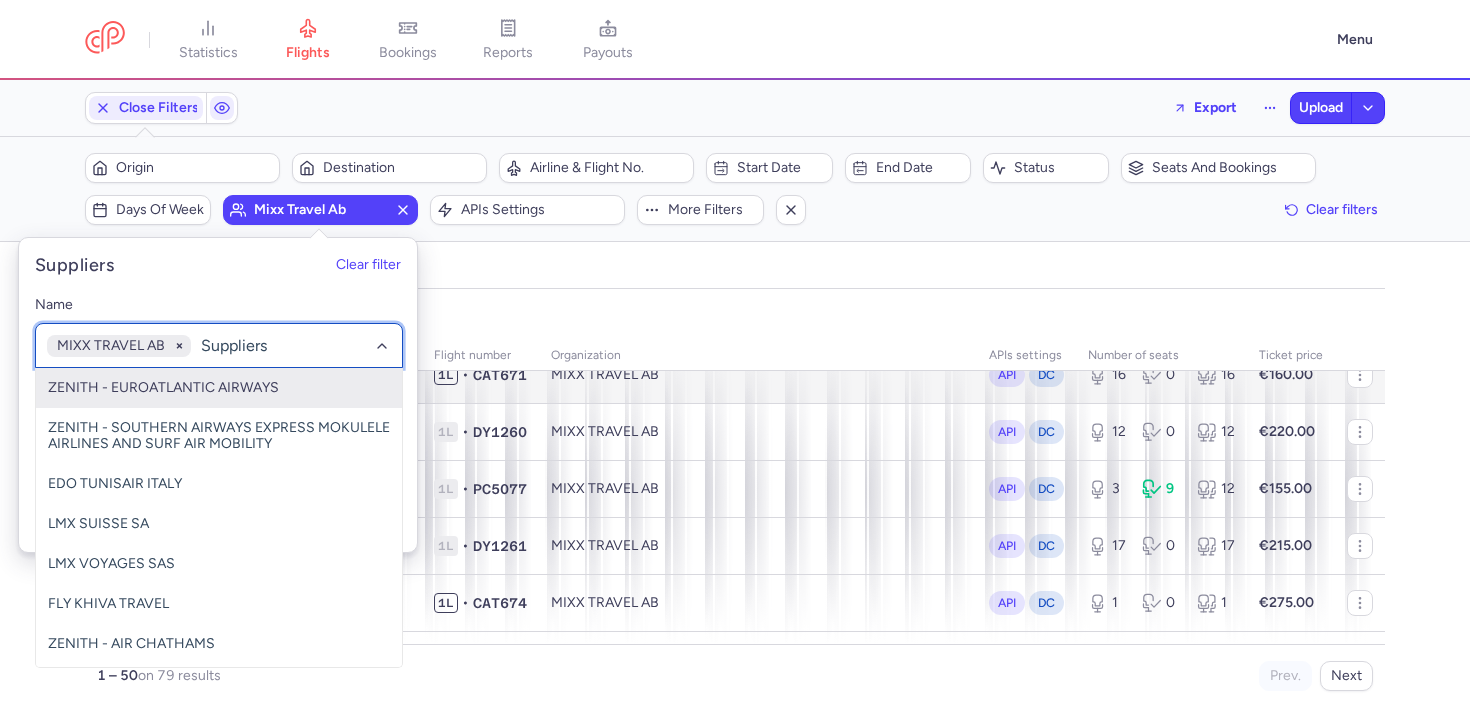 scroll, scrollTop: 121, scrollLeft: 0, axis: vertical 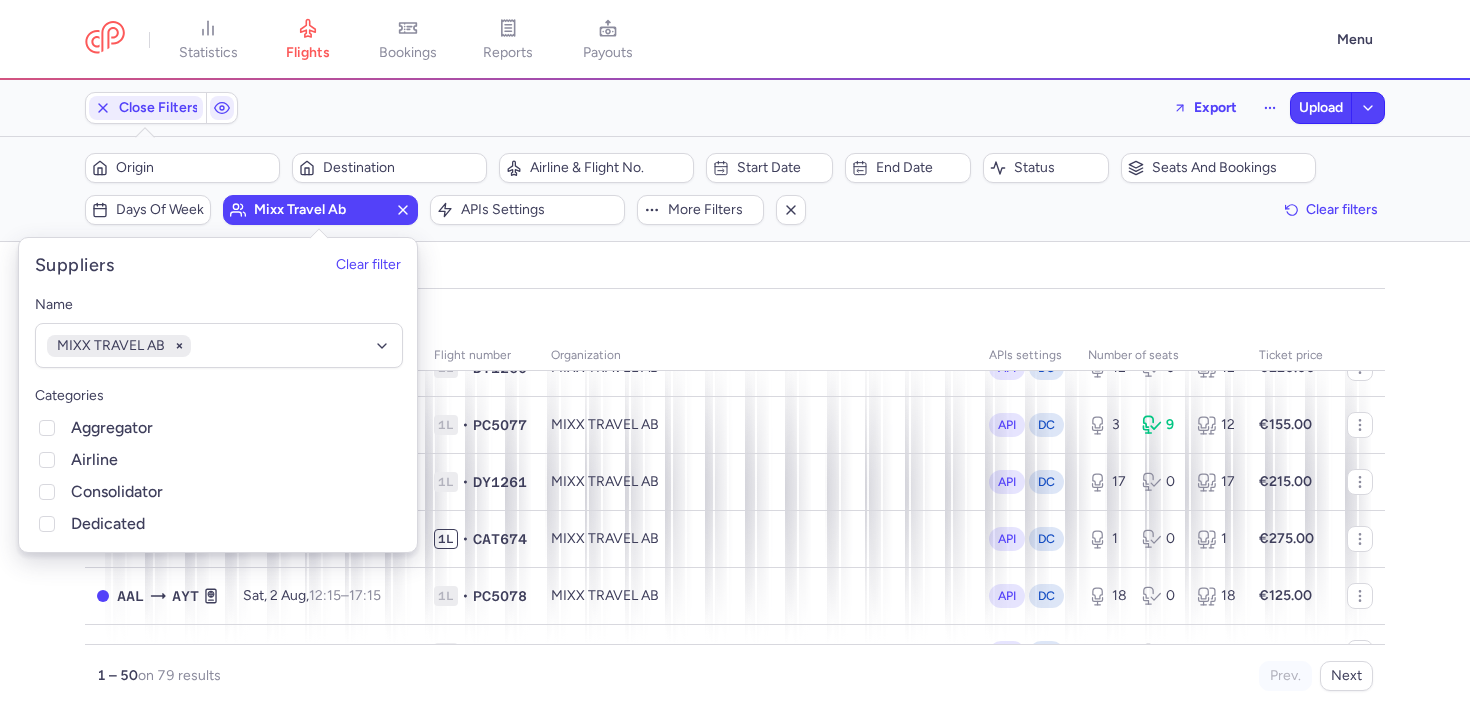 click on "organizations names: MIXX TRAVEL AB" at bounding box center (735, 315) 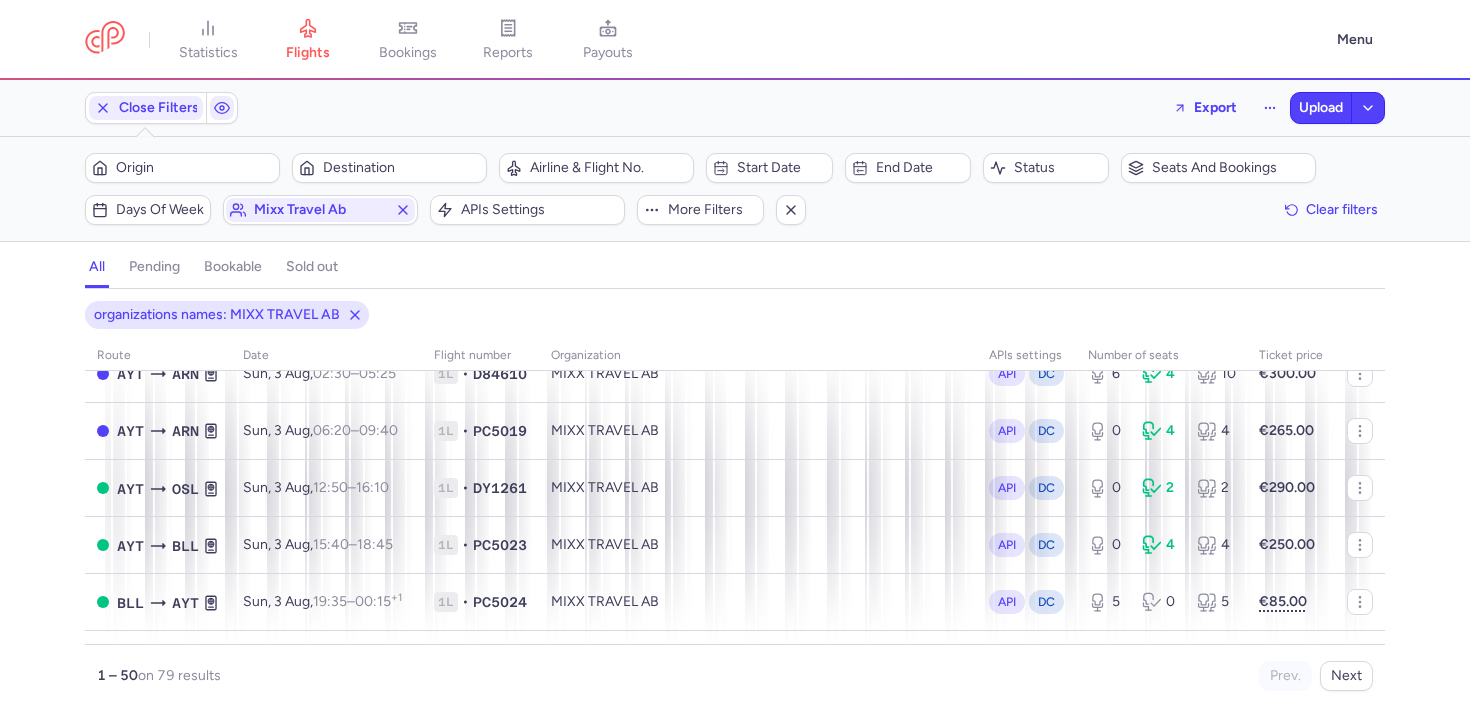 scroll, scrollTop: 1036, scrollLeft: 0, axis: vertical 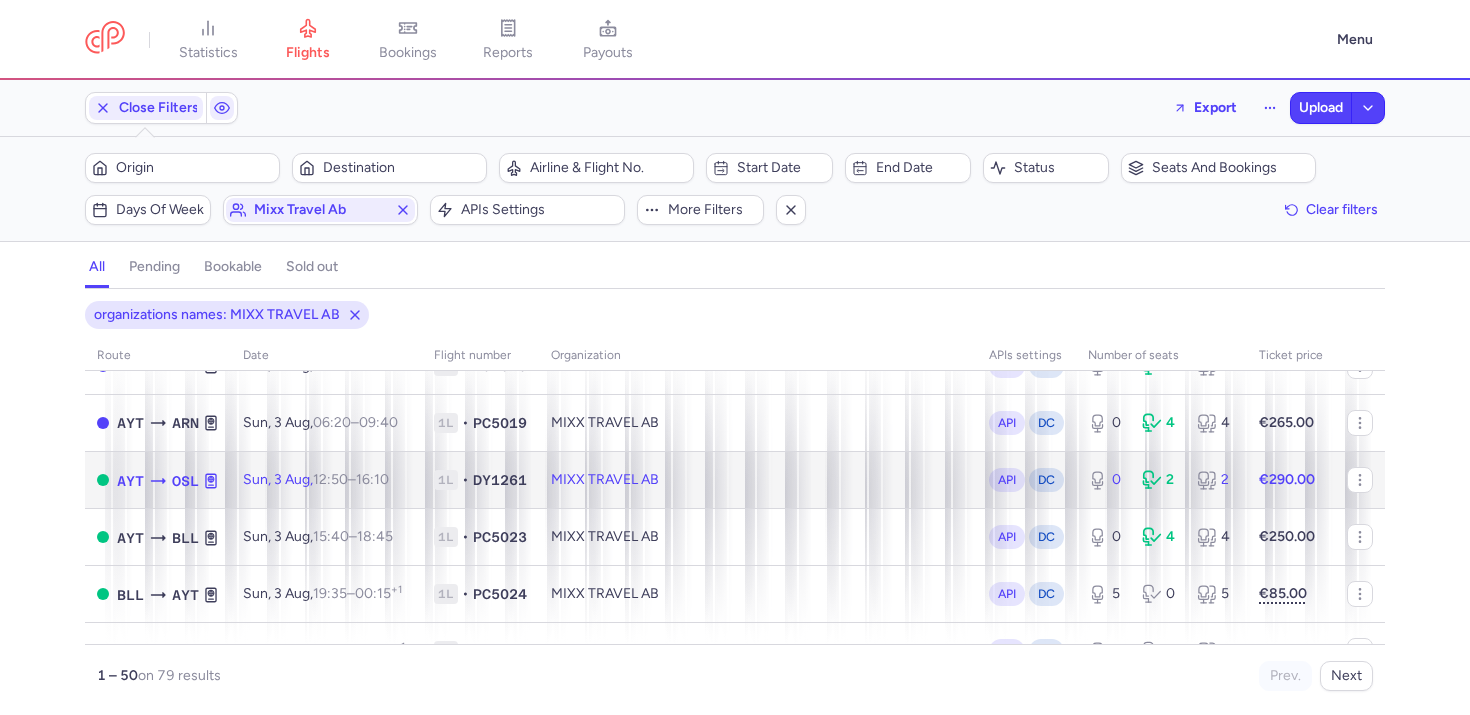 click on "MIXX TRAVEL AB" 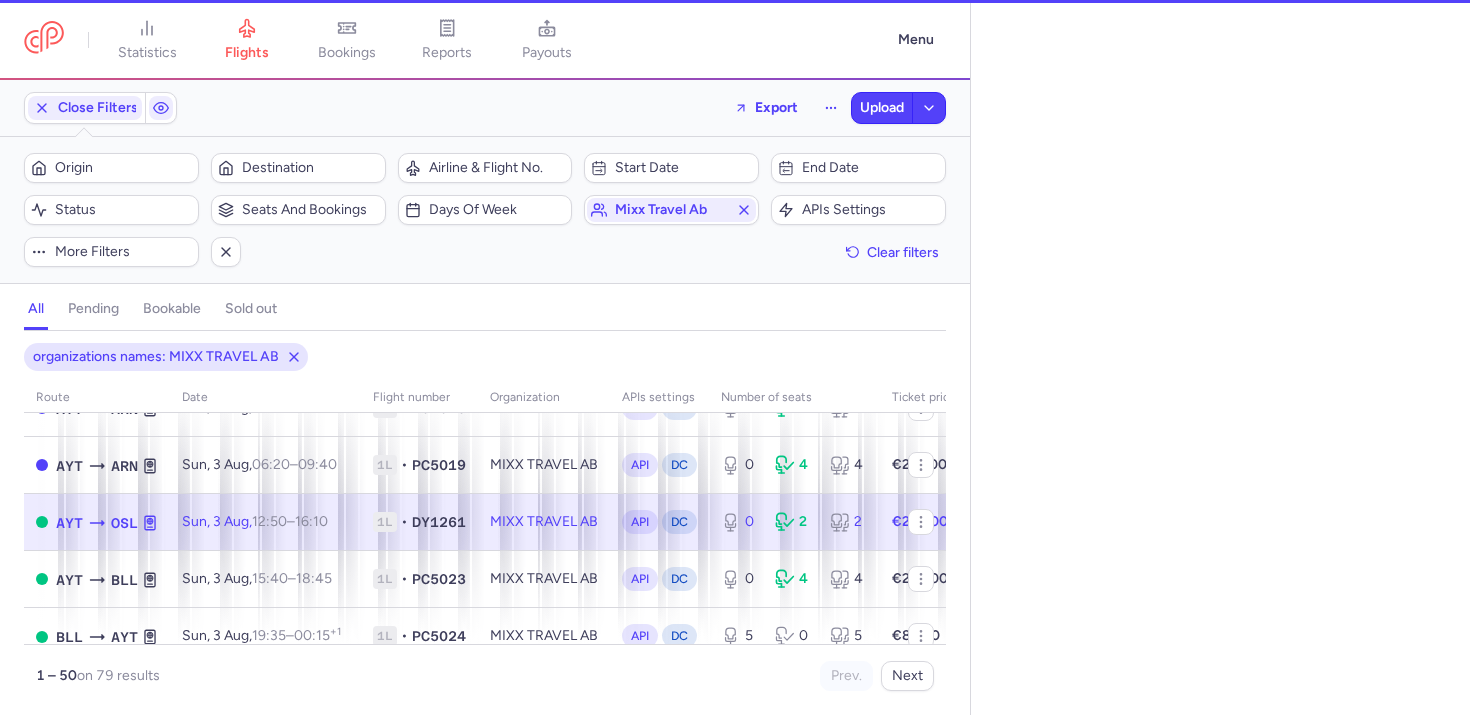 select on "days" 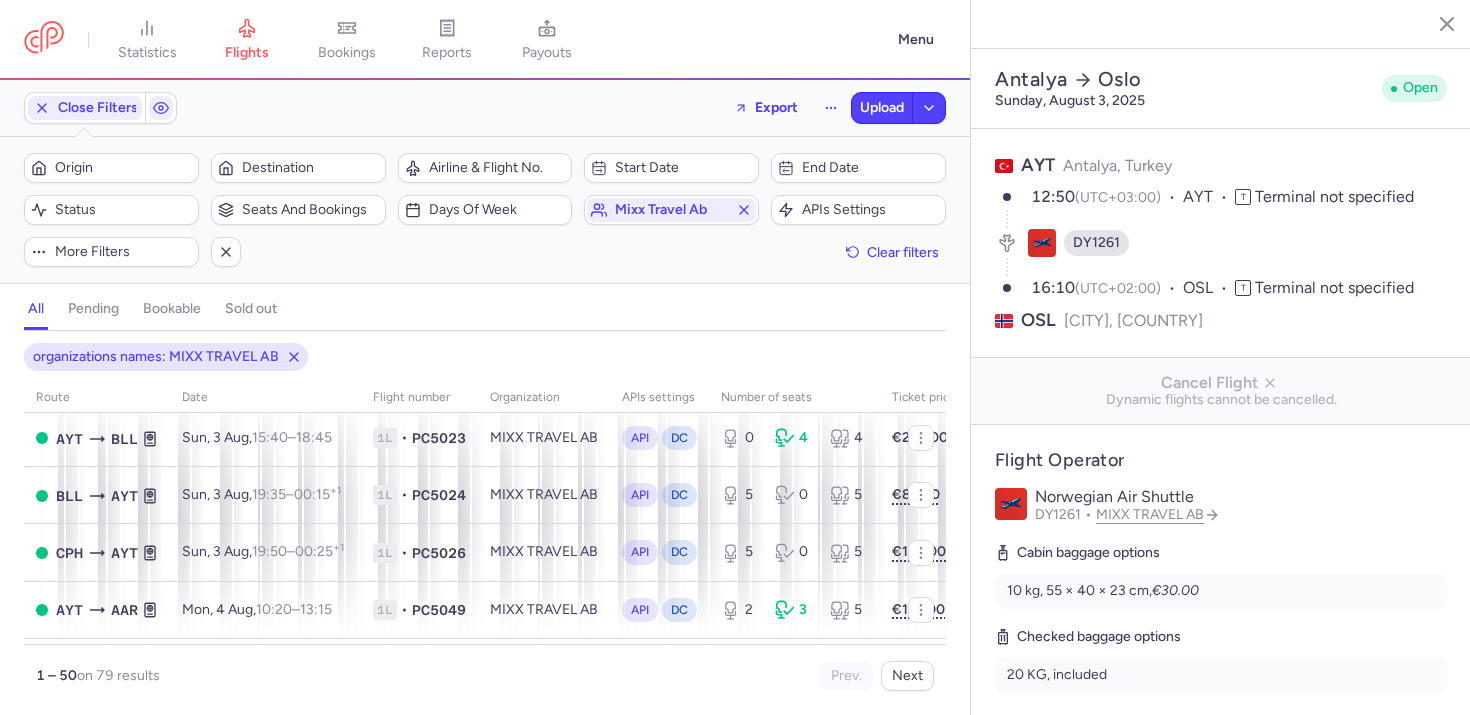 scroll, scrollTop: 1191, scrollLeft: 0, axis: vertical 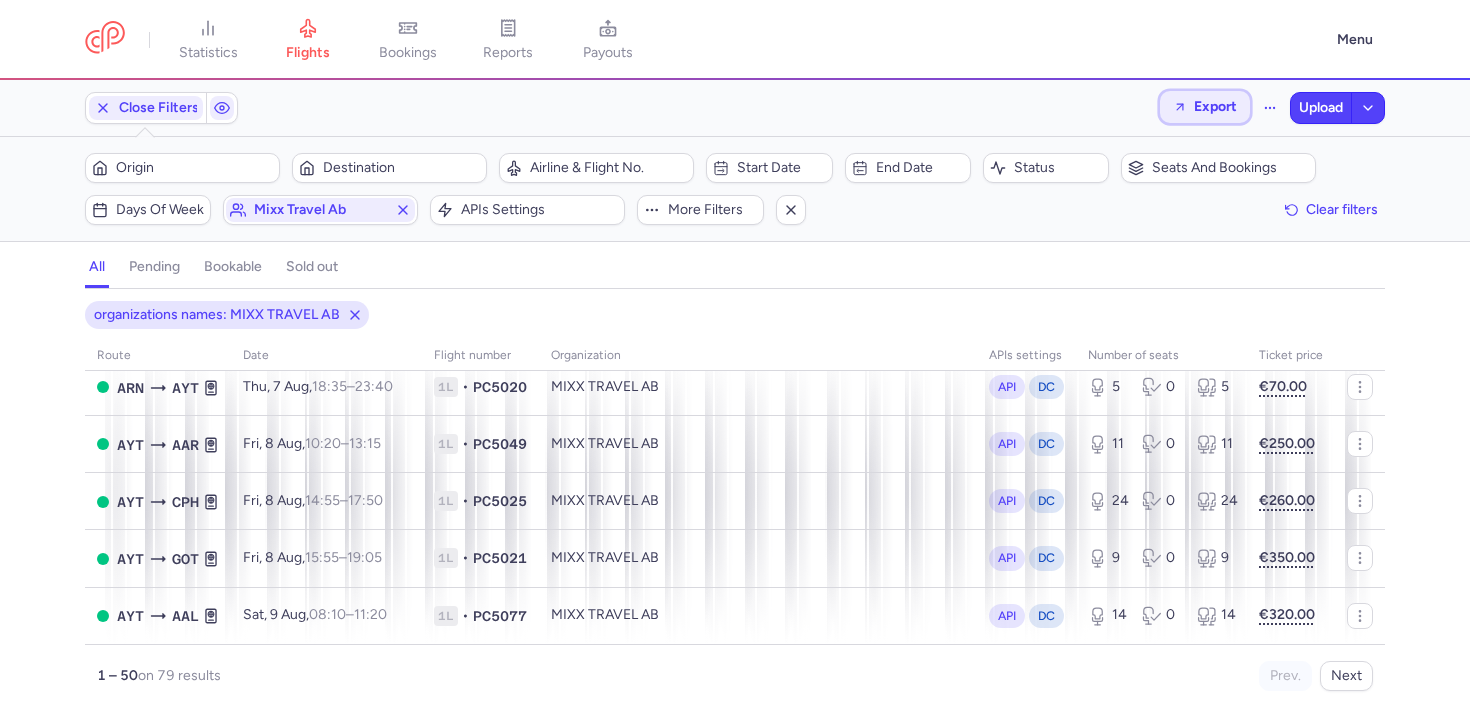 click on "Export" at bounding box center [1215, 106] 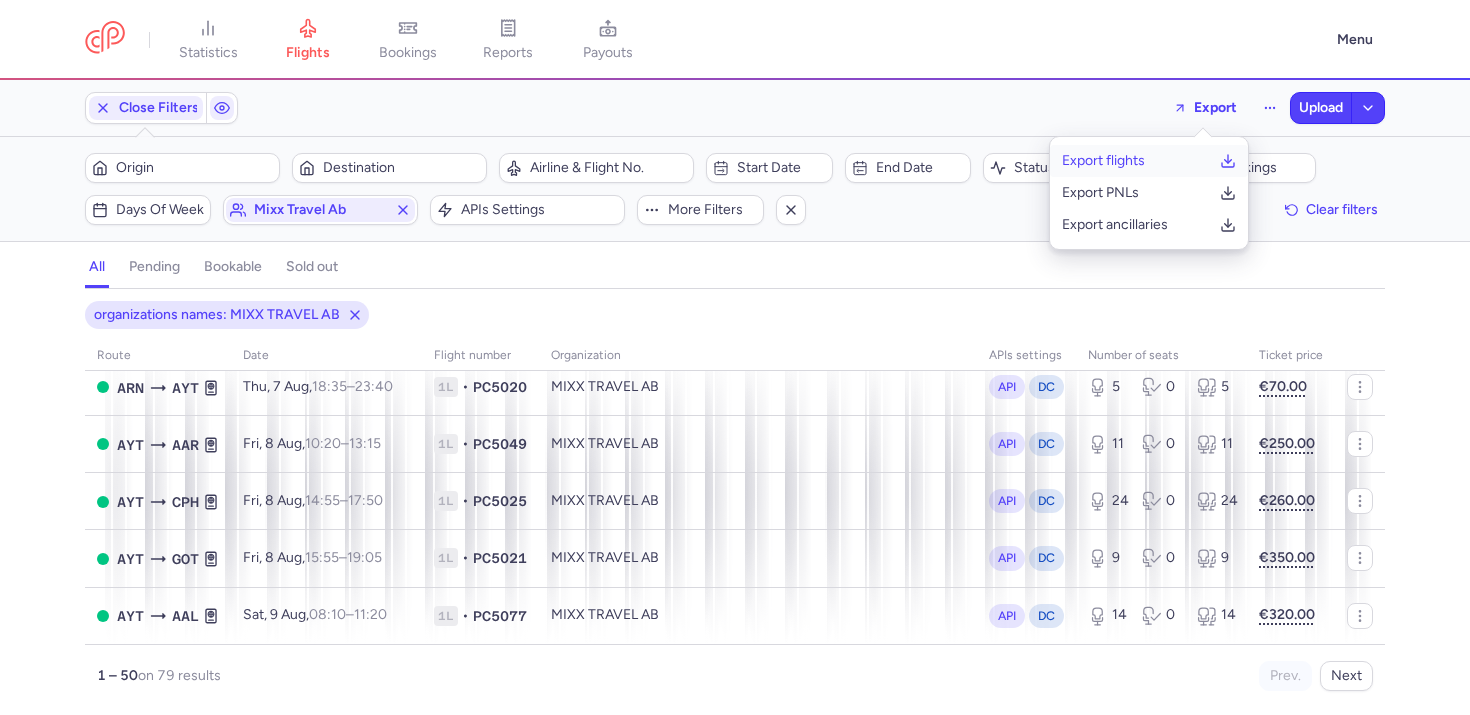 click on "Export flights" at bounding box center [1149, 161] 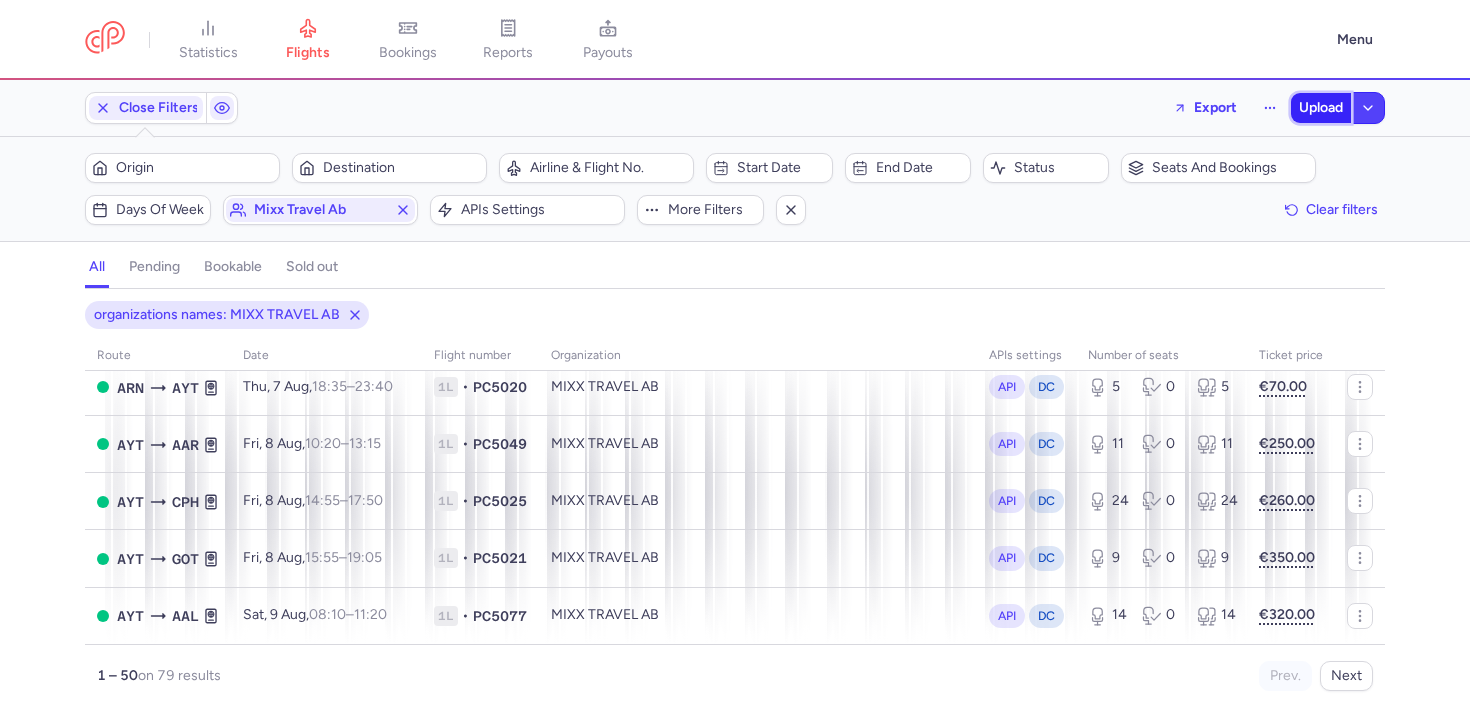 click on "Upload" at bounding box center [1321, 108] 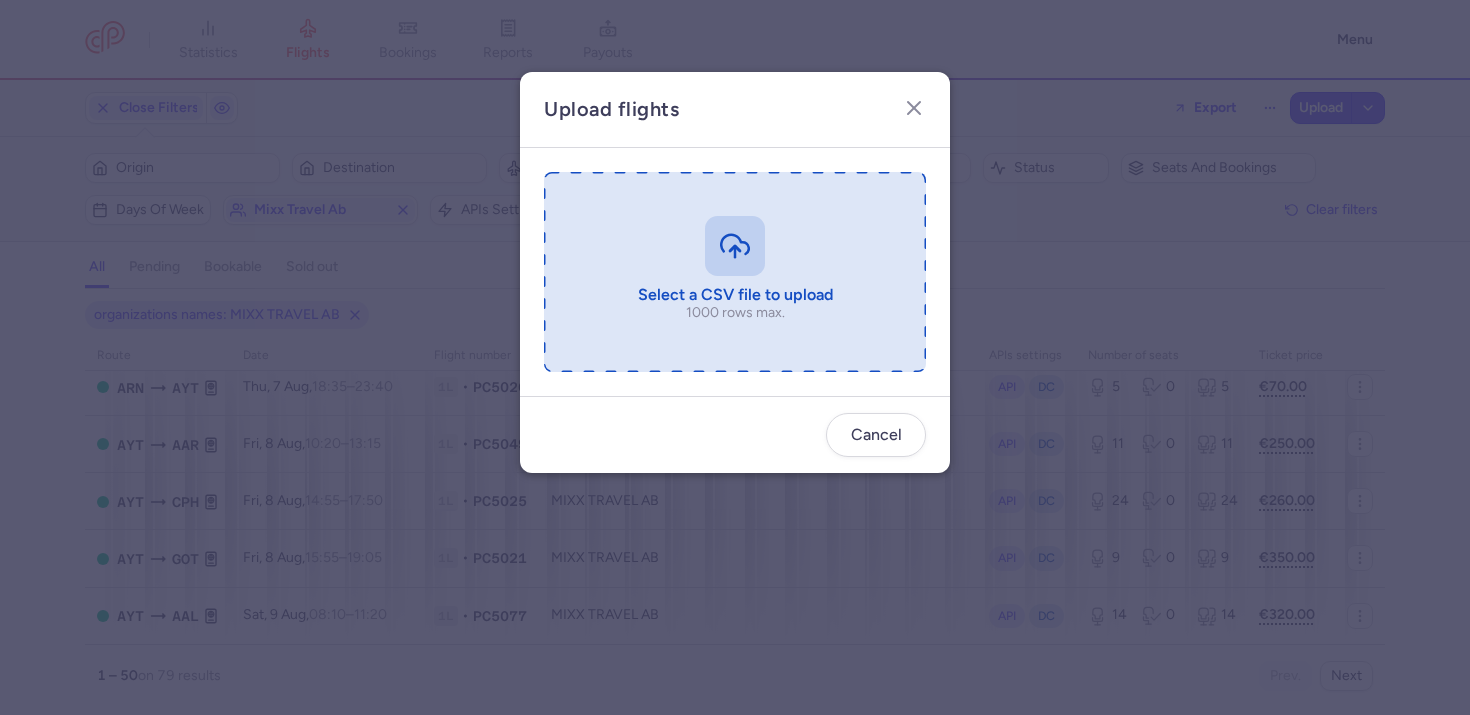click at bounding box center (735, 272) 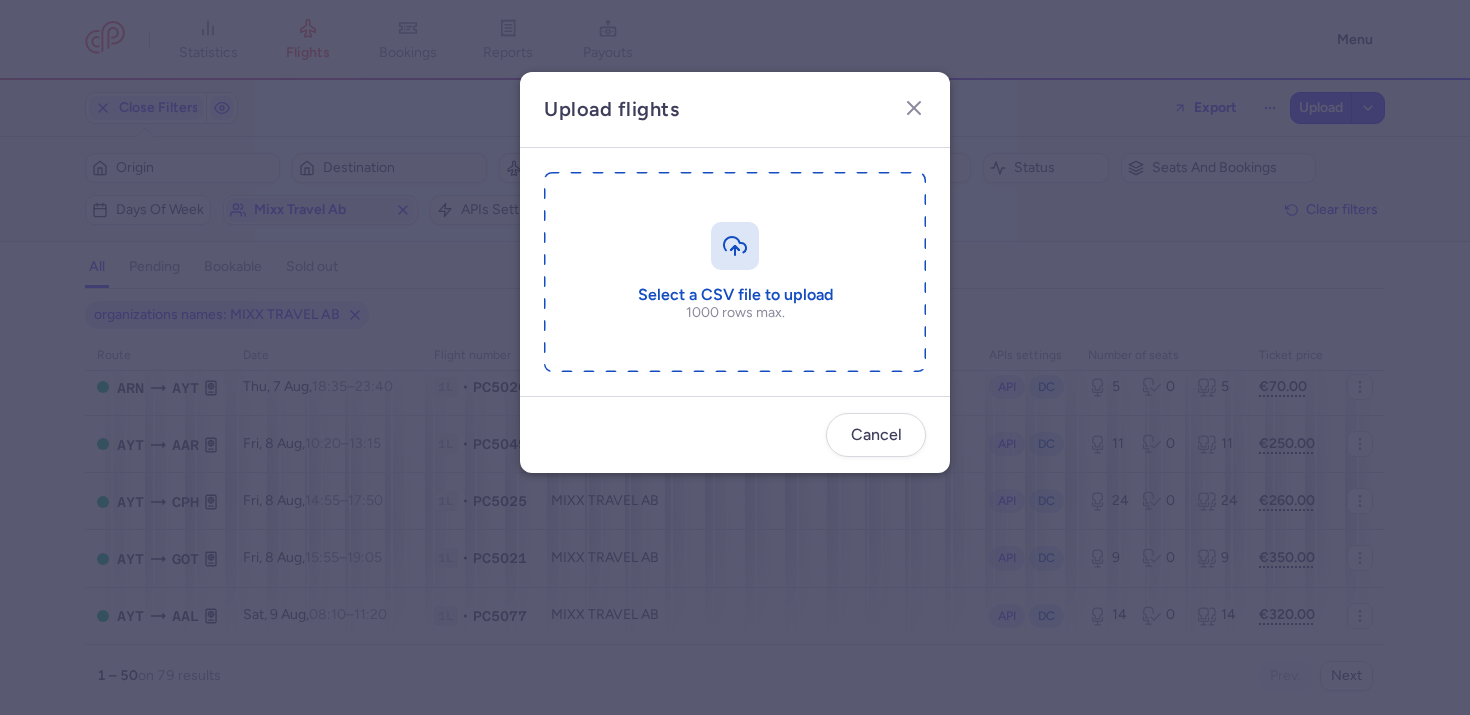 type on "C:\fakepath\export_flights_[DATE].csv" 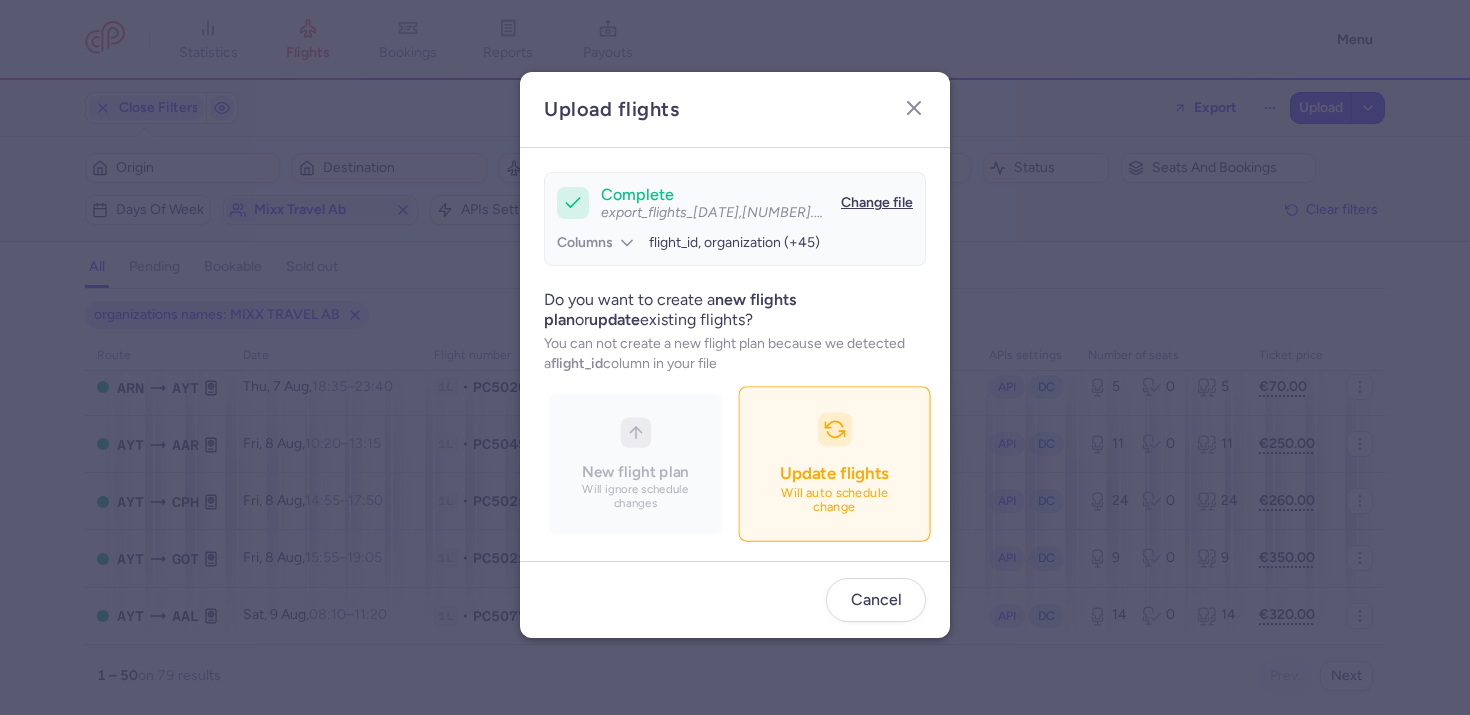click on "Update flights Will auto schedule change" at bounding box center [834, 463] 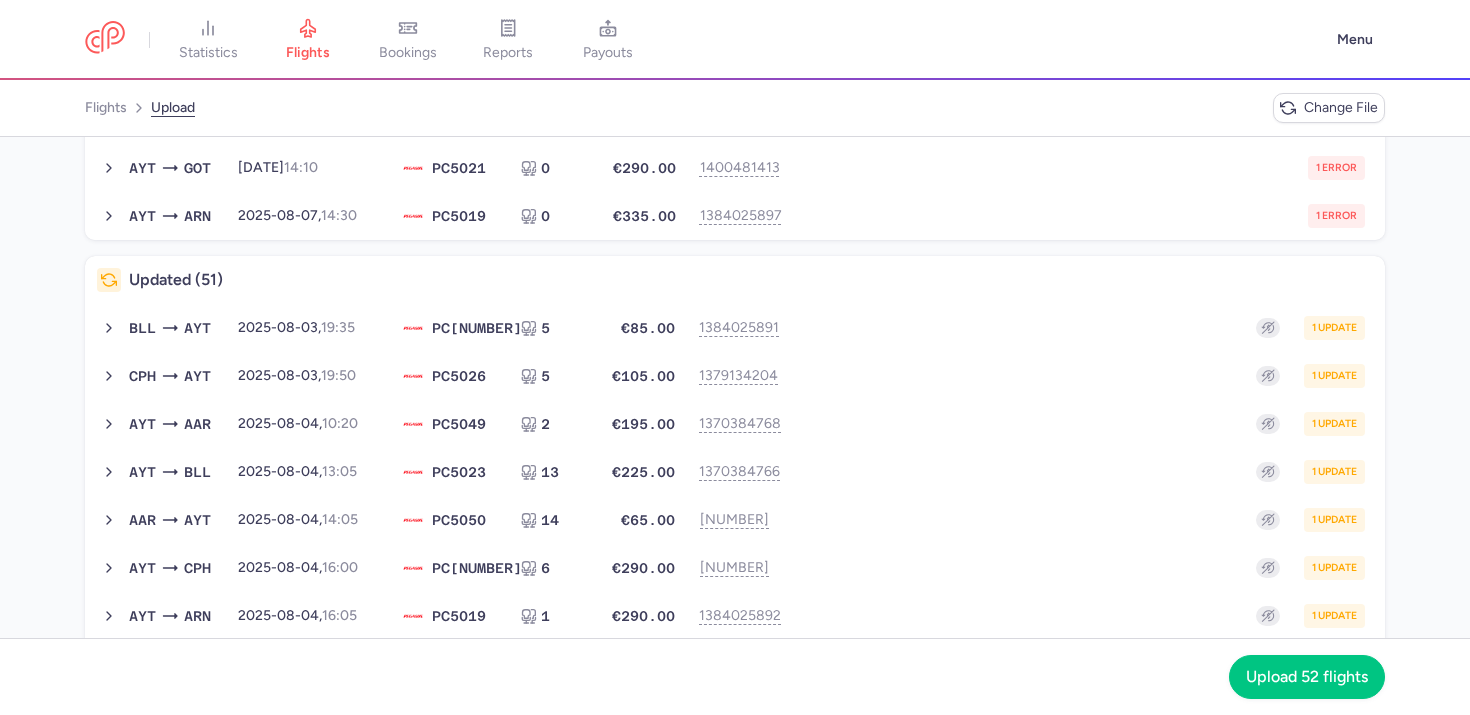 scroll, scrollTop: 515, scrollLeft: 0, axis: vertical 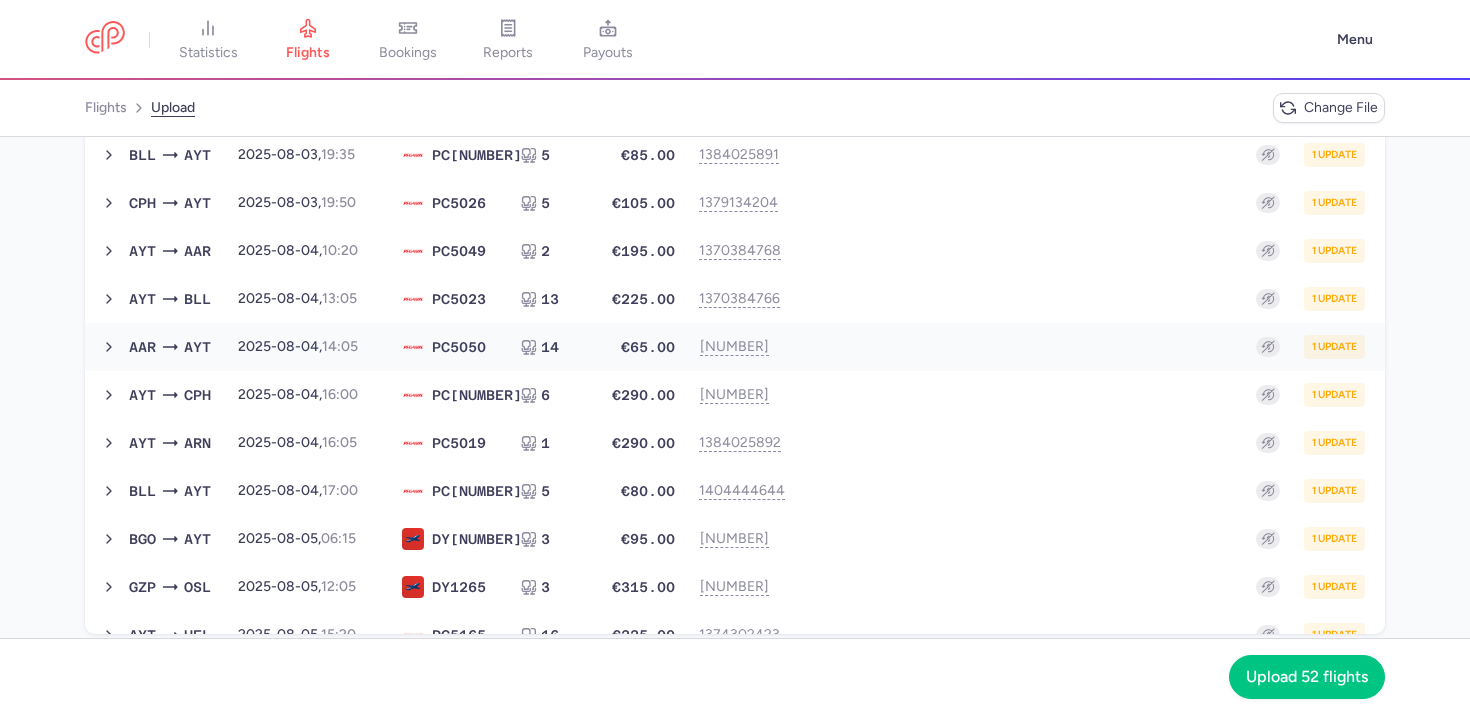 click on "PC  5050" at bounding box center [459, 347] 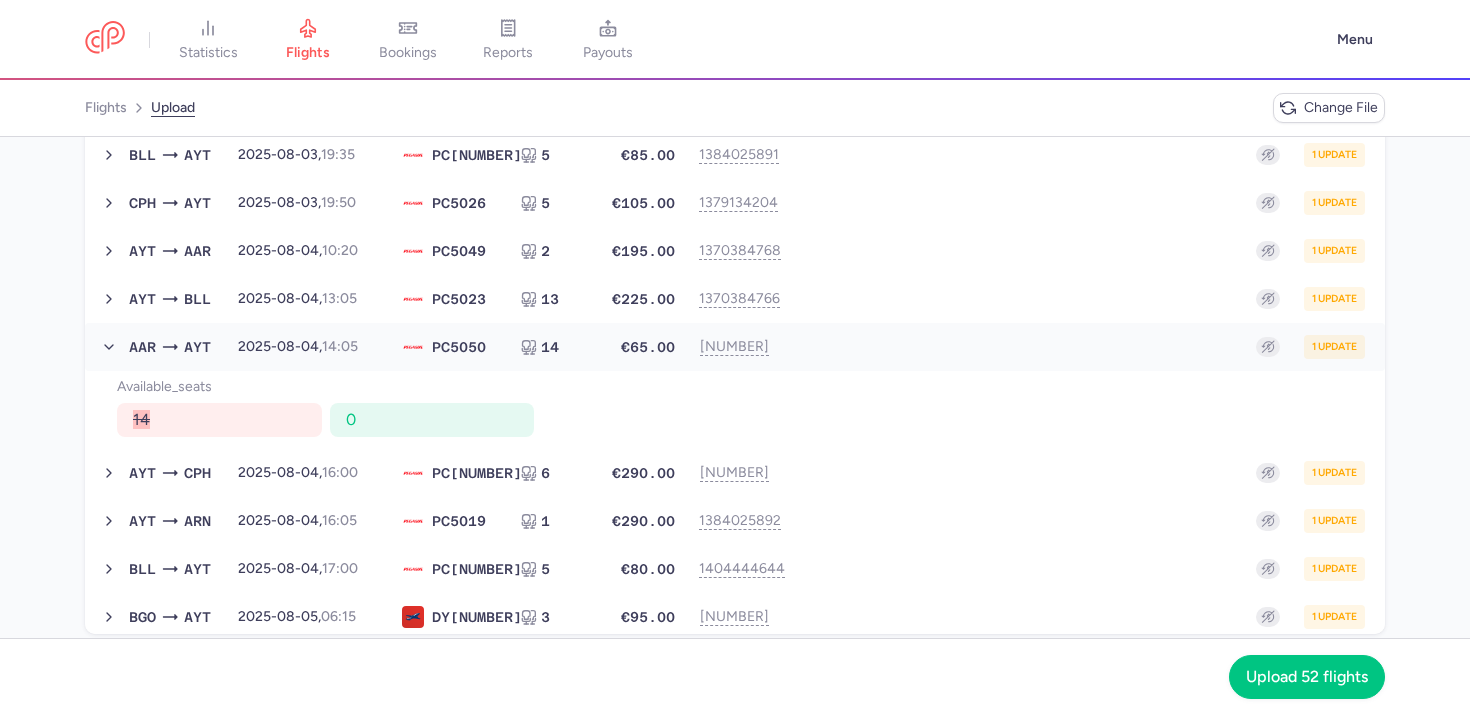 scroll, scrollTop: 0, scrollLeft: 0, axis: both 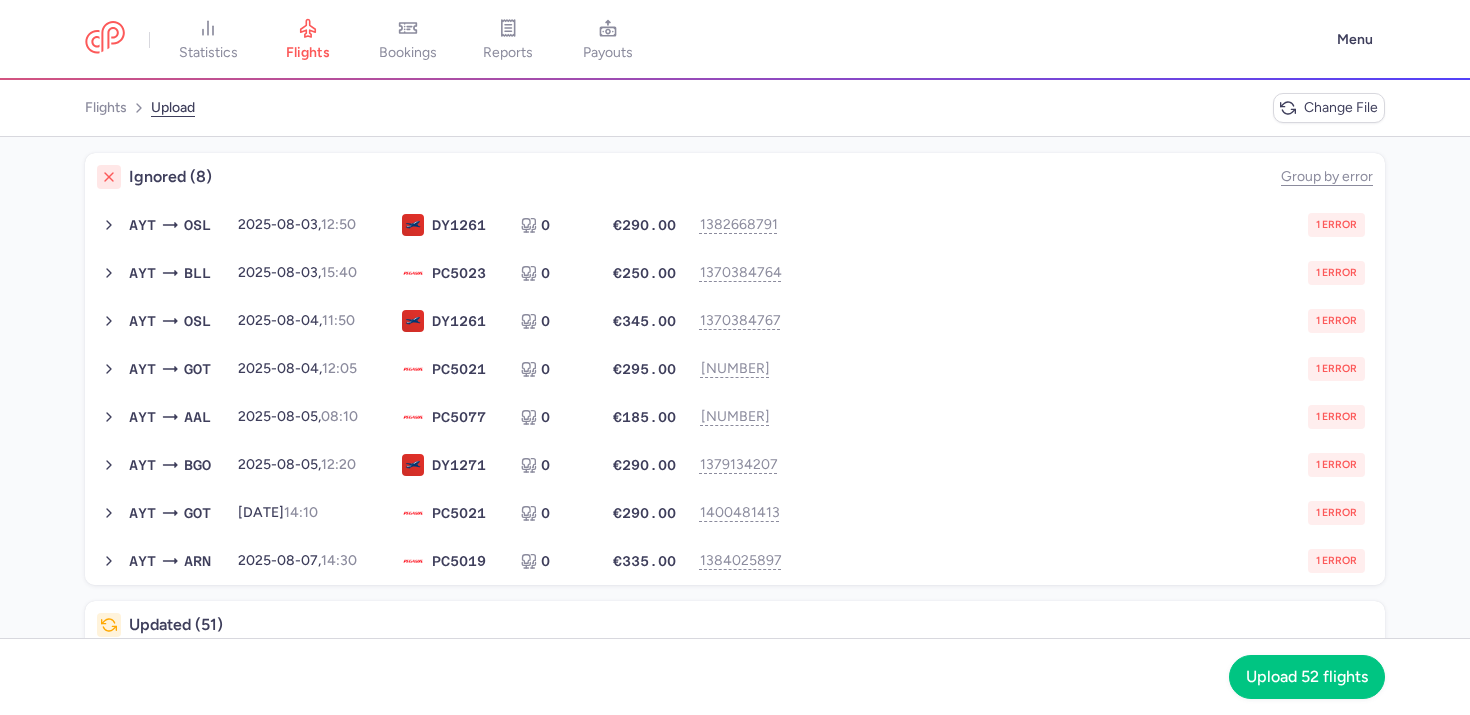 click on "AYT OSL [YEAR]-[MONTH]-[NUMBER], [NUMBER]:[NUMBER] DY [NUMBER] [NUMBER] €[NUMBER] [NUMBER] 1 error [YEAR]-[MONTH]-[NUMBER], [NUMBER]:[NUMBER] DY[NUMBER] [NUMBER] seats €[NUMBER]" at bounding box center (735, 321) 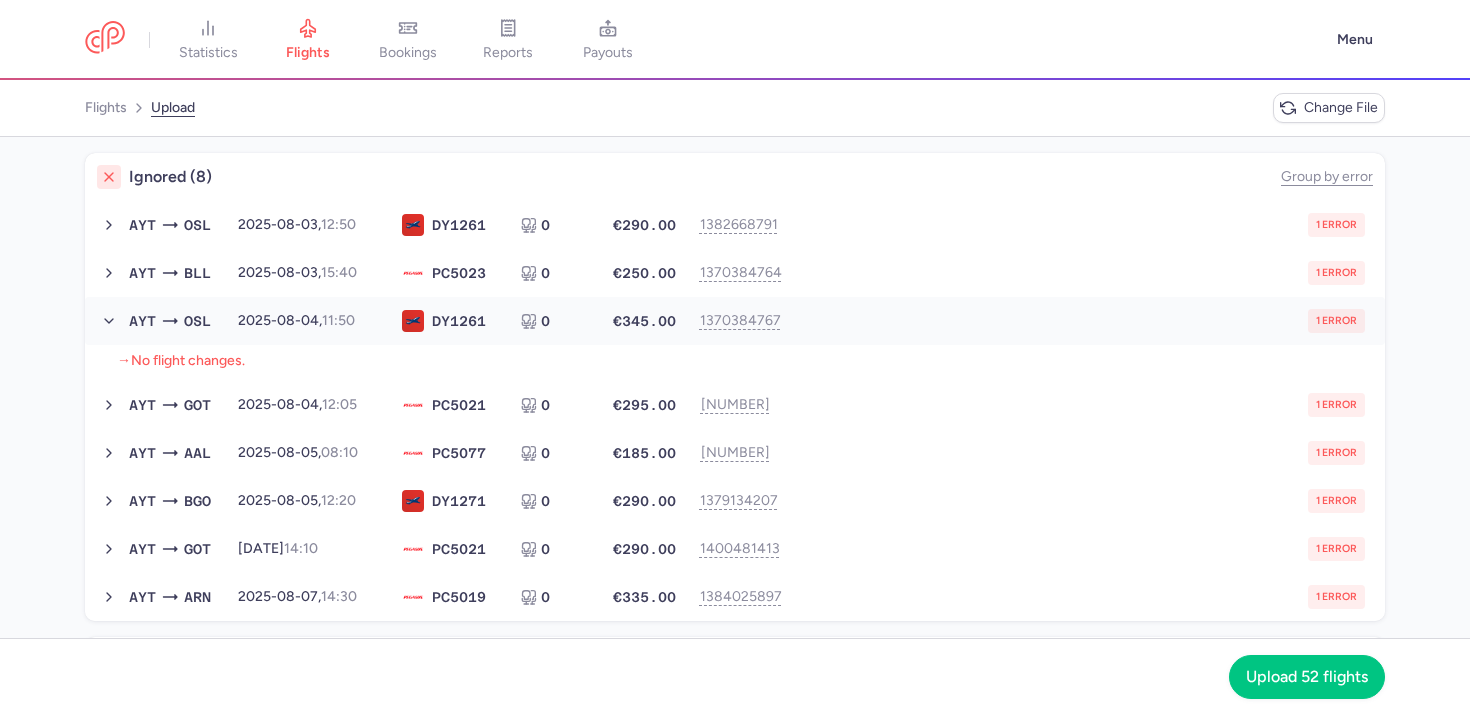 click on "DY  1261" at bounding box center (449, 321) 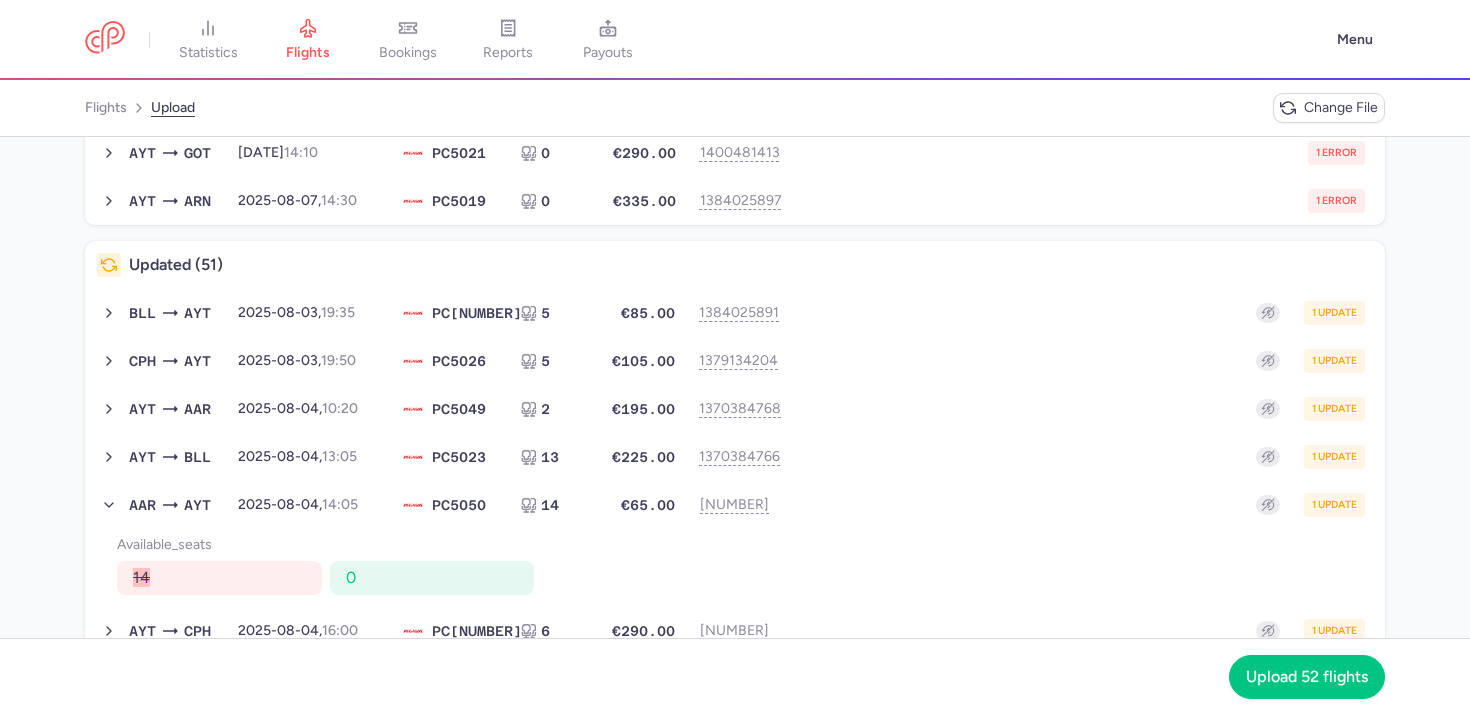 scroll, scrollTop: 548, scrollLeft: 0, axis: vertical 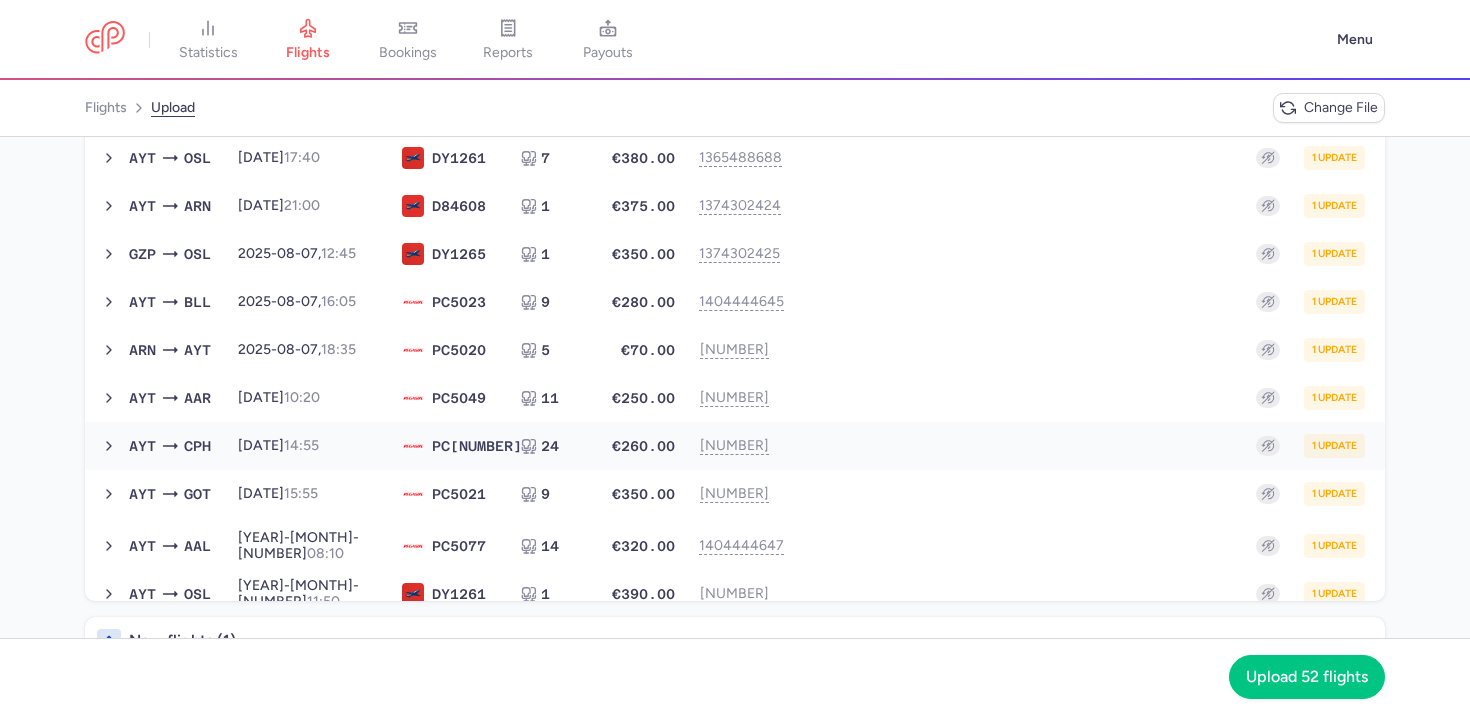 click on "AYT CPH [DATE], [HOUR]:[MINUTE] PC 5025 24 €260.00 [NUMBER] 1 update [DATE], [HOUR]:[MINUTE] PC5025 24 seats €260.00" at bounding box center (735, 446) 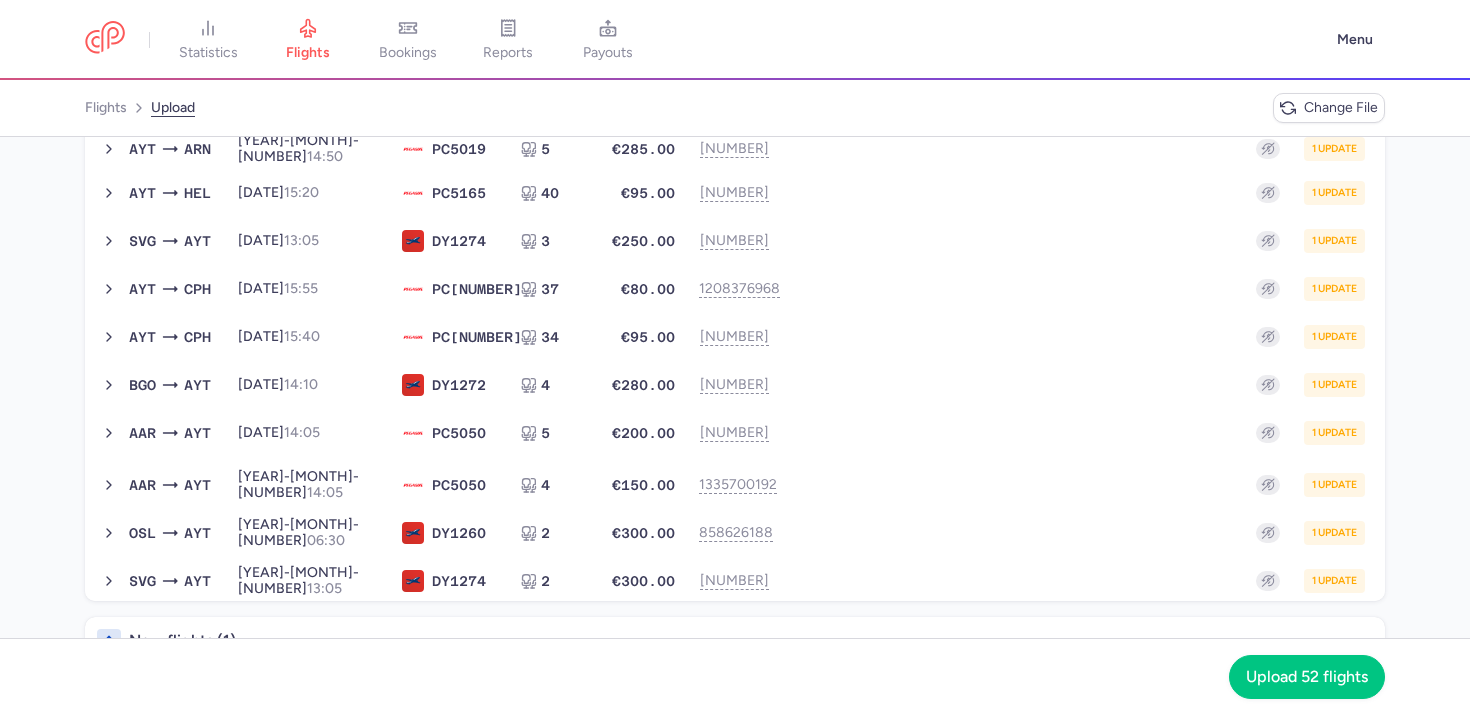 click on "DY [NUMBER]" at bounding box center (459, 385) 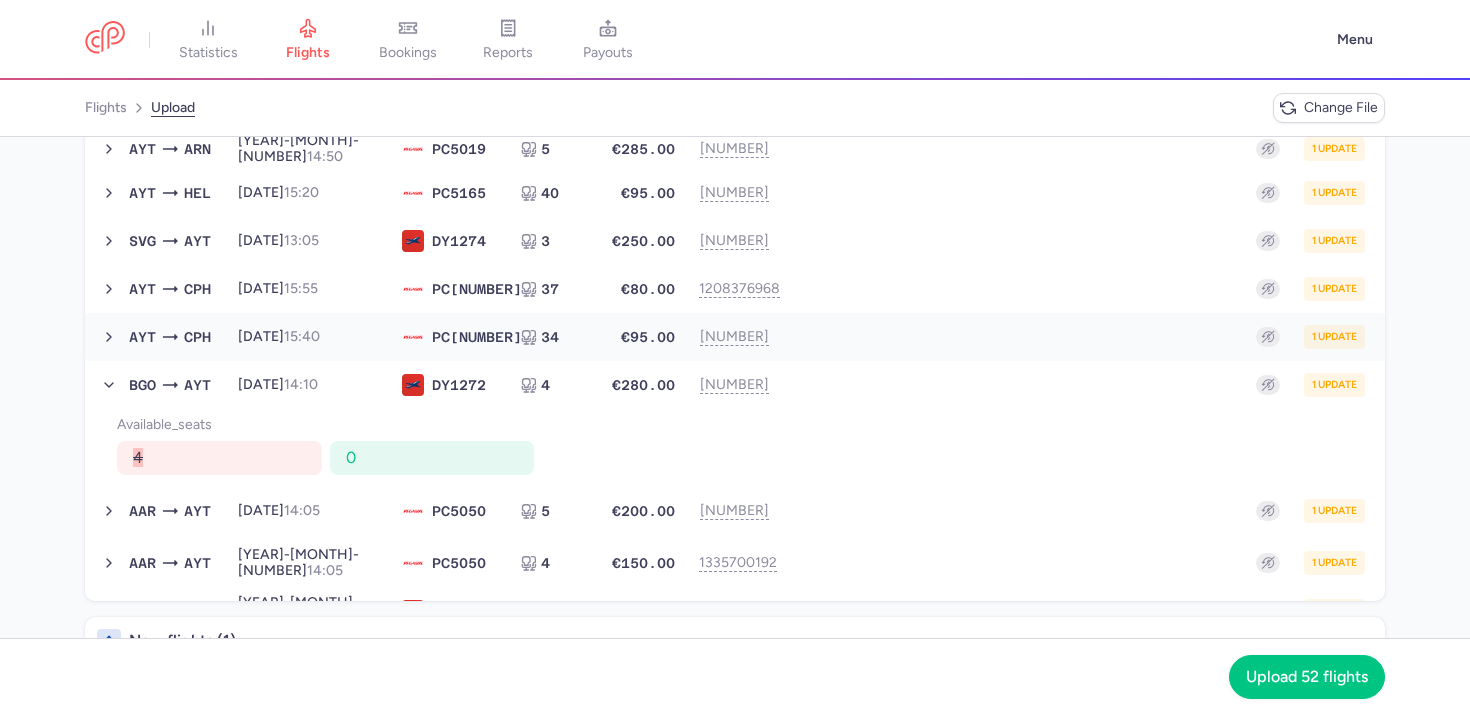 scroll, scrollTop: 2182, scrollLeft: 0, axis: vertical 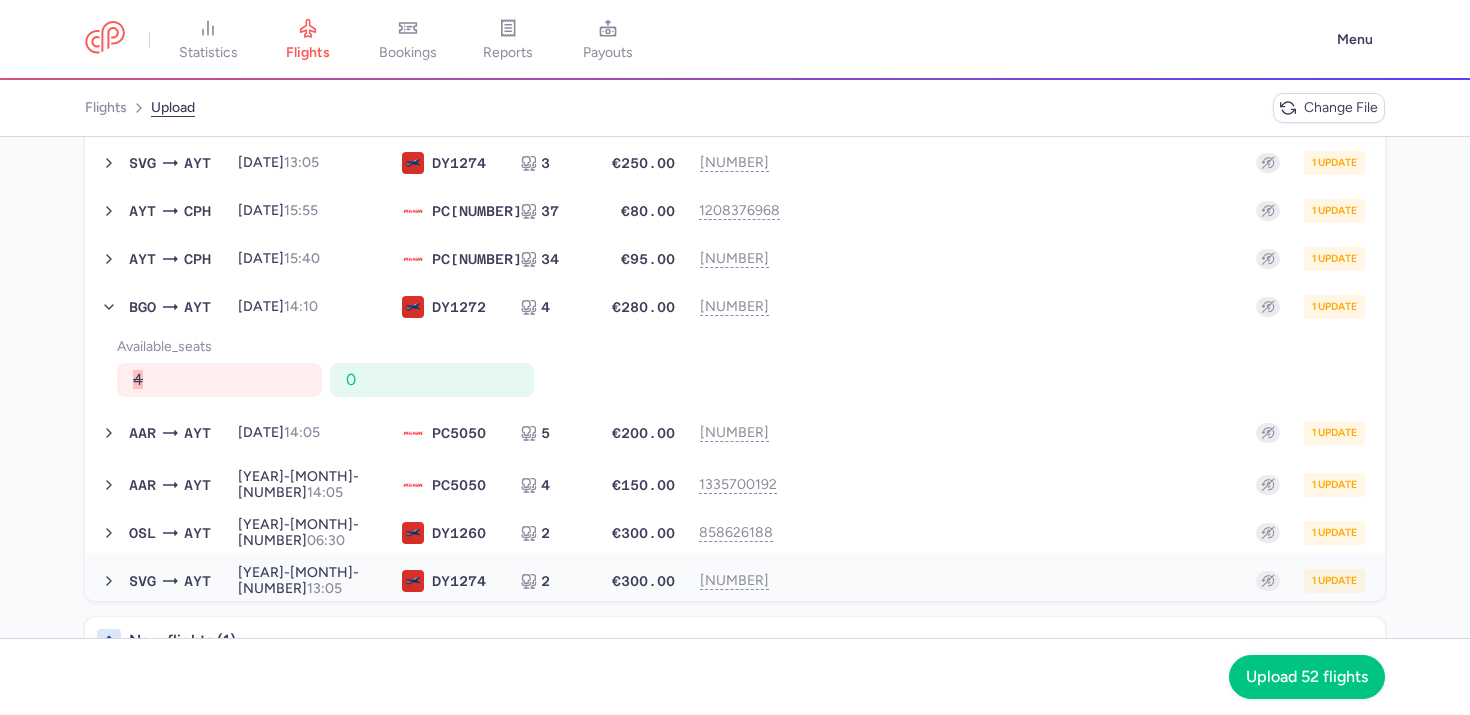 click on "SVG AYT [YEAR]-[MONTH]-[NUMBER], [NUMBER]:[NUMBER] DY [NUMBER] [NUMBER] €[NUMBER] [NUMBER] 1 update [YEAR]-[MONTH]-[NUMBER], [NUMBER]:[NUMBER] DY[NUMBER] [NUMBER] seats €[NUMBER]" at bounding box center [735, 581] 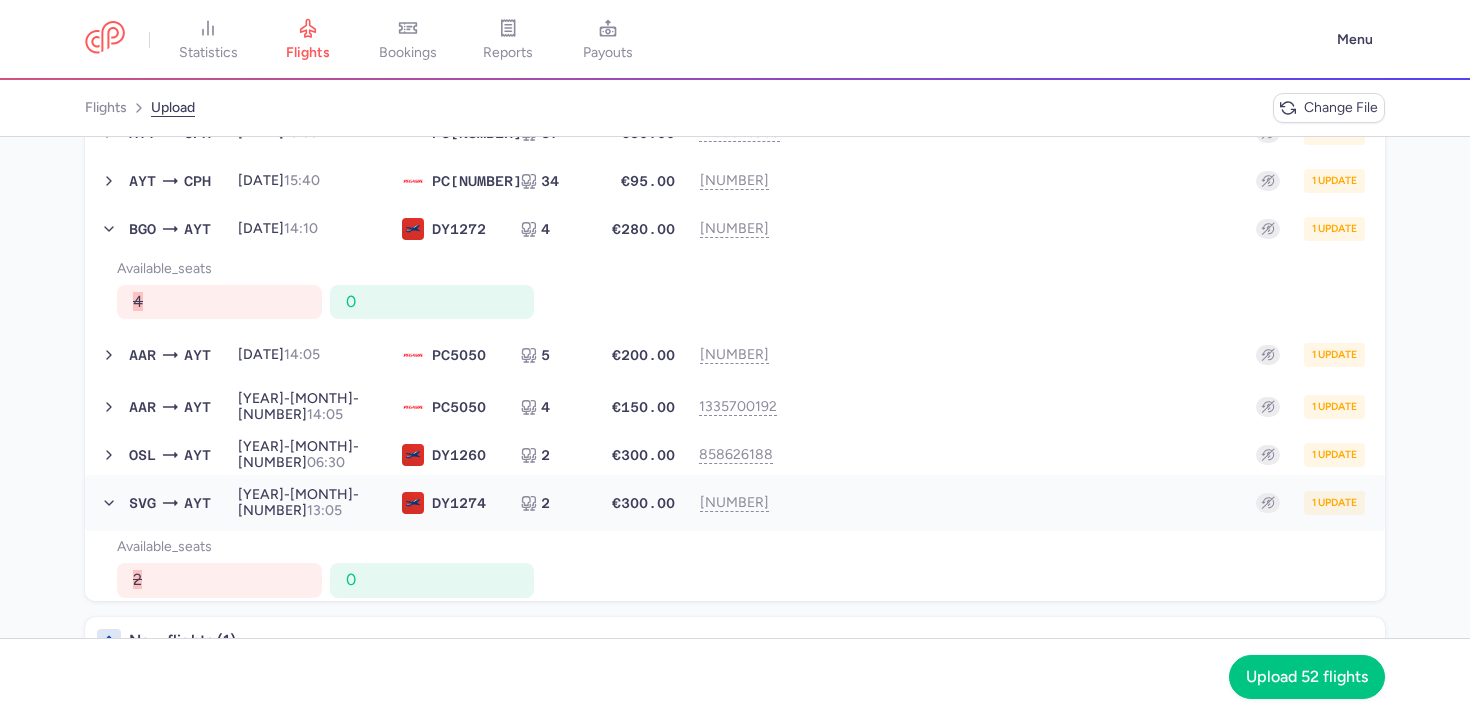 click on "DY  1274" at bounding box center [459, 503] 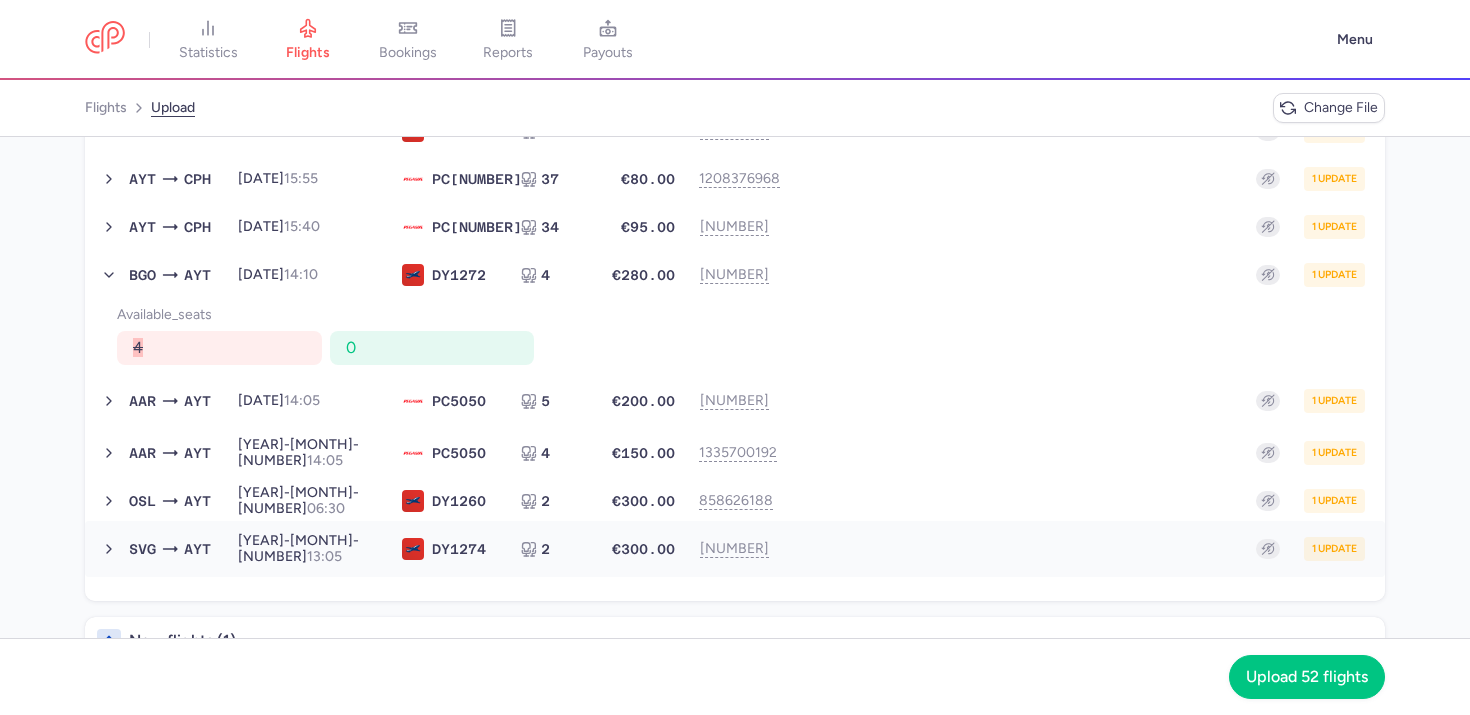 scroll, scrollTop: 2182, scrollLeft: 0, axis: vertical 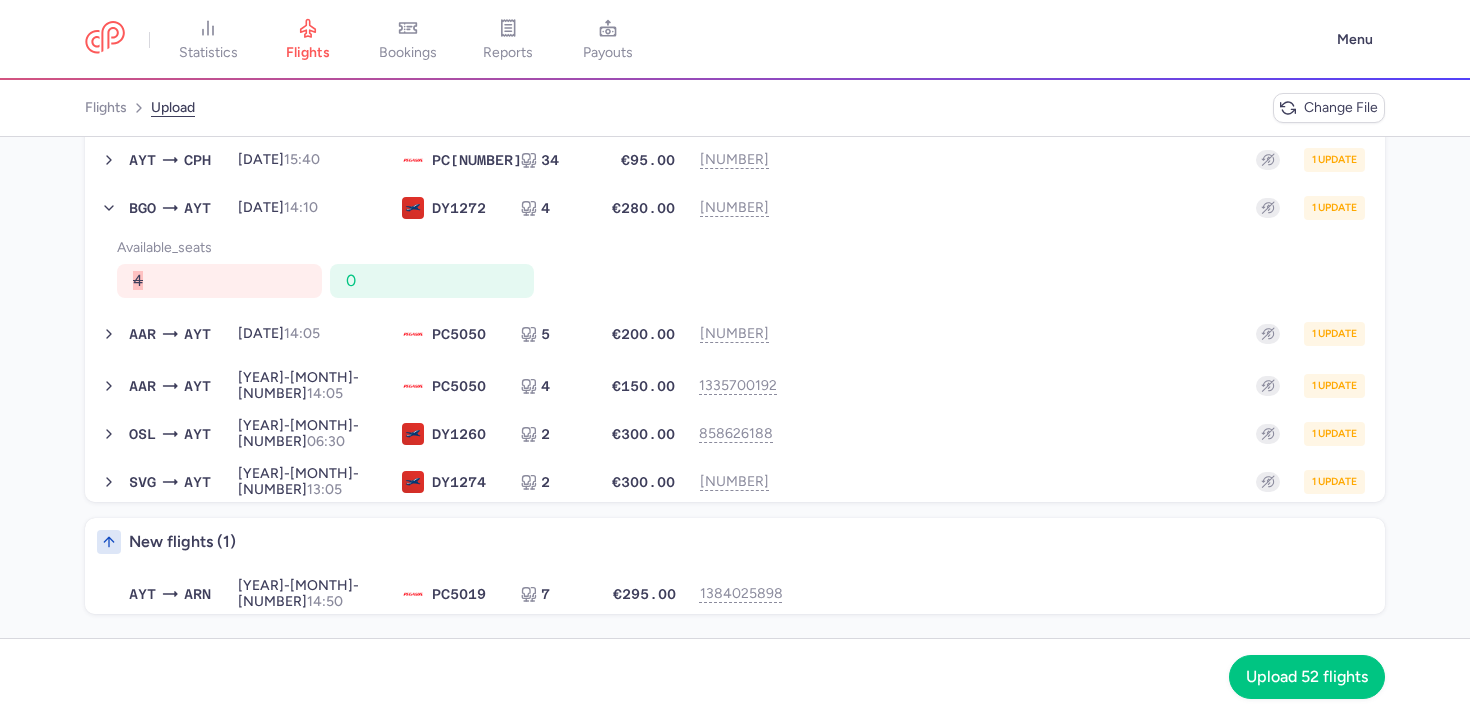 click on "PC  5019" at bounding box center (459, 594) 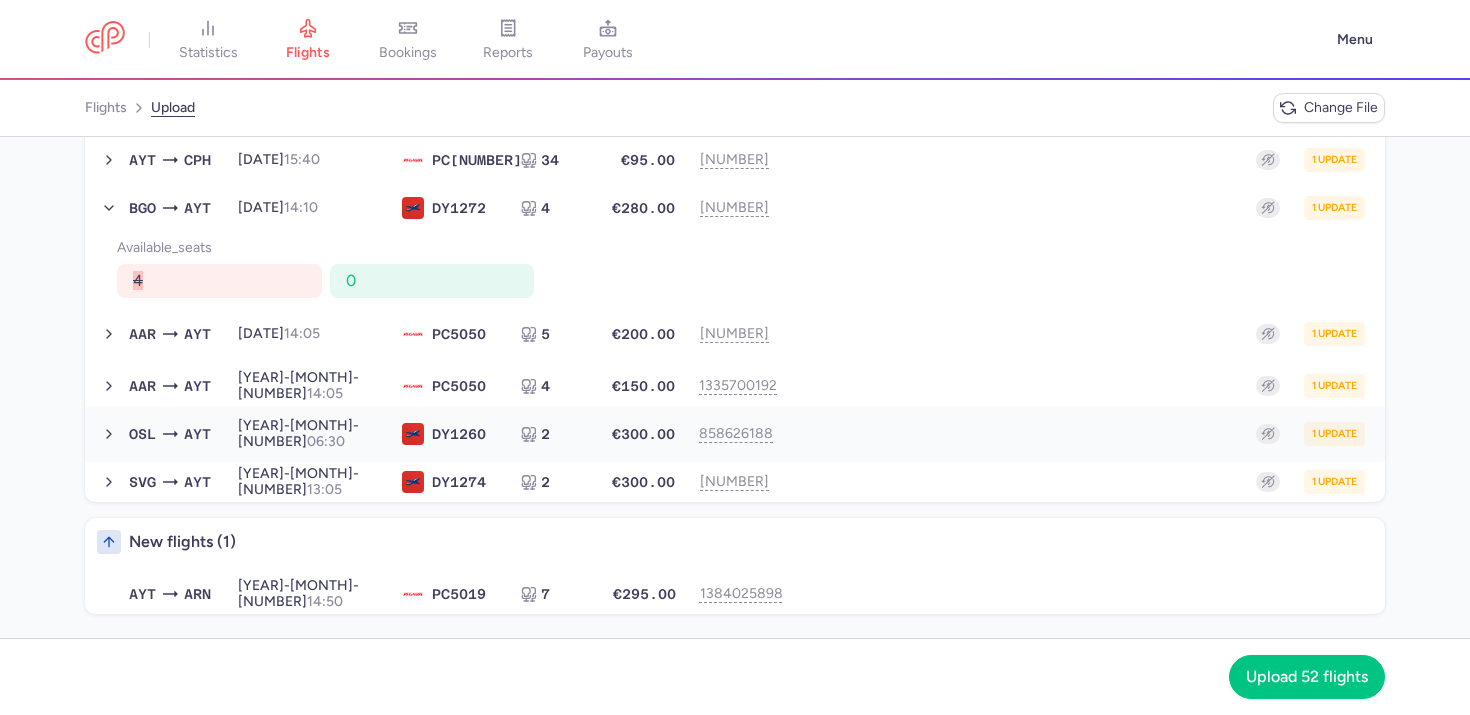 click on "OSL AYT [YEAR]-[MONTH]-[NUMBER], [NUMBER]:[NUMBER] DY [NUMBER] [NUMBER] €[NUMBER] [NUMBER] 1 update [YEAR]-[MONTH]-[NUMBER], [NUMBER]:[NUMBER] DY[NUMBER] [NUMBER] seats €[NUMBER]" at bounding box center (735, 434) 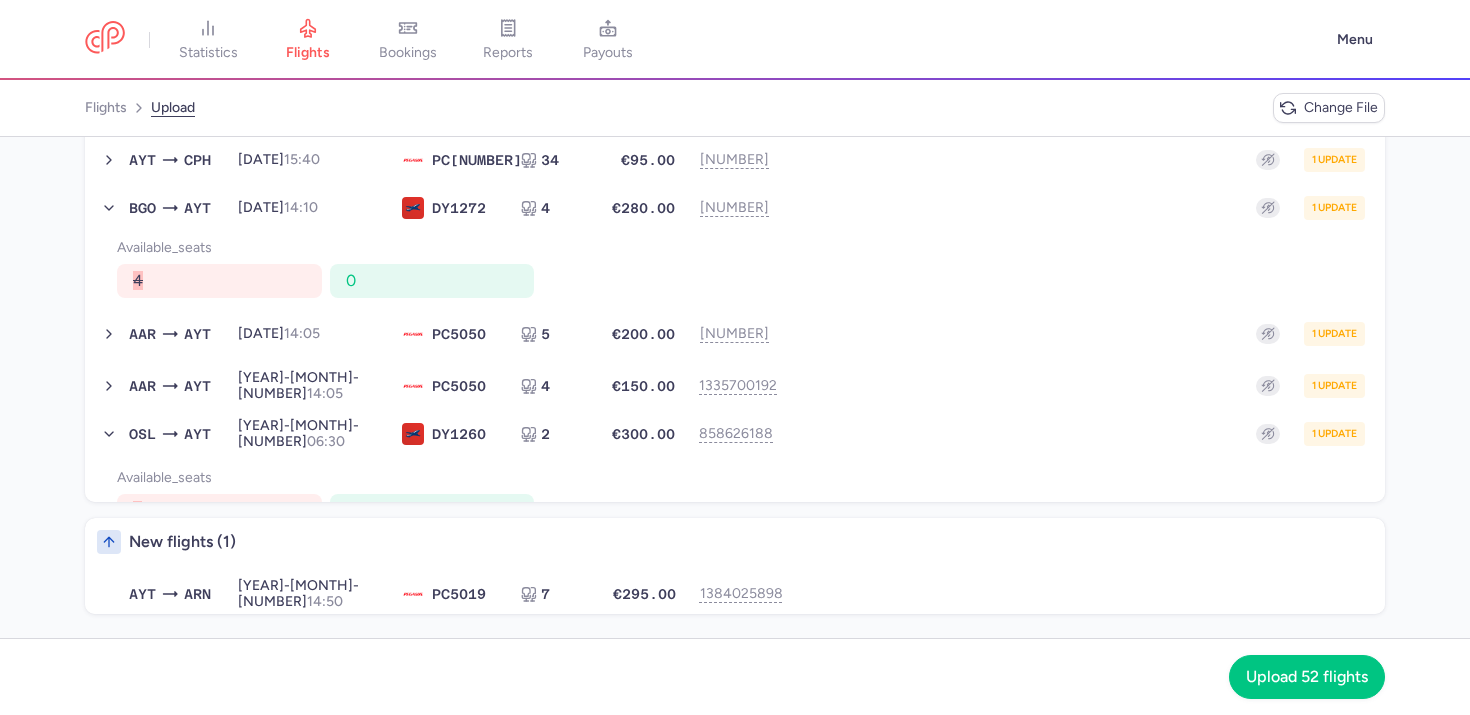 click on "AYT ARN [DATE], [HOUR]:[MINUTE] PC 5019 7 €295.00 [NUMBER] [DATE], [HOUR]:[MINUTE] PC5019 7 seats €295.00" at bounding box center [747, 594] 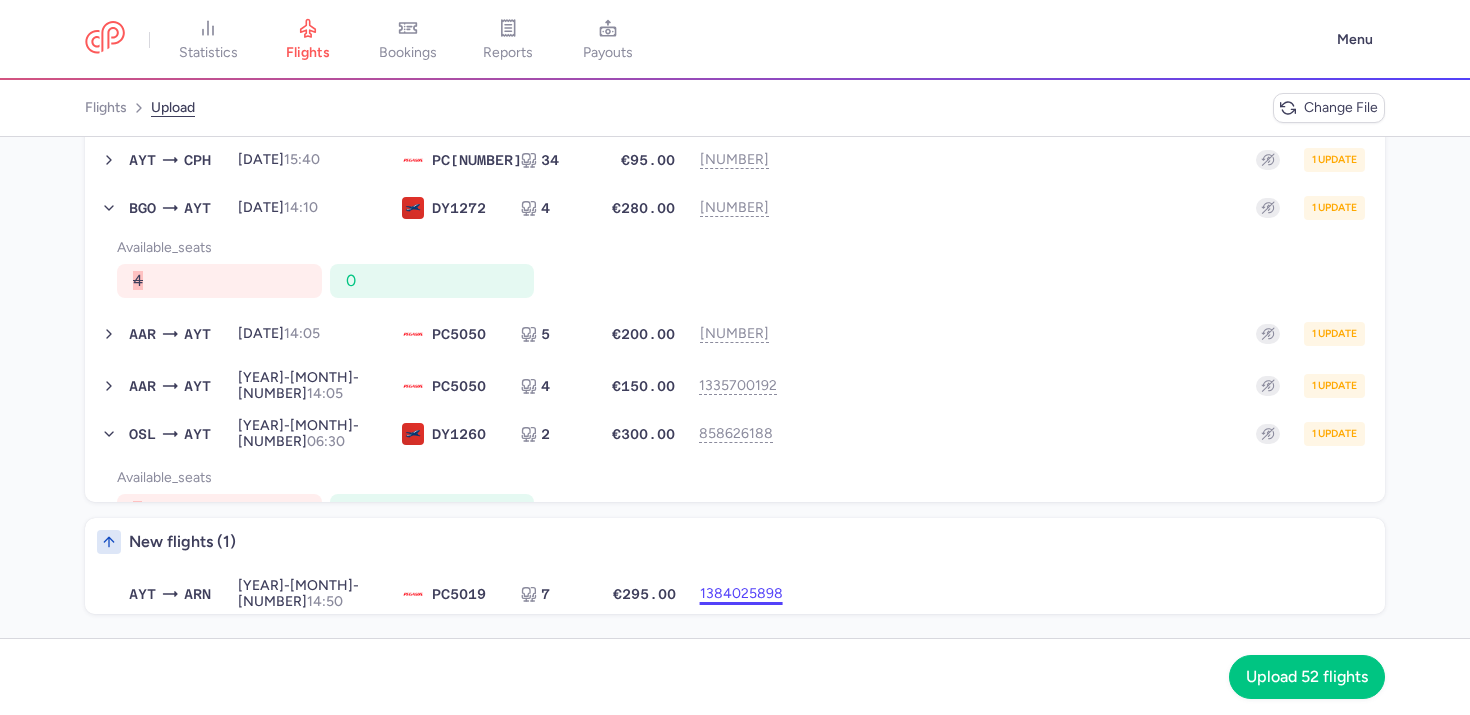 click on "1384025898" at bounding box center (735, 594) 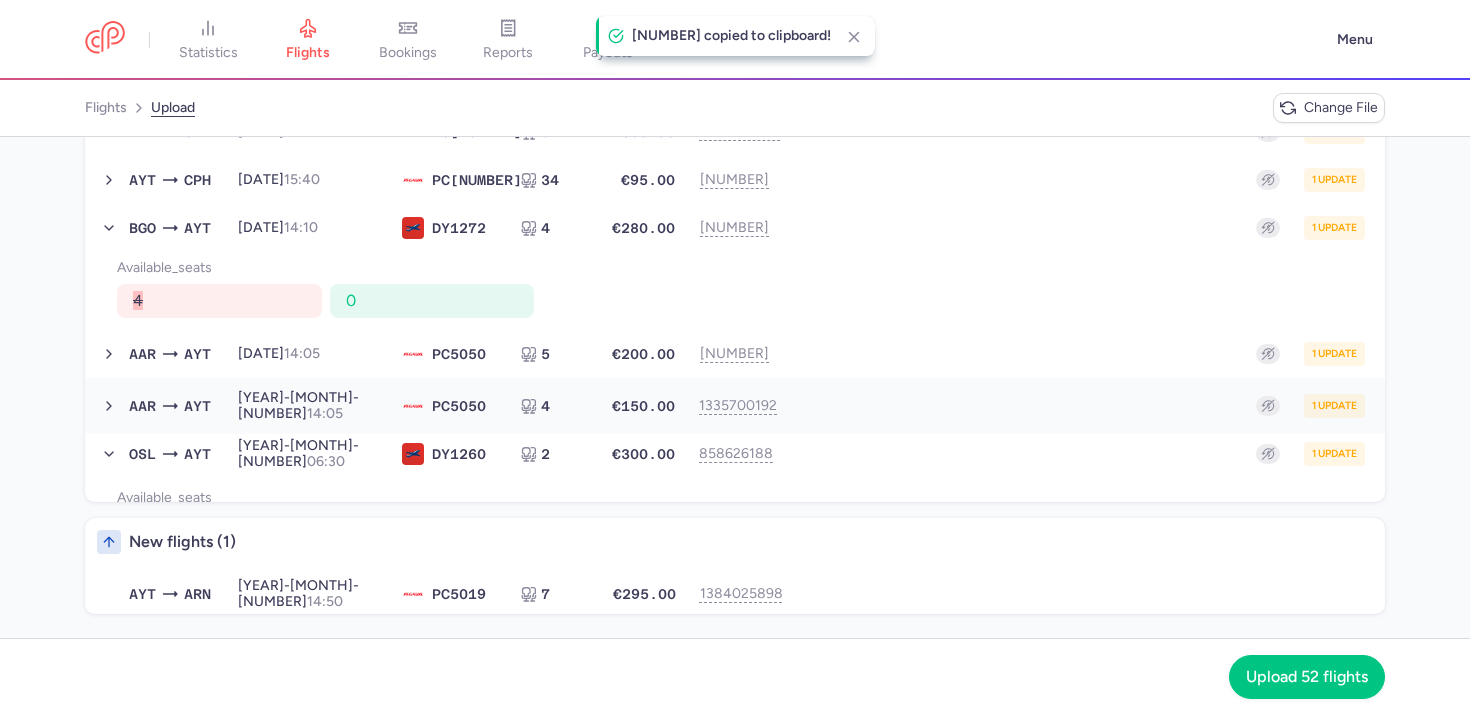 scroll, scrollTop: 2157, scrollLeft: 0, axis: vertical 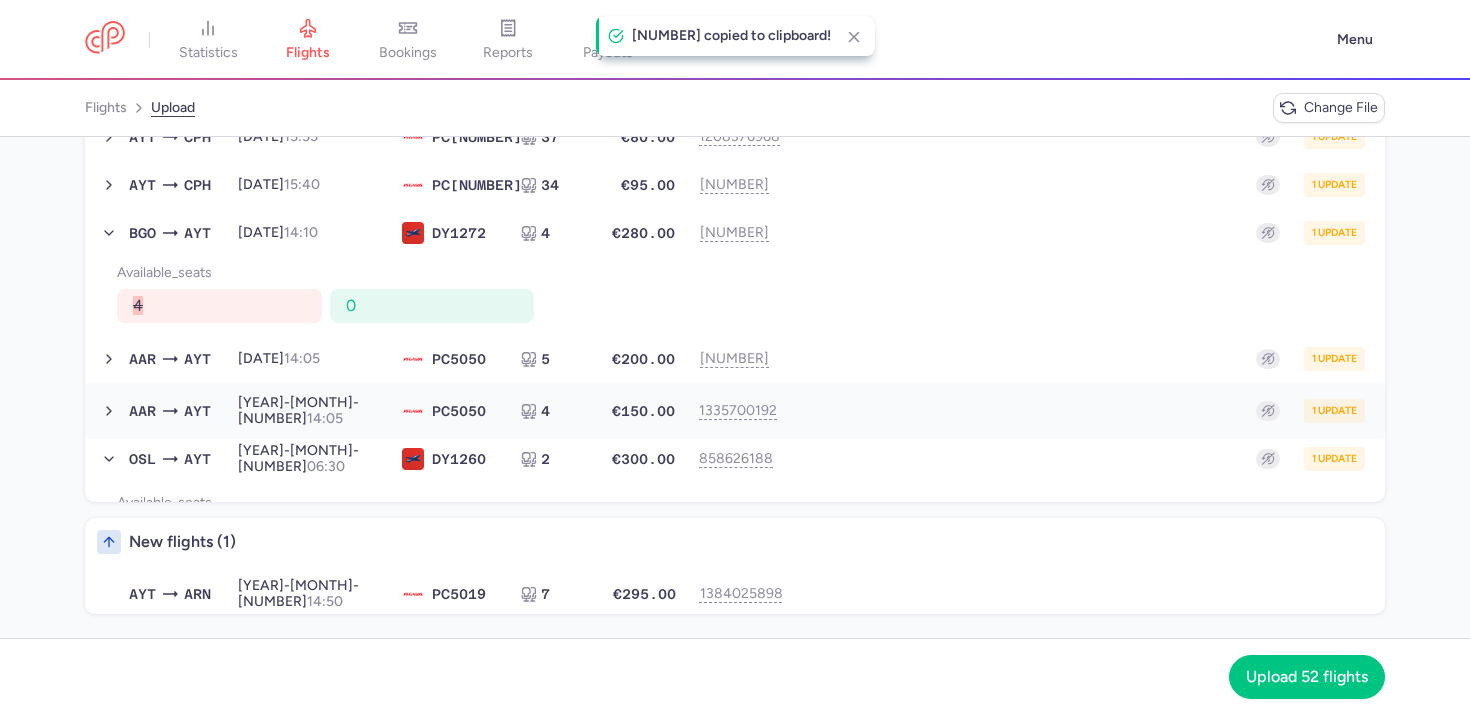 click on "AAR AYT [DATE], [HOUR]:[MINUTE] PC 5050 4 €150.00 [NUMBER] 1 update [DATE], [HOUR]:[MINUTE] PC5050 4 seats €150.00" at bounding box center [735, 411] 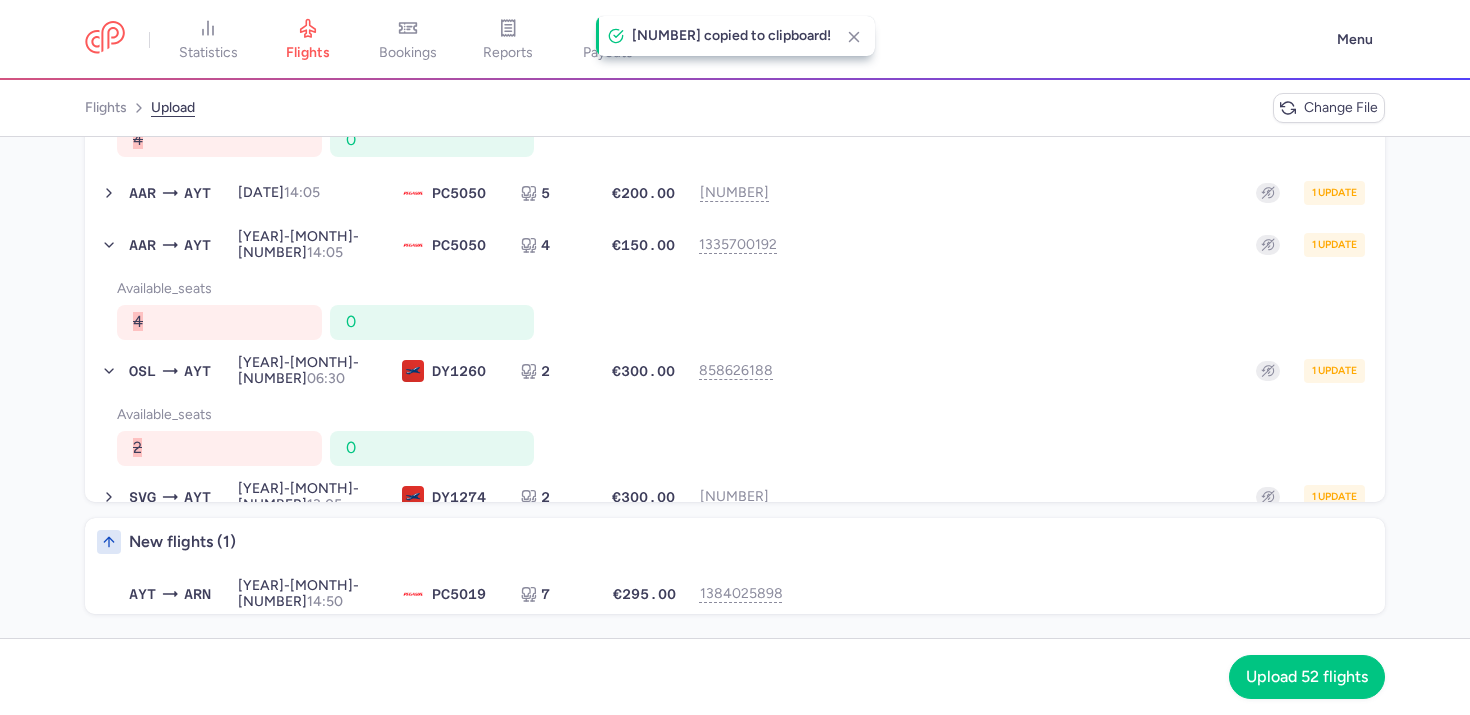 click on "available_seats" at bounding box center [751, 415] 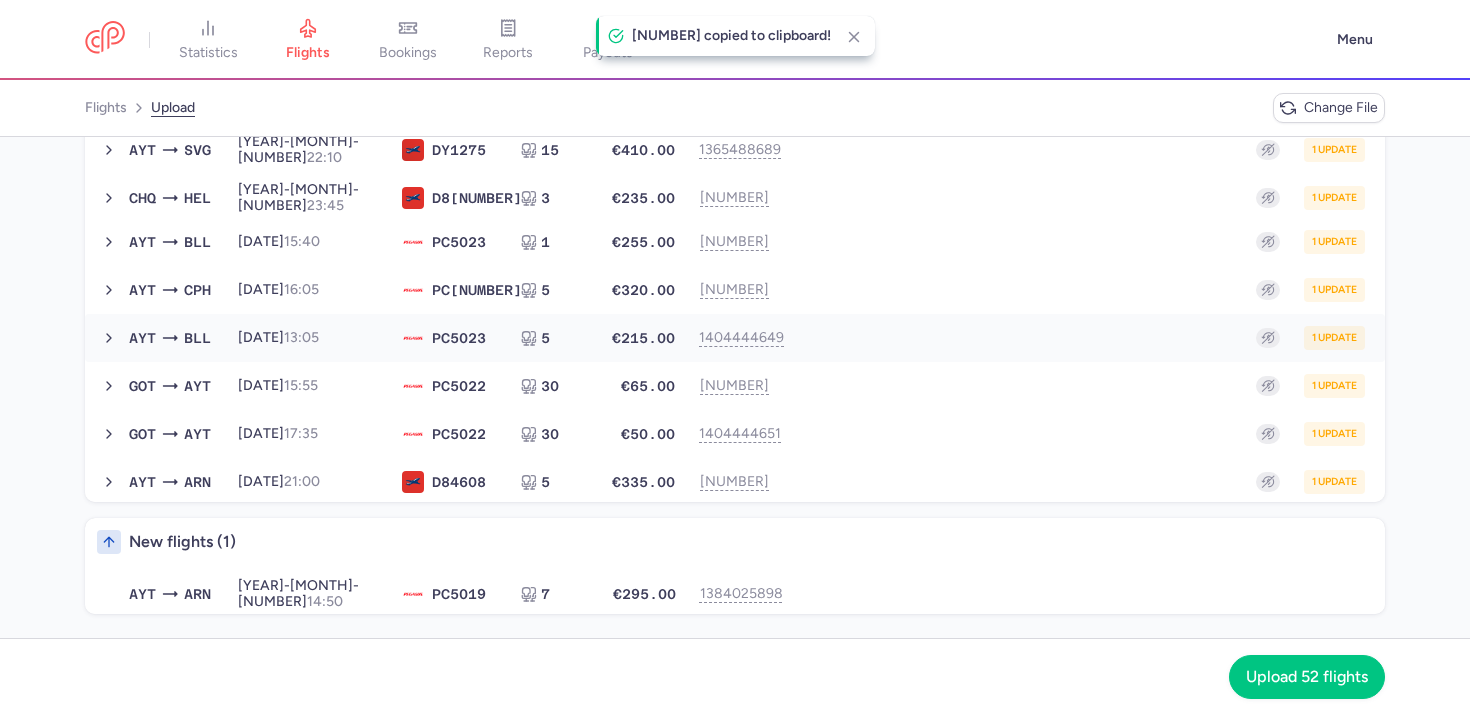 click on "AYT BLL [YEAR]-[MONTH]-[NUMBER], [NUMBER]:[NUMBER] PC [NUMBER] [NUMBER] €[NUMBER] [NUMBER] 1 update [YEAR]-[MONTH]-[NUMBER], [NUMBER]:[NUMBER] PC[NUMBER] [NUMBER] seats €[NUMBER]" at bounding box center (735, 338) 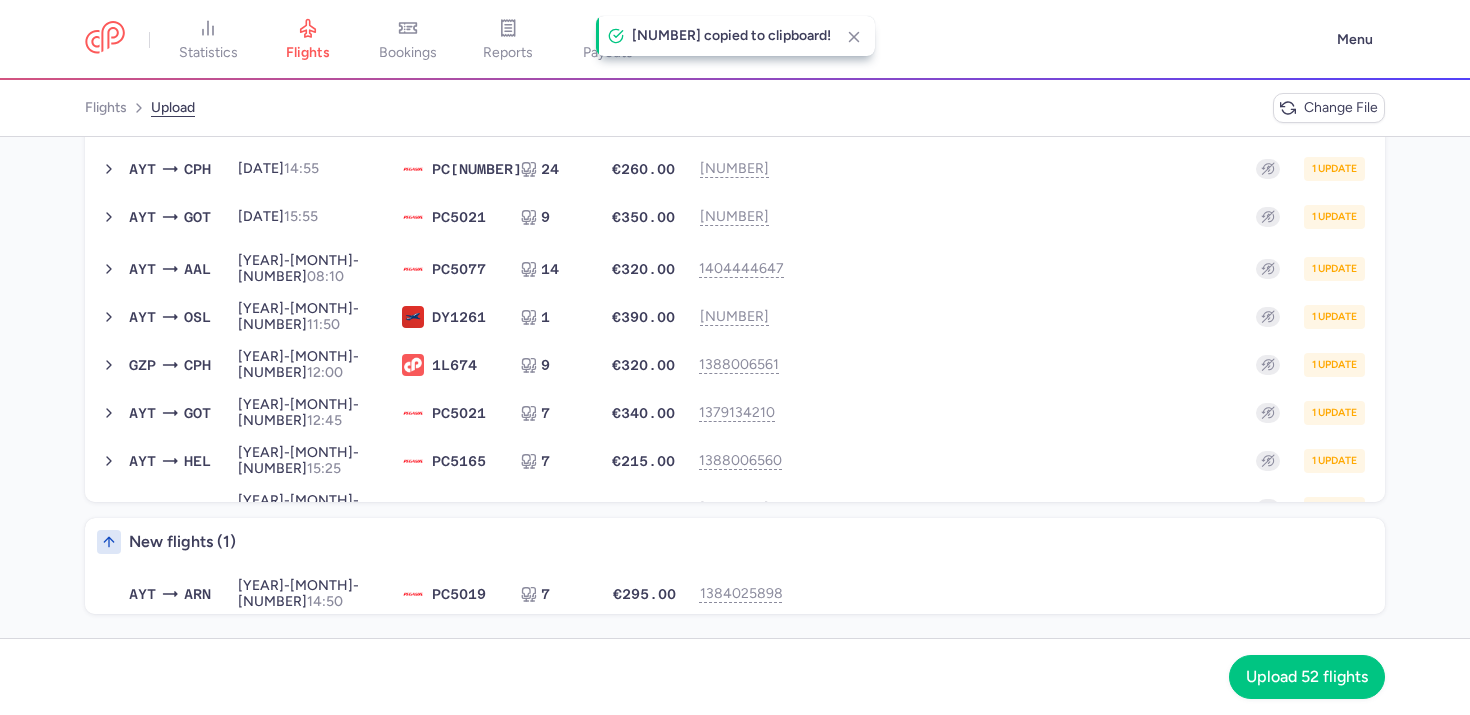 click on "AYT AAL [YEAR]-[MONTH]-[NUMBER], [NUMBER]:[NUMBER] PC [NUMBER] [NUMBER] €[NUMBER] [NUMBER] 1 update [YEAR]-[MONTH]-[NUMBER], [NUMBER]:[NUMBER] PC[NUMBER] [NUMBER] seats €[NUMBER]" at bounding box center [735, 269] 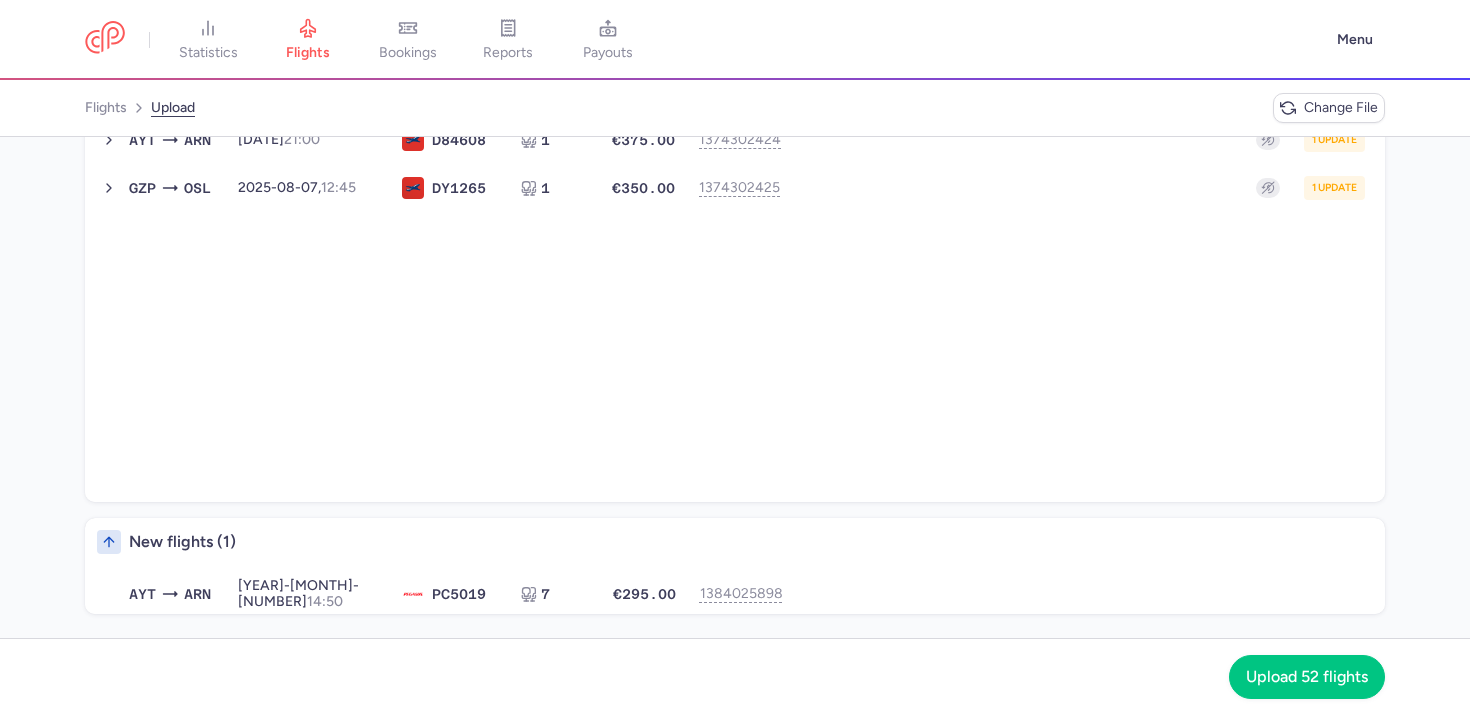 scroll, scrollTop: 95, scrollLeft: 0, axis: vertical 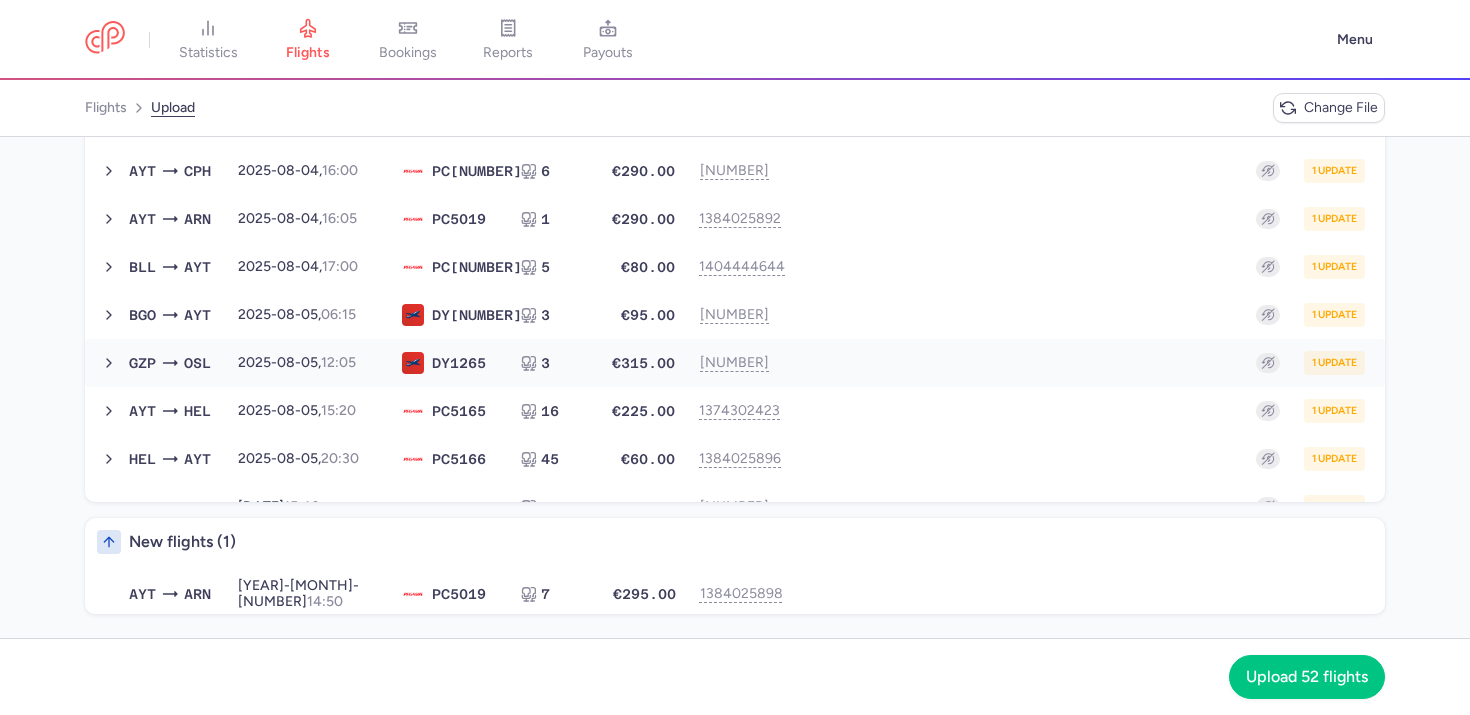 click on "GZP OSL [YEAR]-[MONTH]-[NUMBER], [NUMBER]:[NUMBER] DY [NUMBER] [NUMBER] €[NUMBER] [NUMBER] 1 update [YEAR]-[MONTH]-[NUMBER], [NUMBER]:[NUMBER] DY[NUMBER] [NUMBER] seats €[NUMBER]" at bounding box center (735, 363) 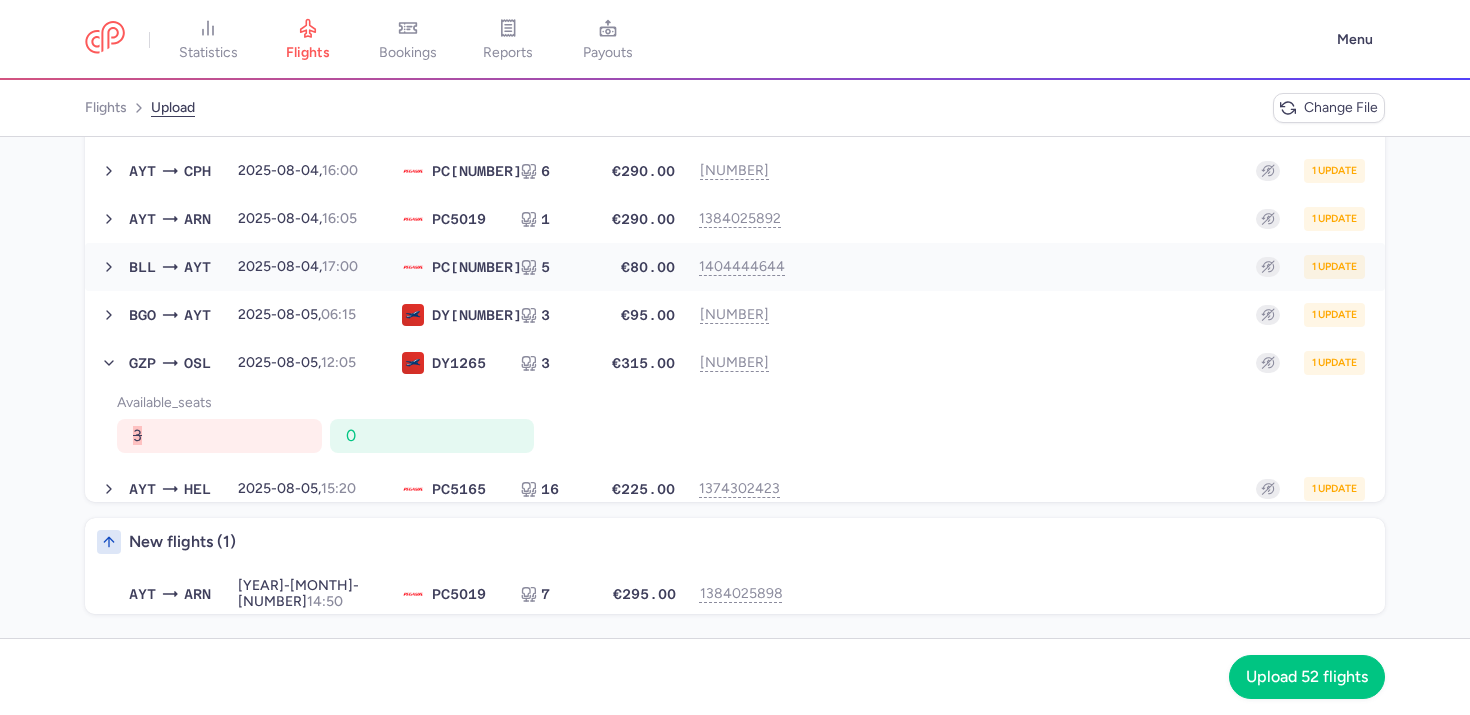 click at bounding box center (413, 267) 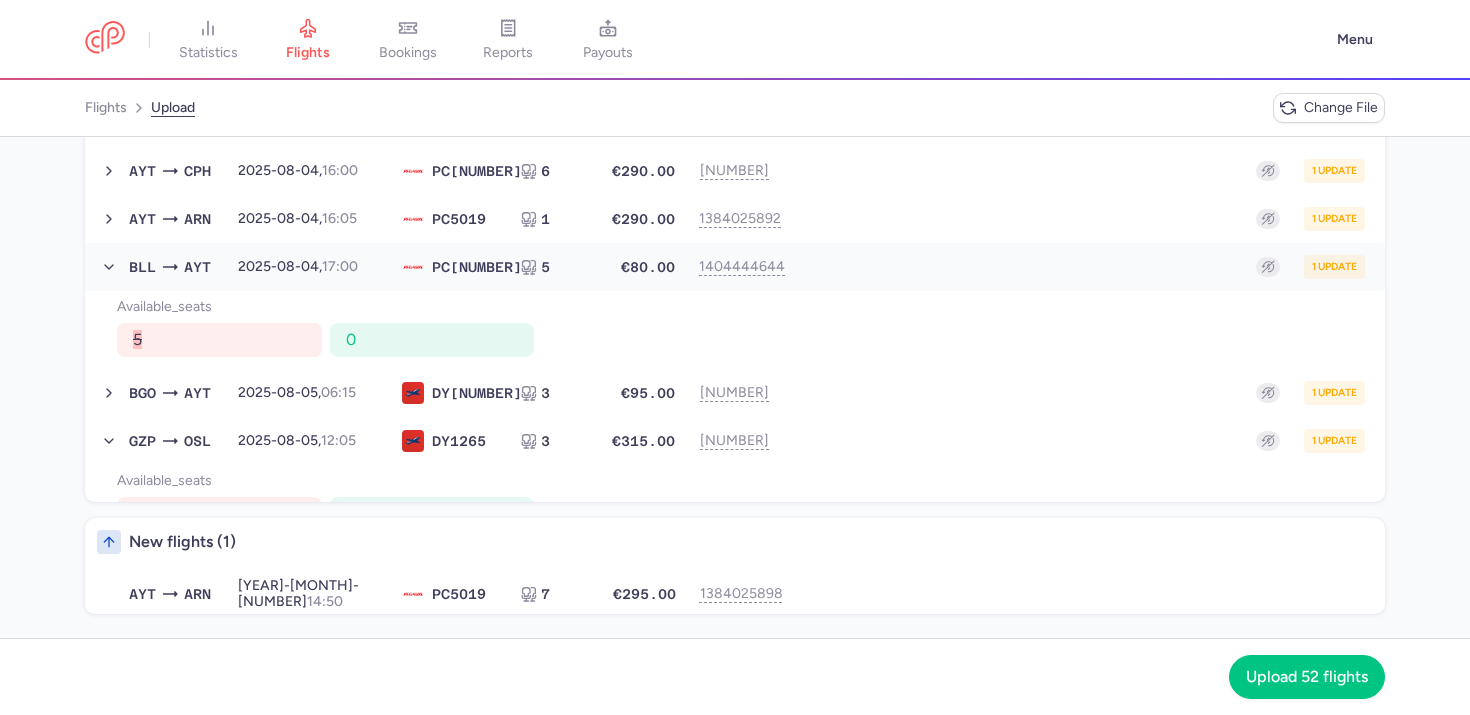 scroll, scrollTop: 0, scrollLeft: 0, axis: both 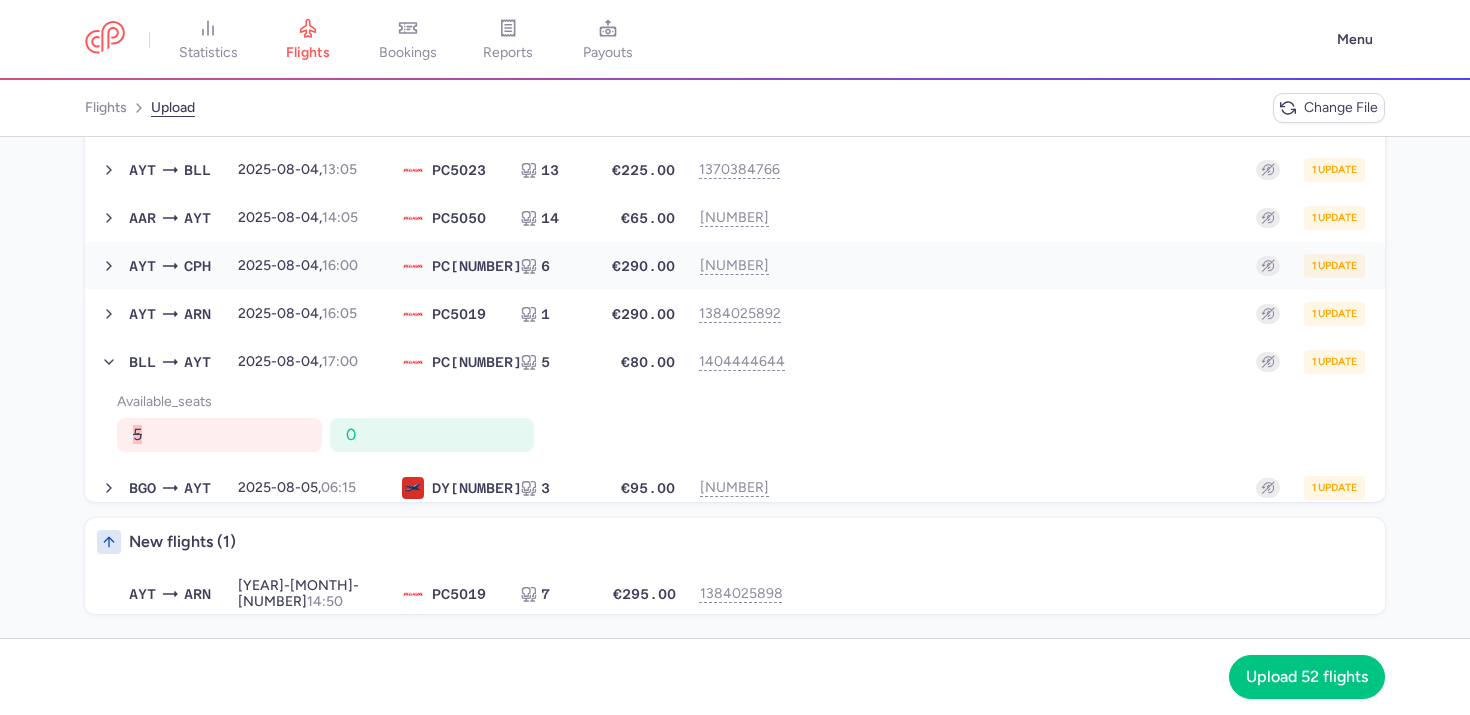 click at bounding box center (413, 266) 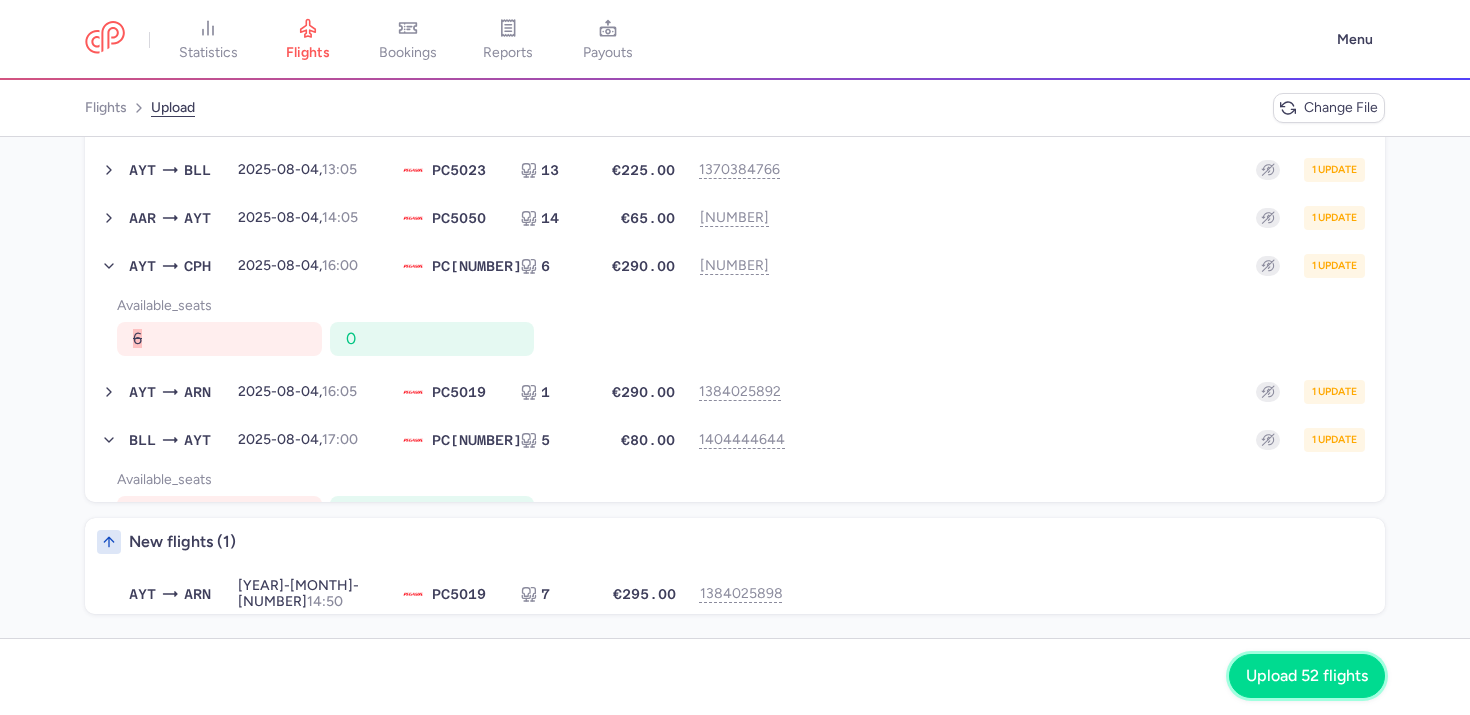 click on "Upload 52 flights" 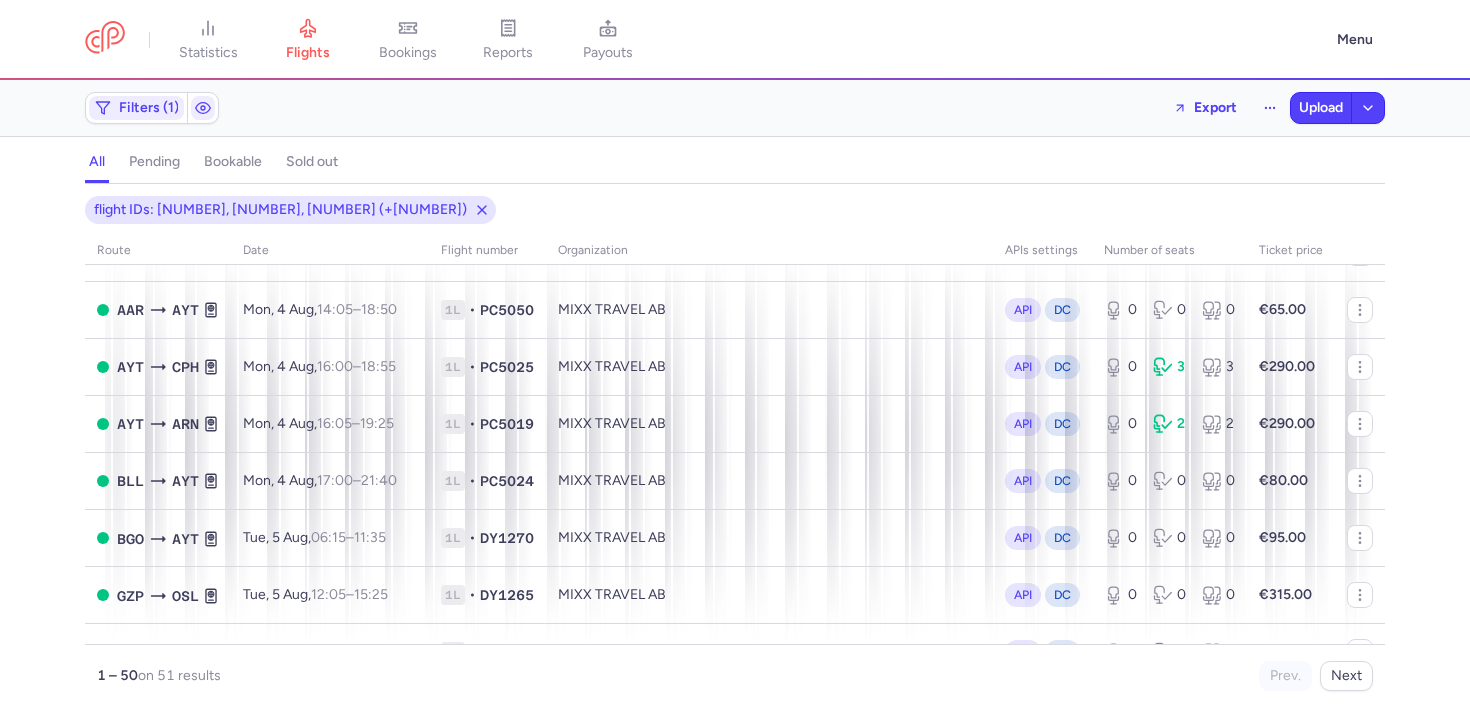 scroll, scrollTop: 244, scrollLeft: 0, axis: vertical 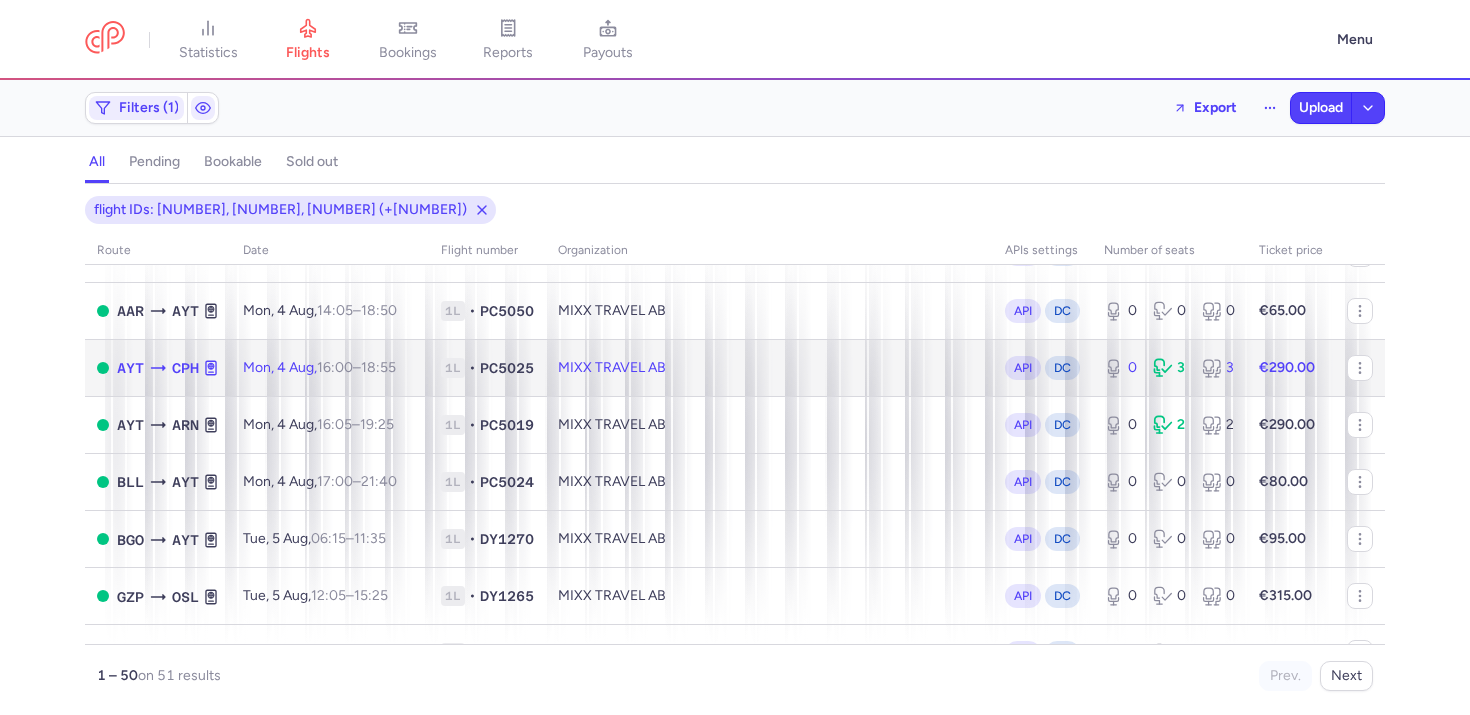 click on "[DAY_OF_WEEK], [DAY] [MONTH], [HOUR]:[MINUTE] – [HOUR]:[MINUTE] [UTC_OFFSET]" 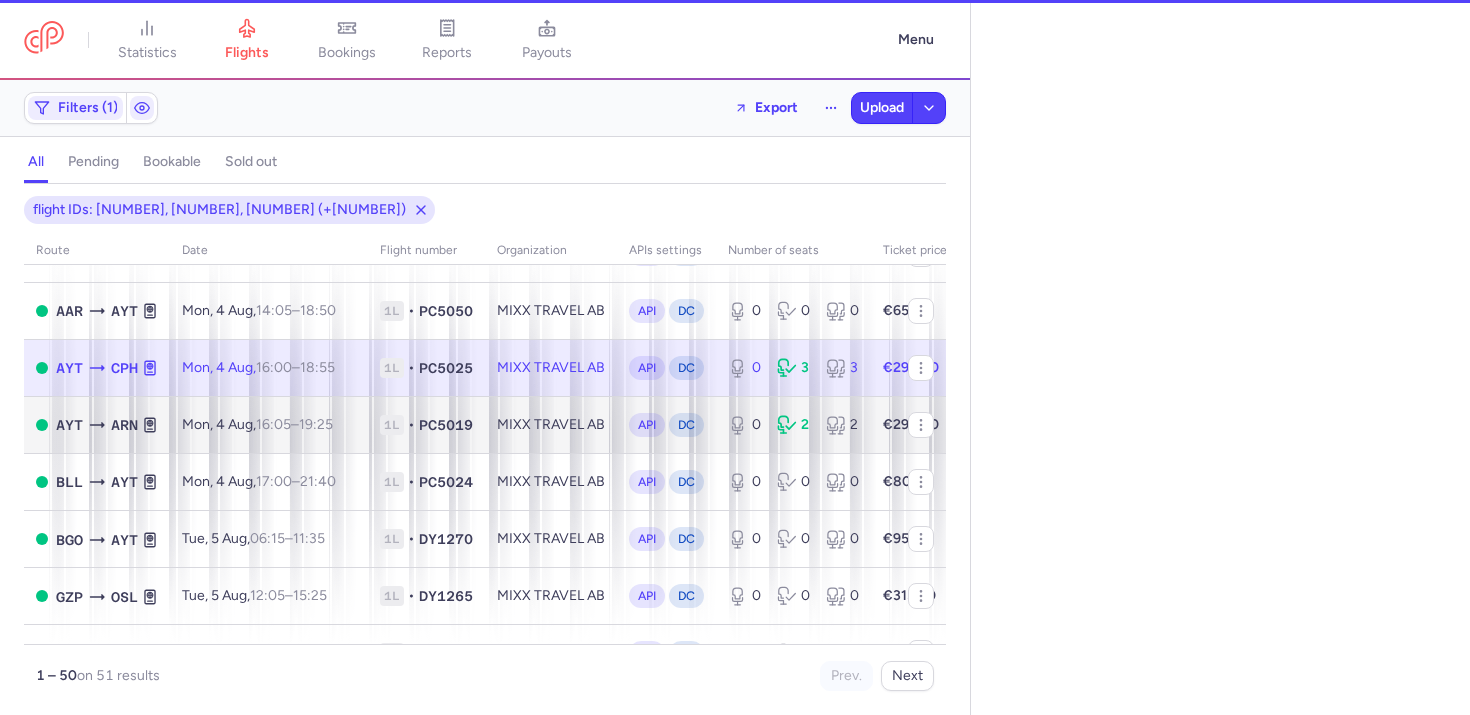 select on "days" 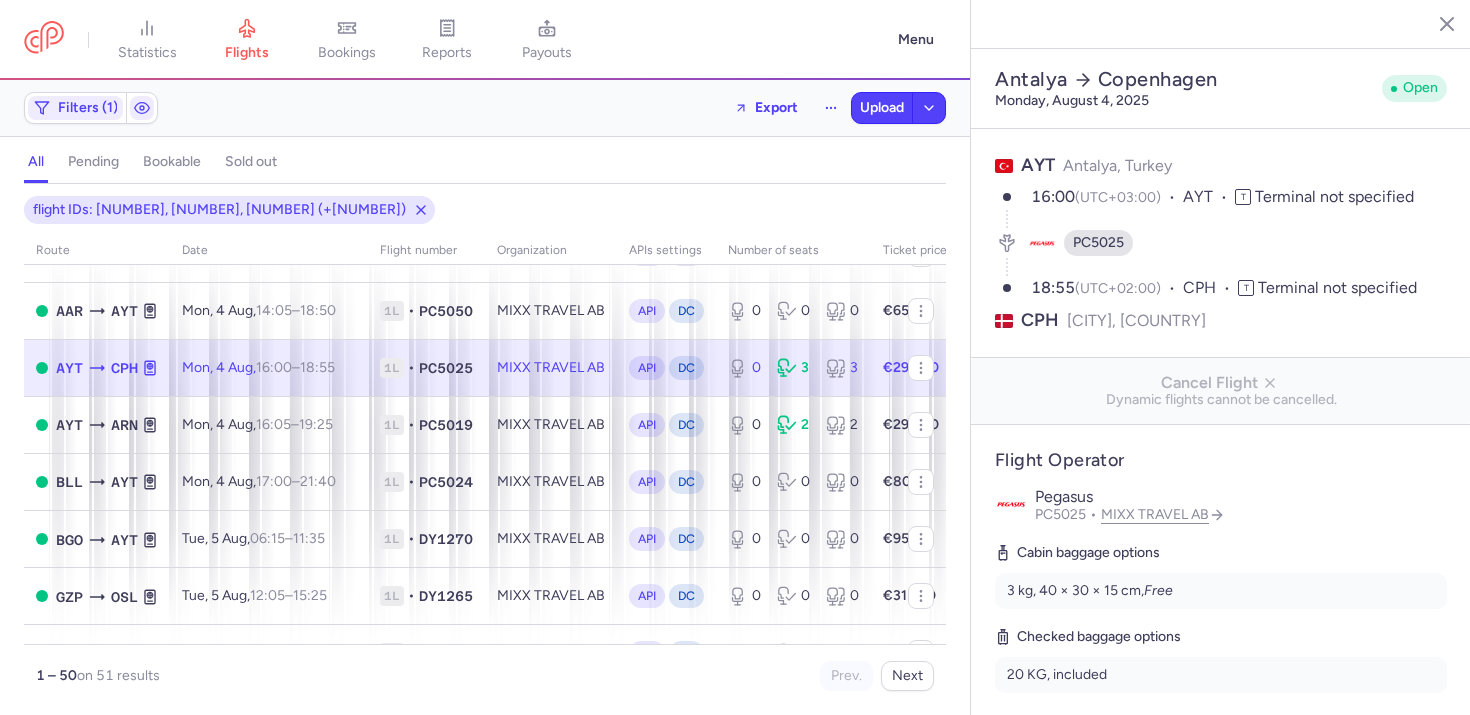 click 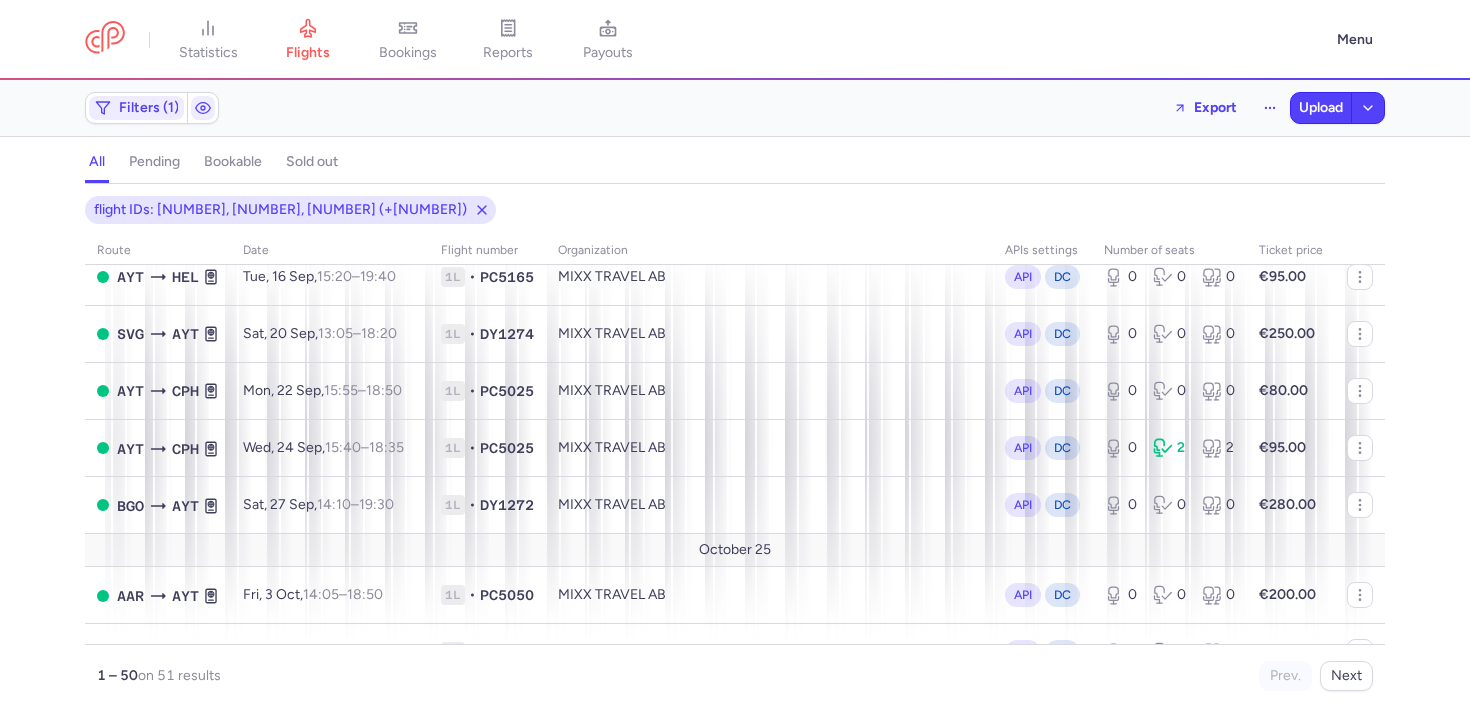 scroll, scrollTop: 2582, scrollLeft: 0, axis: vertical 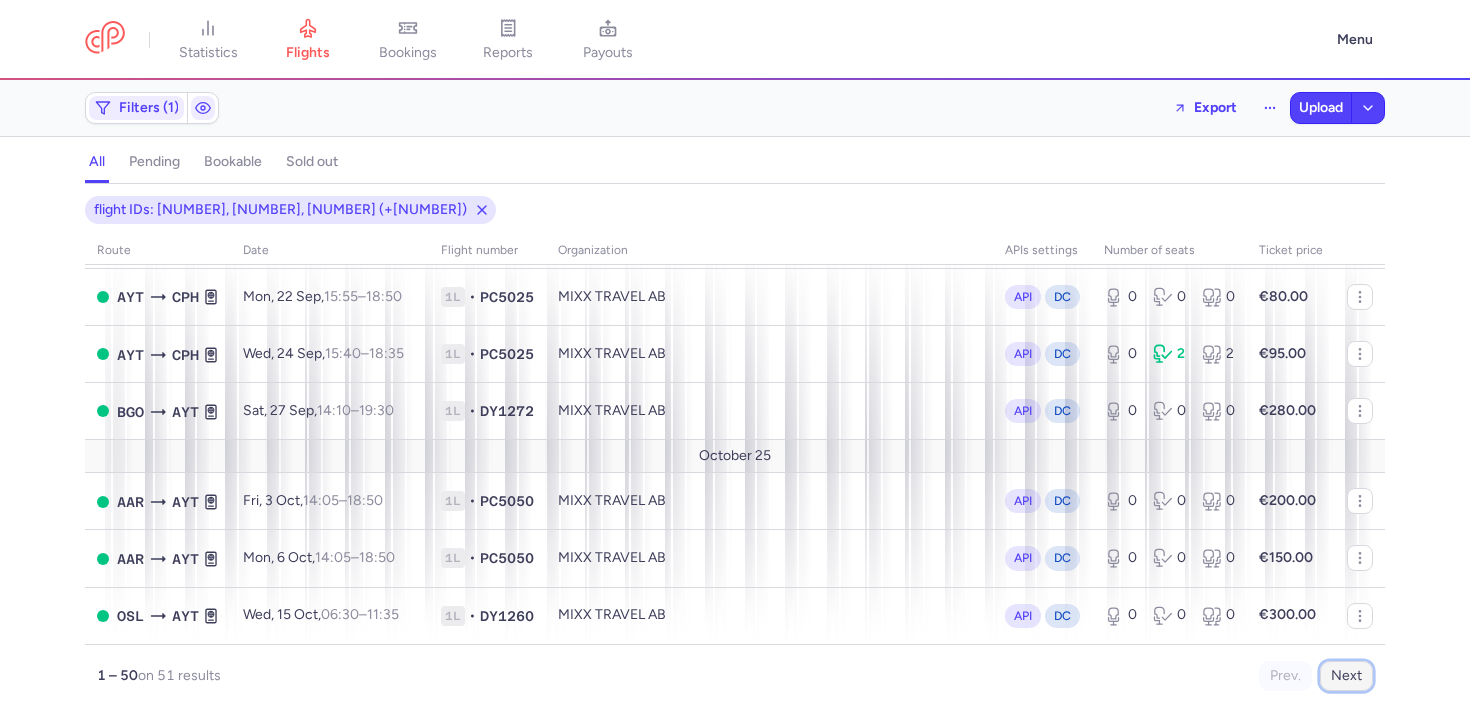 click on "Next" at bounding box center [1346, 676] 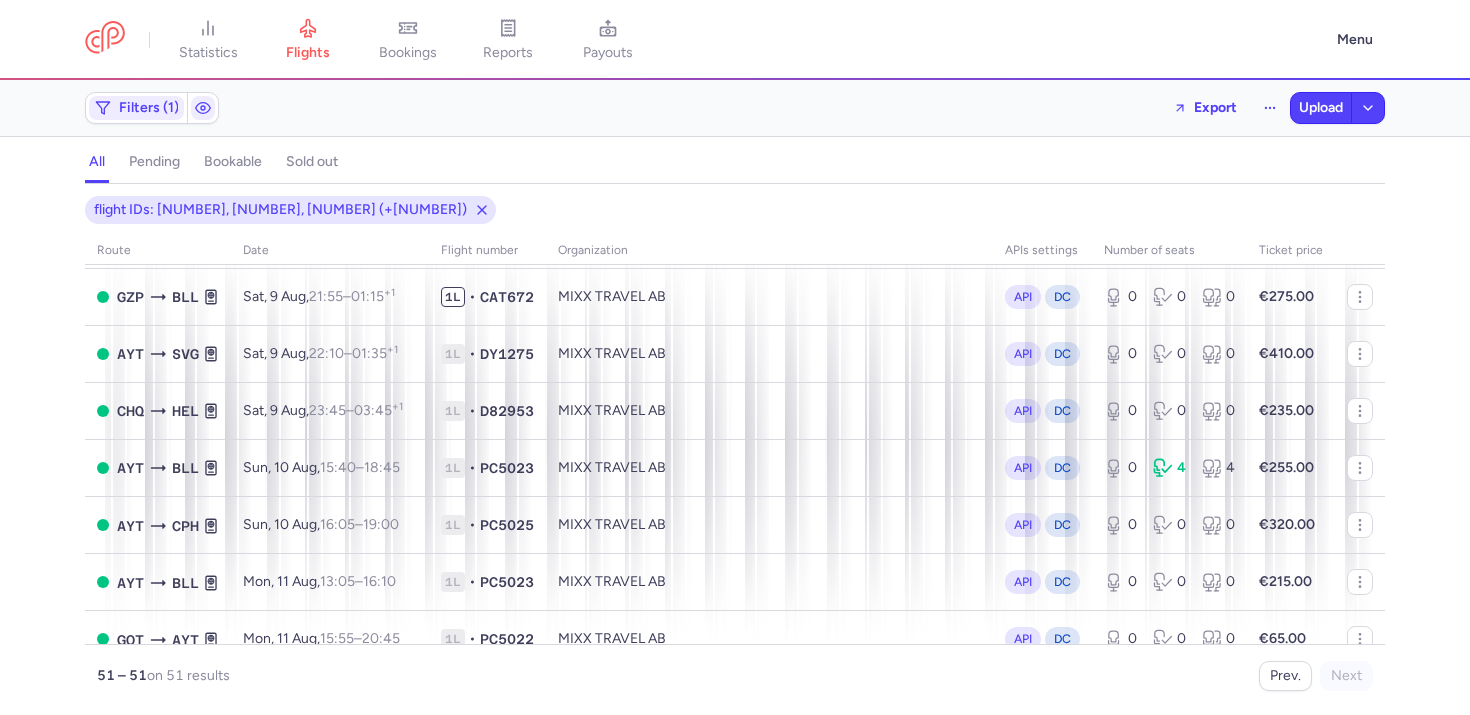 scroll, scrollTop: 2582, scrollLeft: 0, axis: vertical 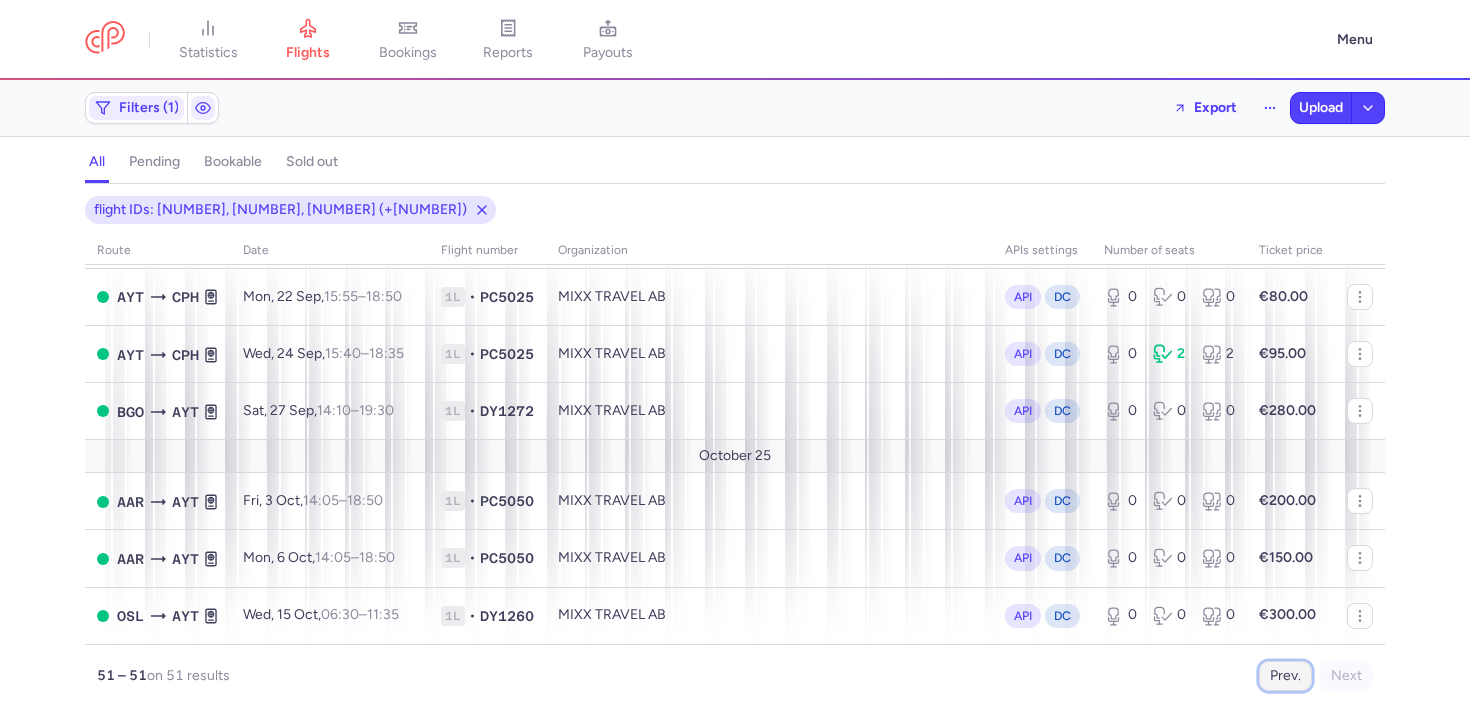 click on "Prev." at bounding box center [1285, 676] 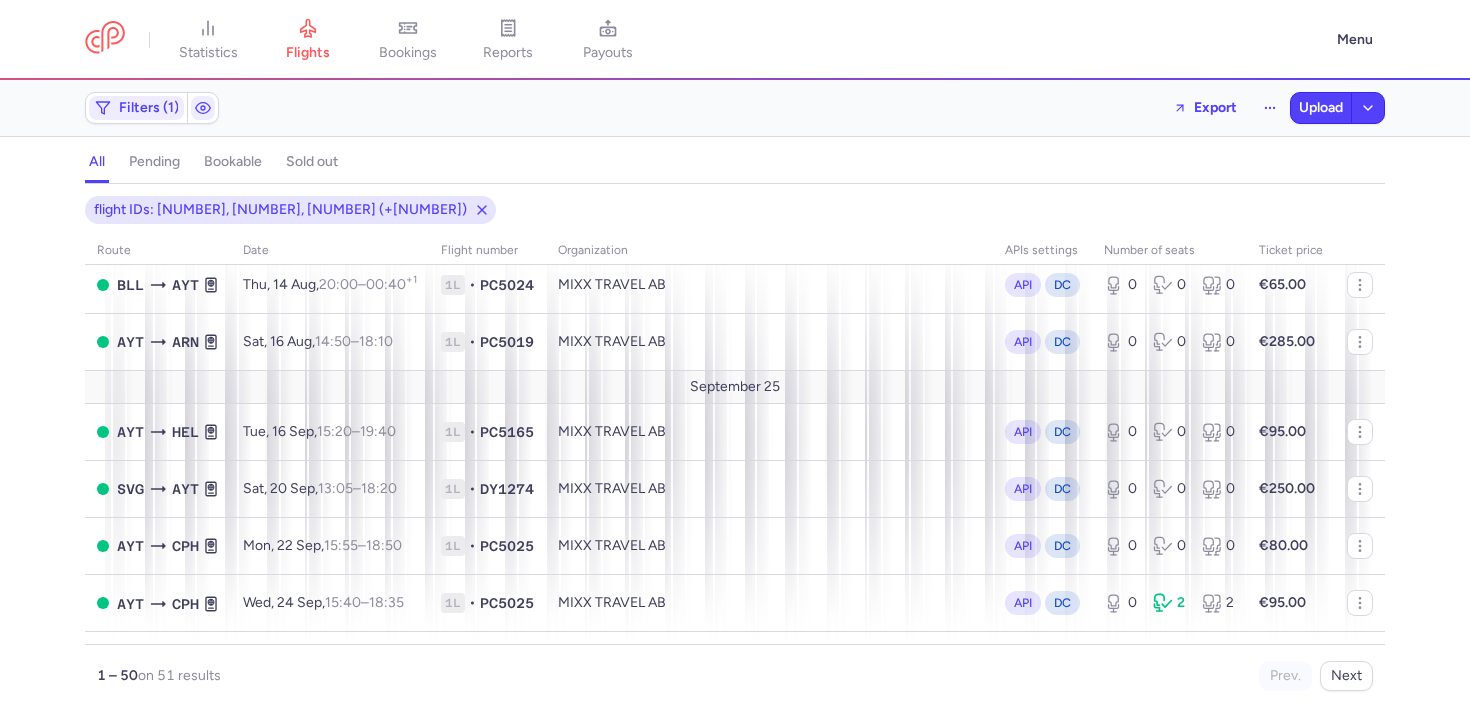 scroll, scrollTop: 2582, scrollLeft: 0, axis: vertical 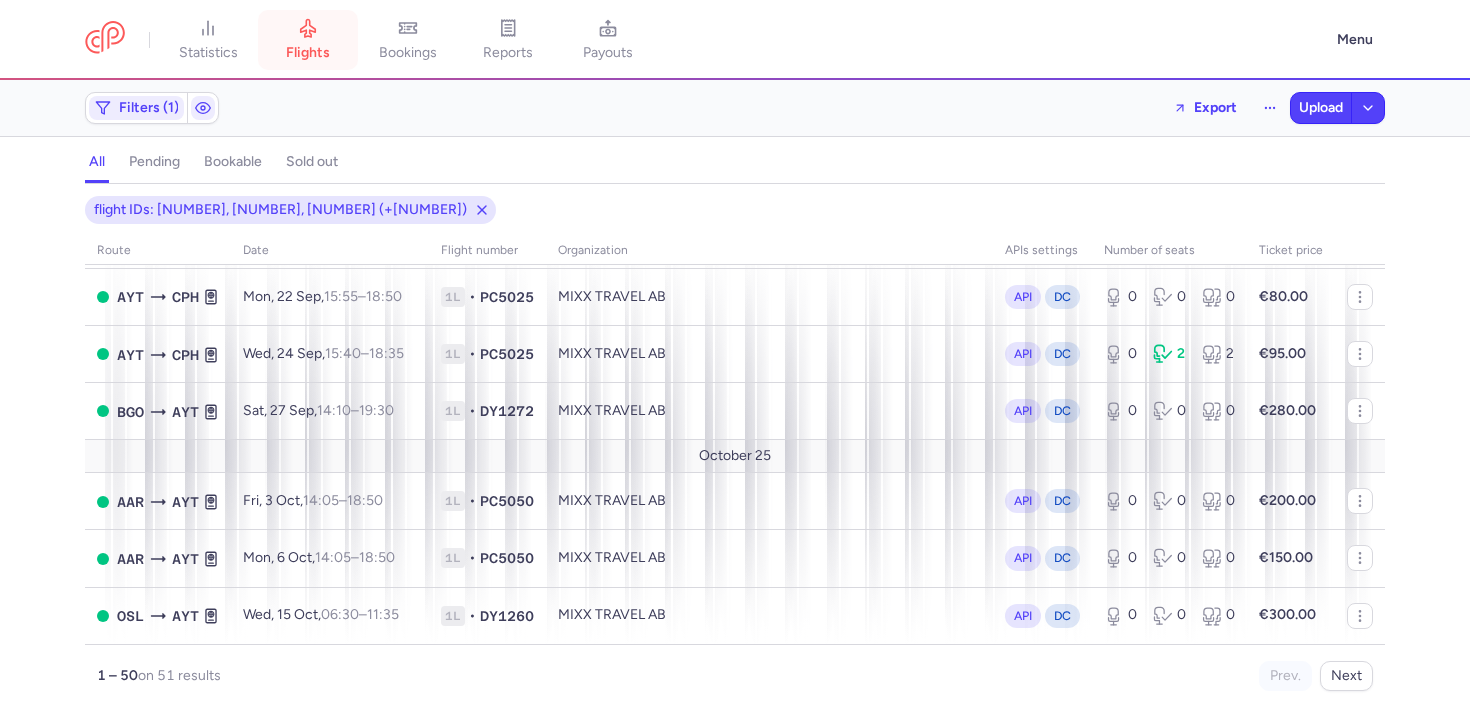 click on "flights" at bounding box center (308, 53) 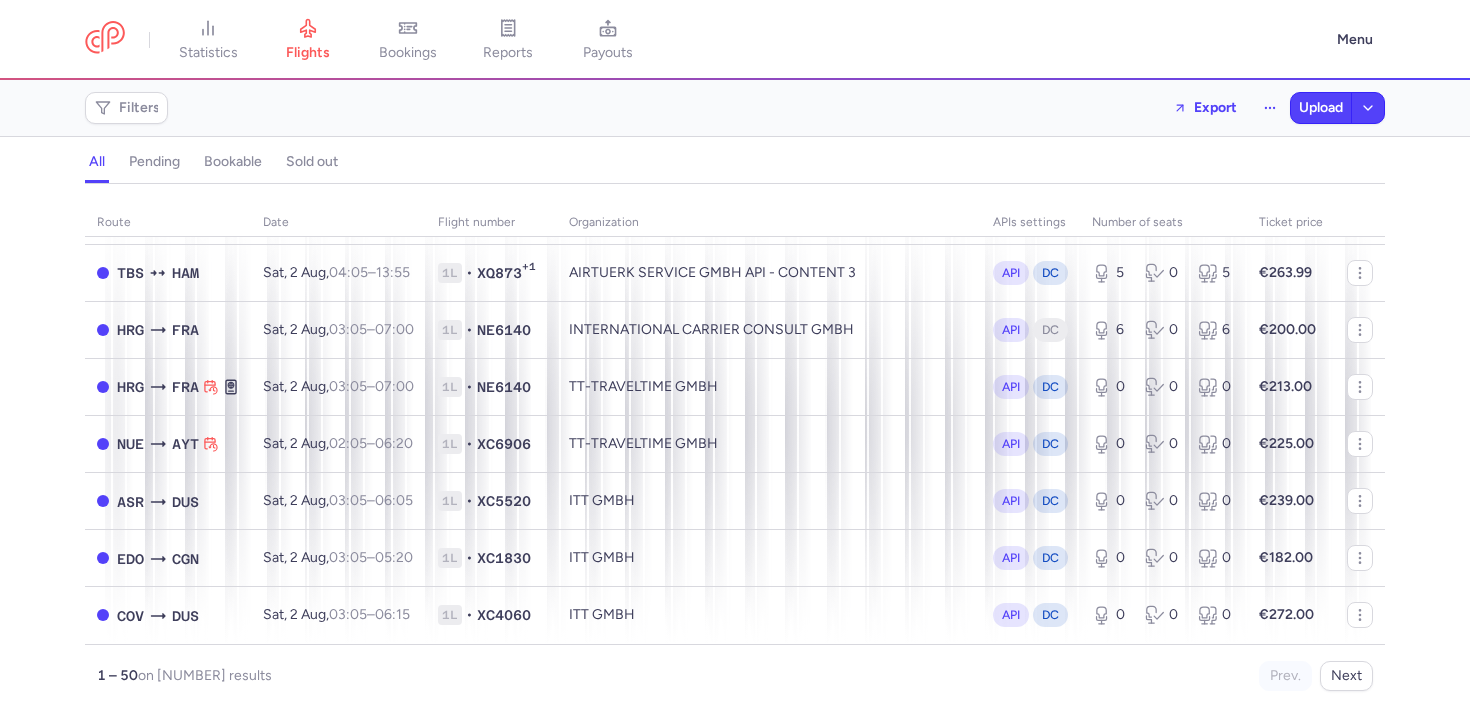 scroll, scrollTop: 2488, scrollLeft: 0, axis: vertical 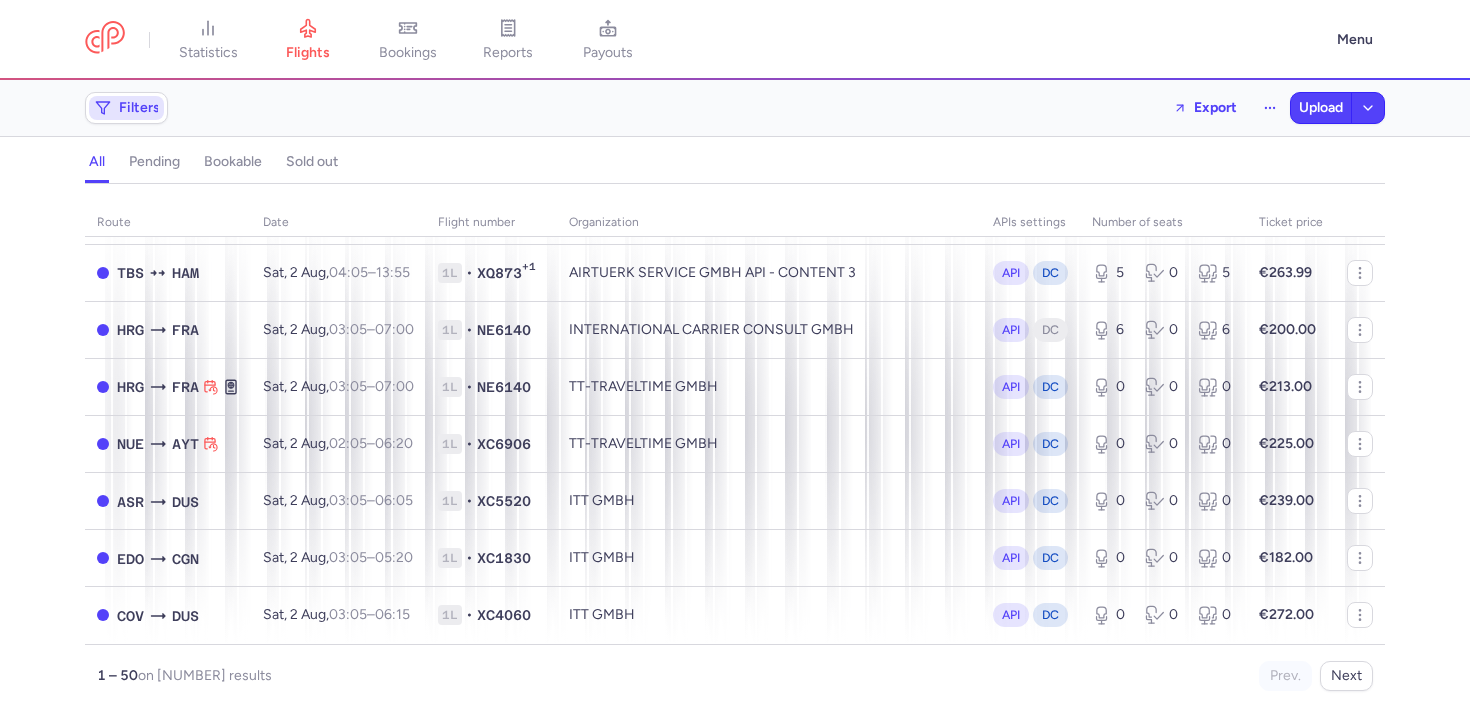 click on "Filters" 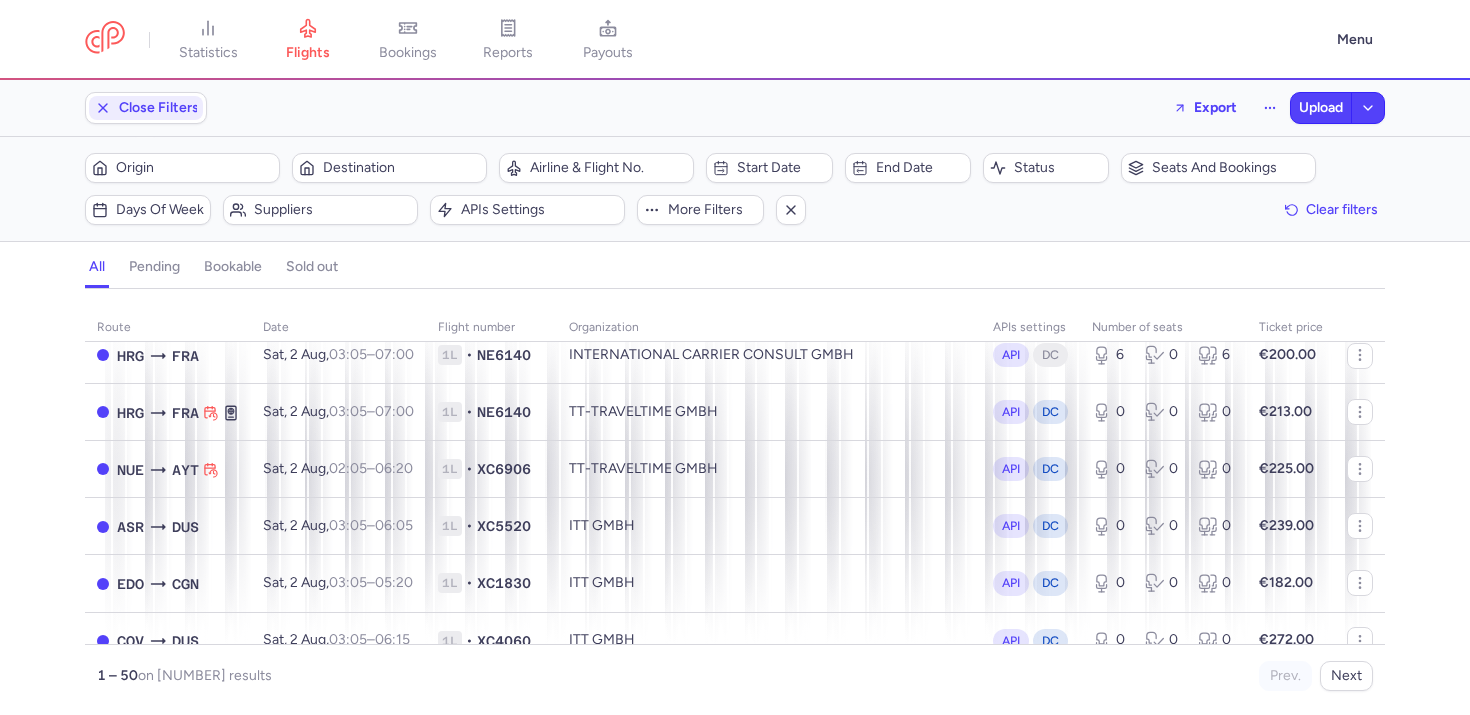 scroll, scrollTop: 2593, scrollLeft: 0, axis: vertical 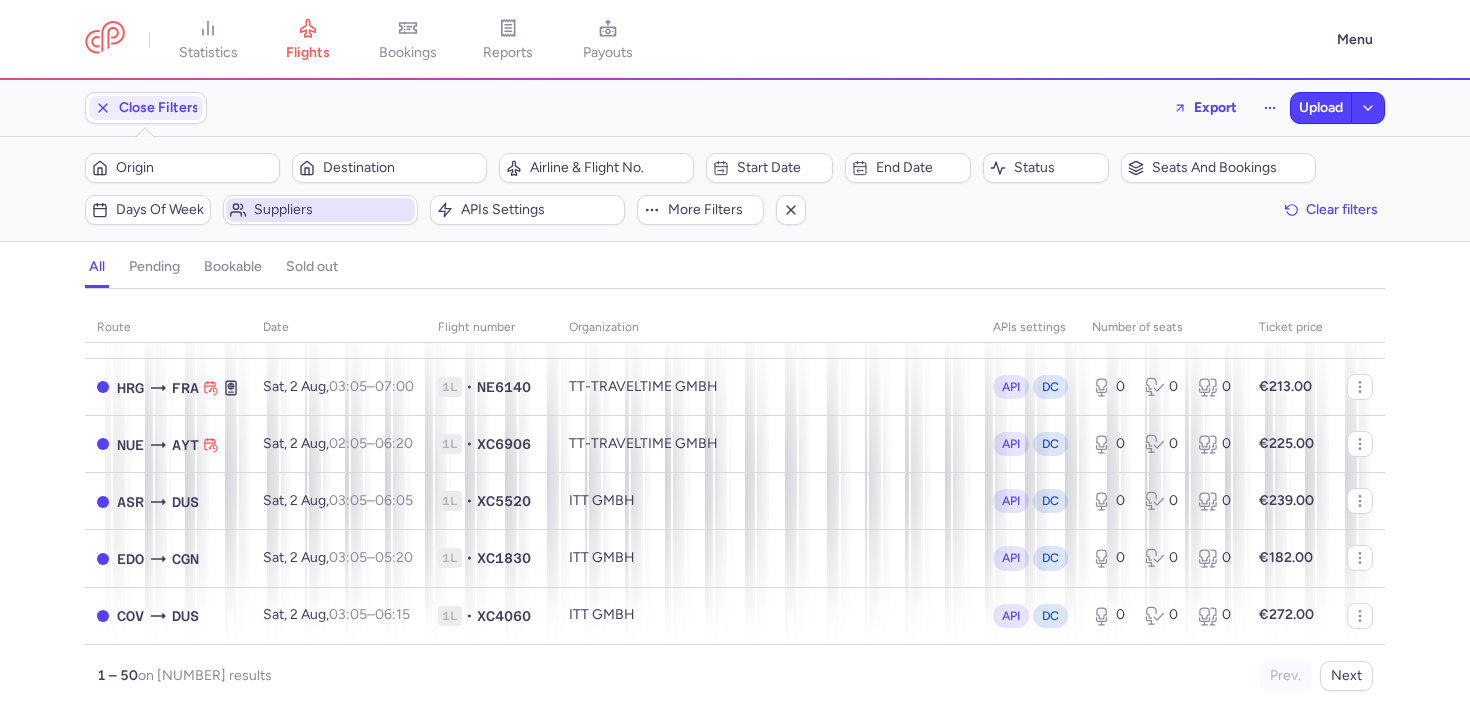 click on "Suppliers" at bounding box center [332, 210] 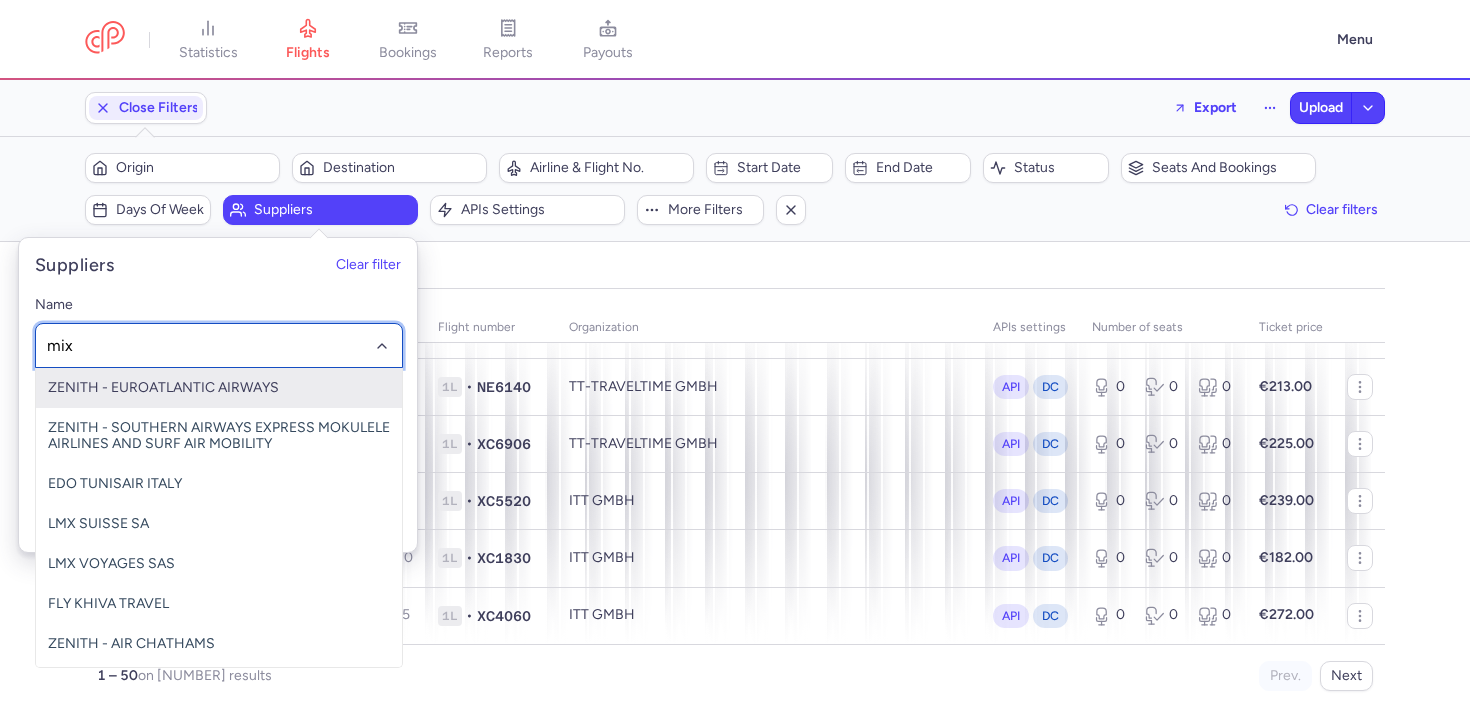 type on "mixx" 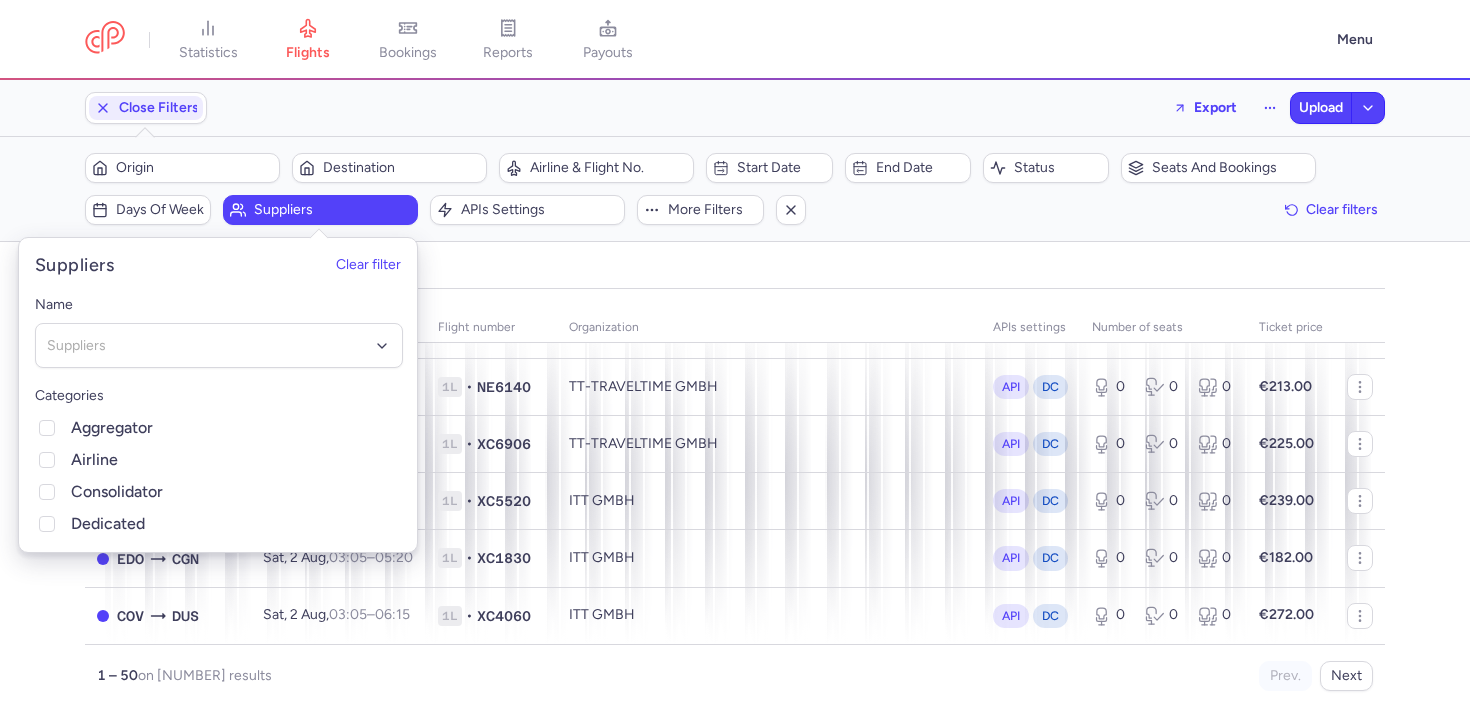 click on "Categories Aggregator Airline Consolidator Dedicated" at bounding box center [219, 460] 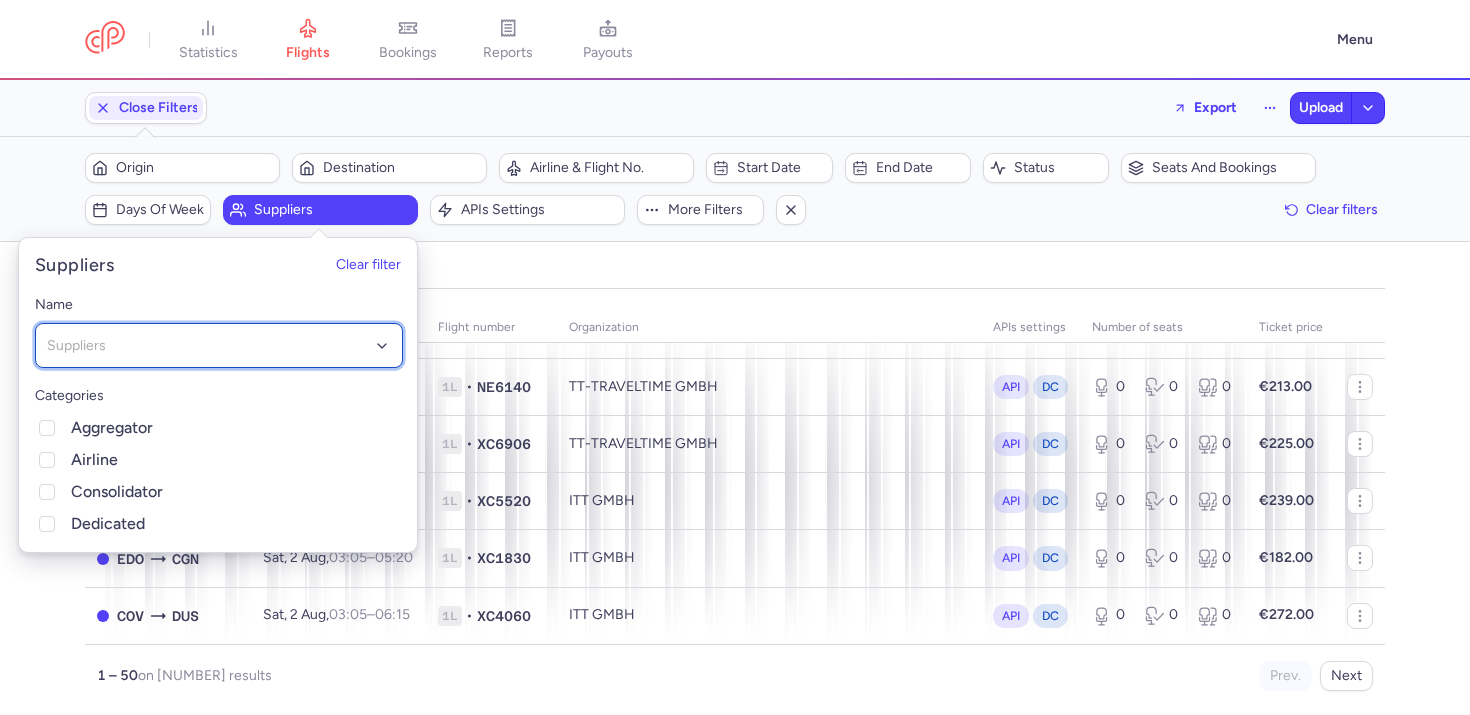 click on "Suppliers" 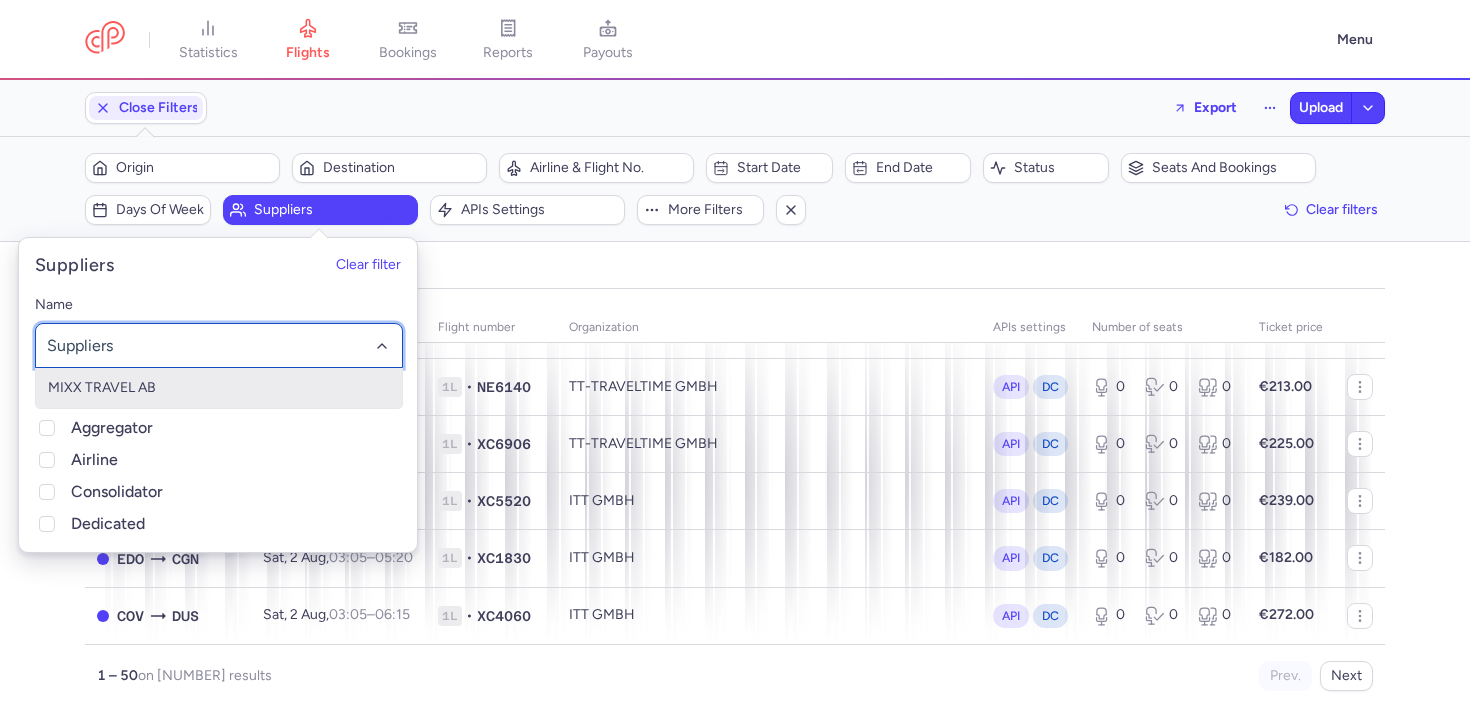 click on "MIXX TRAVEL AB" at bounding box center [219, 388] 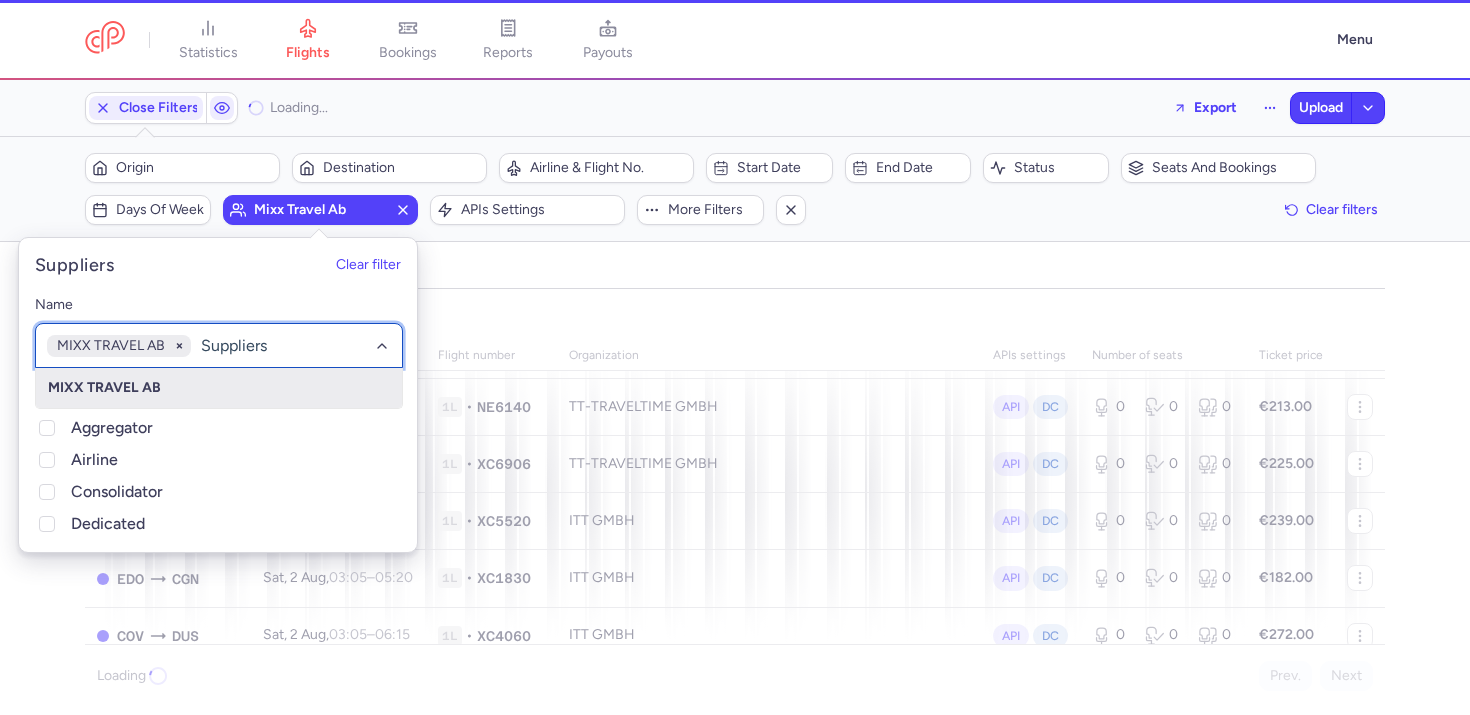scroll, scrollTop: 2606, scrollLeft: 0, axis: vertical 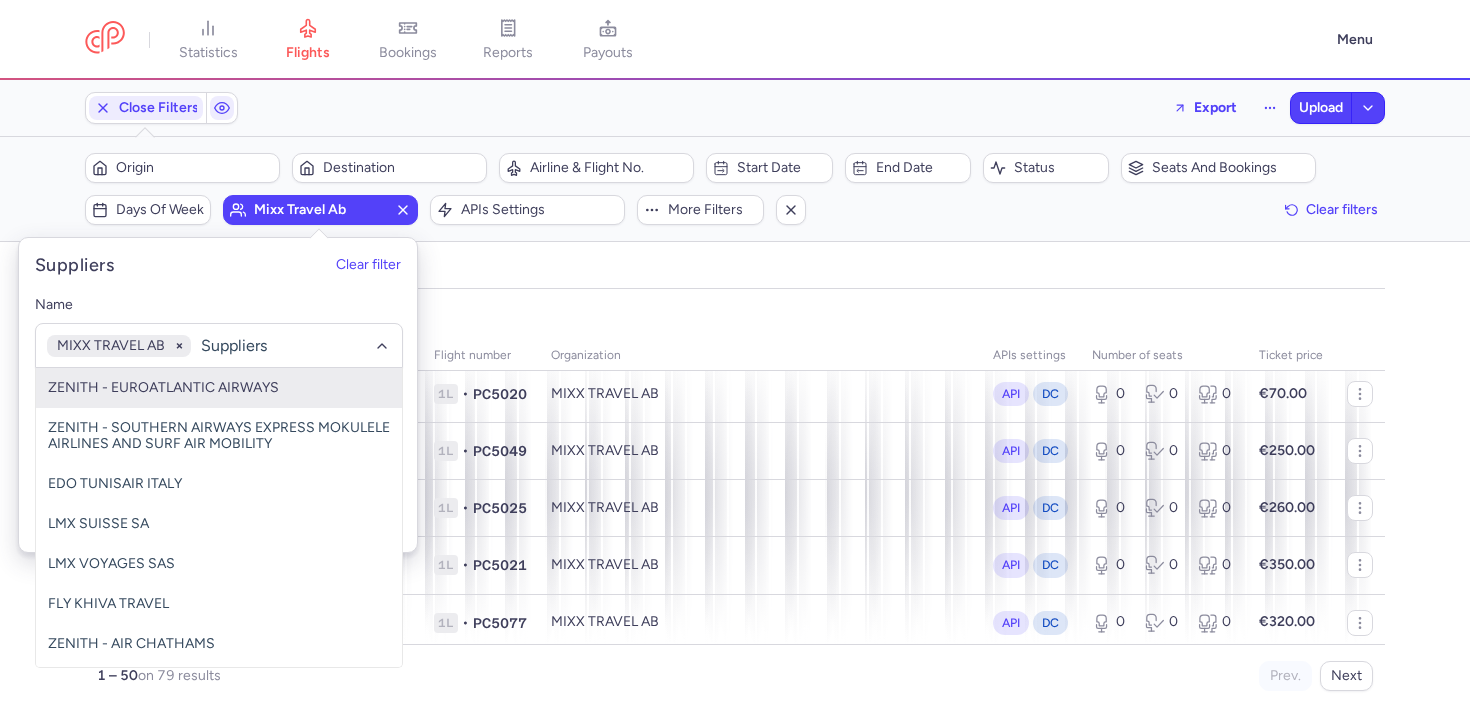 click on "all pending bookable sold out" at bounding box center [735, 271] 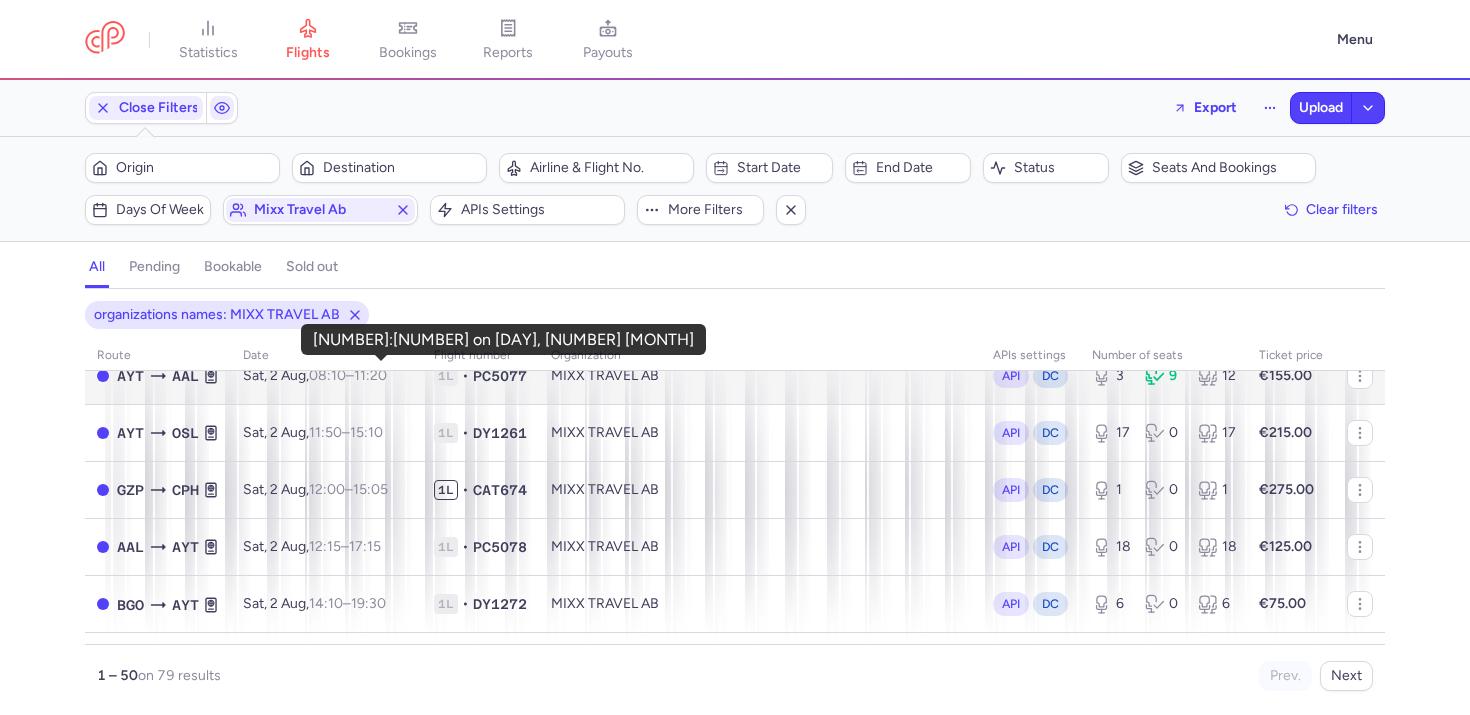scroll, scrollTop: 177, scrollLeft: 0, axis: vertical 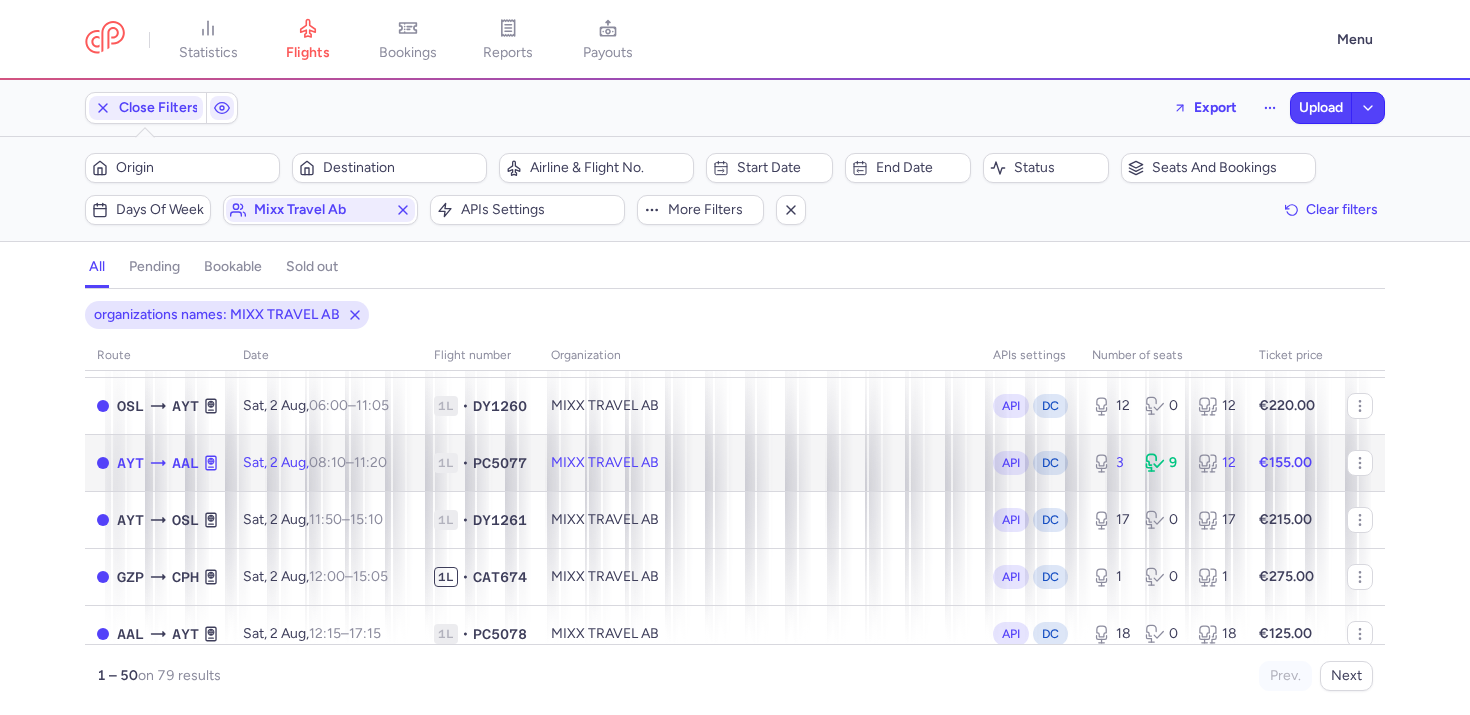 click on "[DAY_OF_WEEK], [DAY] [MONTH], [HOUR]:[MINUTE] – [HOUR]:[MINUTE] [UTC_OFFSET]" 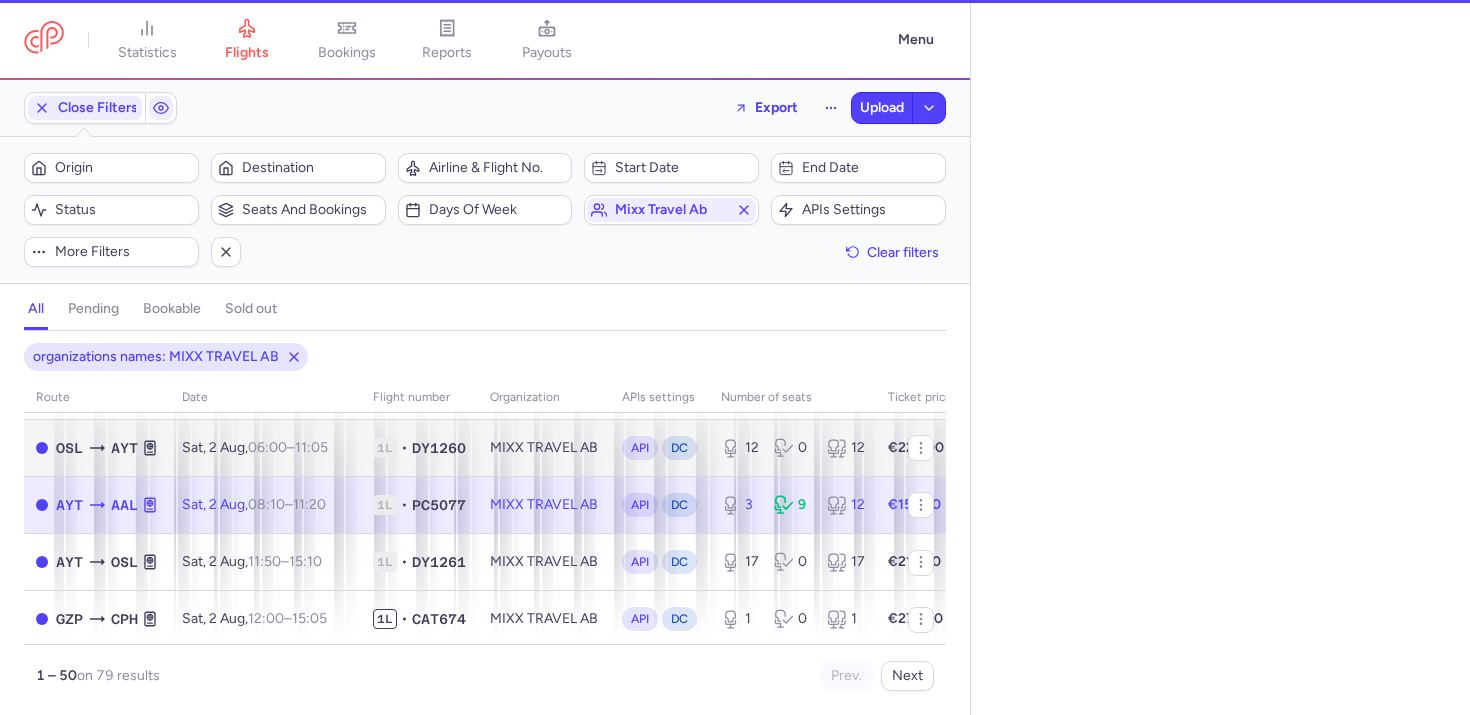 select on "days" 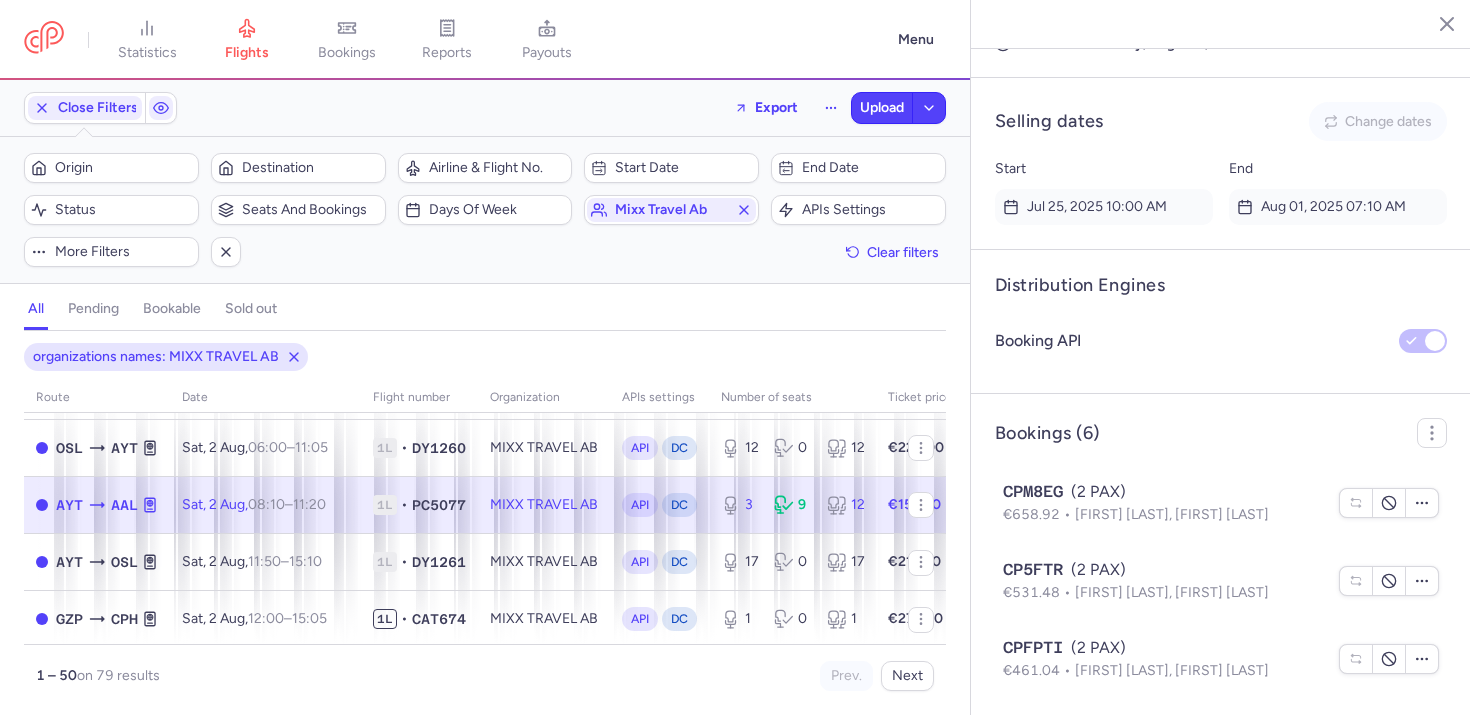 scroll, scrollTop: 1499, scrollLeft: 0, axis: vertical 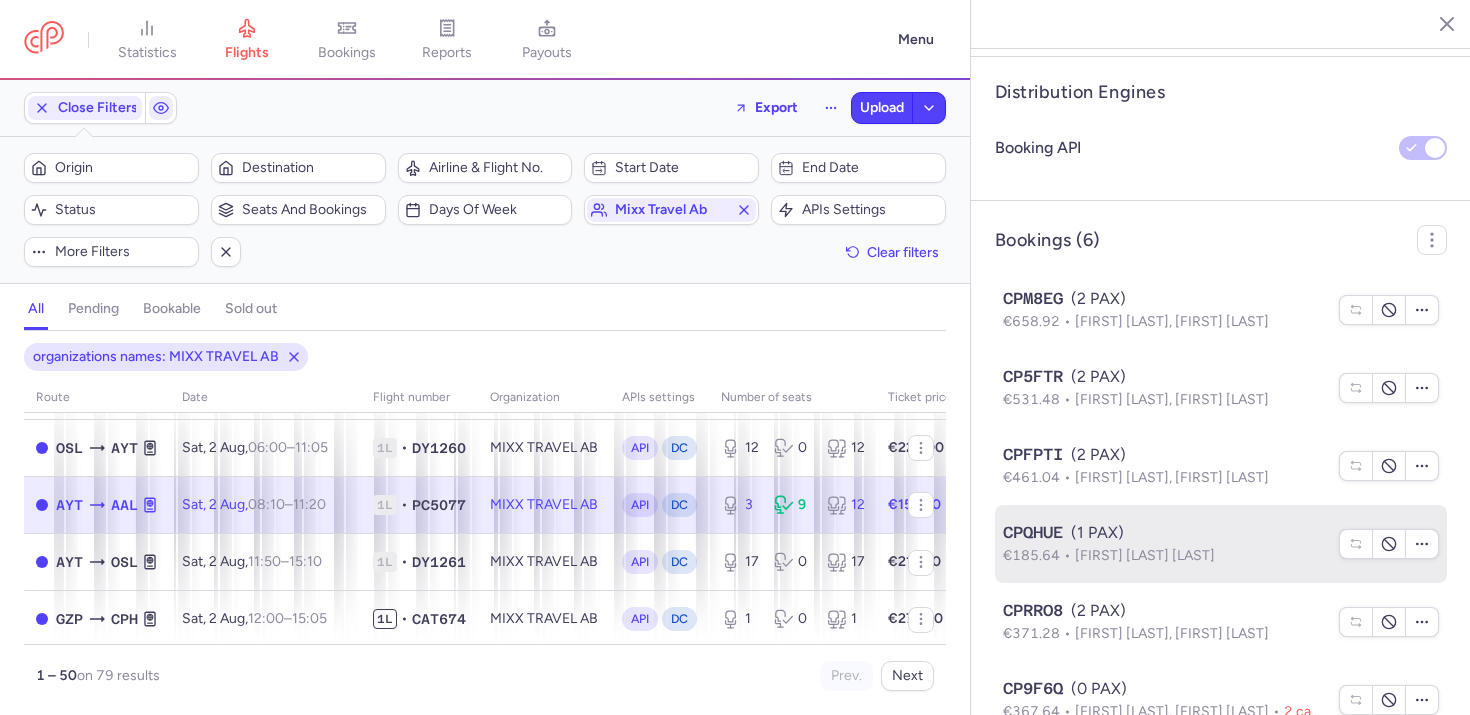 click on "CPQHUE" at bounding box center (1033, 533) 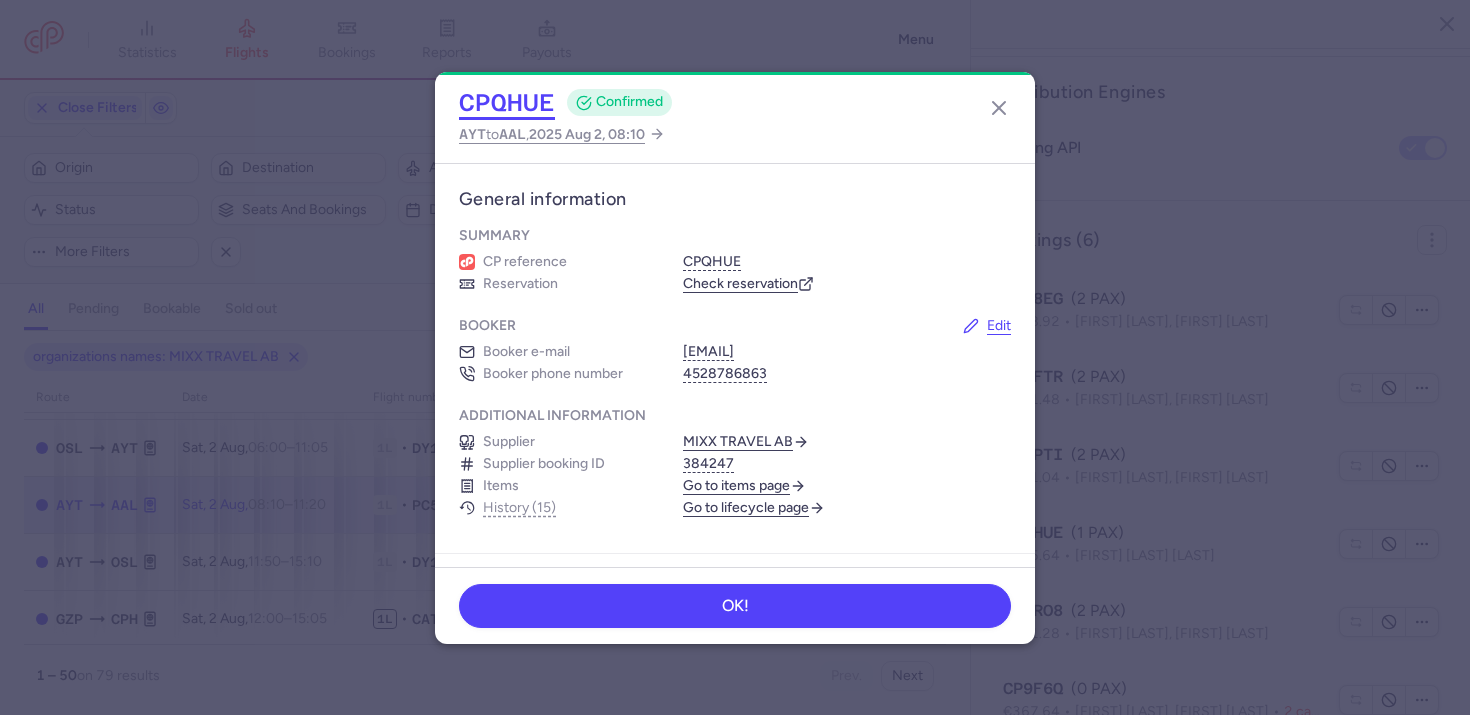 click on "CPQHUE" 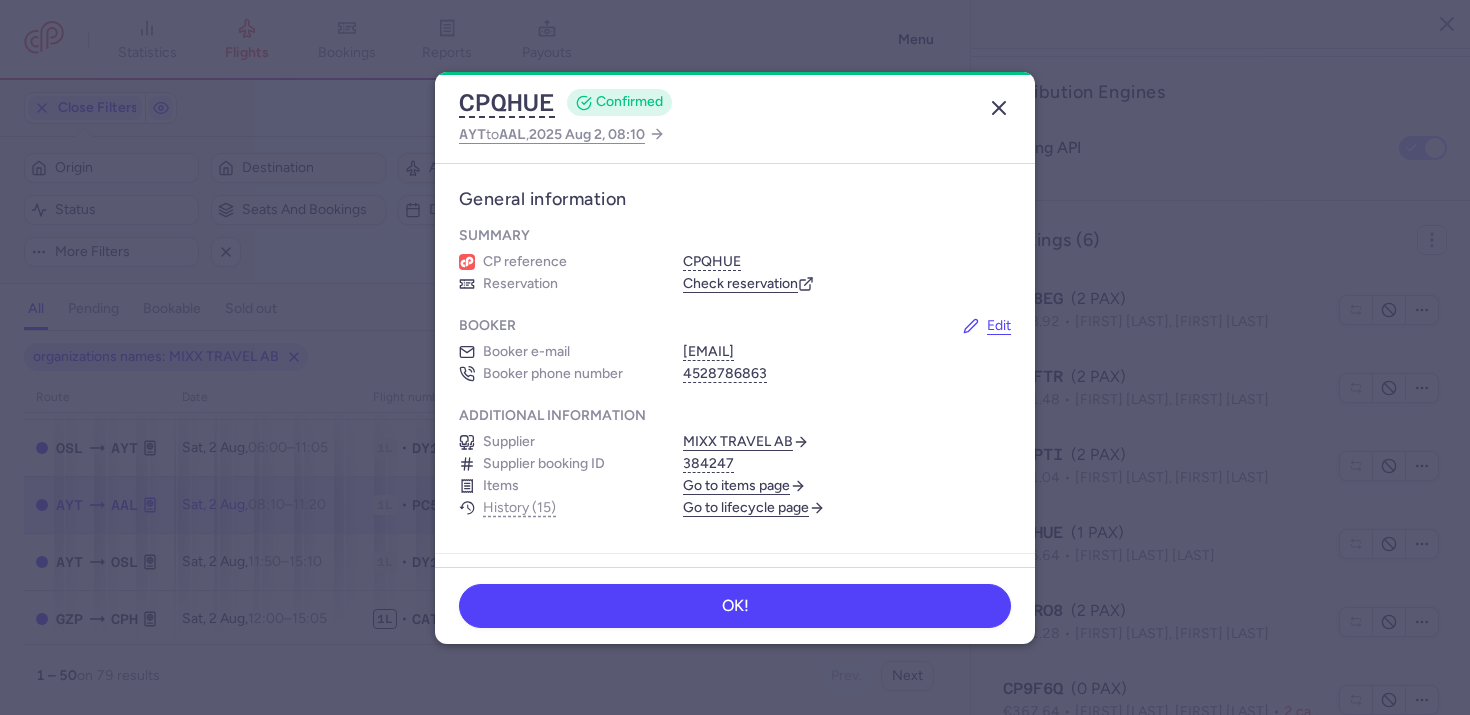 click 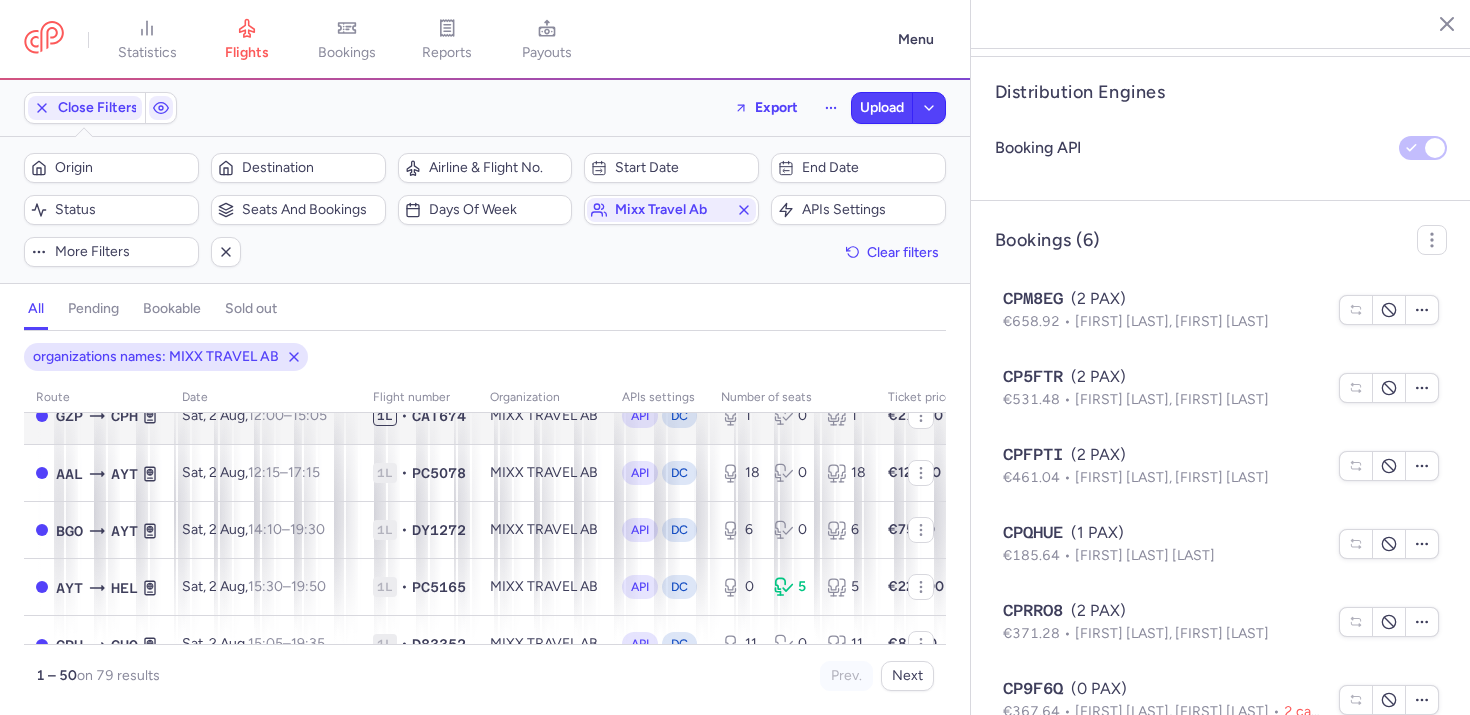 scroll, scrollTop: 154, scrollLeft: 0, axis: vertical 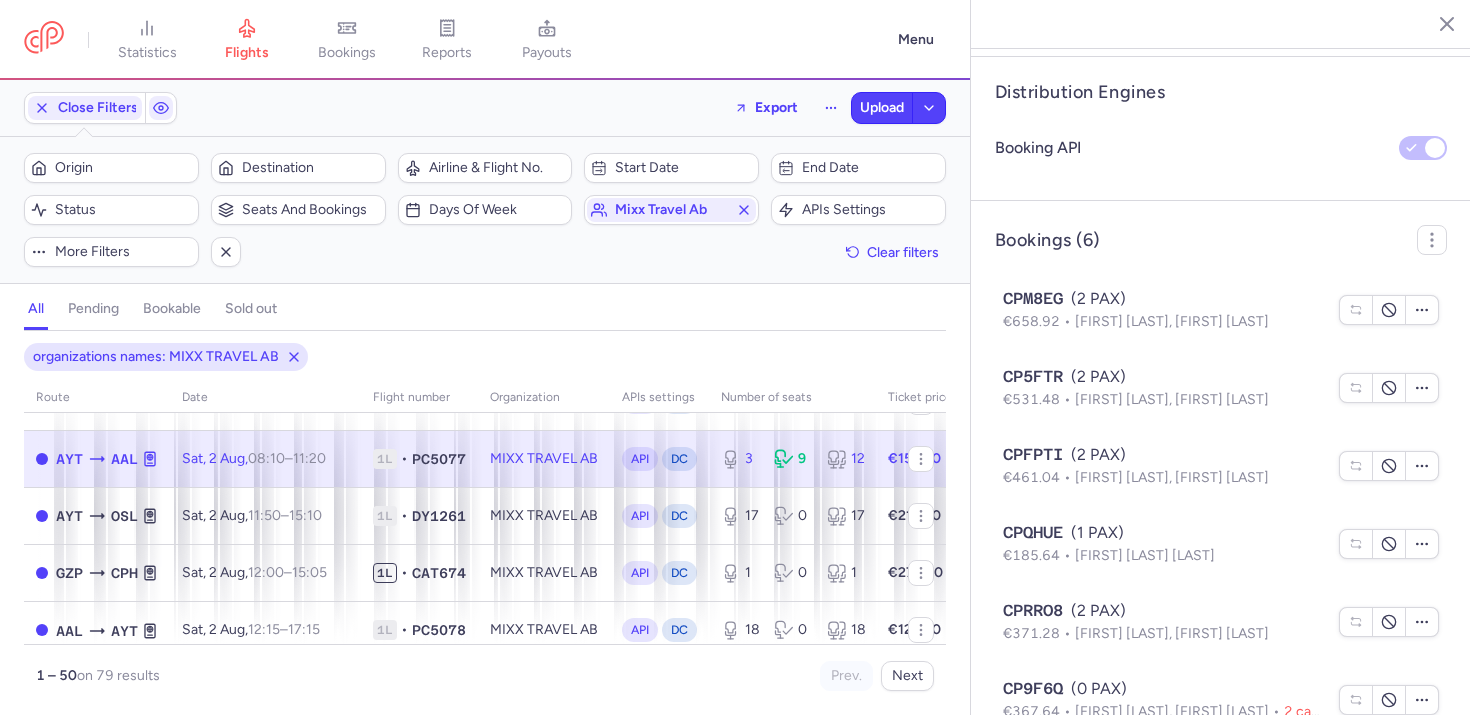 click on "[DAY_OF_WEEK], [DAY] [MONTH], [HOUR]:[MINUTE] – [HOUR]:[MINUTE] [UTC_OFFSET]" 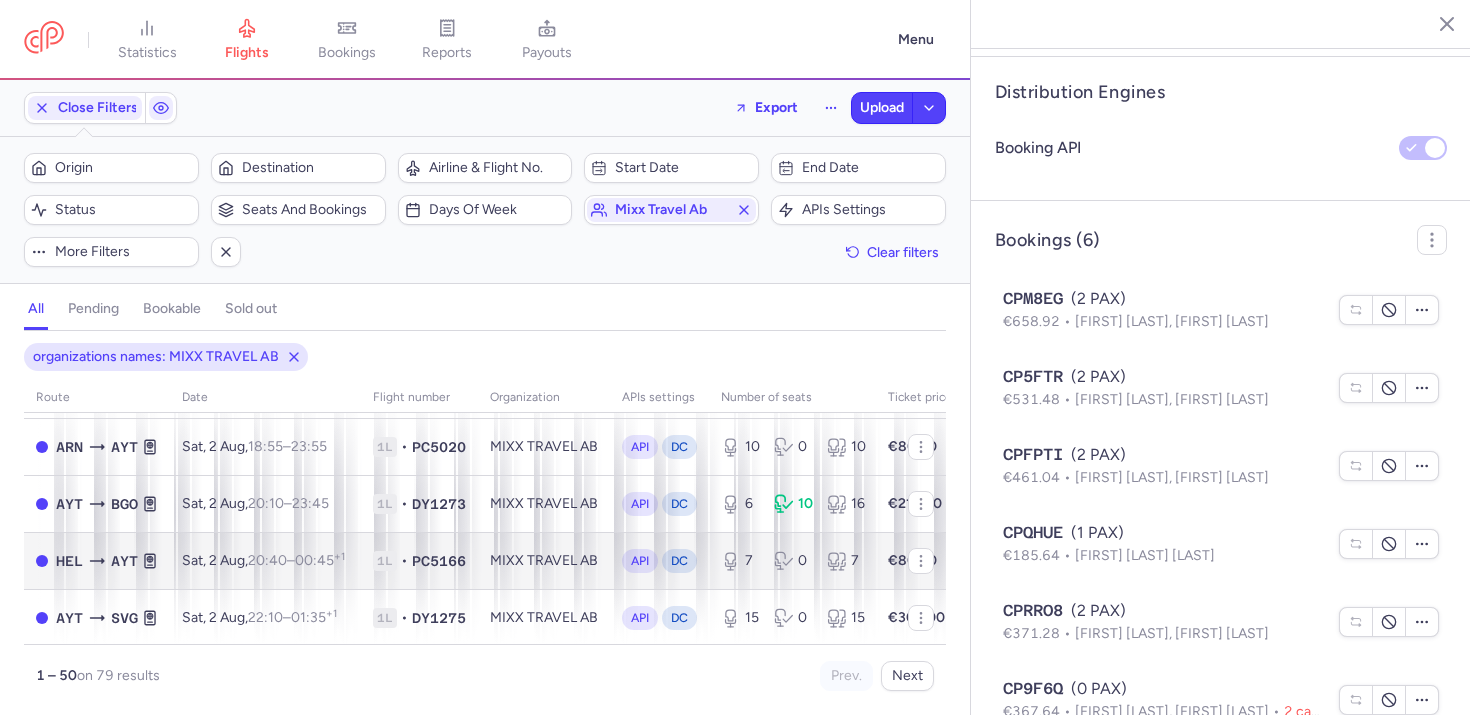 scroll, scrollTop: 433, scrollLeft: 0, axis: vertical 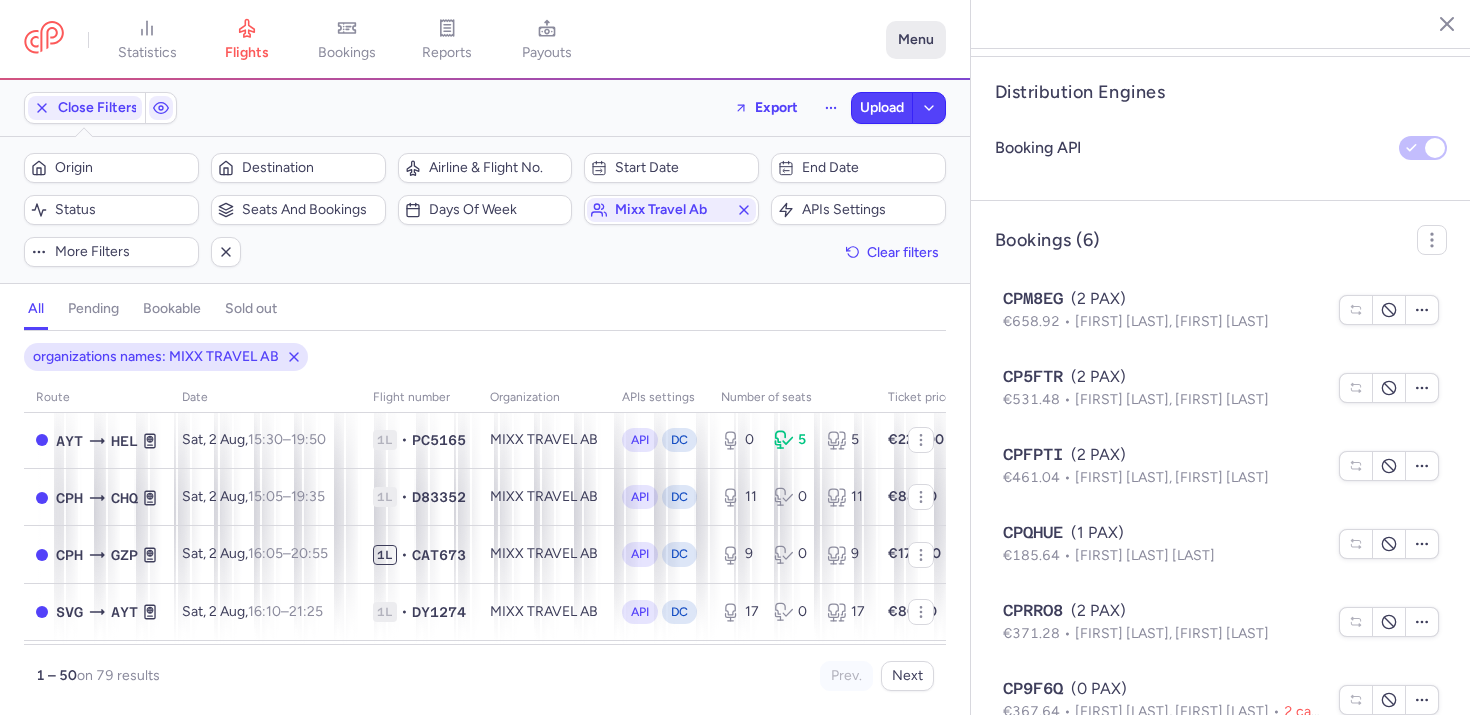 click on "Menu" at bounding box center (916, 40) 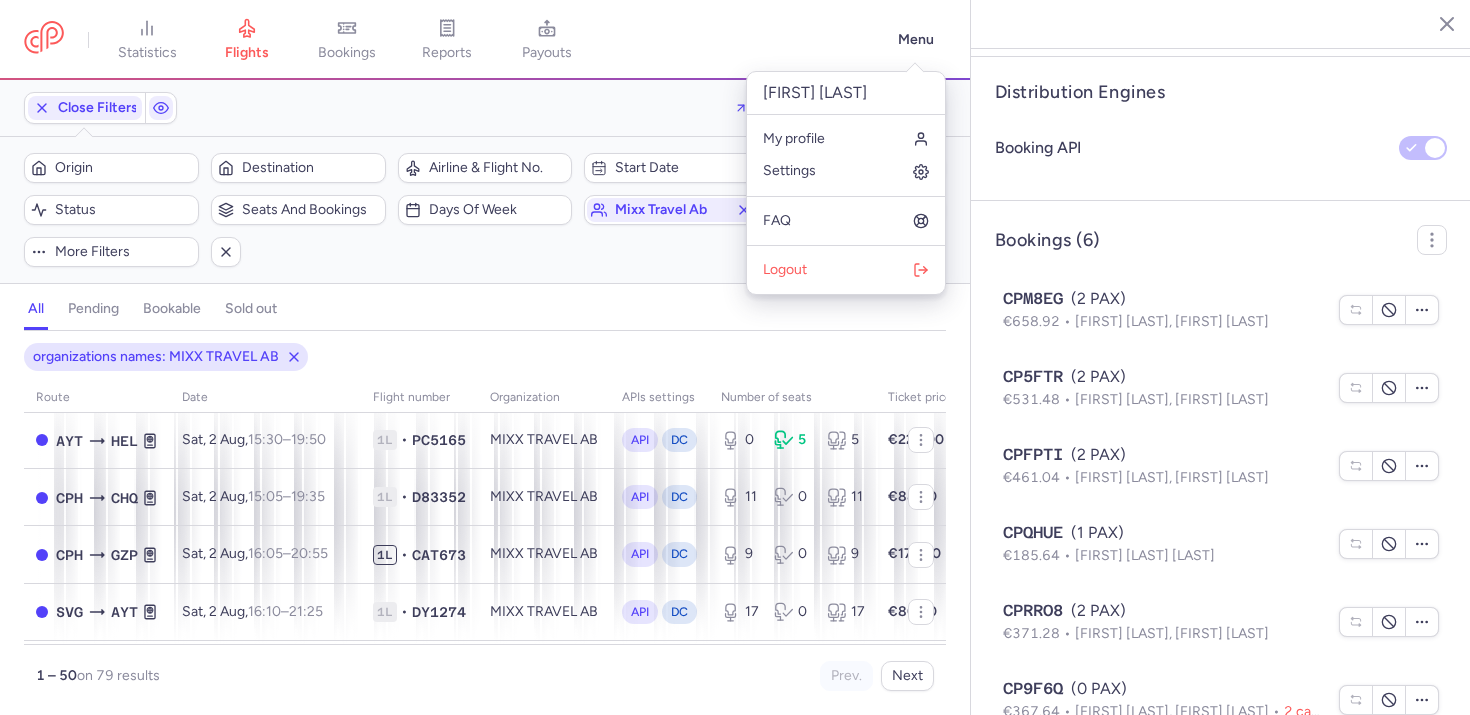 click on "organizations names: MIXX TRAVEL AB" at bounding box center (485, 357) 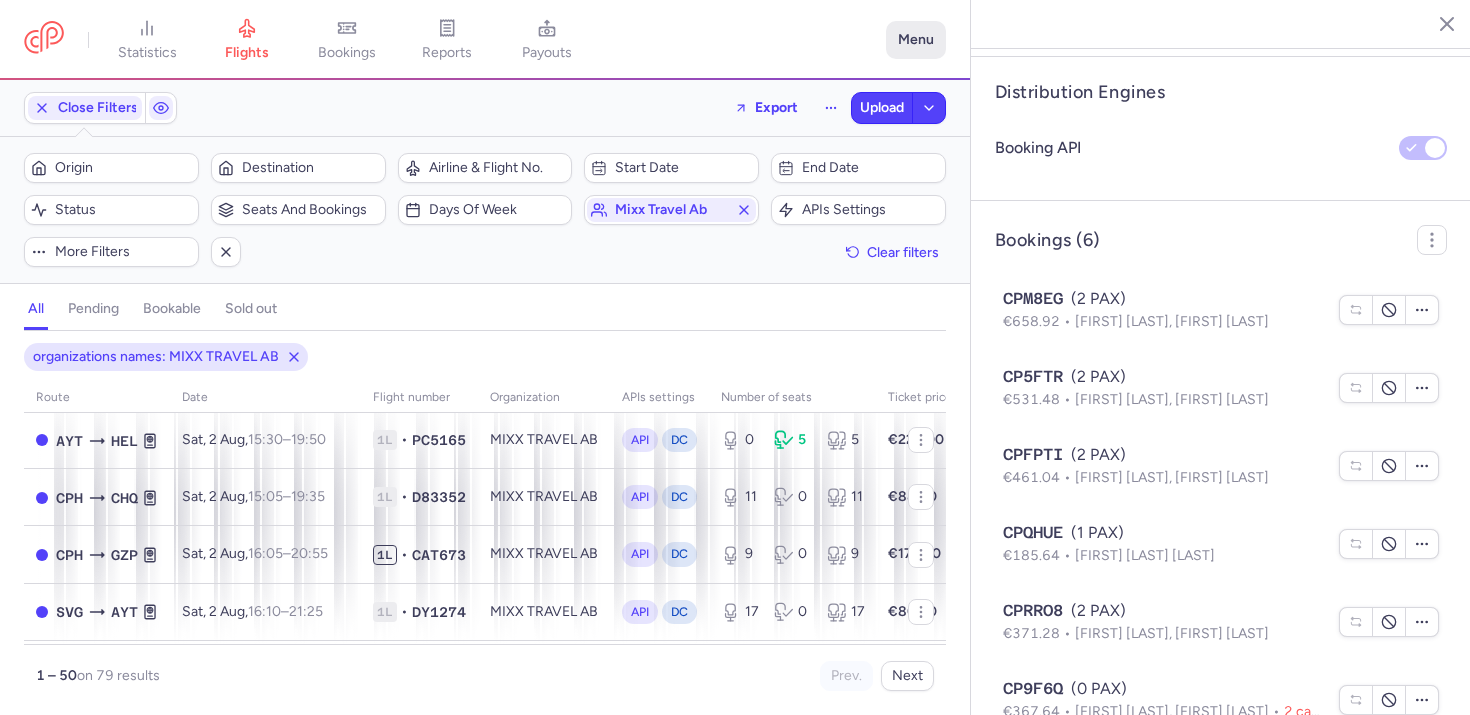 click on "Menu" at bounding box center [916, 40] 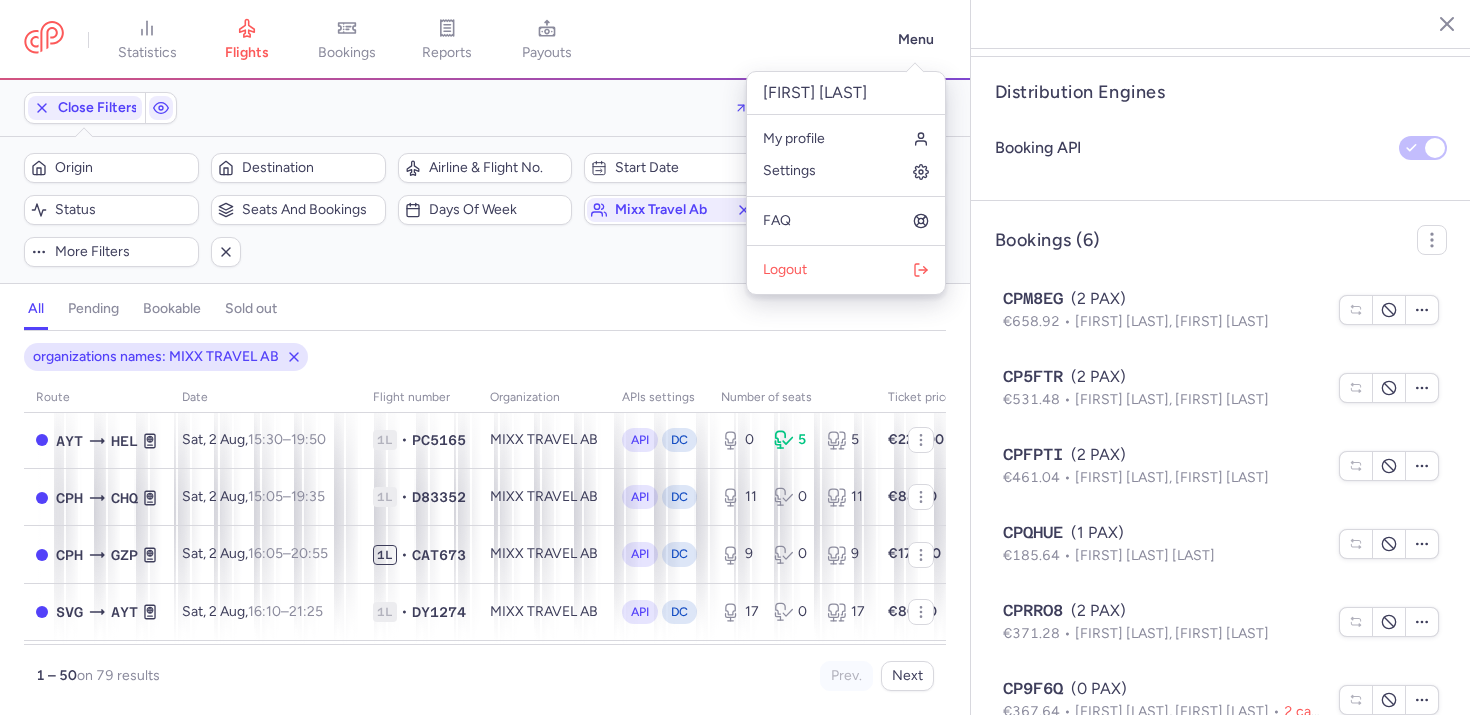 click on "My profile Settings" at bounding box center (846, 155) 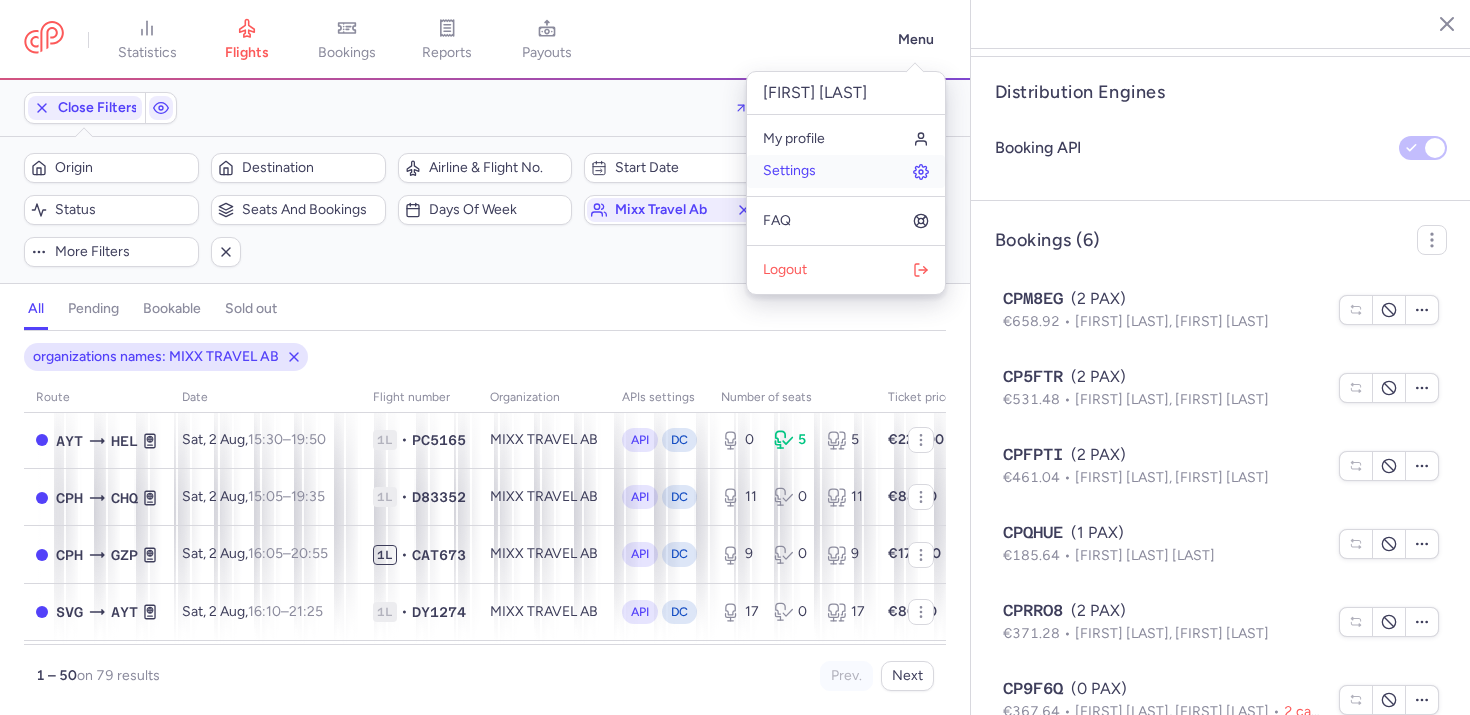 click on "Settings" at bounding box center [846, 171] 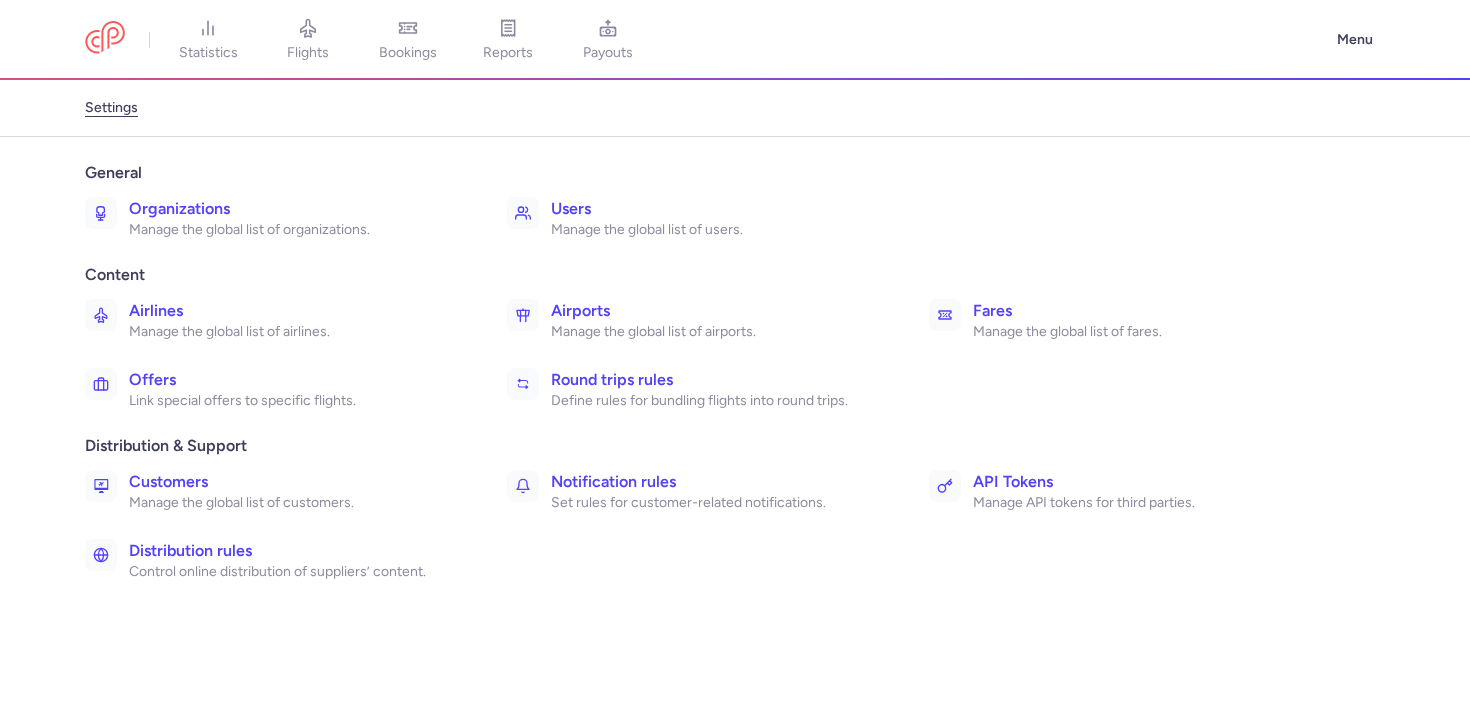 click on "Distribution rules" at bounding box center [296, 551] 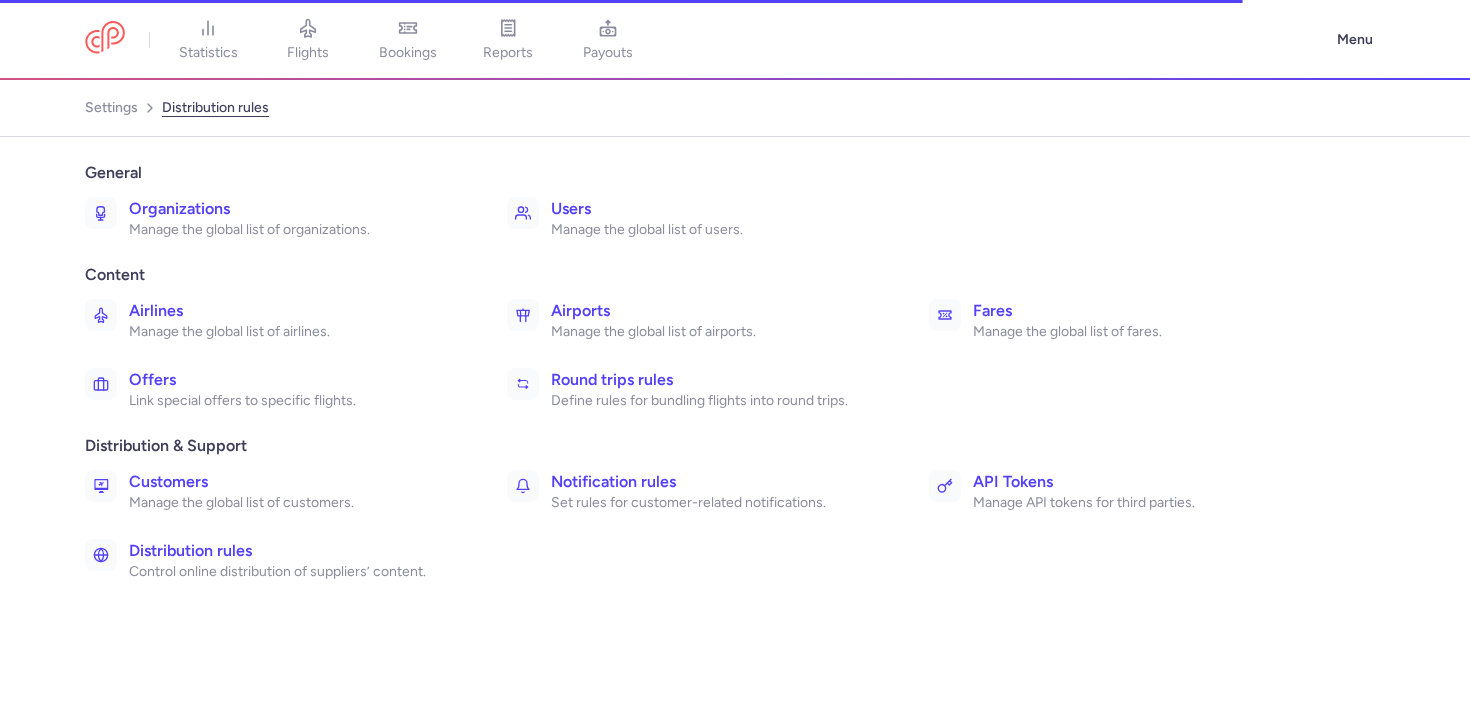 click on "Control online distribution of suppliers’ content." at bounding box center (296, 572) 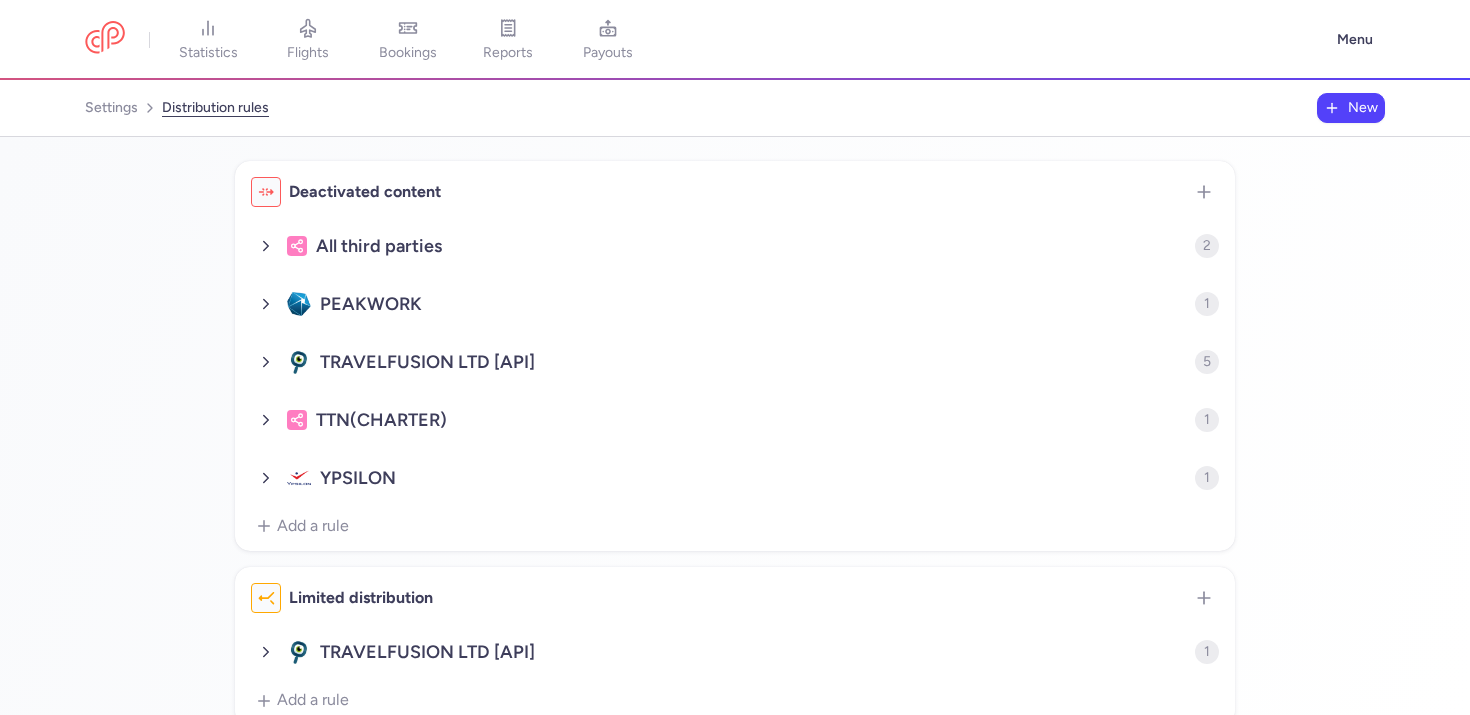click on "Limited distribution" at bounding box center [735, 598] 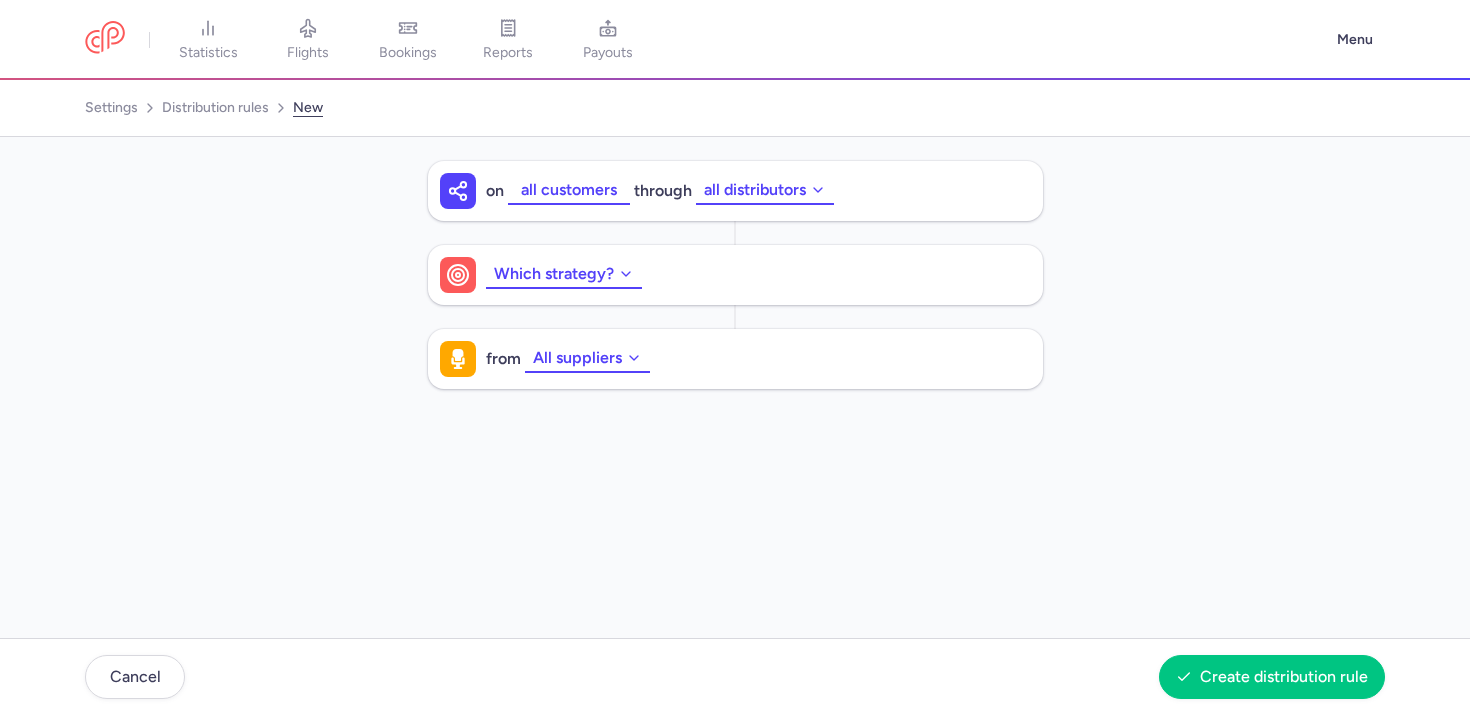 scroll, scrollTop: 0, scrollLeft: 0, axis: both 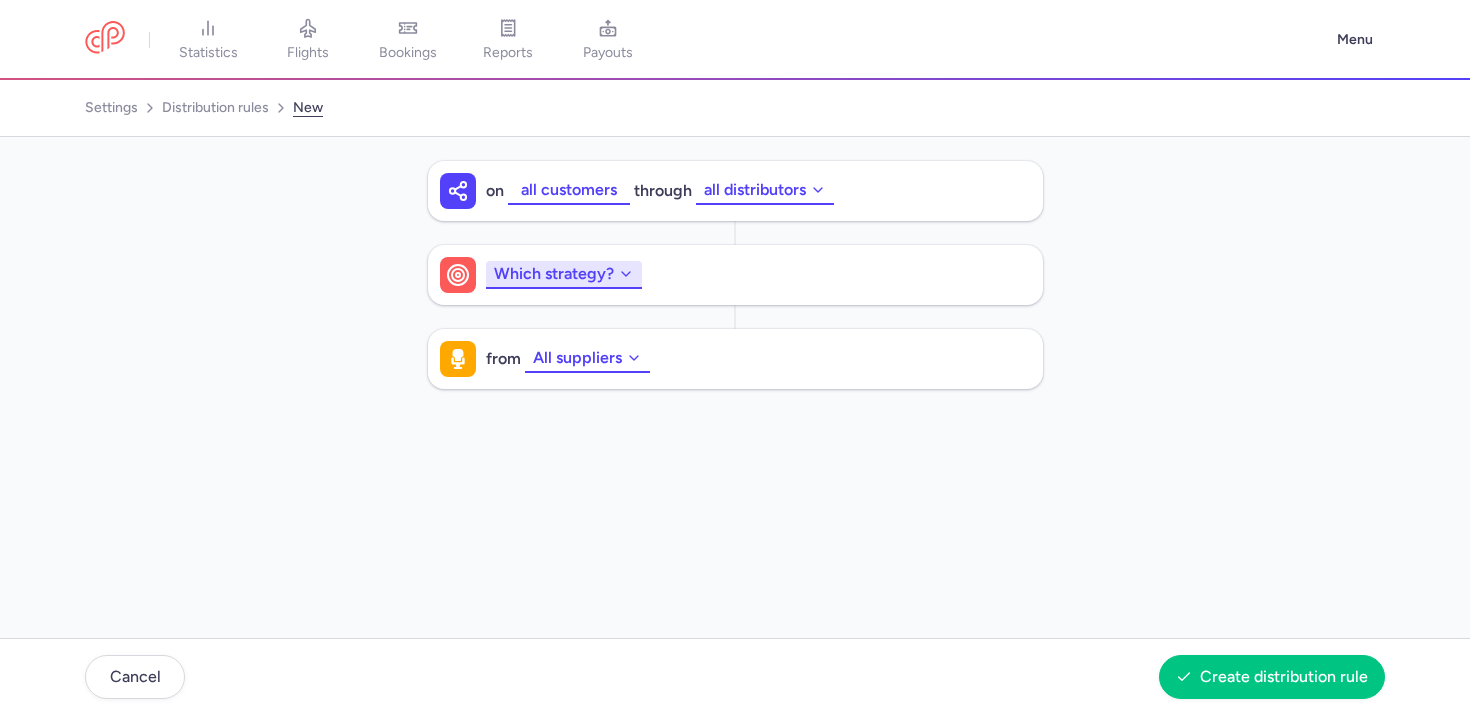 click on "Which strategy?" 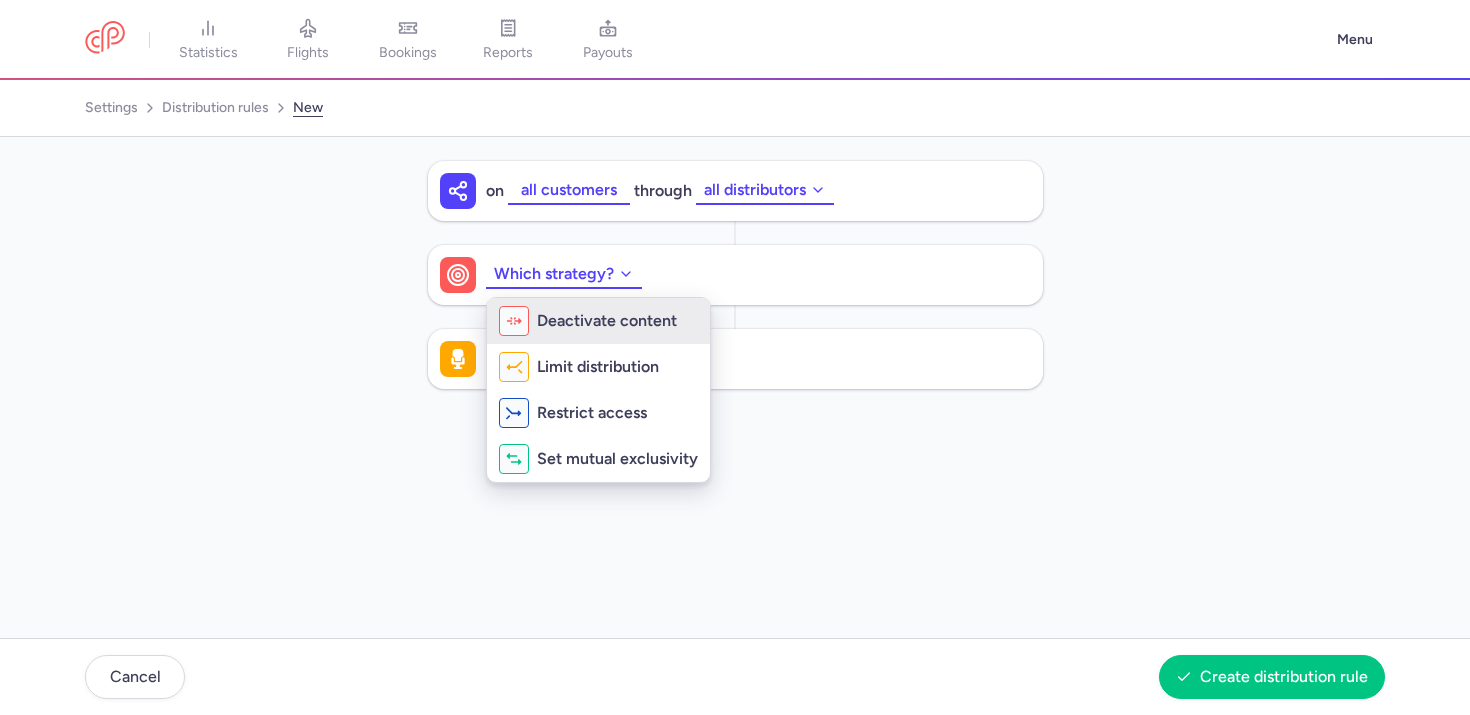 click on "Deactivate content" at bounding box center (598, 321) 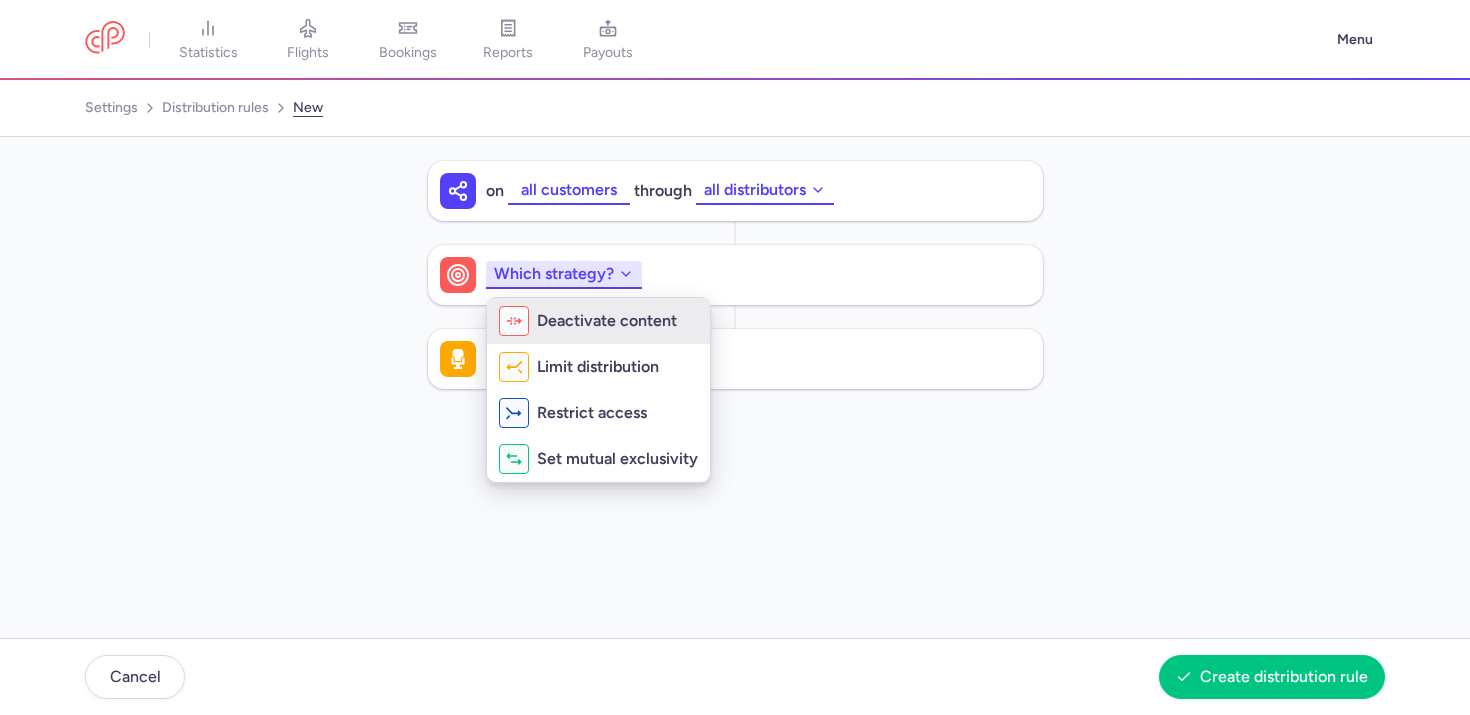 click on "Deactivate content" at bounding box center (487, 321) 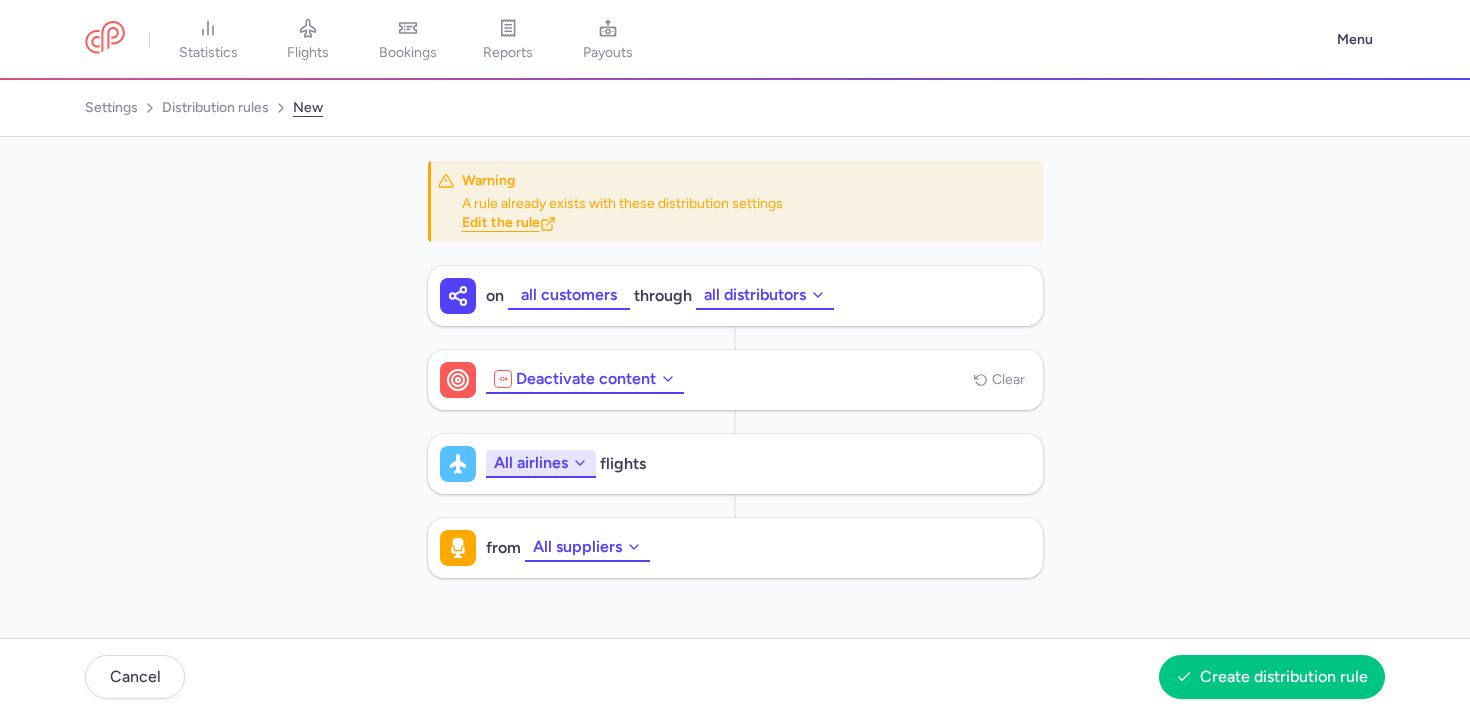 click on "All airlines" 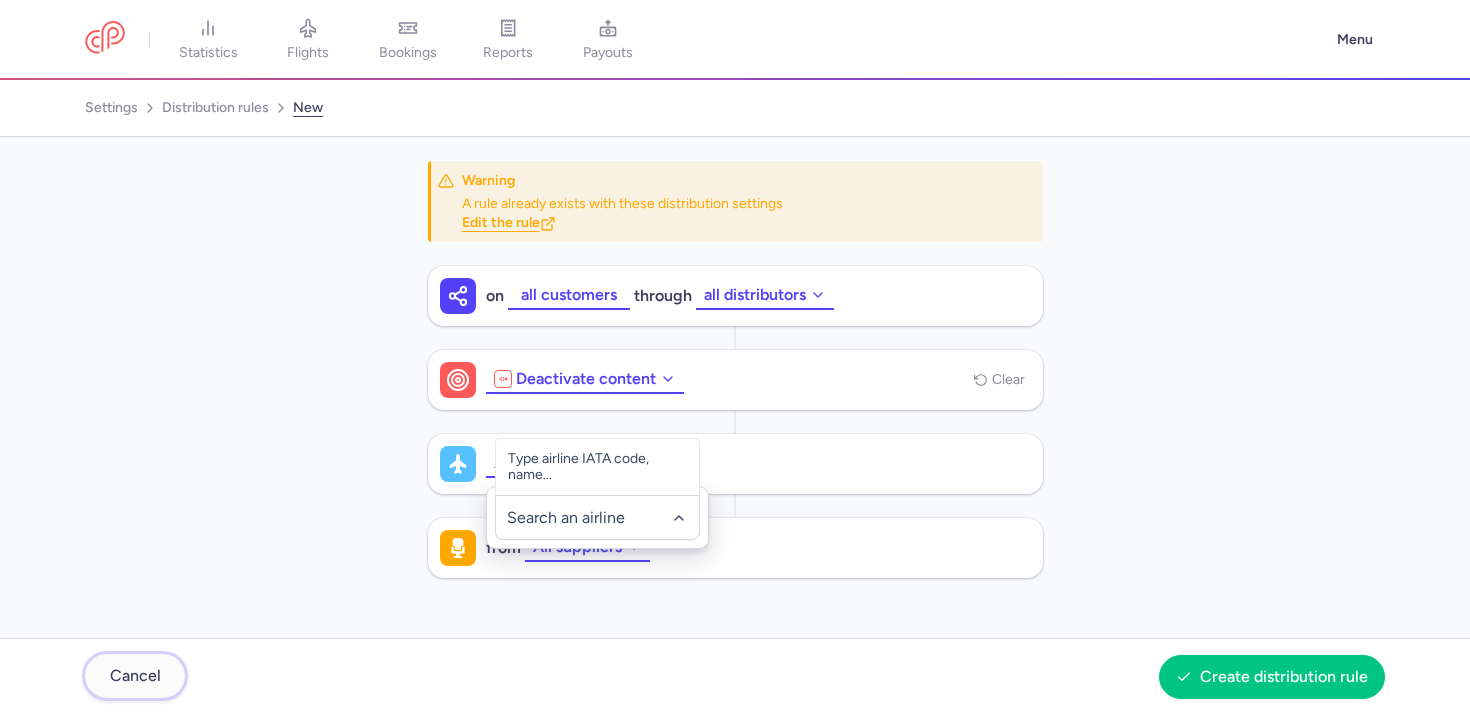 click on "Cancel" at bounding box center [135, 676] 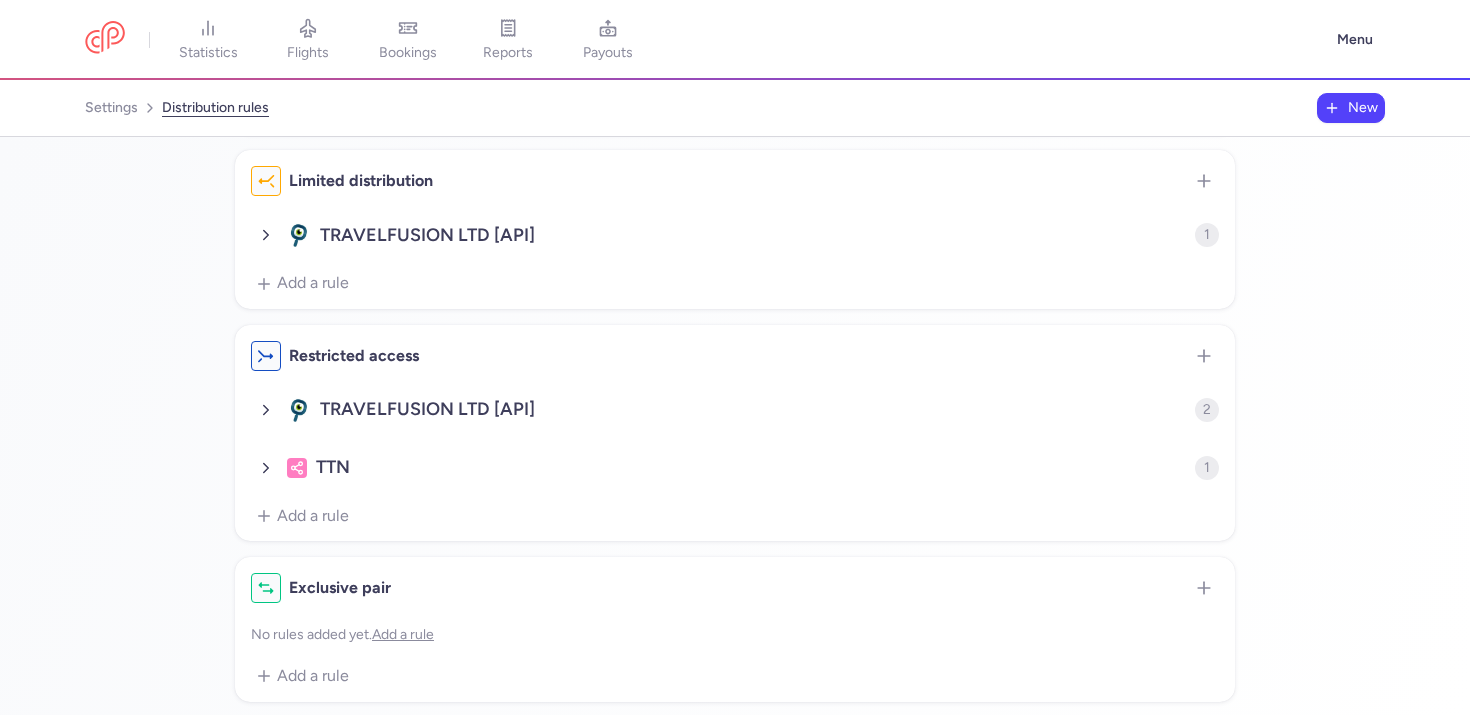 scroll, scrollTop: 0, scrollLeft: 0, axis: both 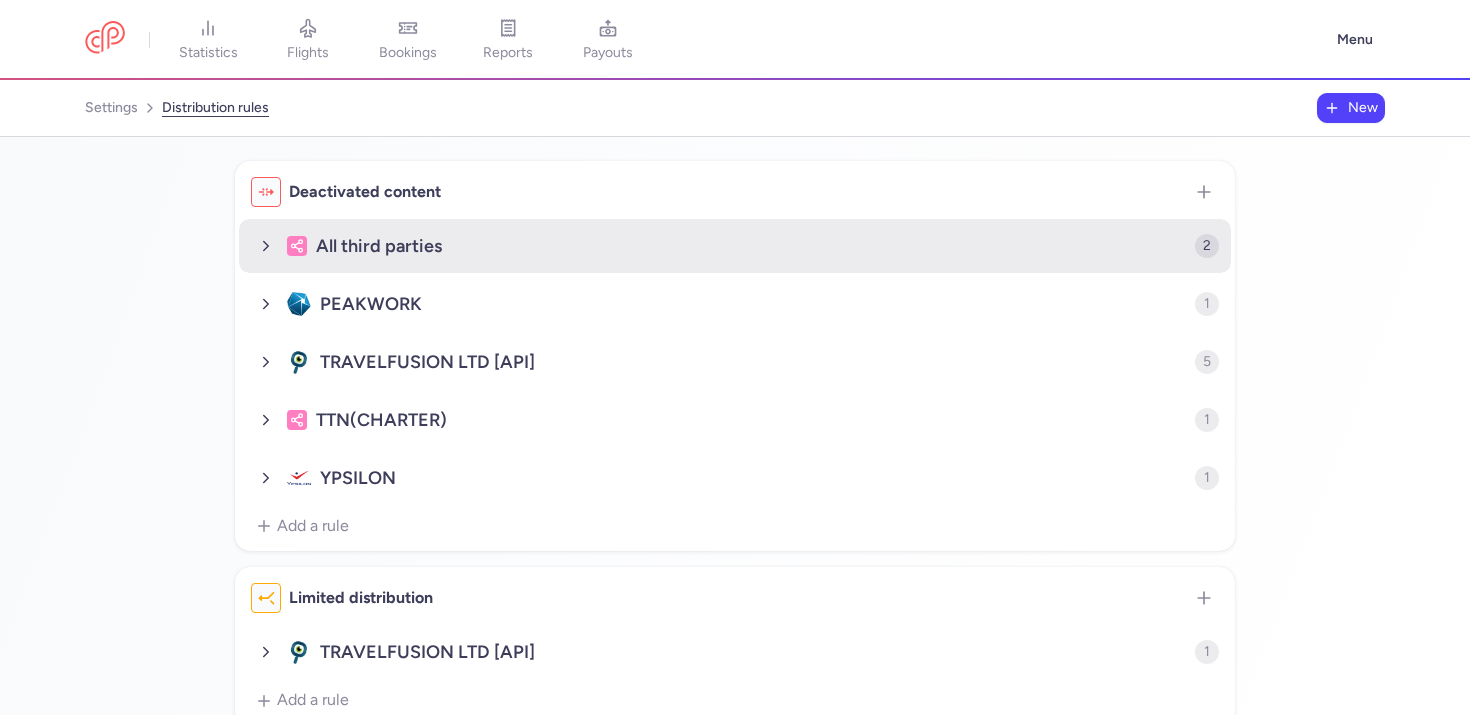 click on "All third parties 2" at bounding box center (735, 246) 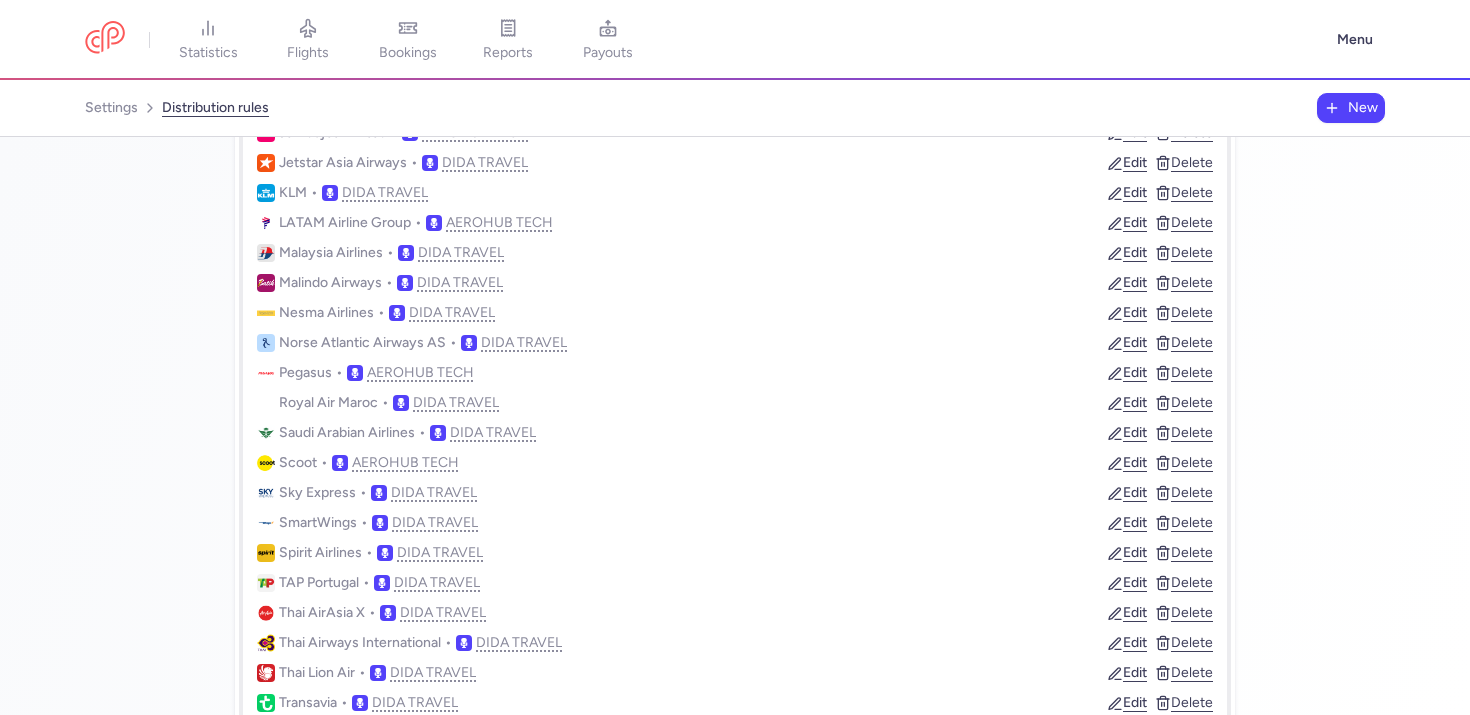 scroll, scrollTop: 1111, scrollLeft: 0, axis: vertical 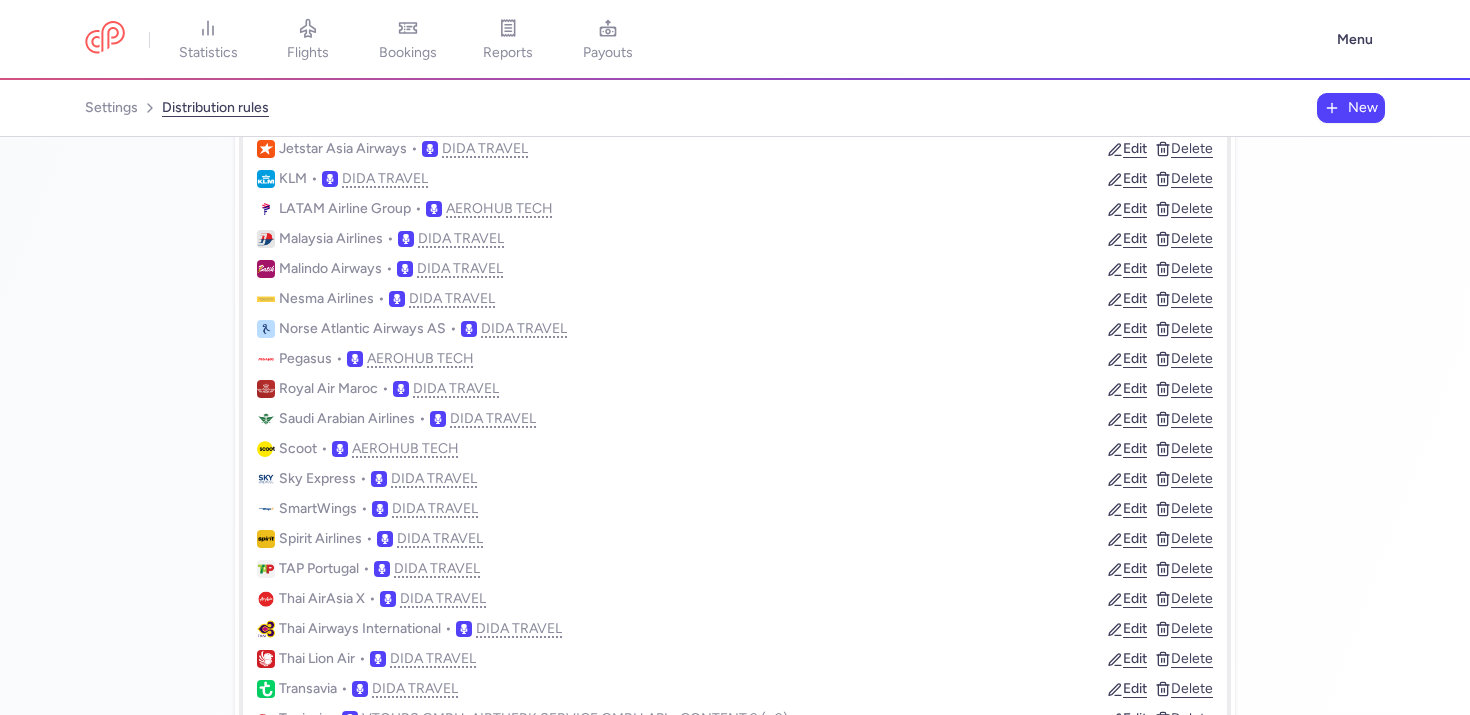 type 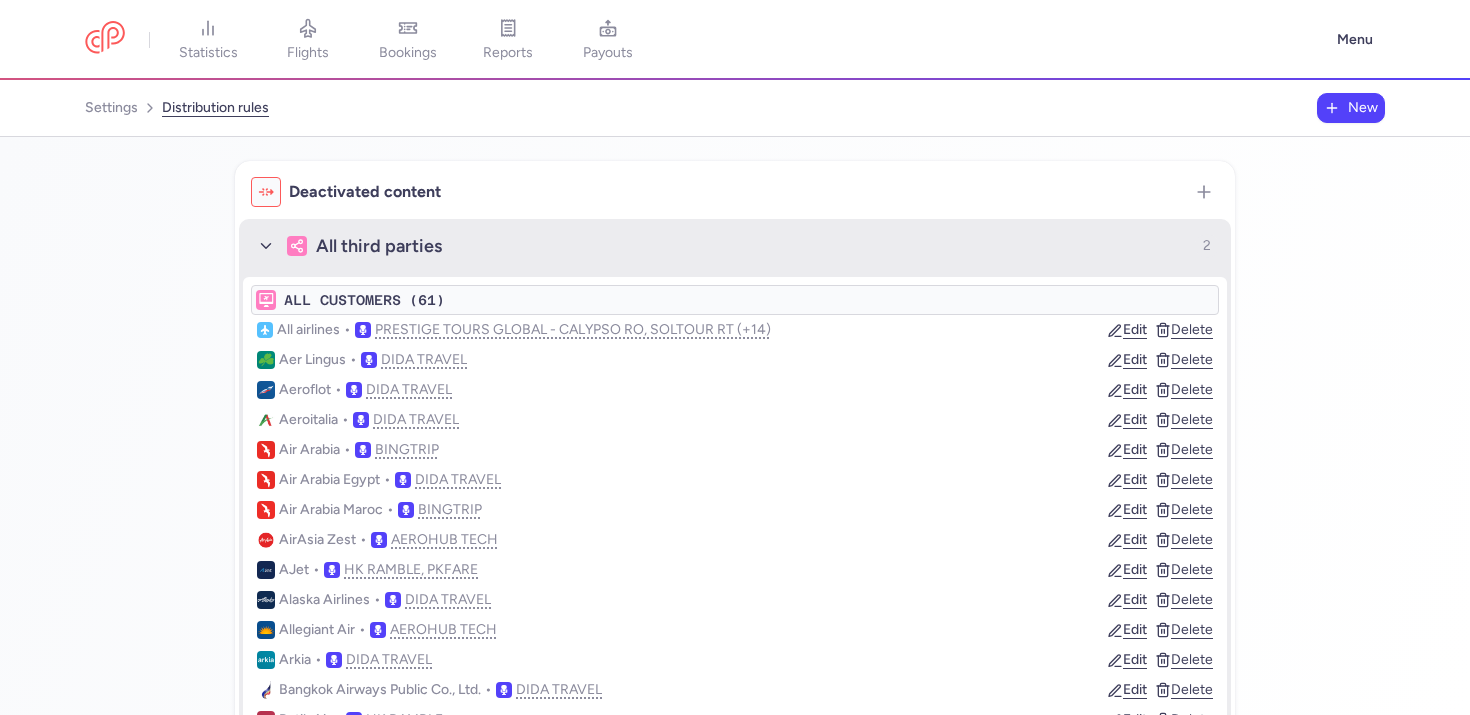 scroll, scrollTop: 2, scrollLeft: 0, axis: vertical 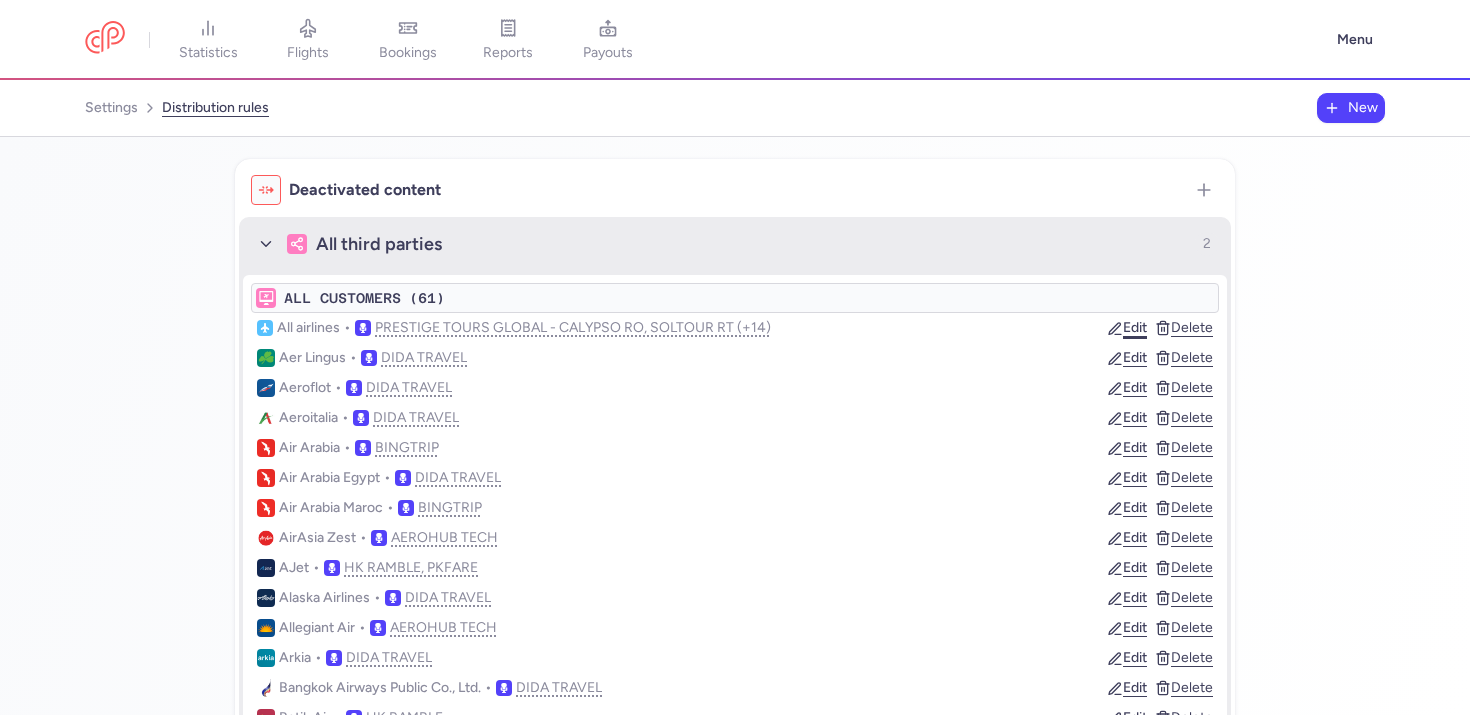 click on "Edit" 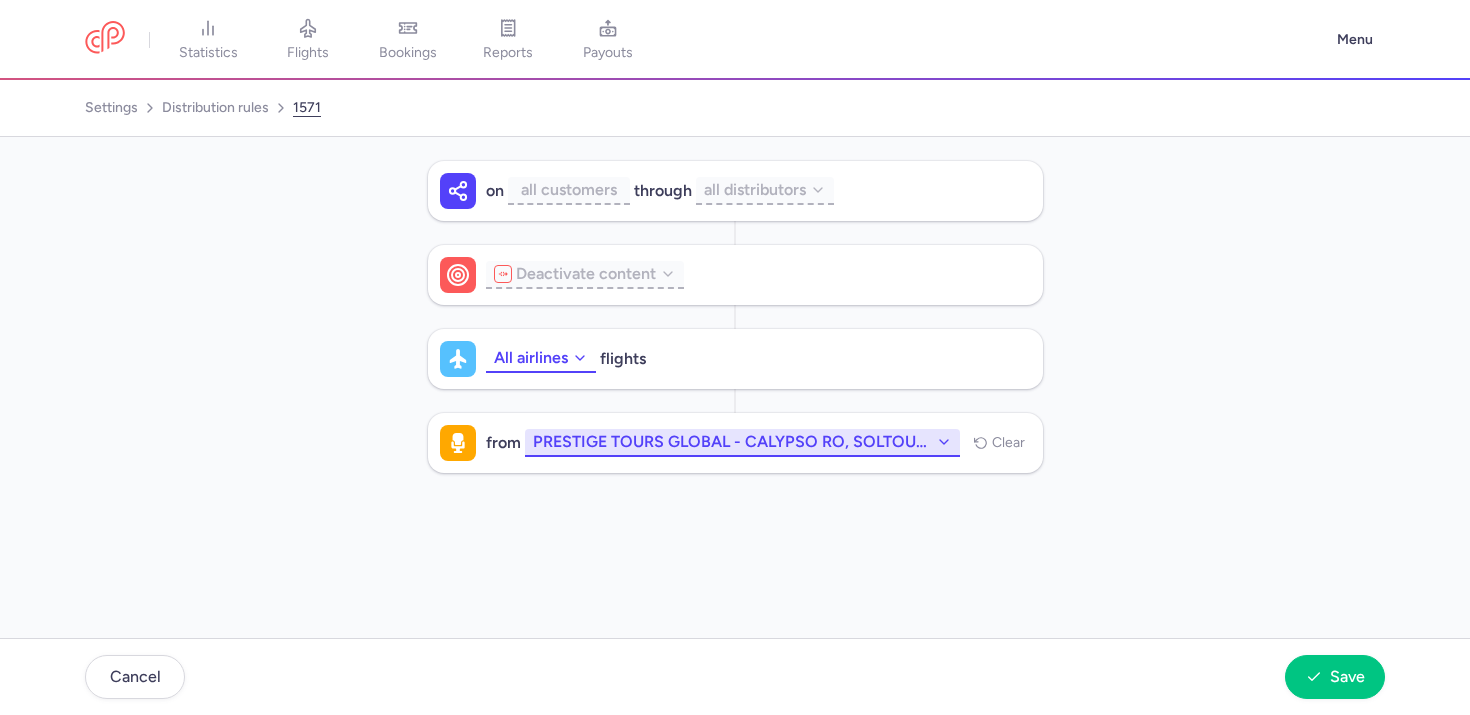 click on "PRESTIGE TOURS GLOBAL - CALYPSO RO, SOLTOUR RT (+14)" 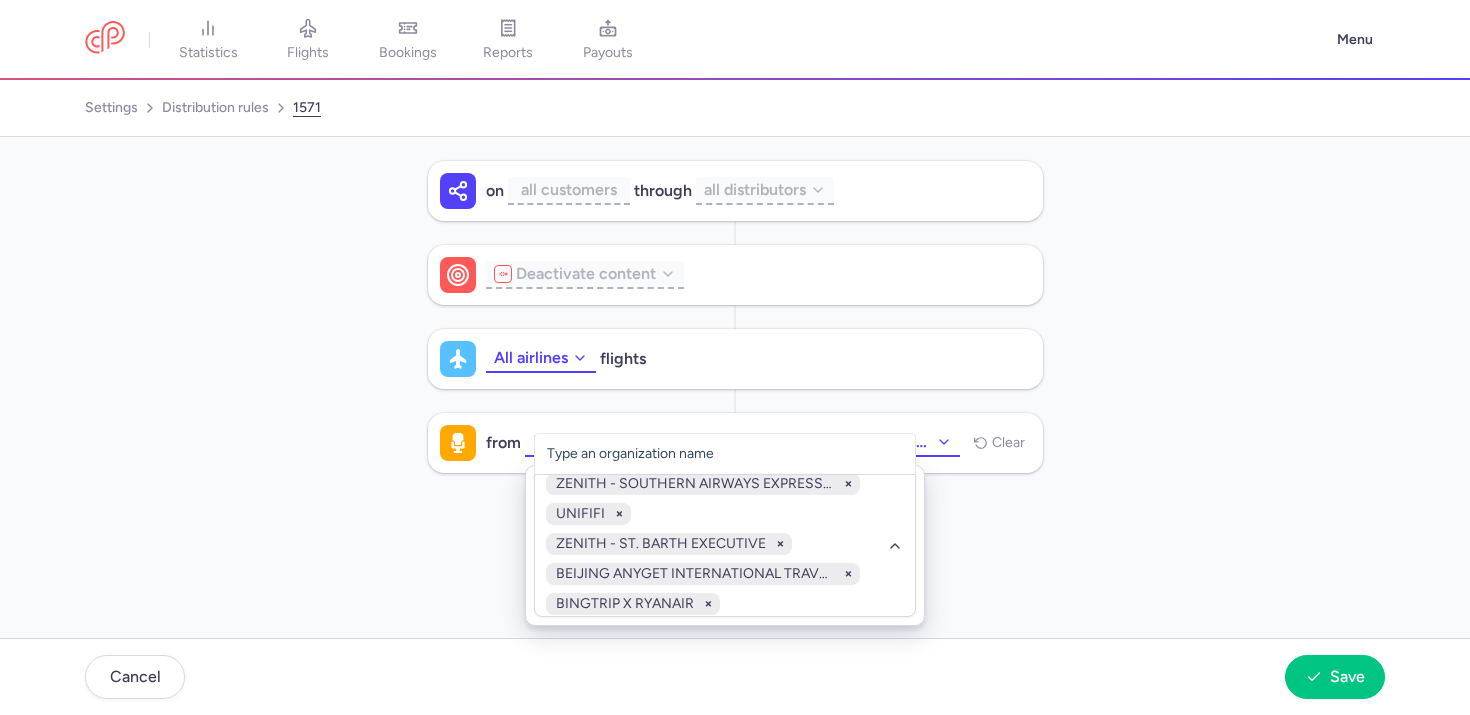 scroll, scrollTop: 314, scrollLeft: 0, axis: vertical 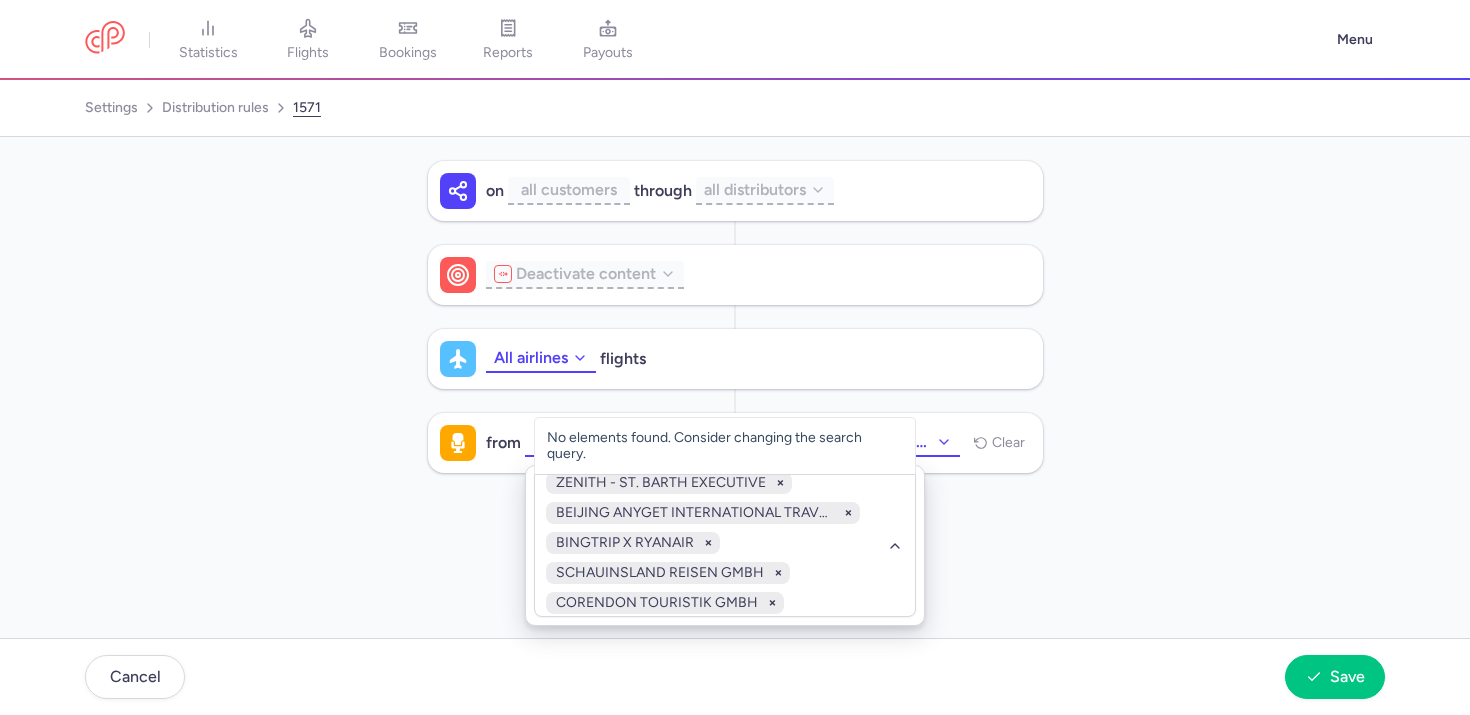 type on "mixx" 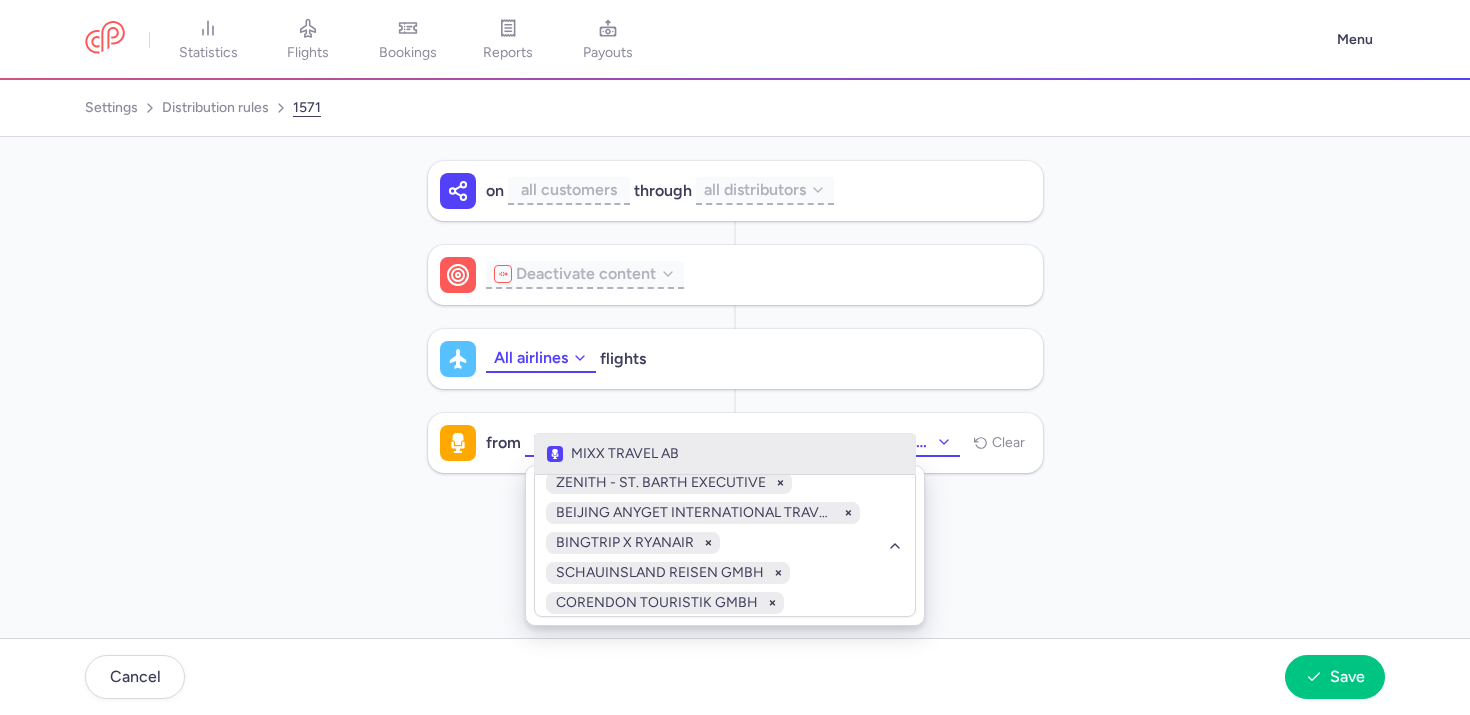 click on "MIXX TRAVEL AB" 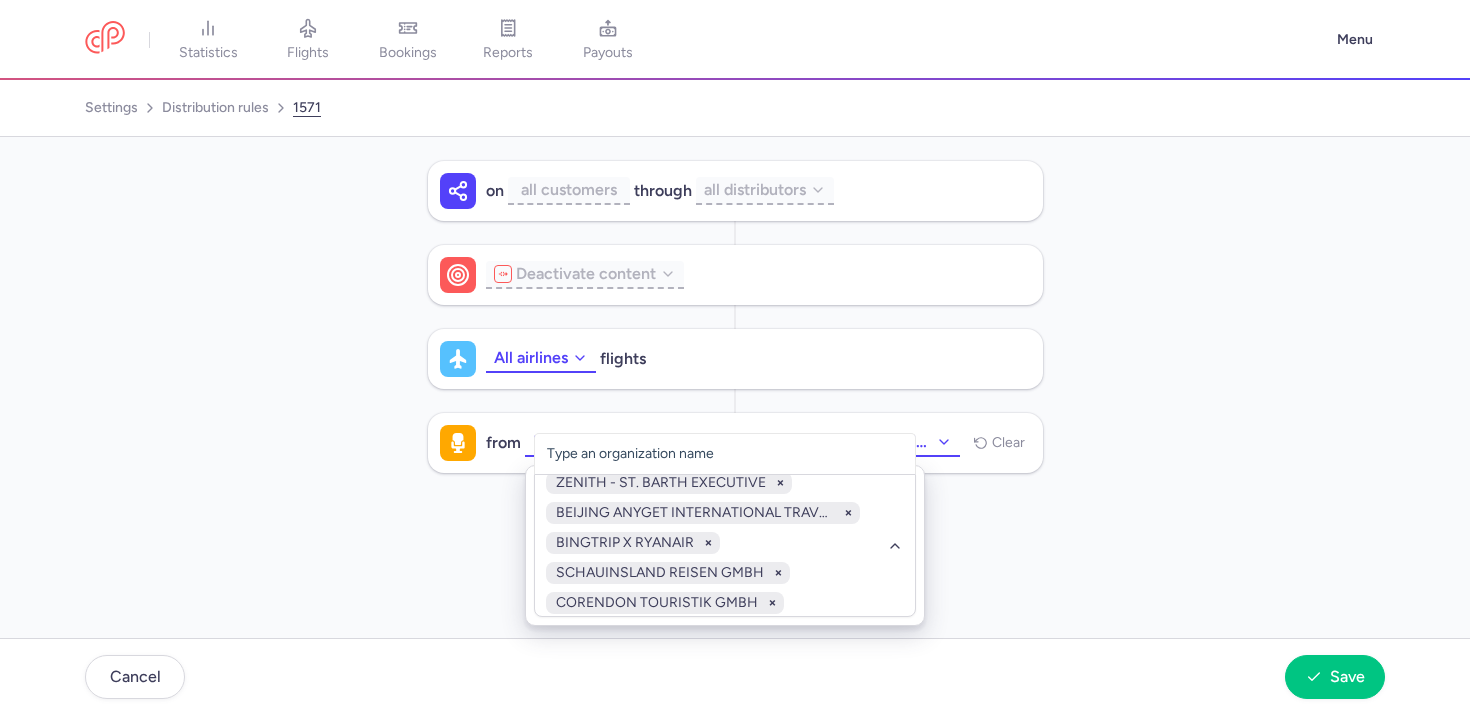 click on "On through all distributors Deactivate content All airlines flights from PRESTIGE TOURS GLOBAL - CALYPSO RO, SOLTOUR RT (+15)  Clear" at bounding box center (735, 387) 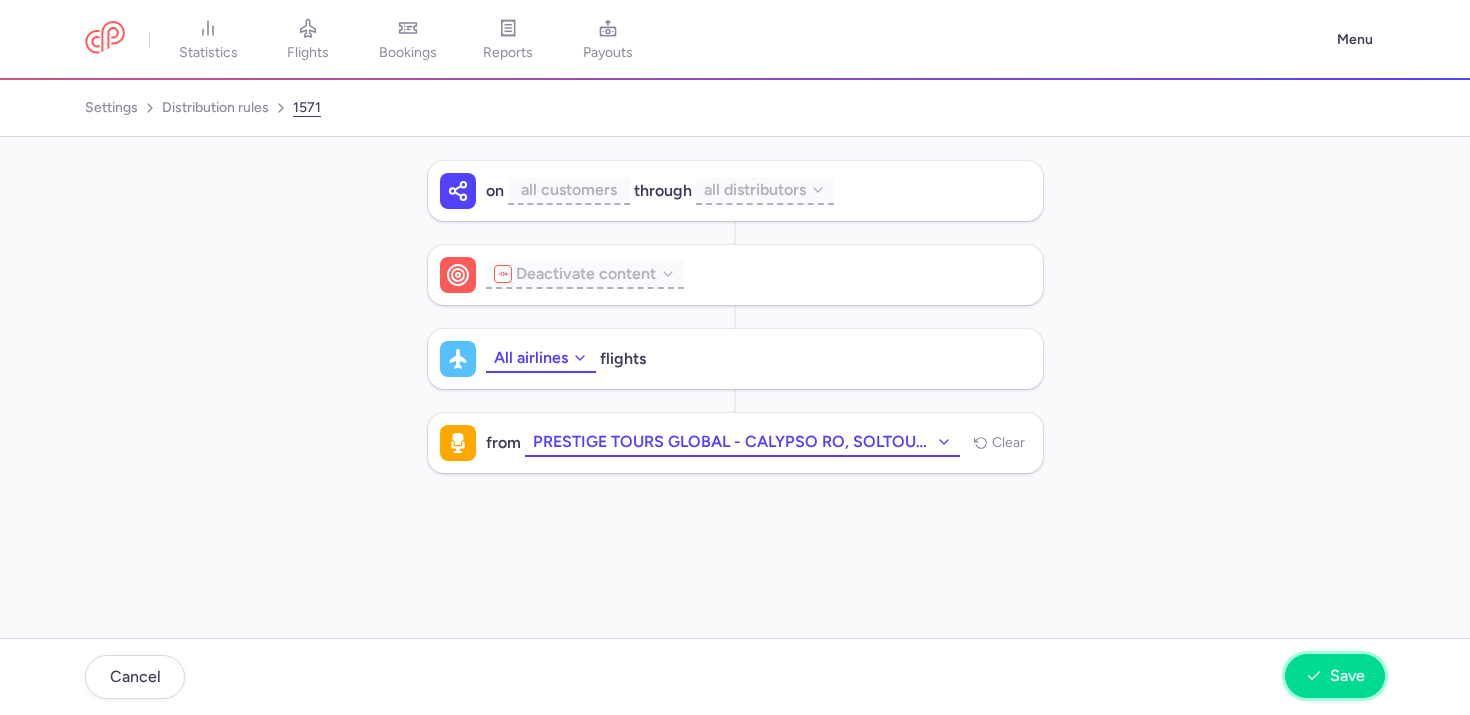 click on "Save" at bounding box center (1347, 676) 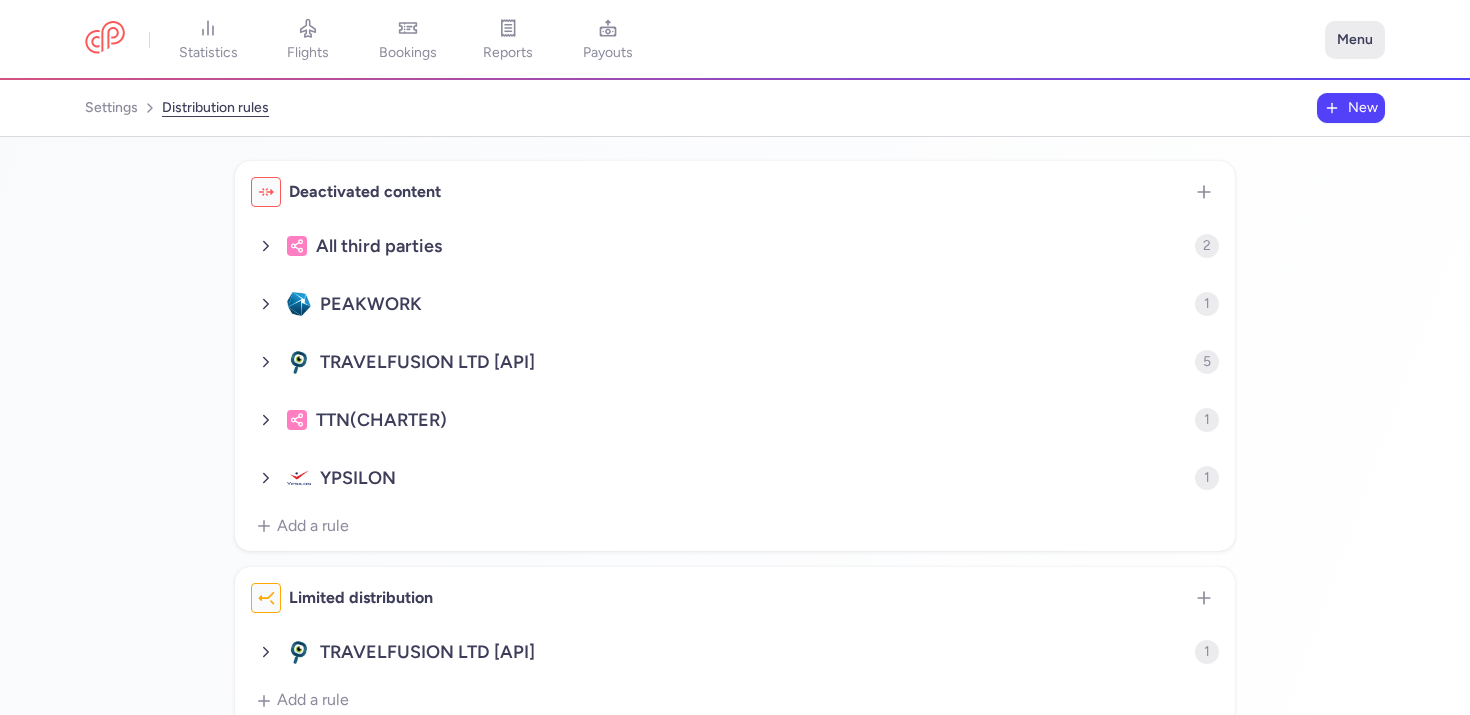 click on "Menu" at bounding box center (1355, 40) 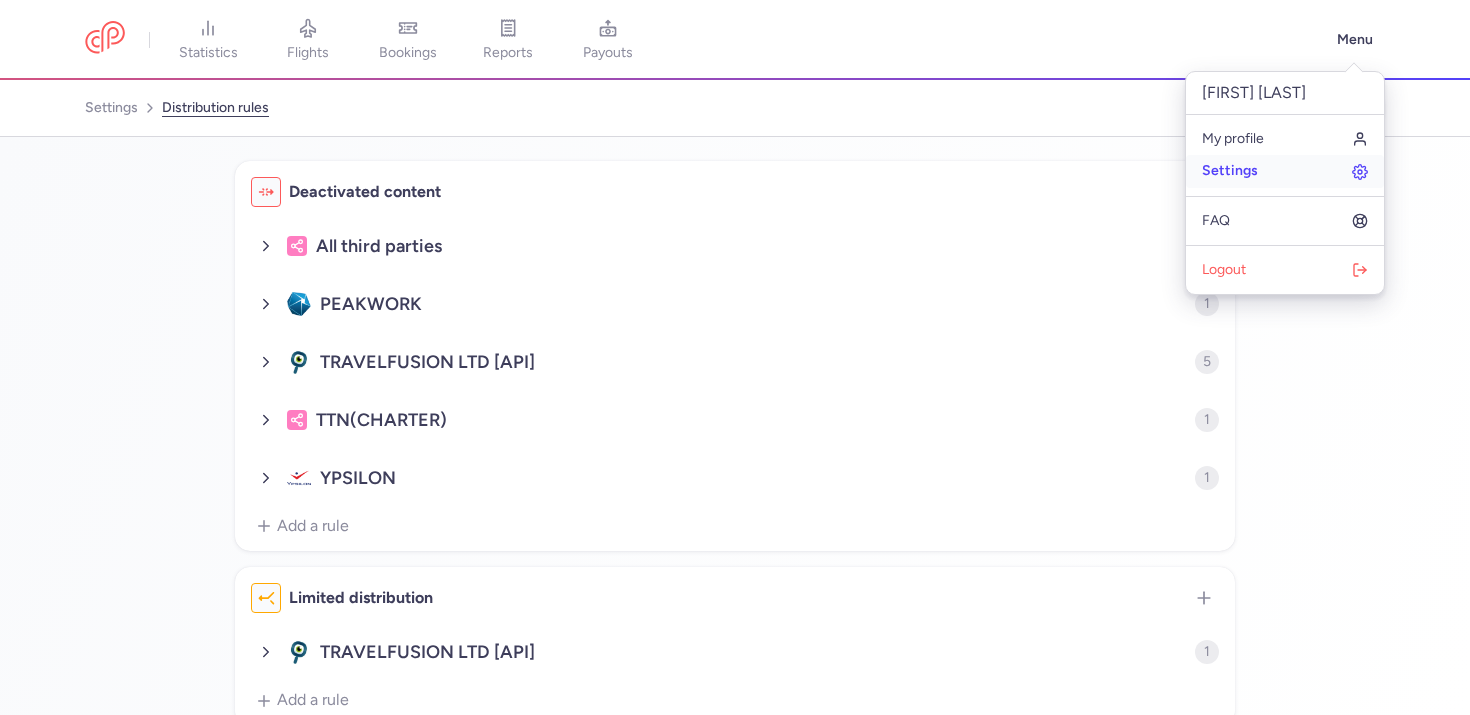 click on "Settings" at bounding box center (1230, 171) 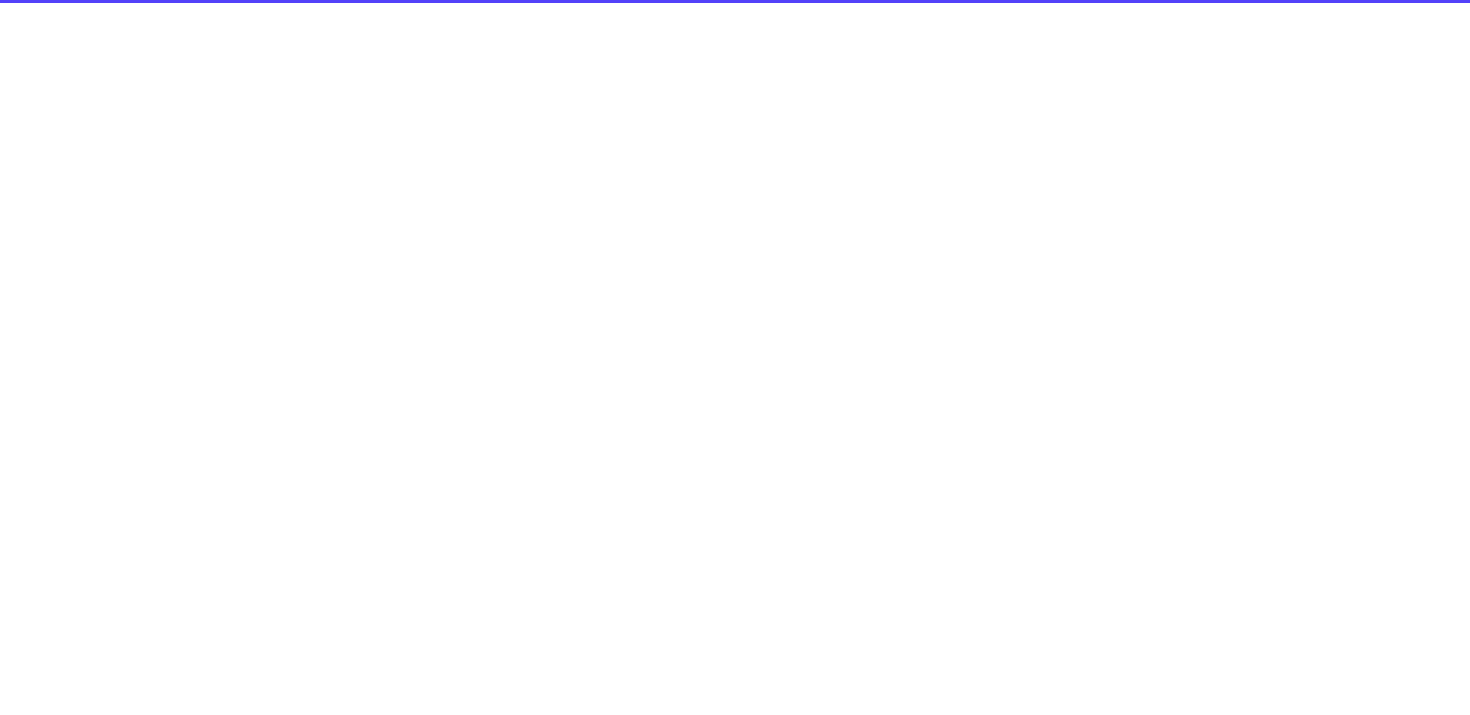 scroll, scrollTop: 0, scrollLeft: 0, axis: both 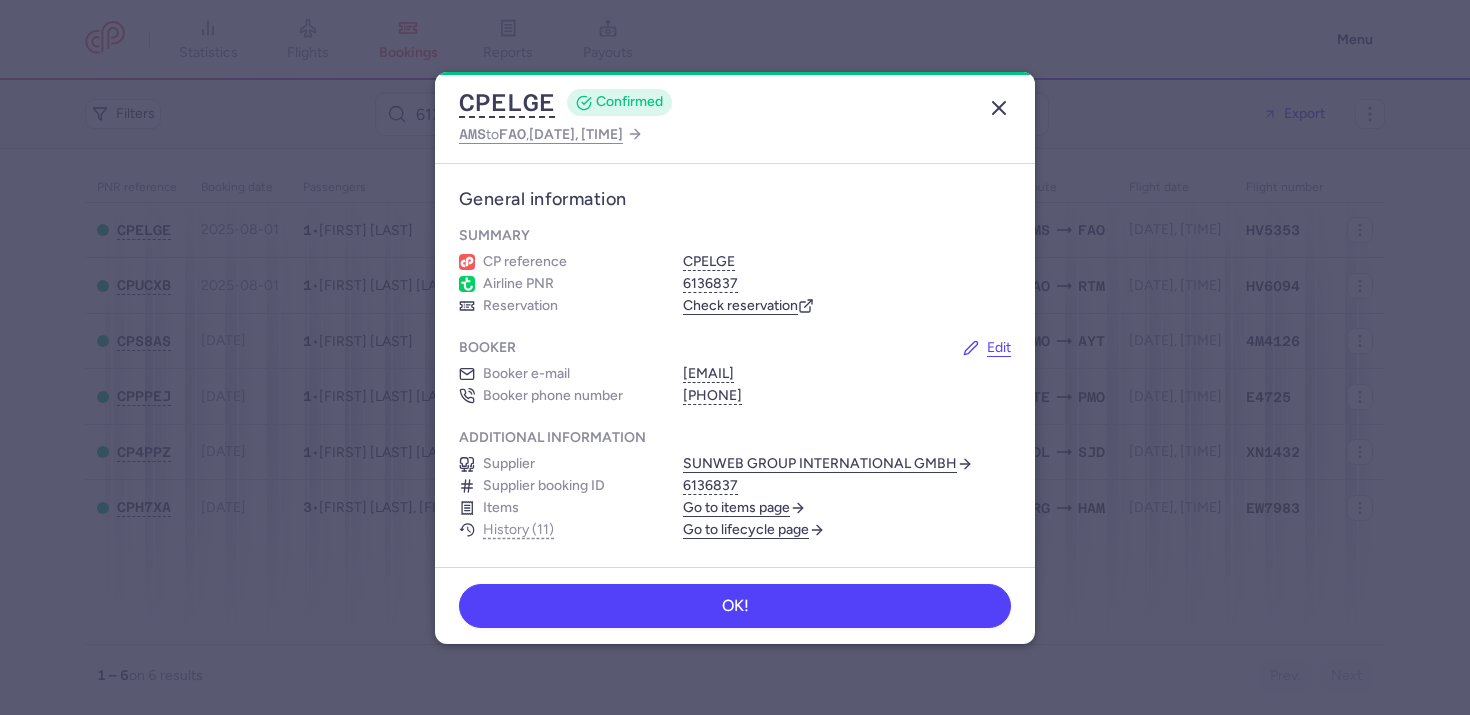click 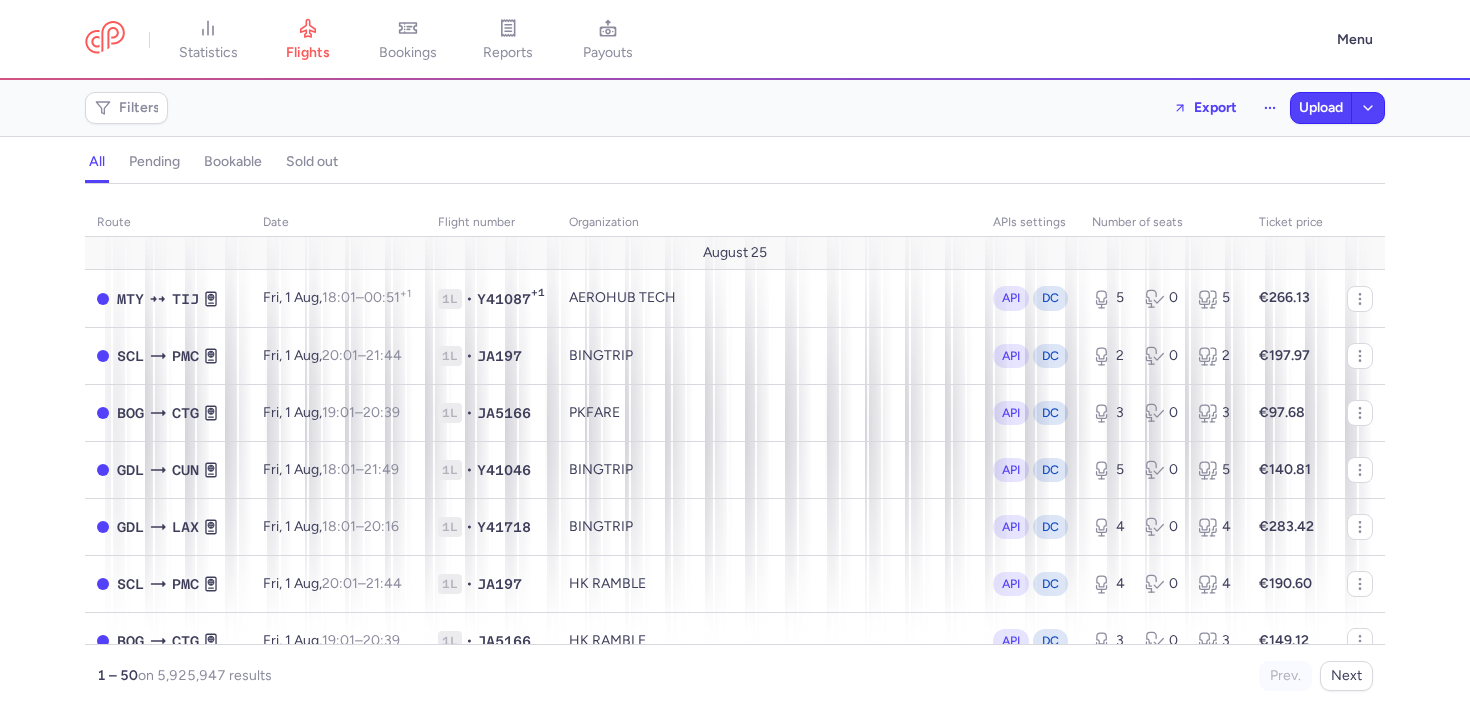 scroll, scrollTop: 0, scrollLeft: 0, axis: both 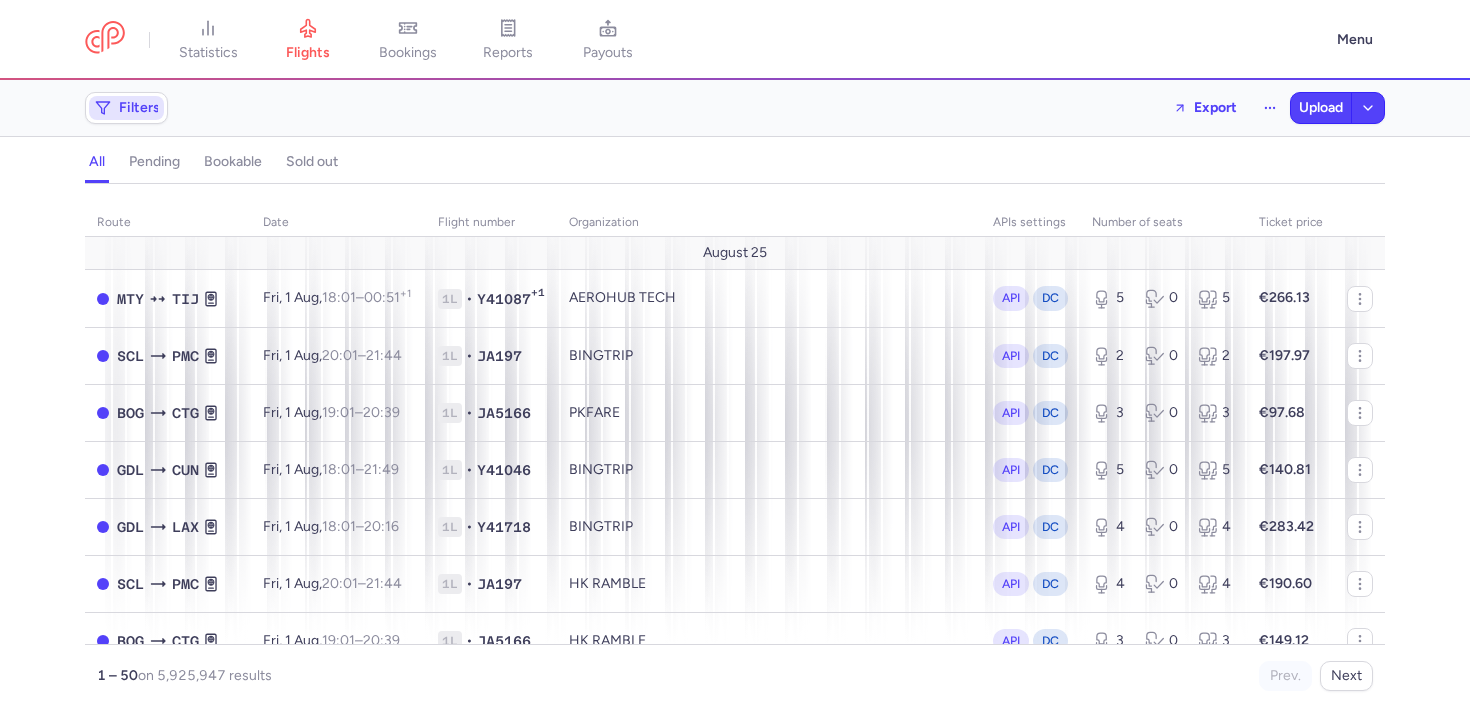 click on "Filters" at bounding box center [139, 108] 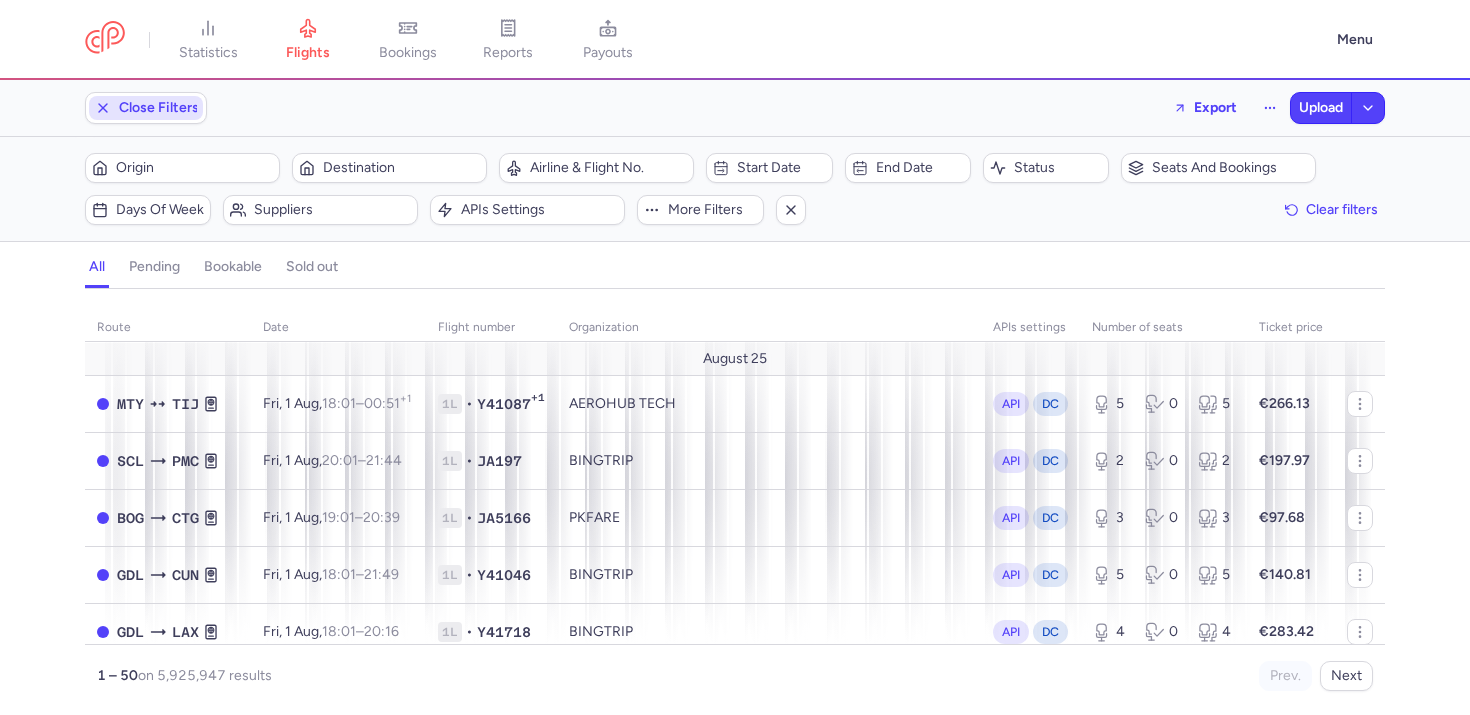scroll, scrollTop: 0, scrollLeft: 0, axis: both 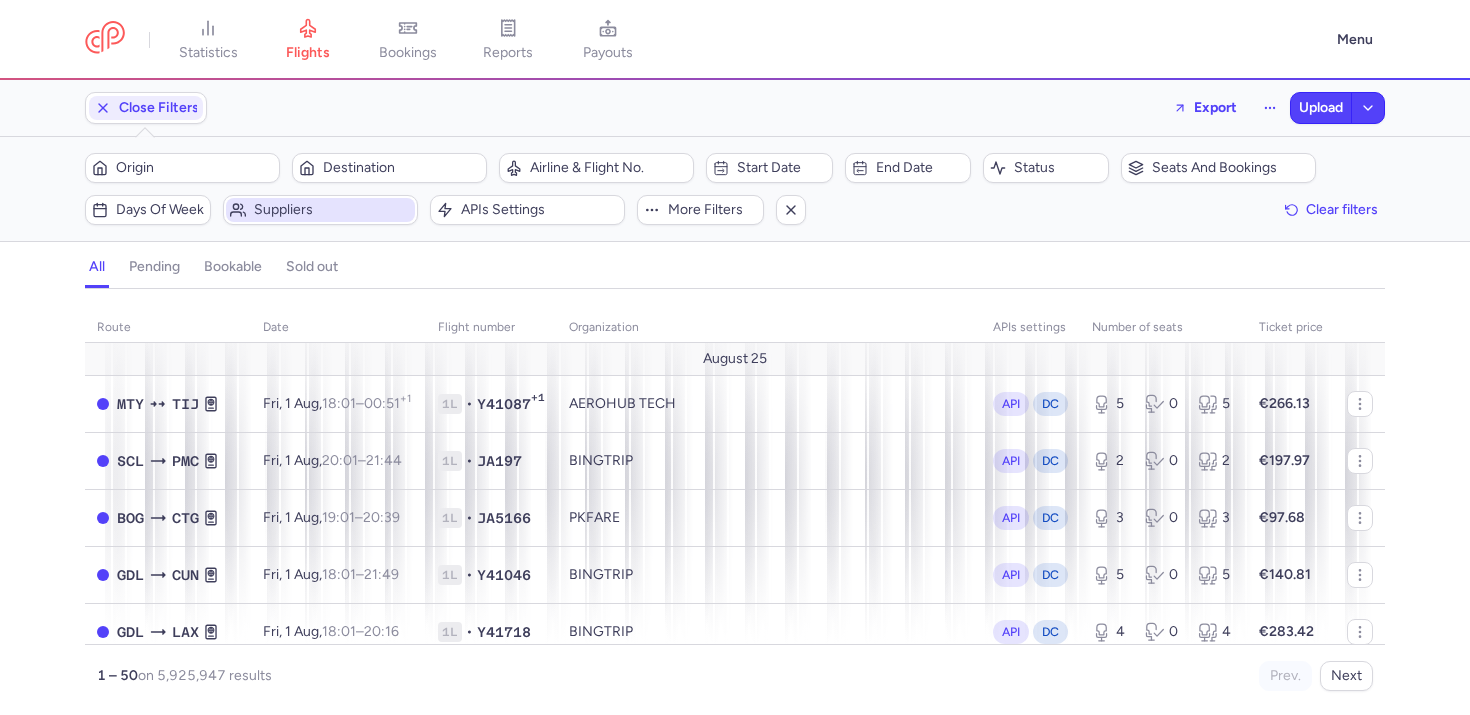 click on "Suppliers" at bounding box center (320, 210) 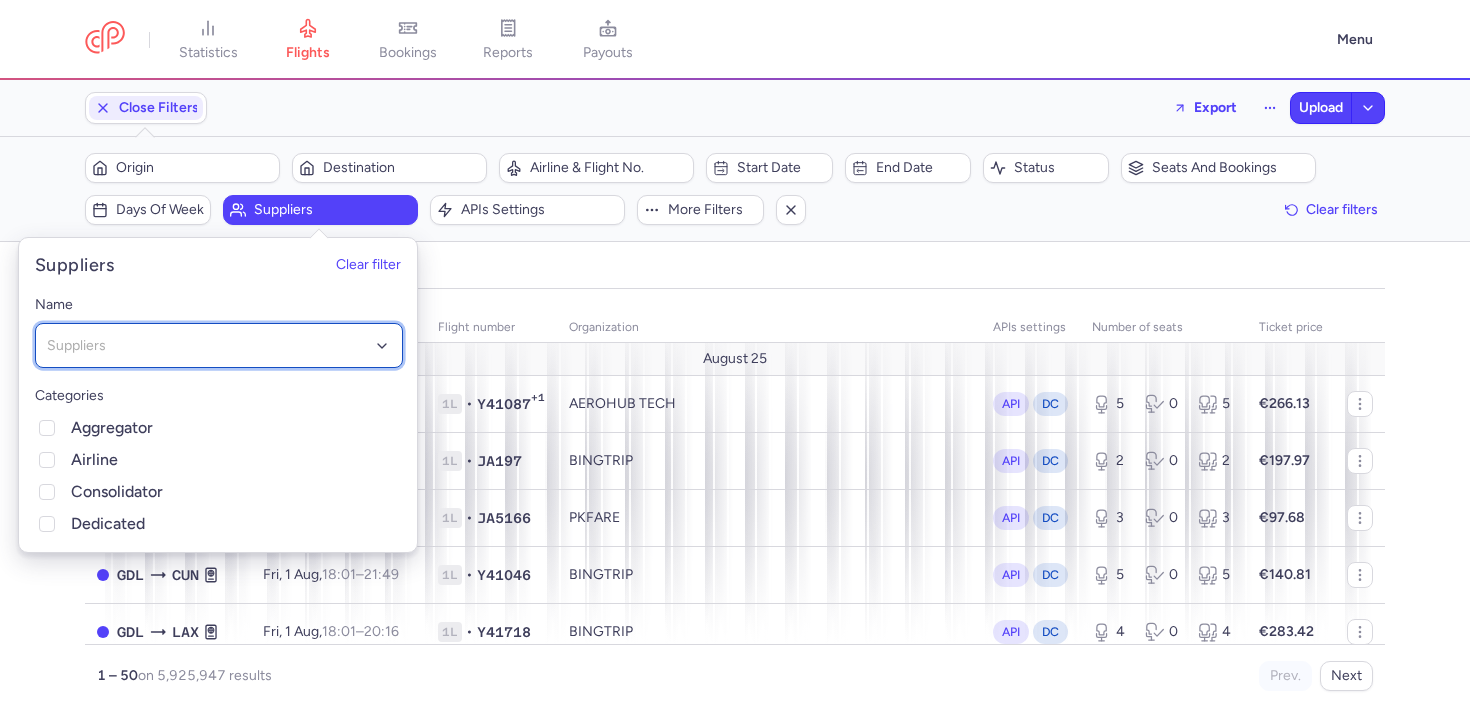 click on "Suppliers" 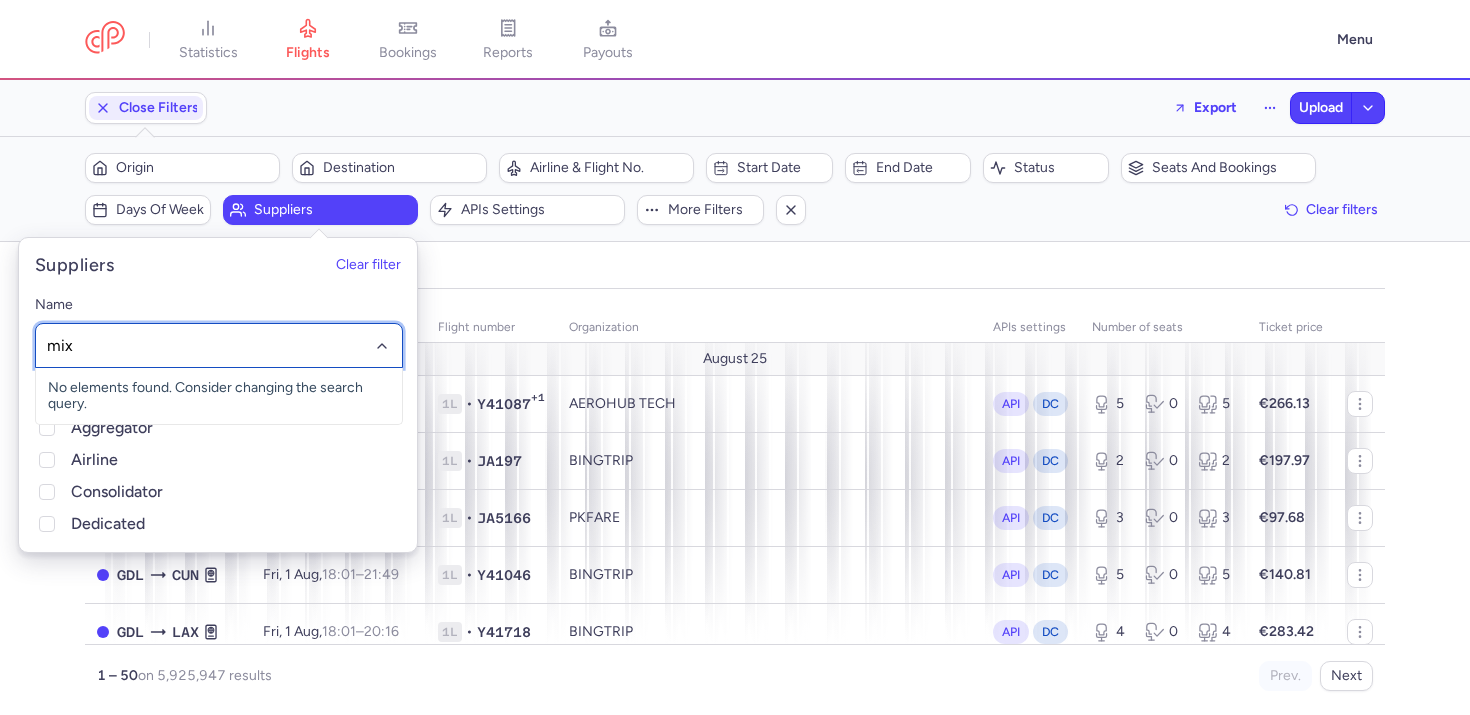 type on "mixx" 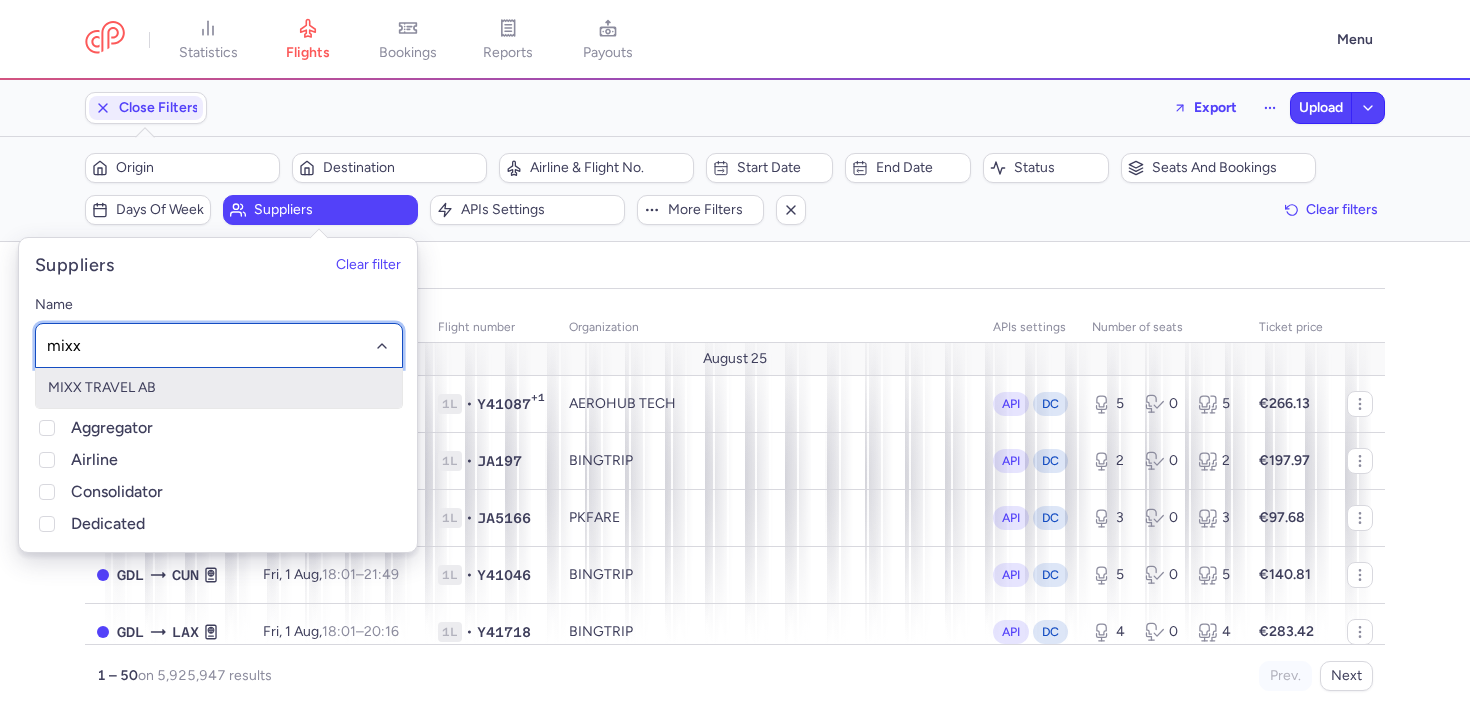 click on "MIXX TRAVEL AB" 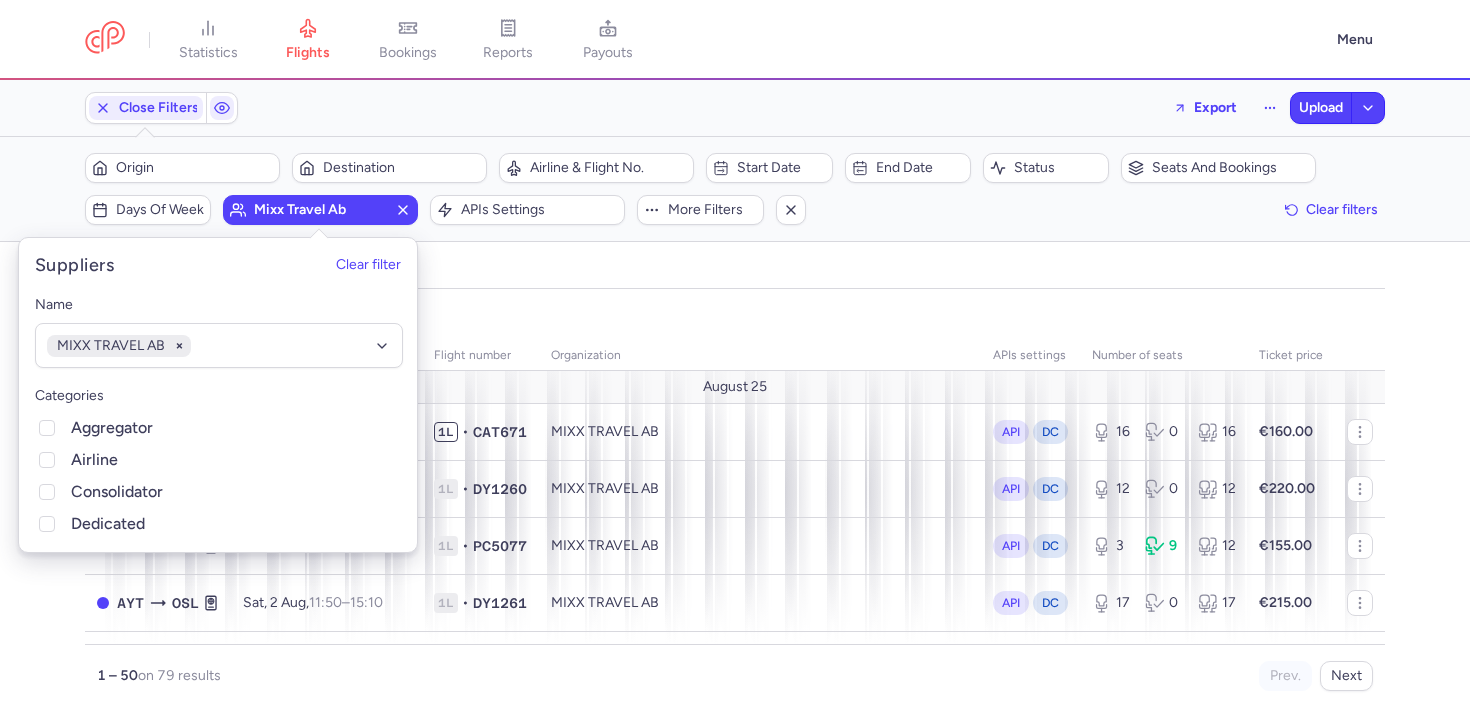 click on "organizations names: MIXX TRAVEL AB" at bounding box center [735, 315] 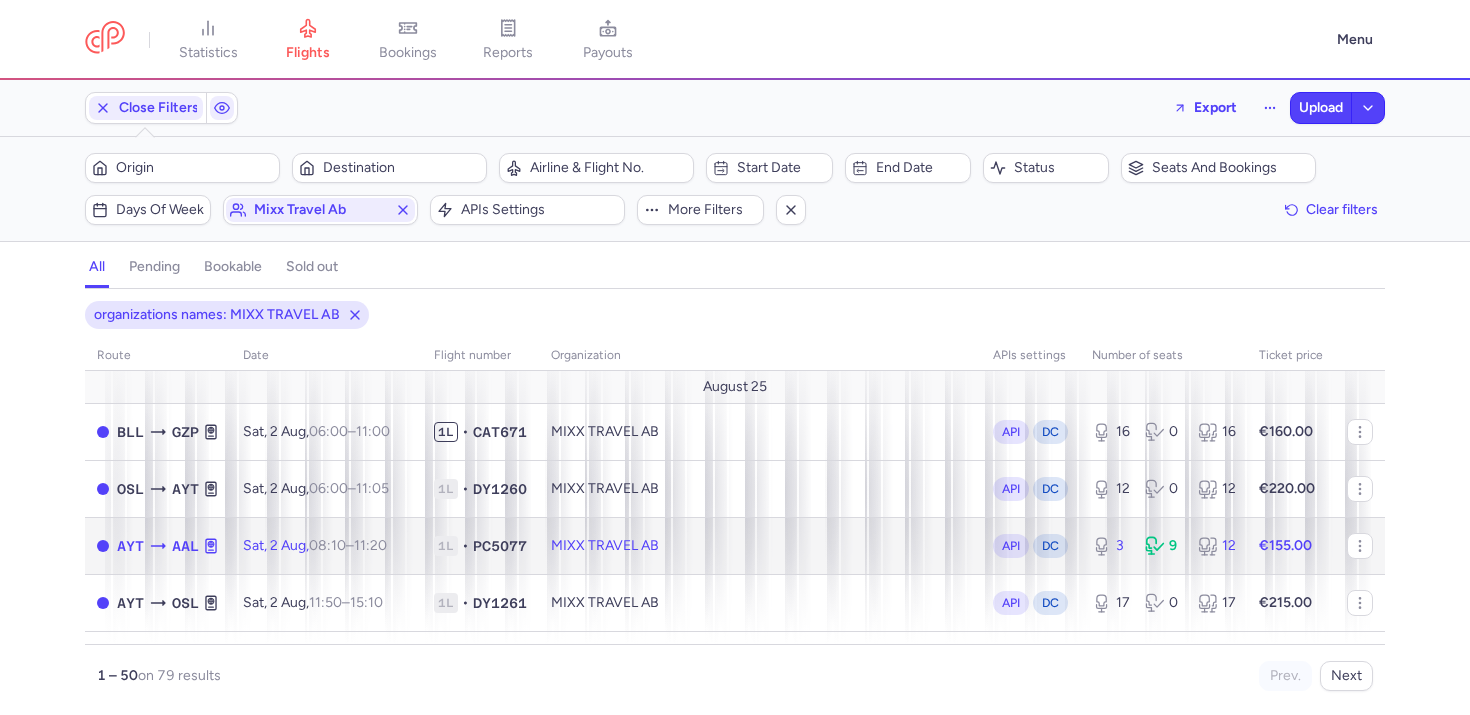 click on "MIXX TRAVEL AB" at bounding box center (760, 545) 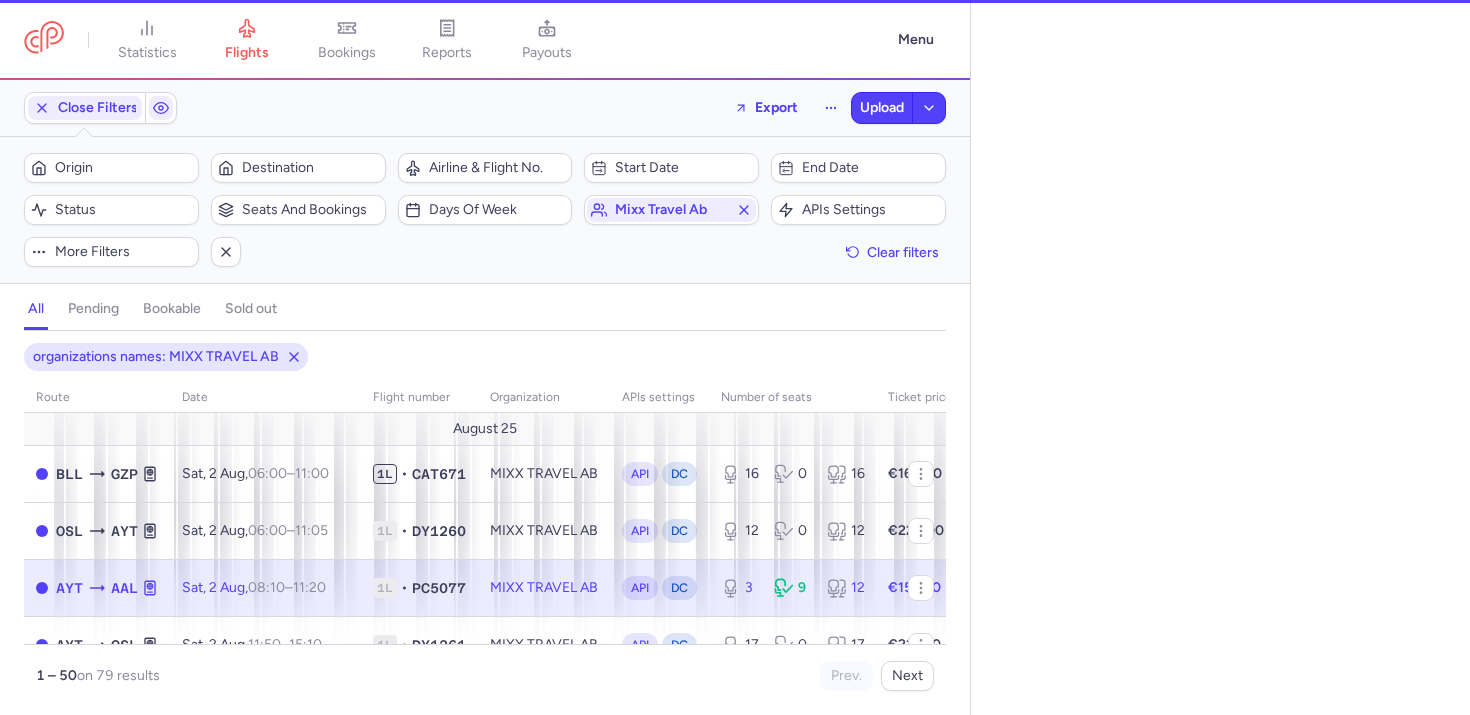 select on "days" 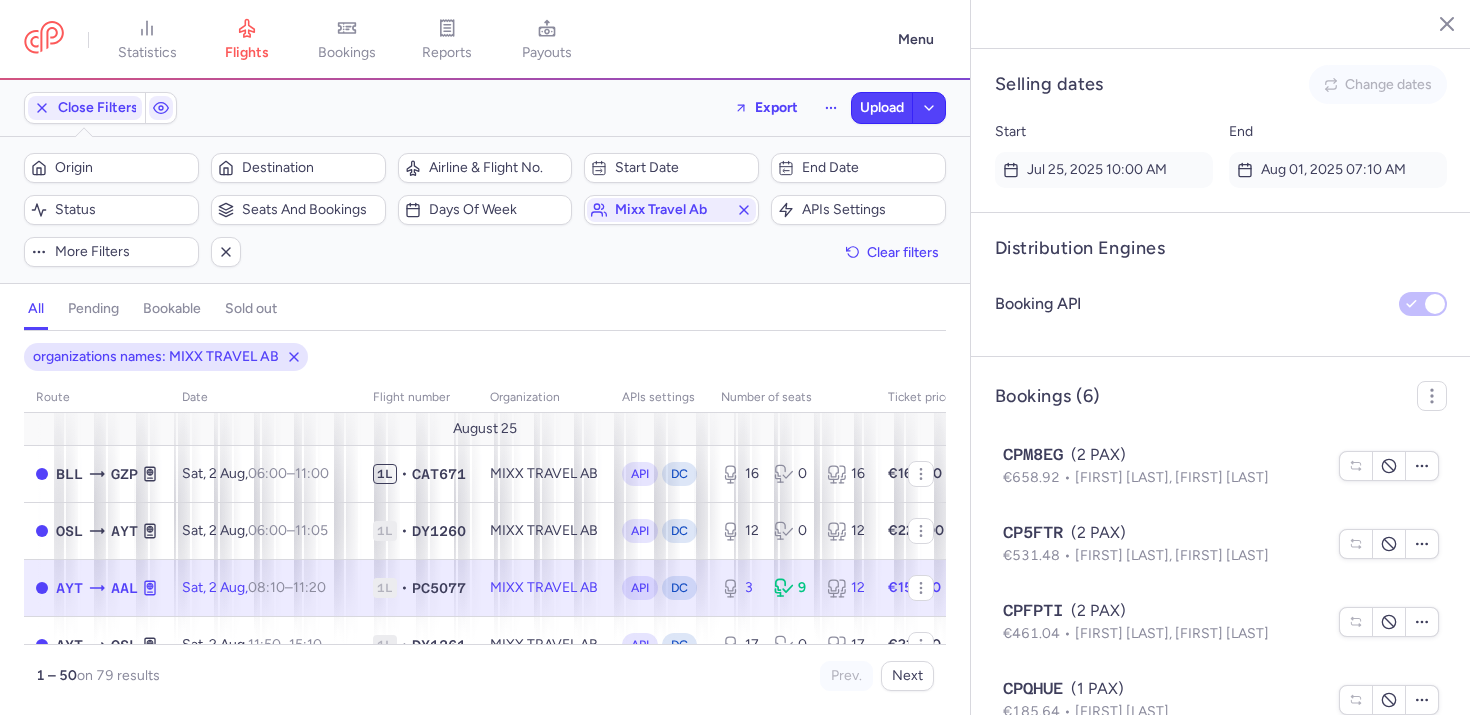 scroll, scrollTop: 1499, scrollLeft: 0, axis: vertical 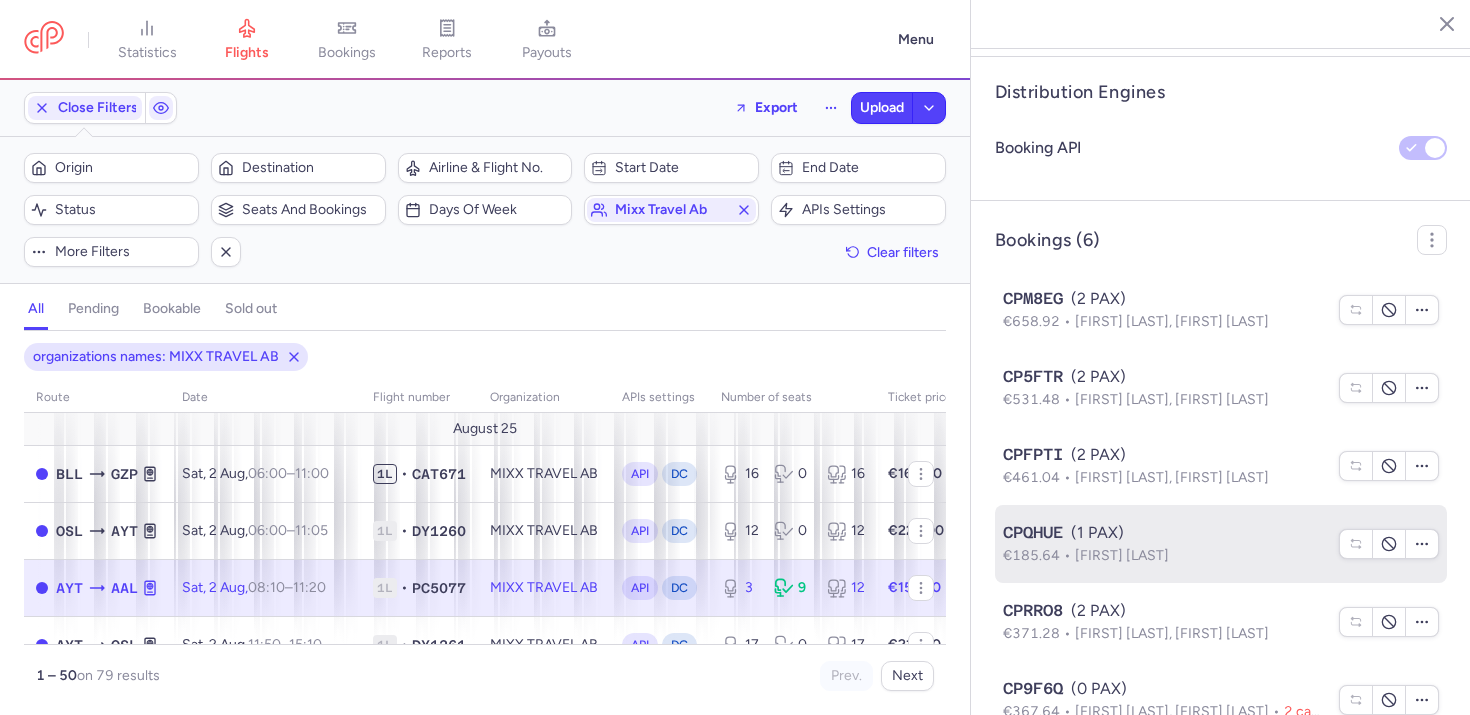 click on "CPQHUE  (1 PAX)" at bounding box center (1165, 533) 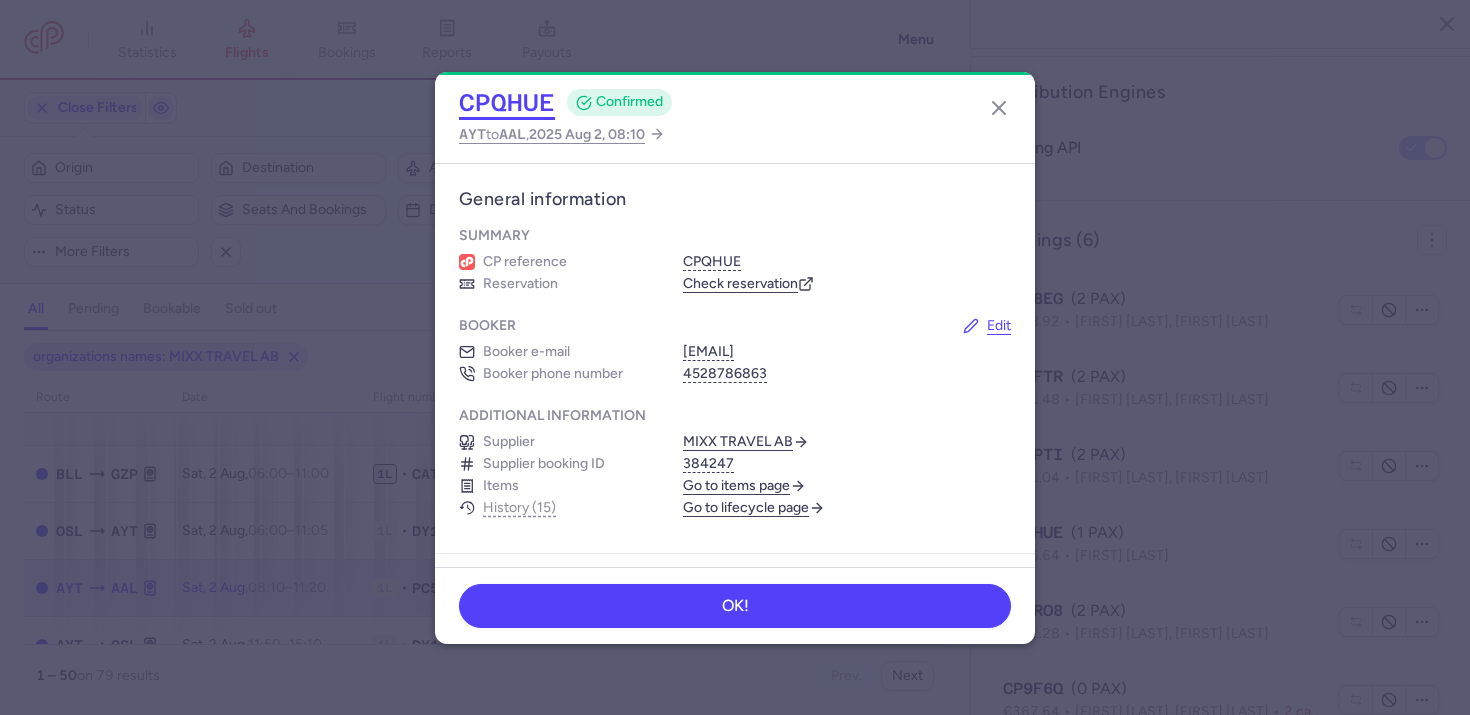 click on "CPQHUE" 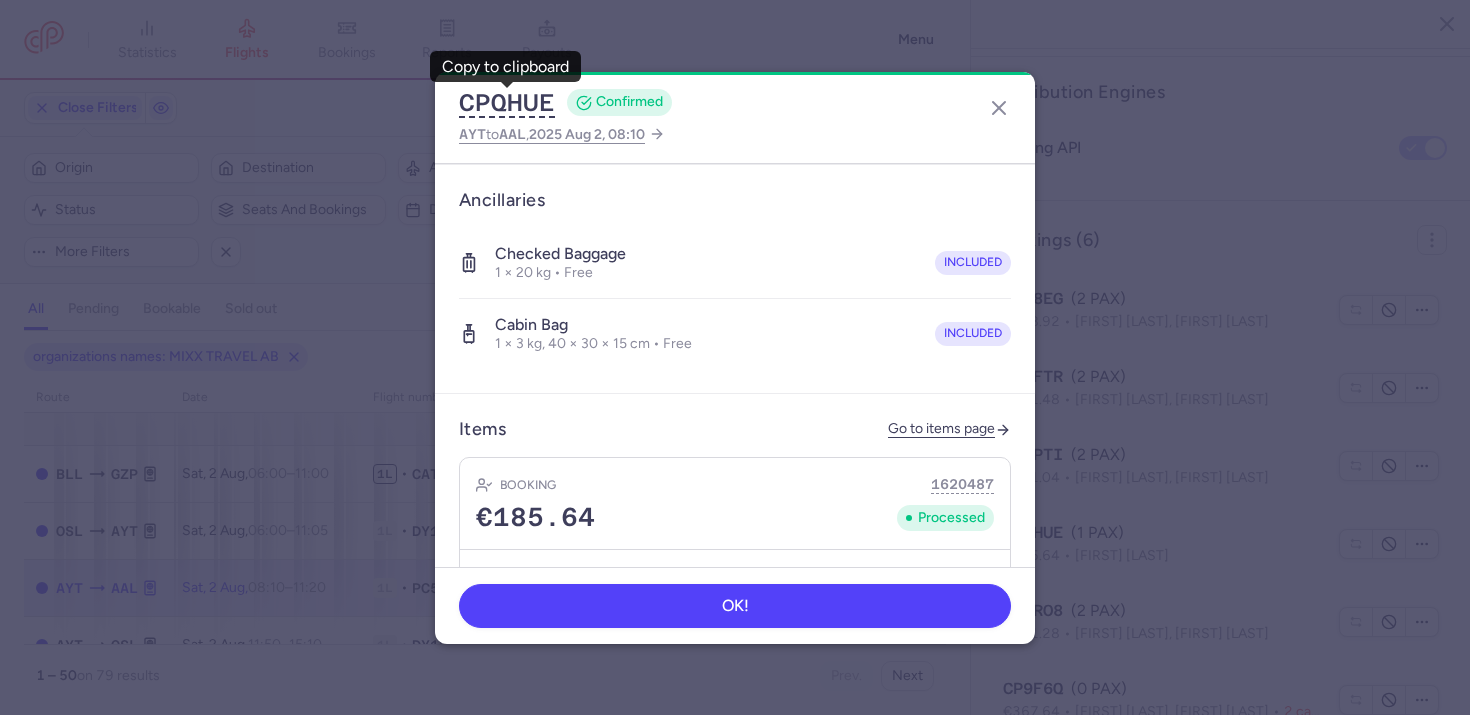 scroll, scrollTop: 797, scrollLeft: 0, axis: vertical 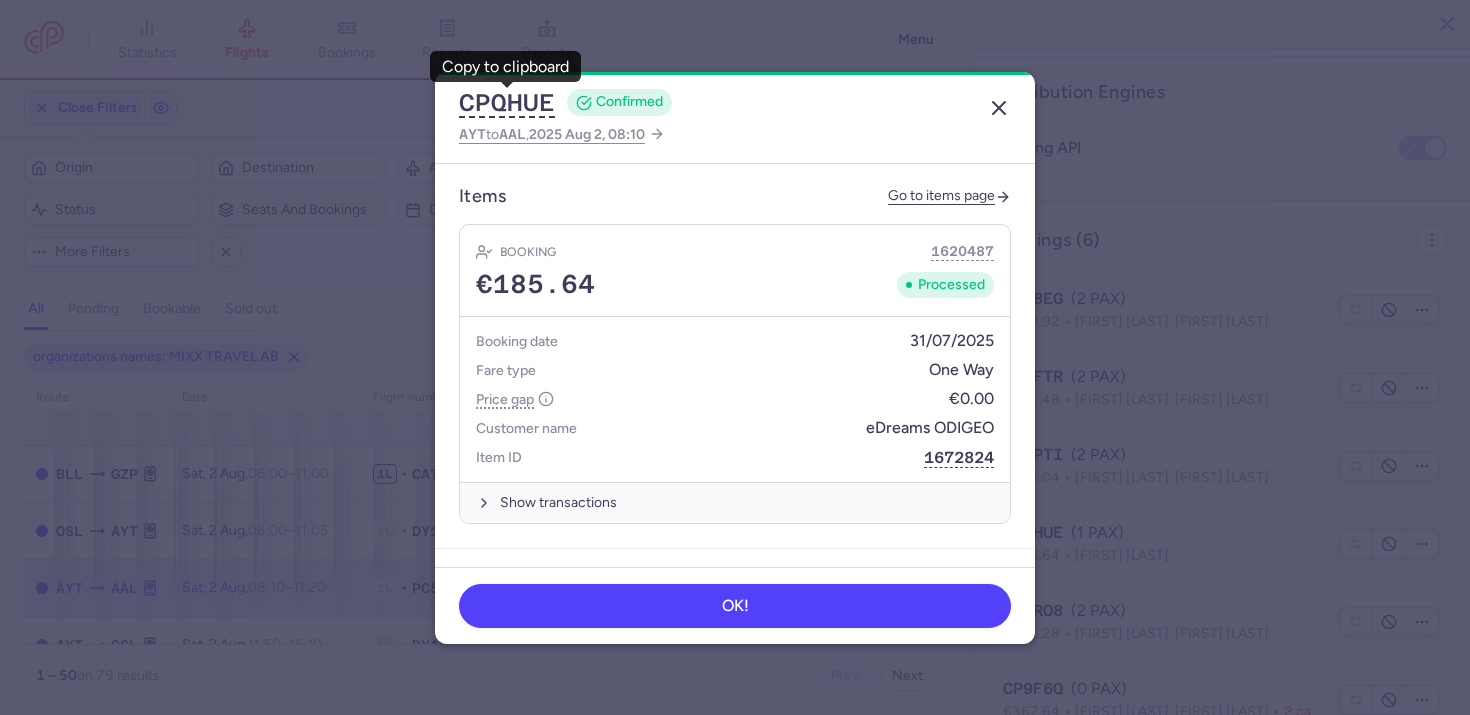 click 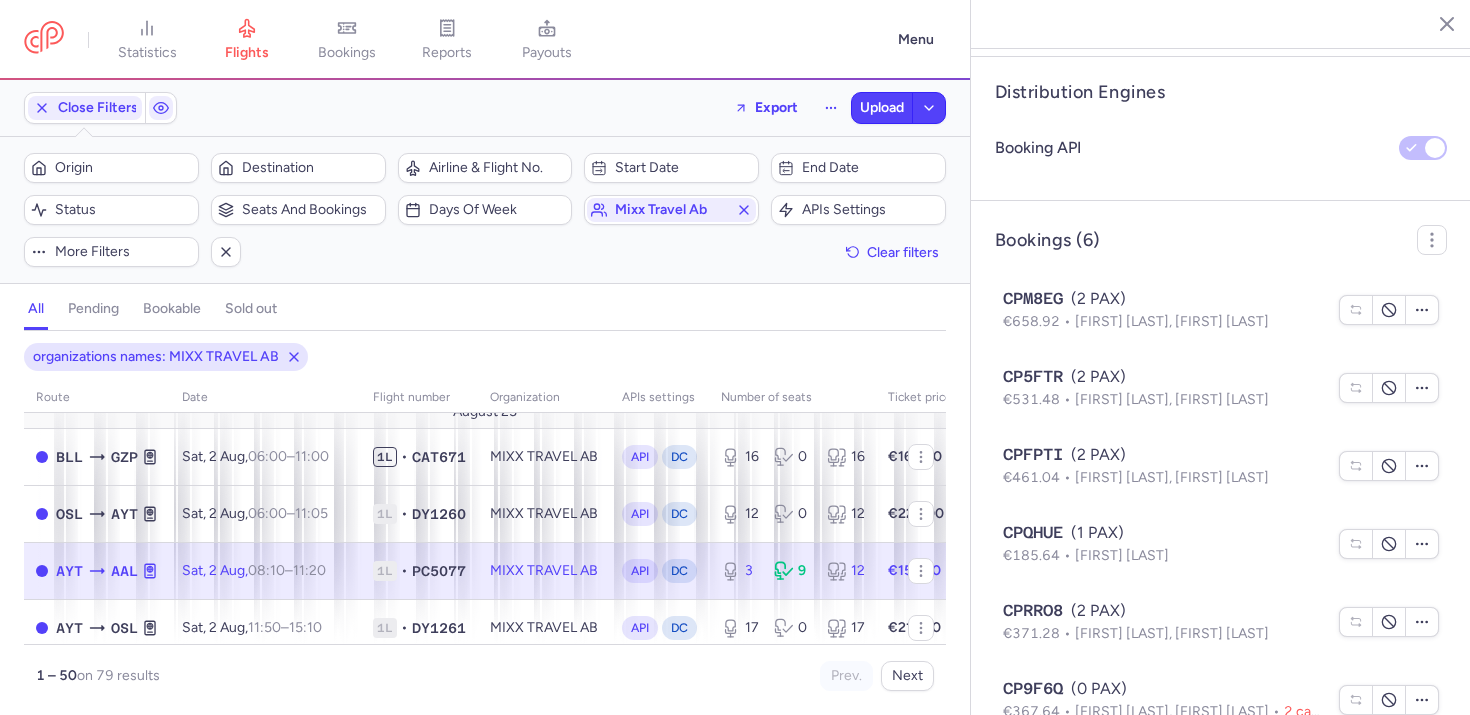scroll, scrollTop: 20, scrollLeft: 0, axis: vertical 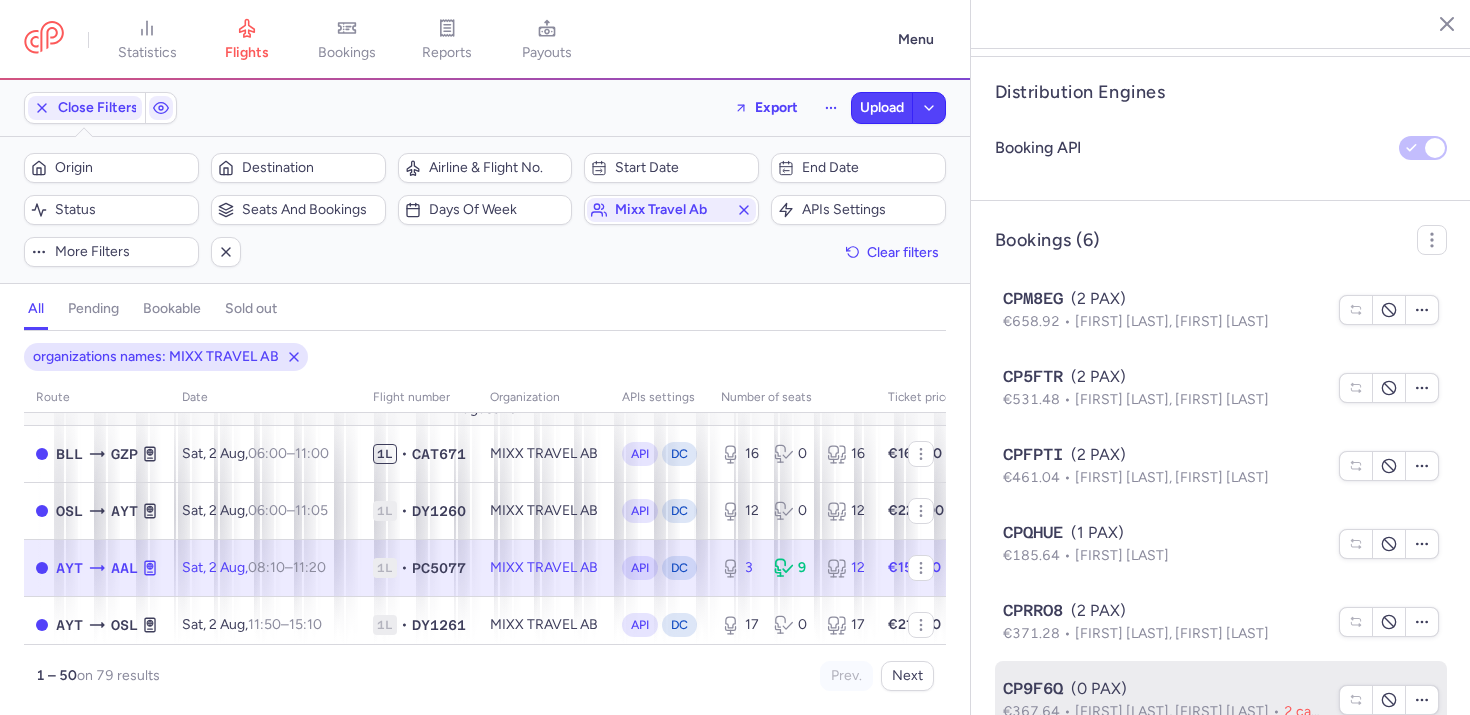 click on "[FIRST] [LAST], [FIRST] [LAST]" at bounding box center (1179, 711) 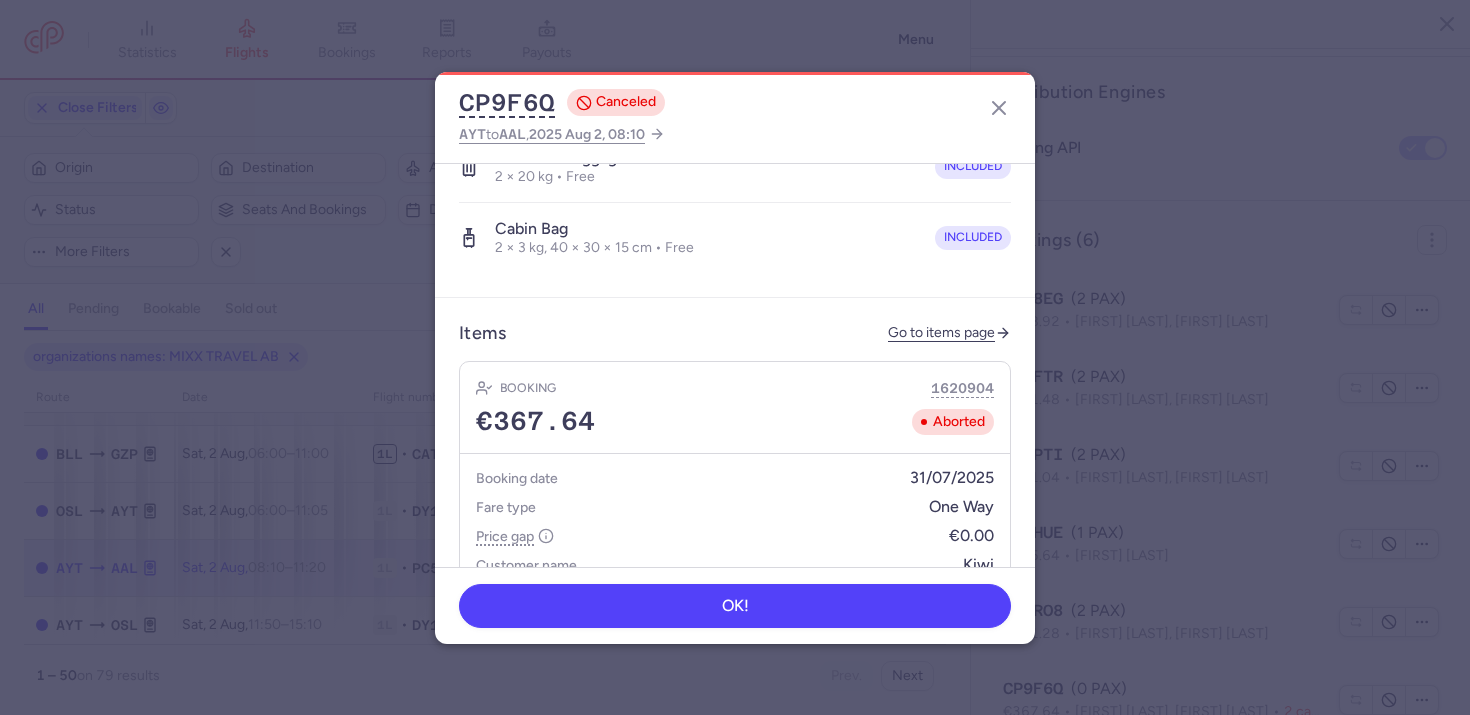 scroll, scrollTop: 622, scrollLeft: 0, axis: vertical 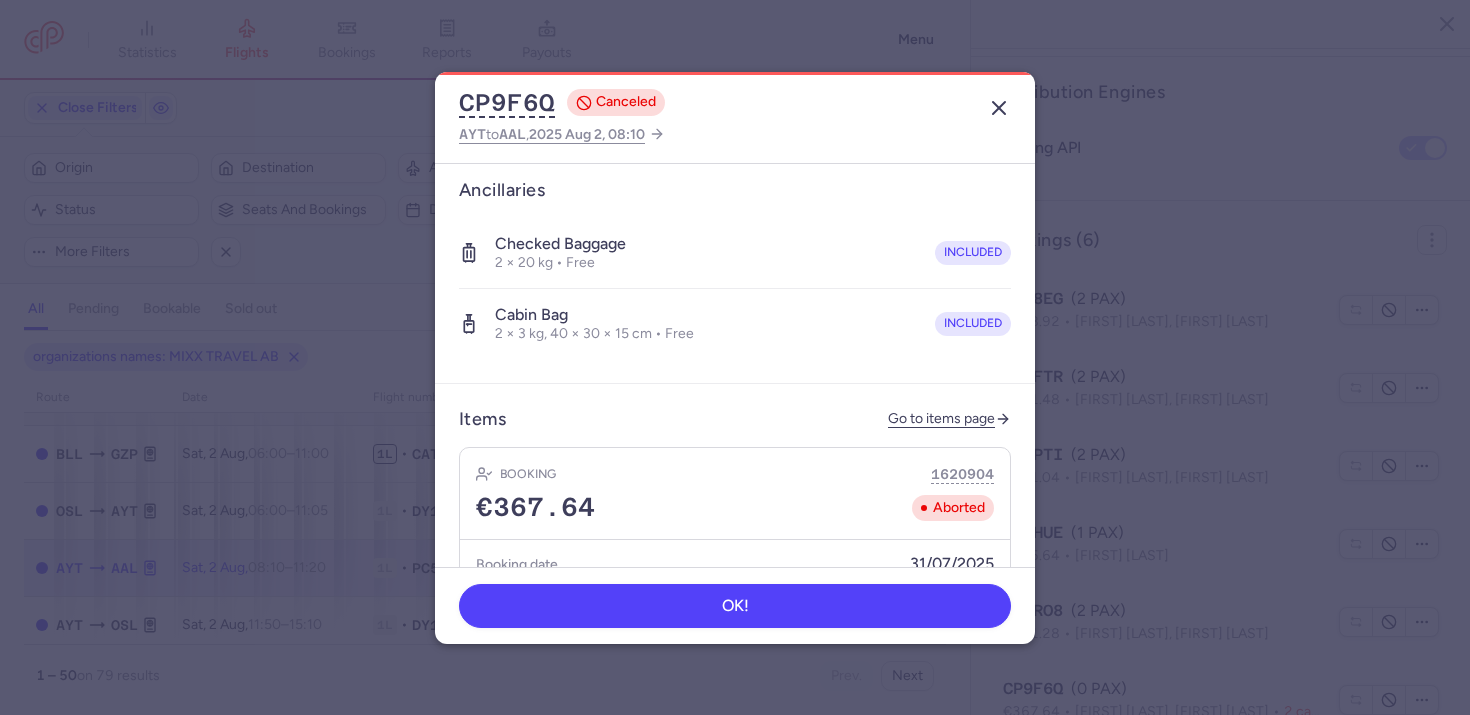 click 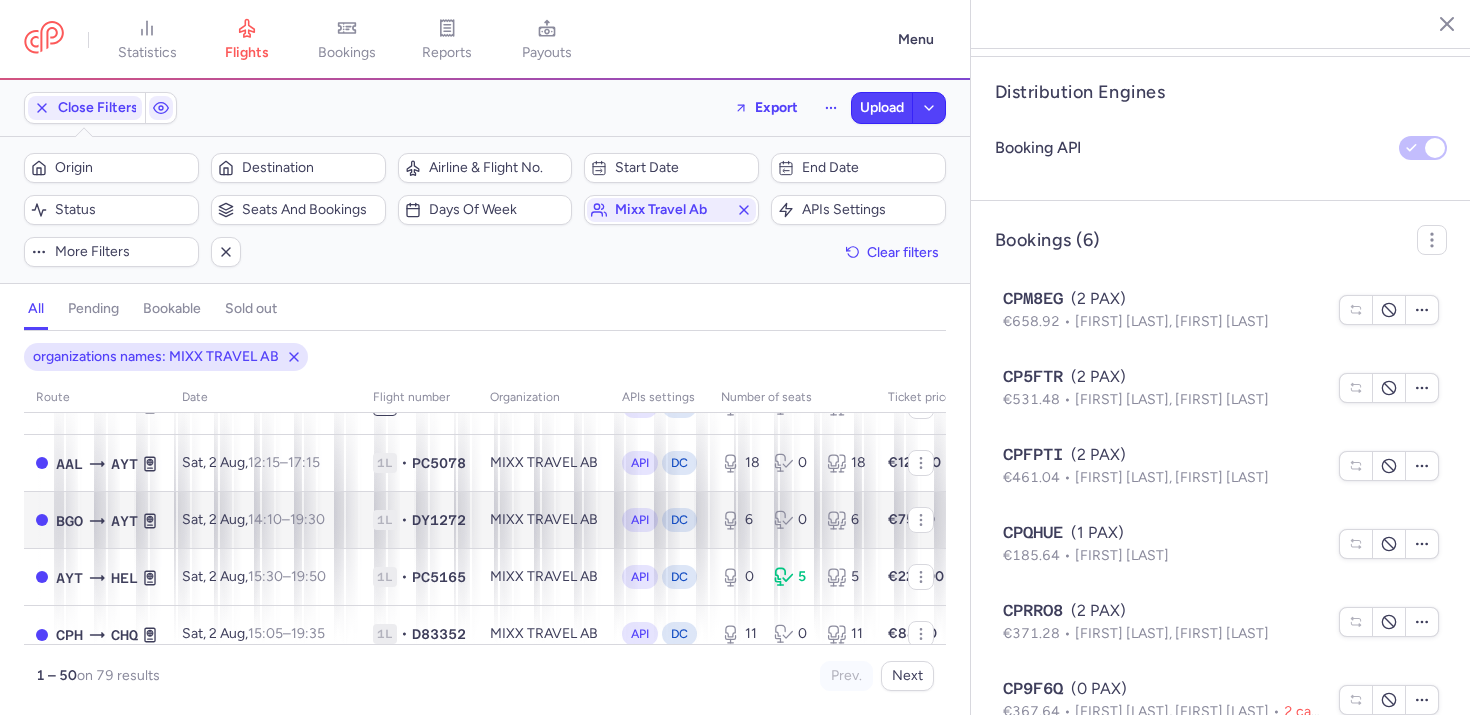 scroll, scrollTop: 309, scrollLeft: 0, axis: vertical 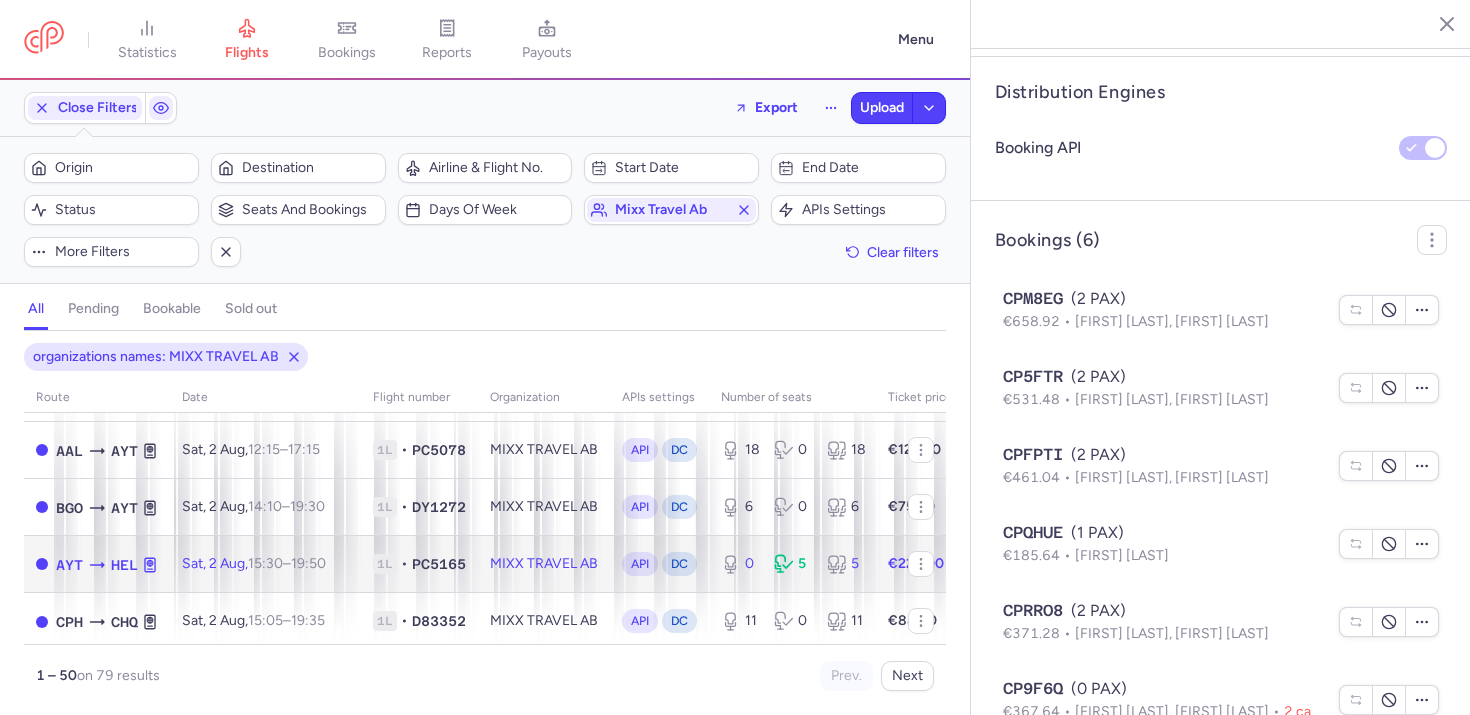 click on "MIXX TRAVEL AB" at bounding box center (544, 564) 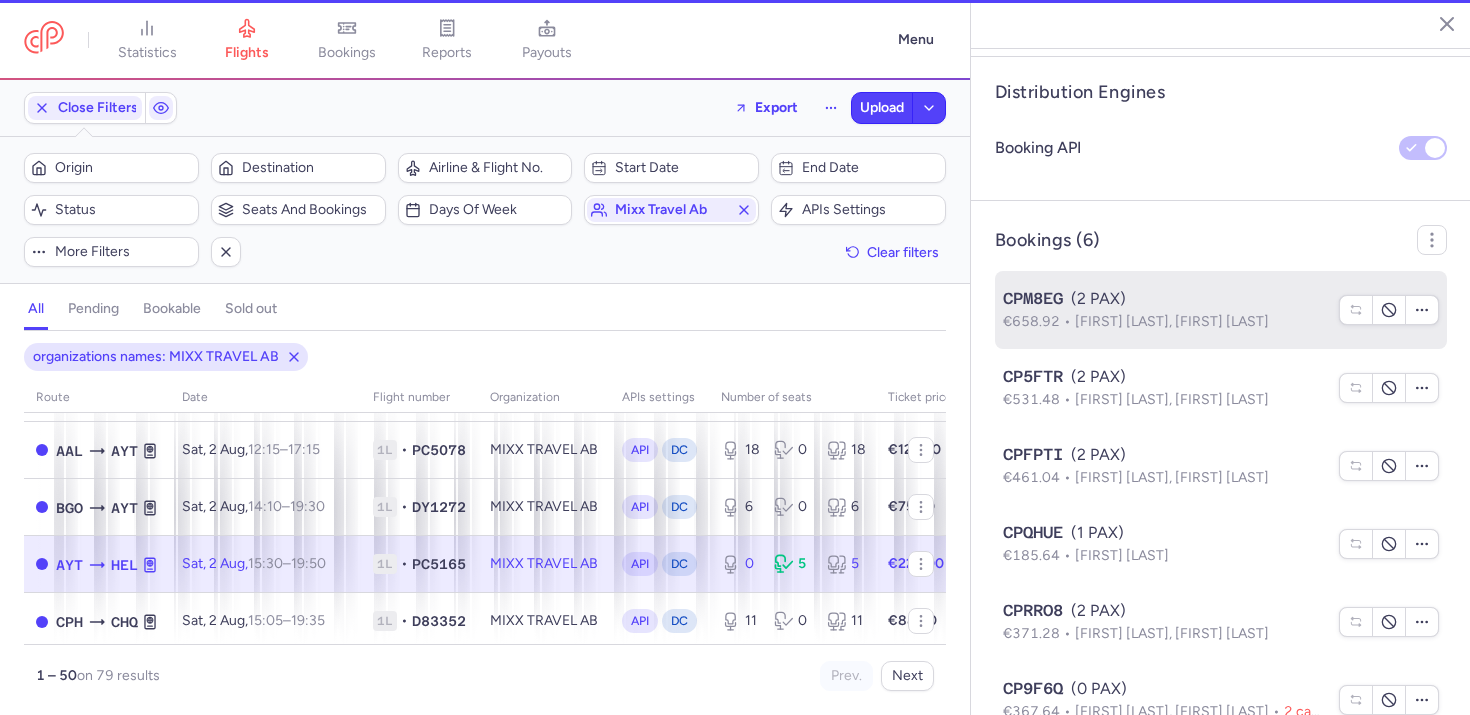 scroll, scrollTop: 1187, scrollLeft: 0, axis: vertical 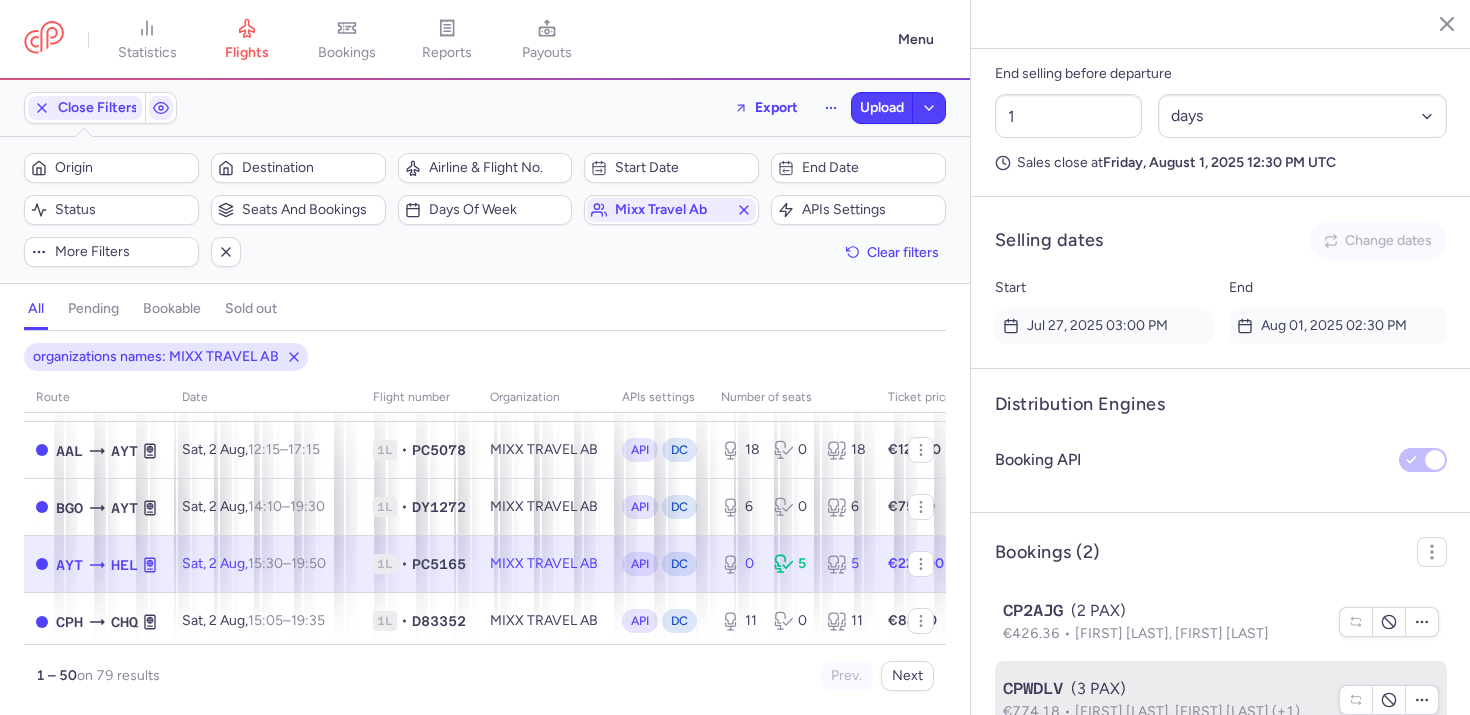 click on "CPWDLV  (3 PAX)  €774.18  Kirill GUBSKII, Vera GUBSKAIA (+1)" 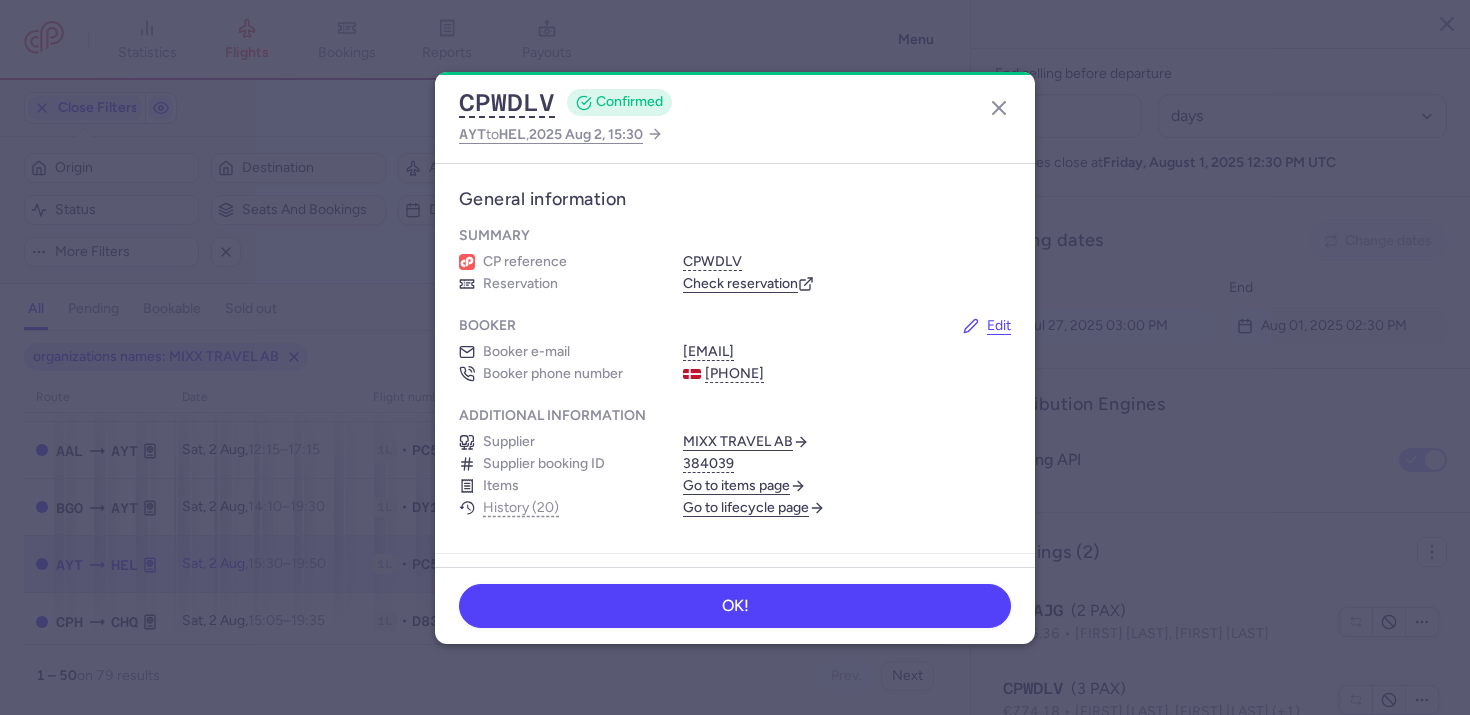 click on "CPWDLV  CONFIRMED AYT  to  HEL ,  2025 Aug 2, 15:30" 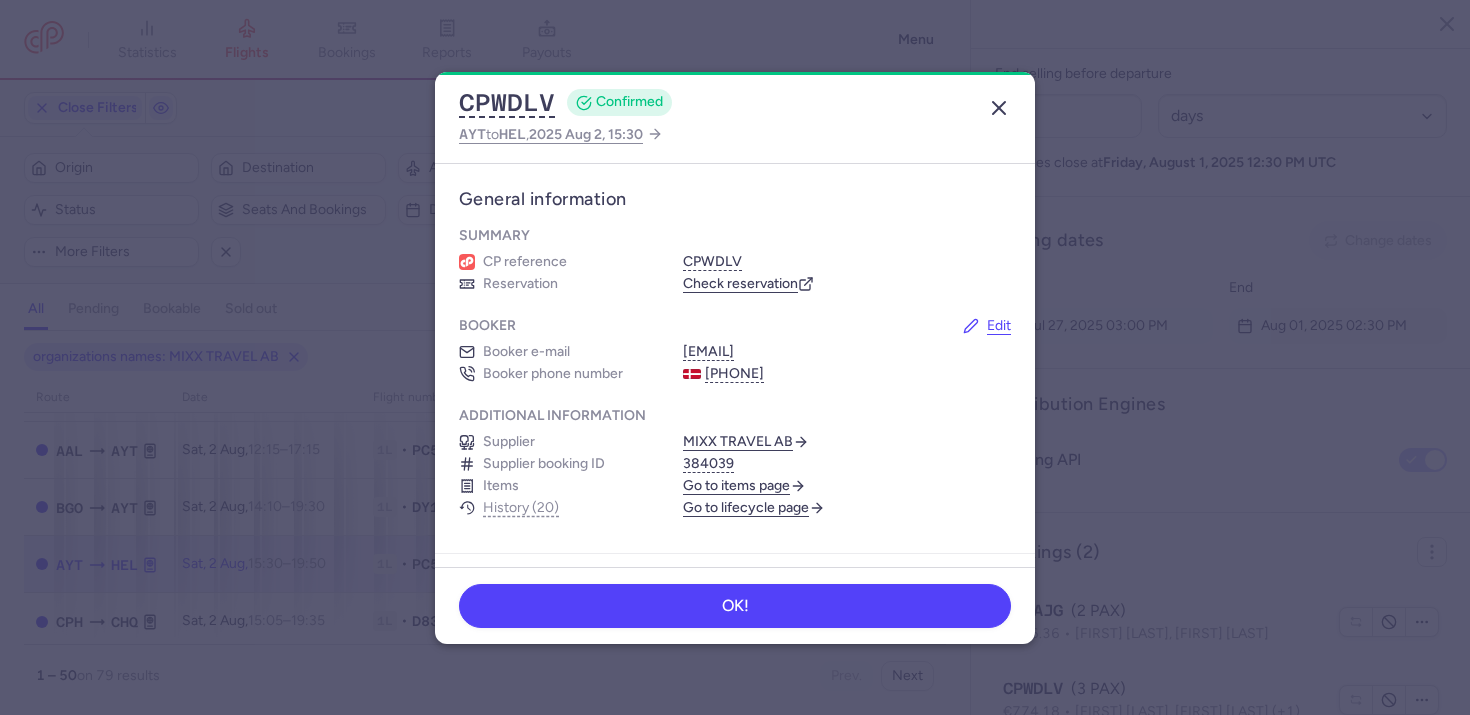 click 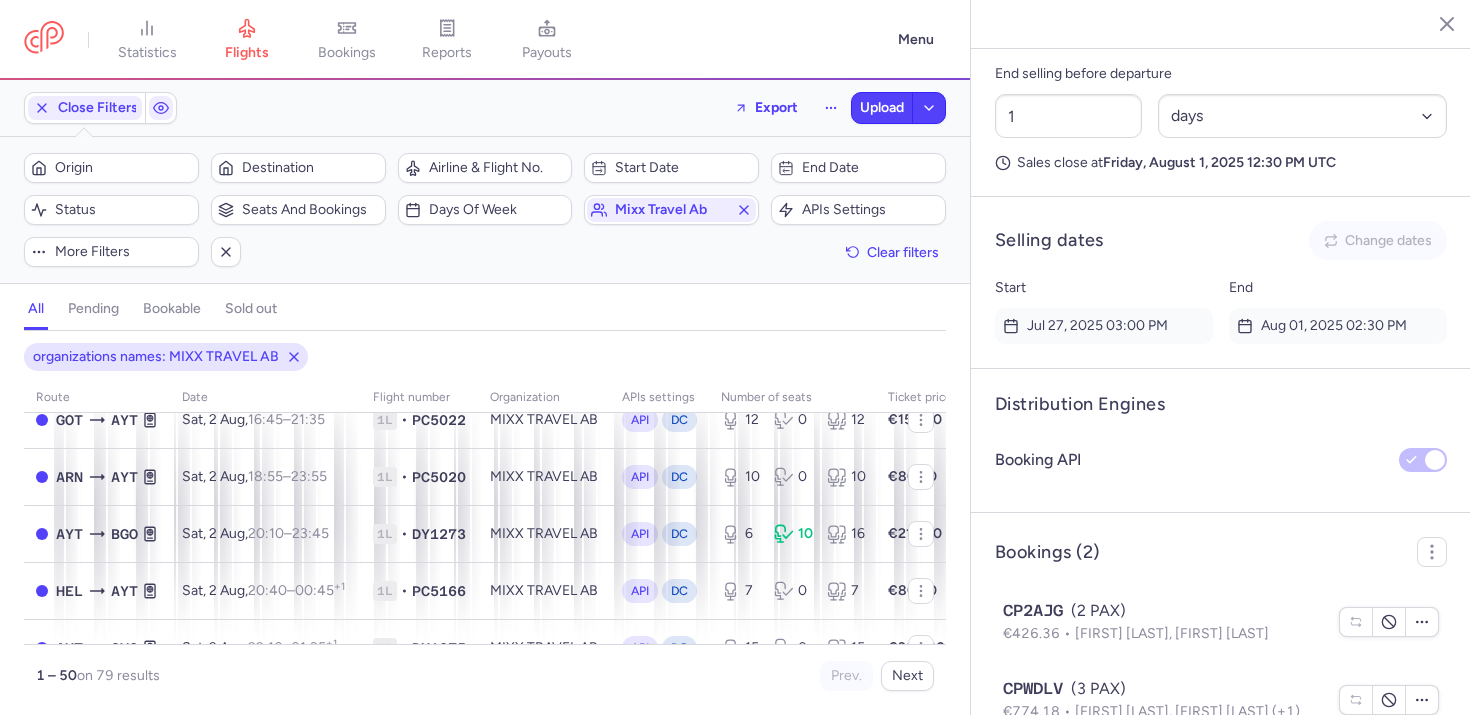 scroll, scrollTop: 684, scrollLeft: 0, axis: vertical 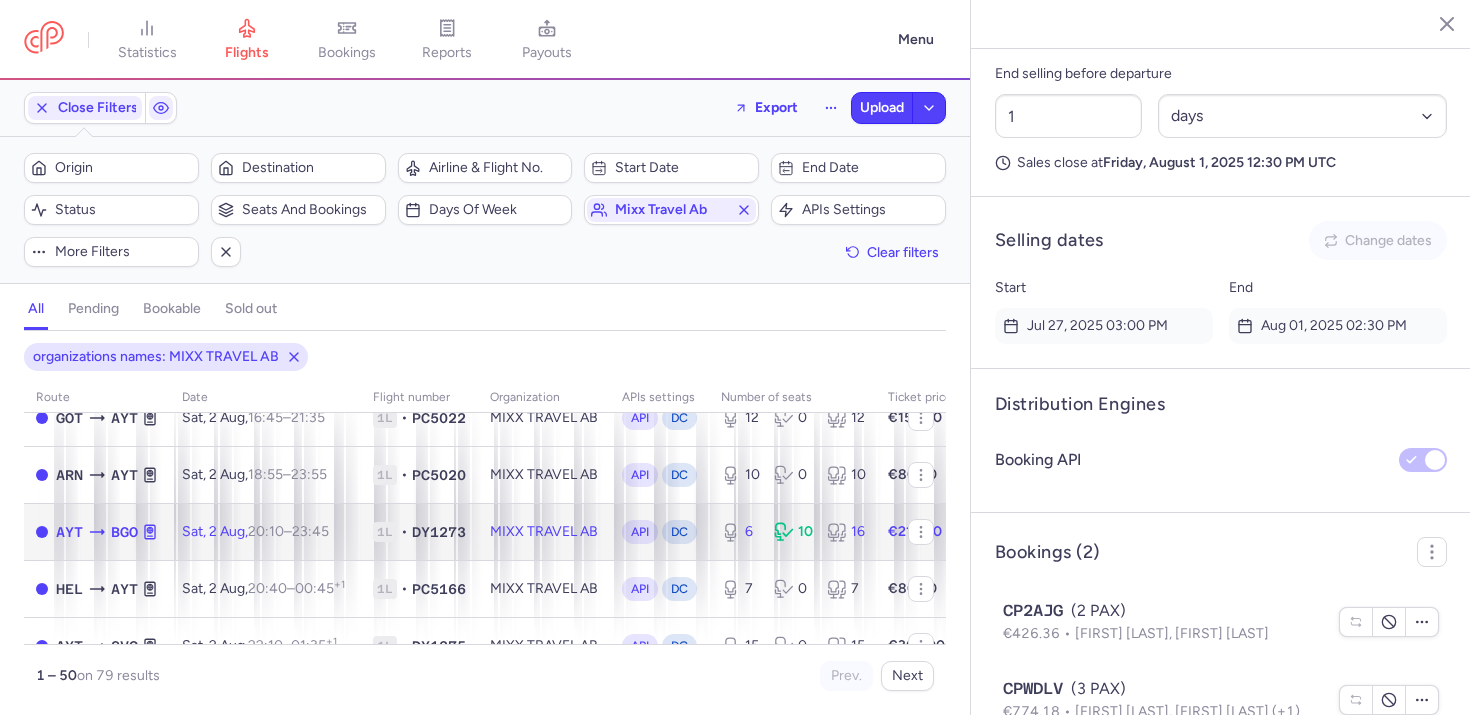 click on "DY1273" at bounding box center (439, 532) 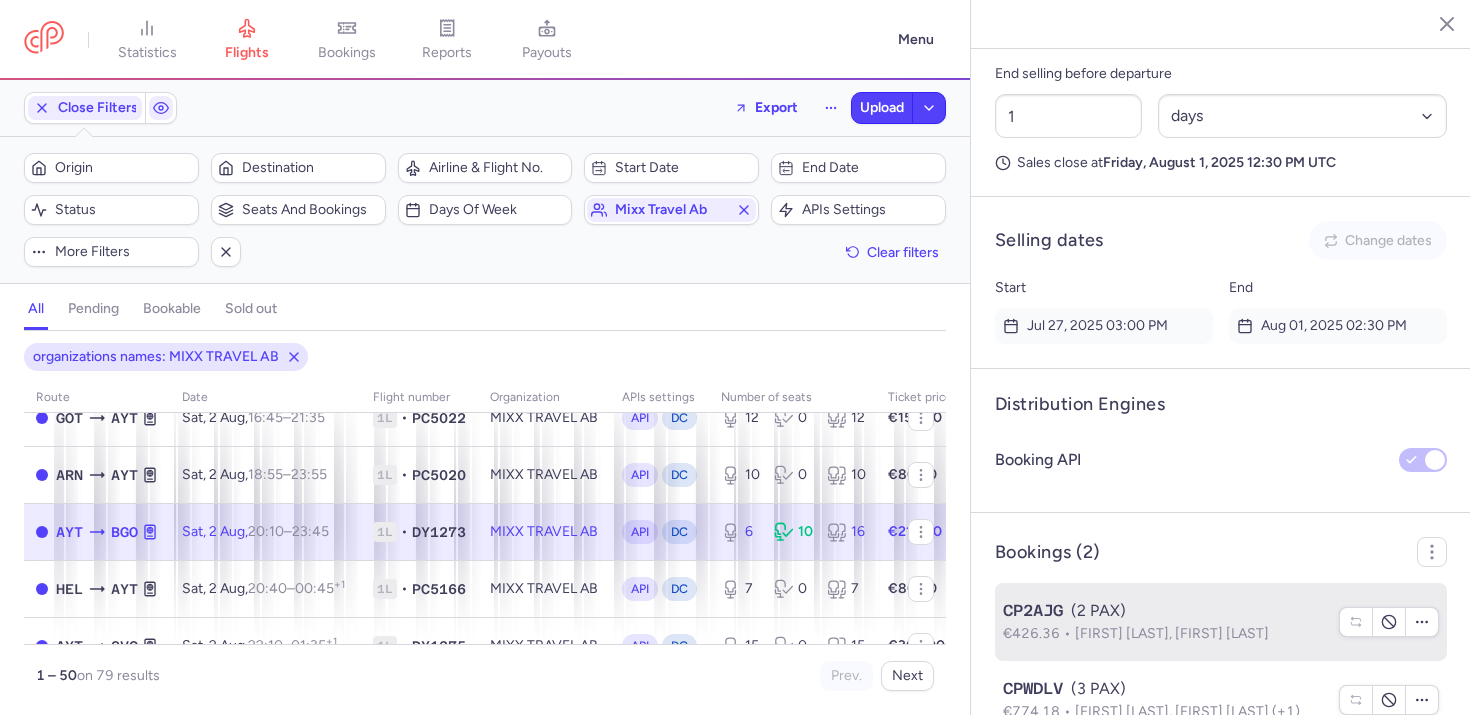 click on "Venla Alice KOSKINEN, Timo Mikael KAEAEPAE" at bounding box center (1172, 633) 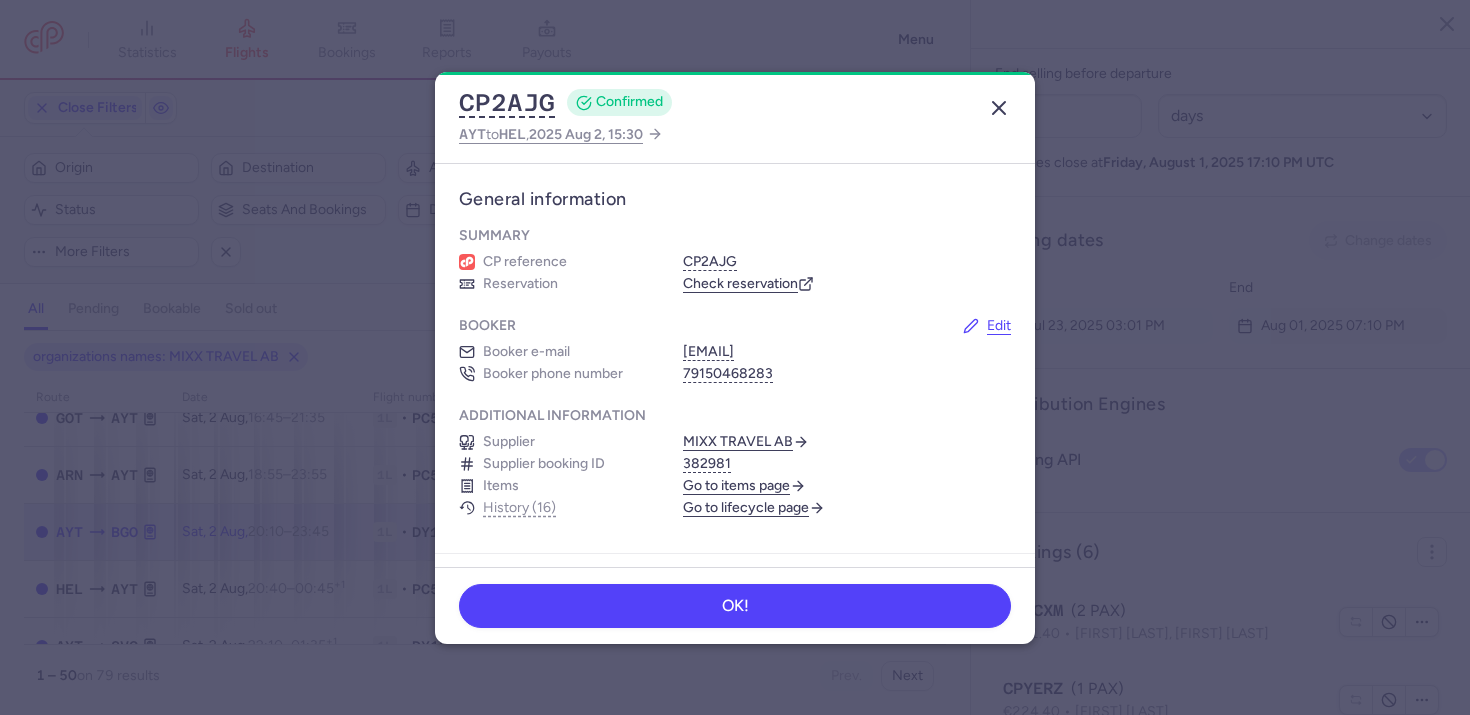 click 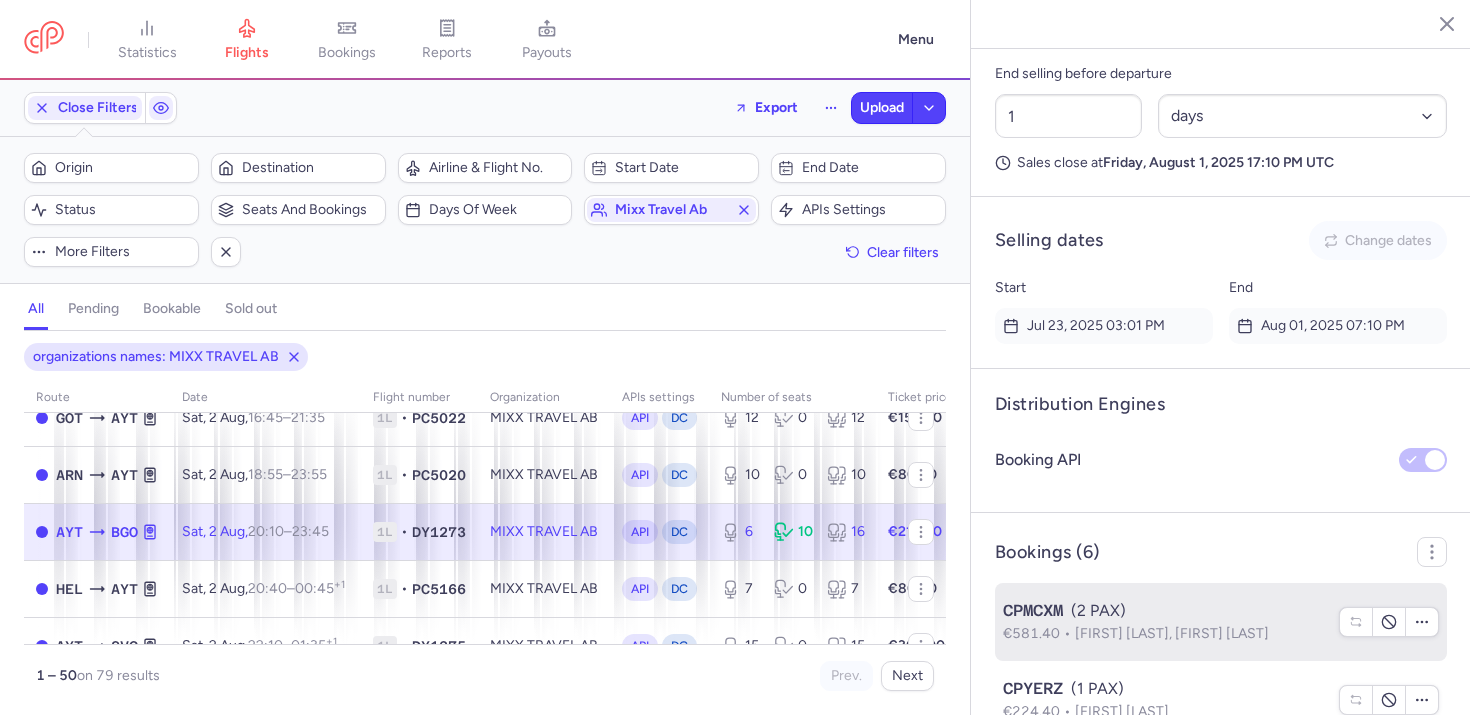 scroll, scrollTop: 1499, scrollLeft: 0, axis: vertical 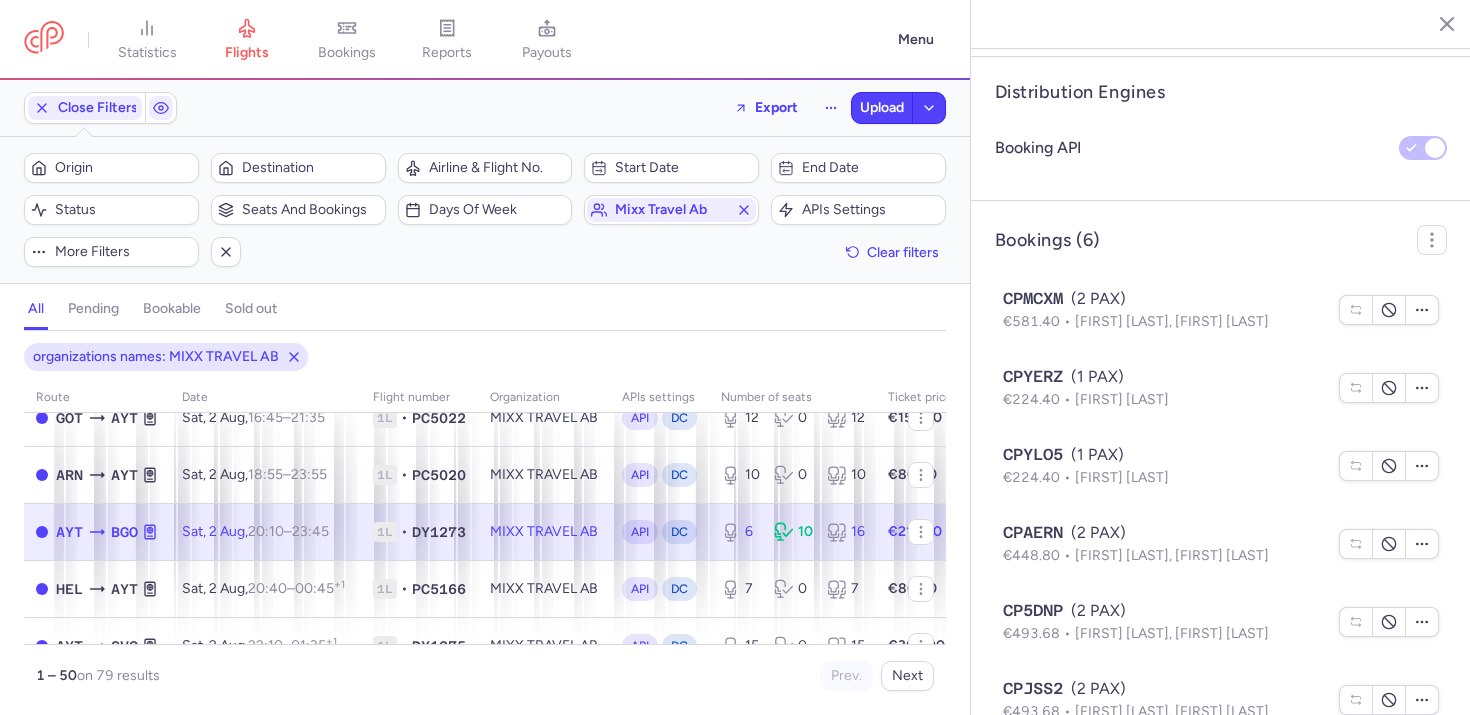 click on "MIXX TRAVEL AB" at bounding box center (544, 531) 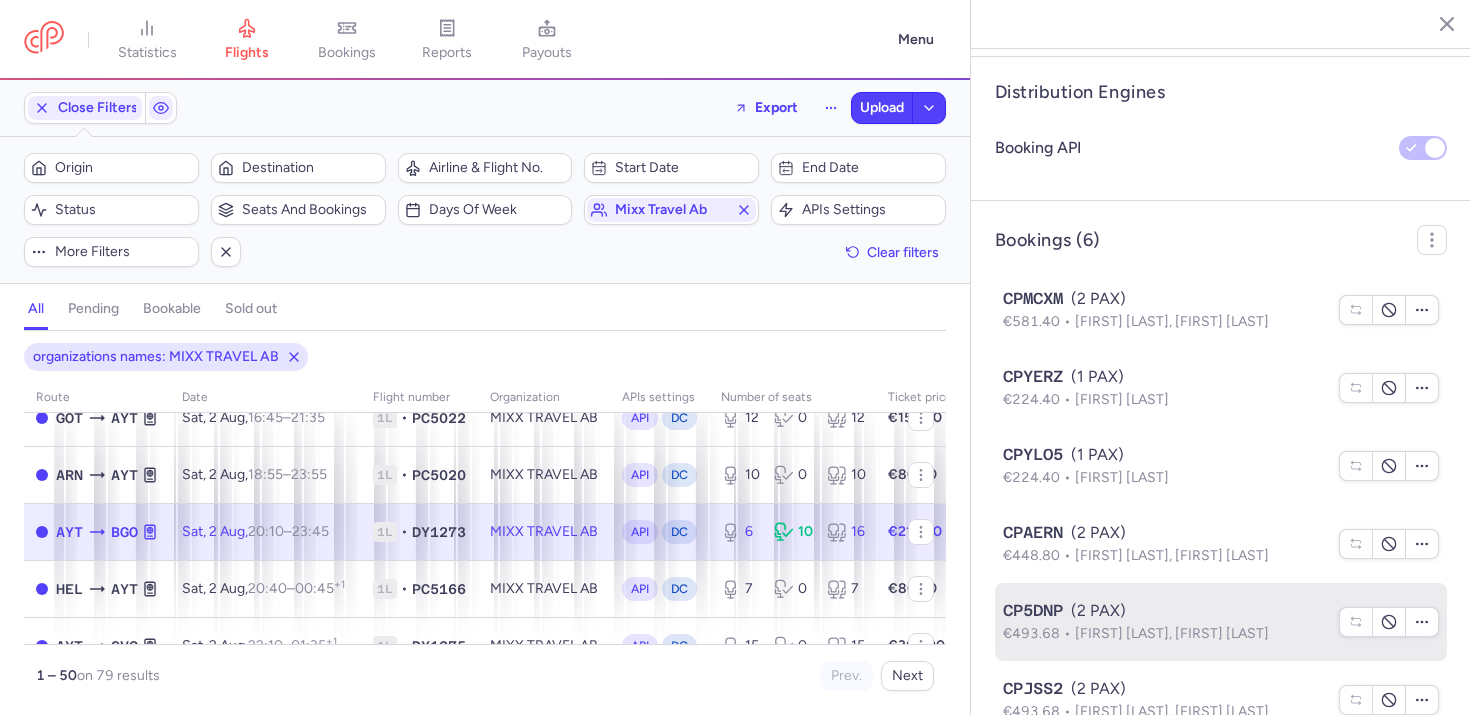 click on "Lene Cecilie SOLHEIM, Leya SOLHEIM" at bounding box center (1172, 633) 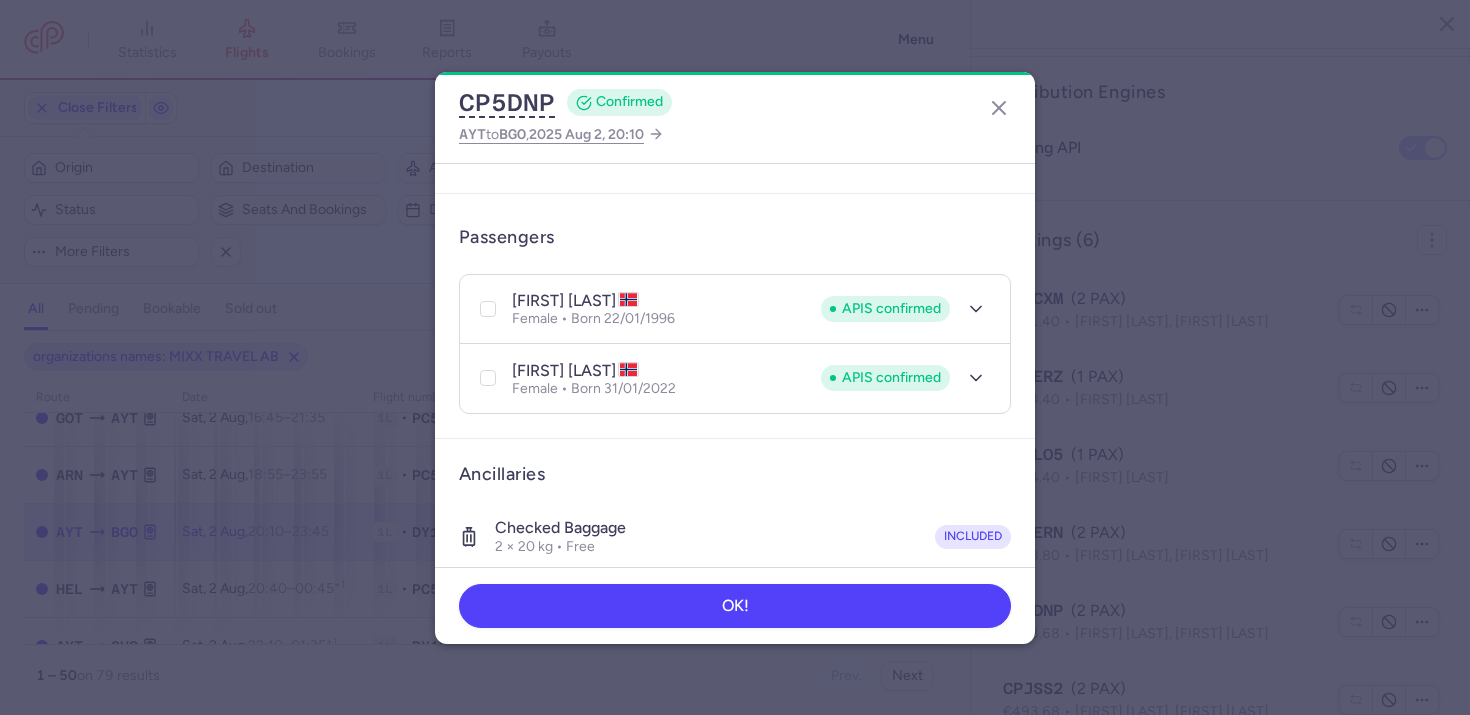 scroll, scrollTop: 0, scrollLeft: 0, axis: both 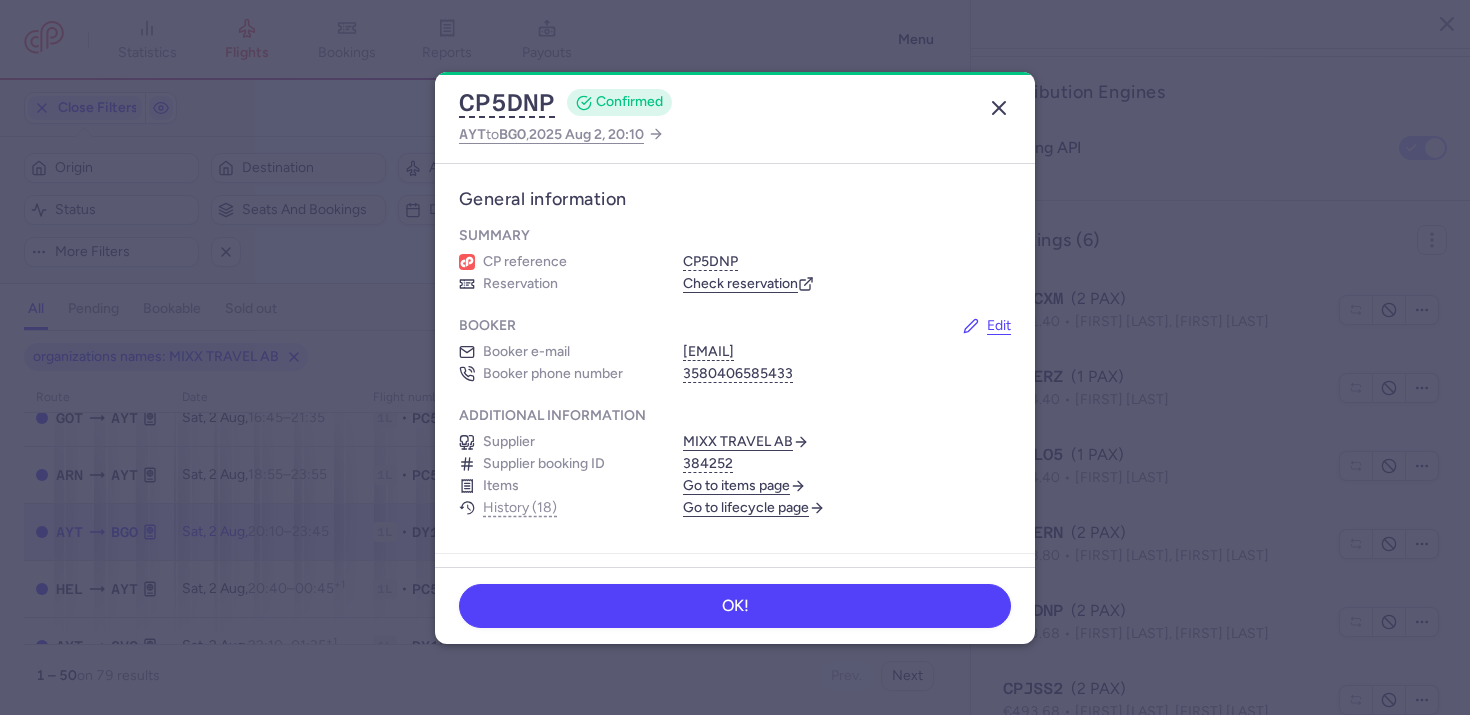 click 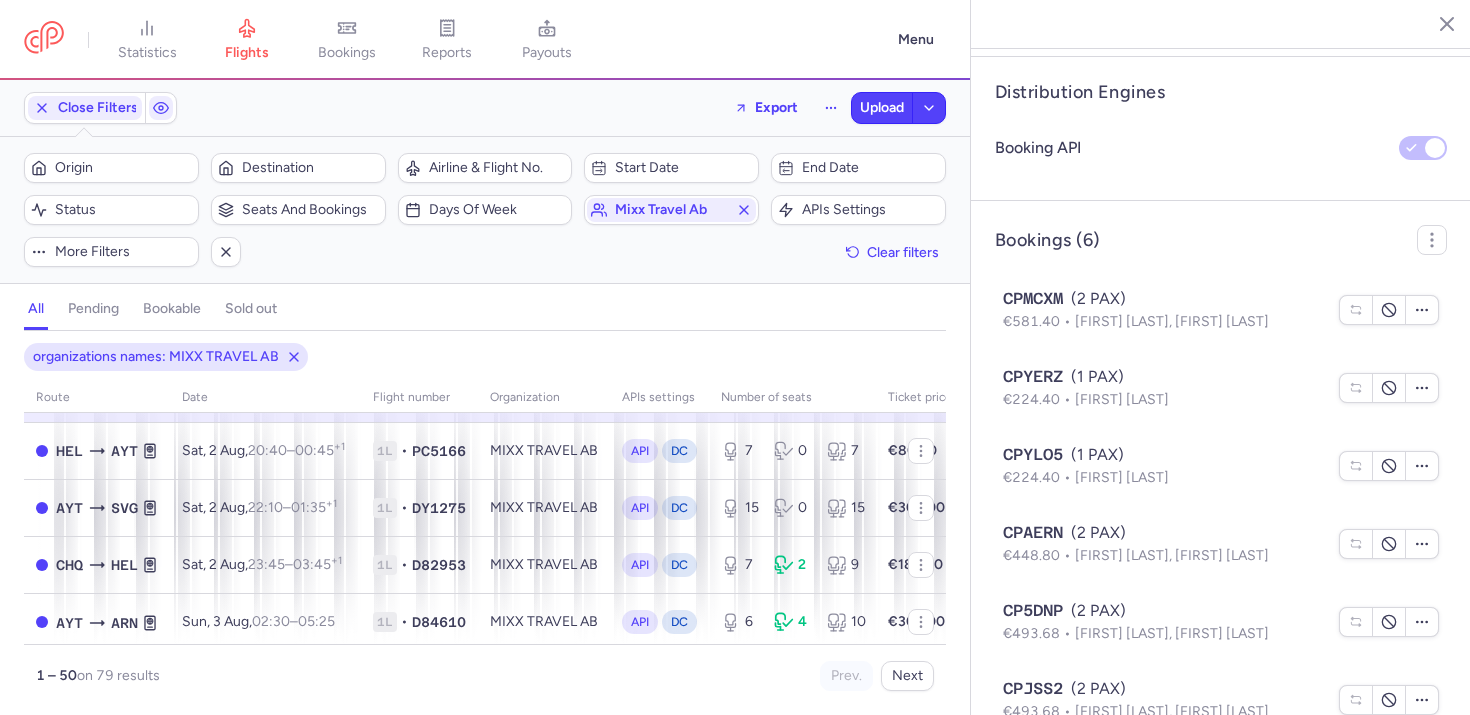 scroll, scrollTop: 1003, scrollLeft: 0, axis: vertical 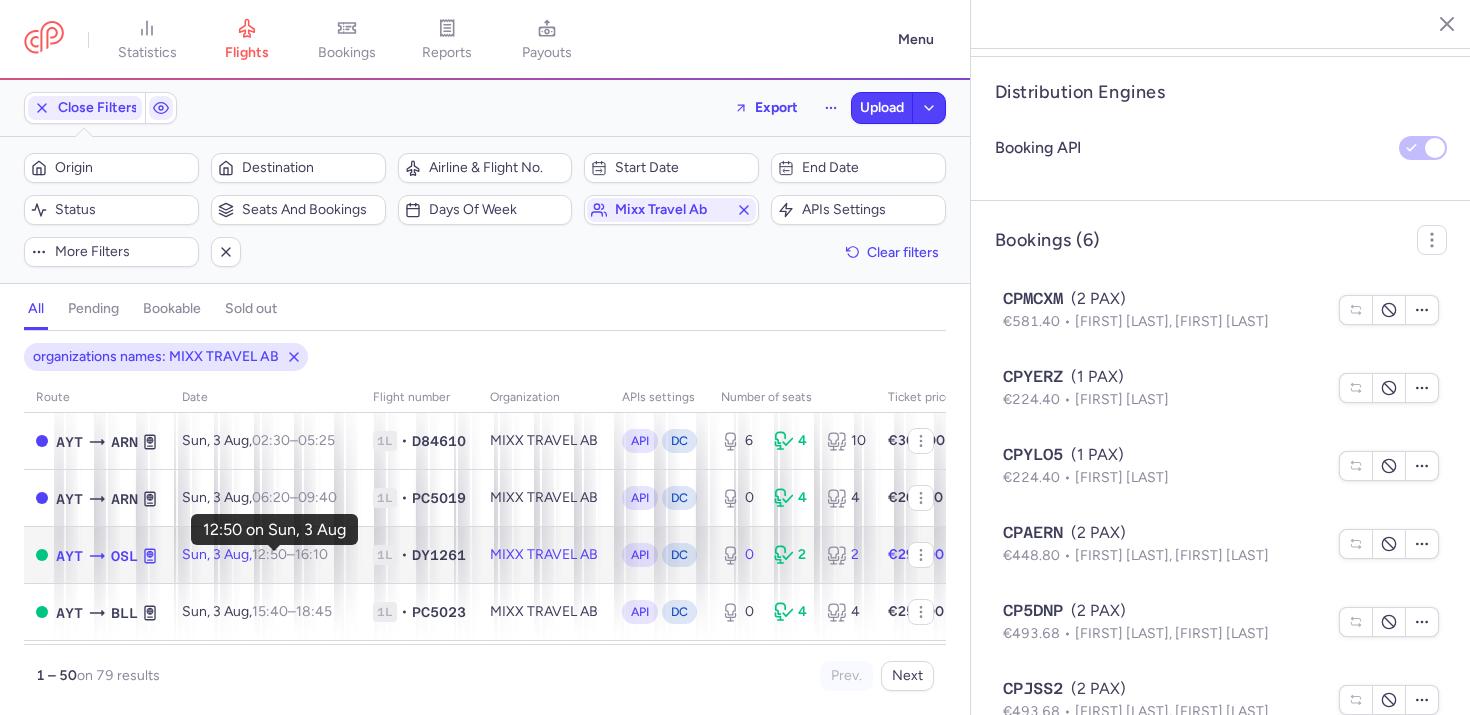 click on "12:50" at bounding box center (269, 554) 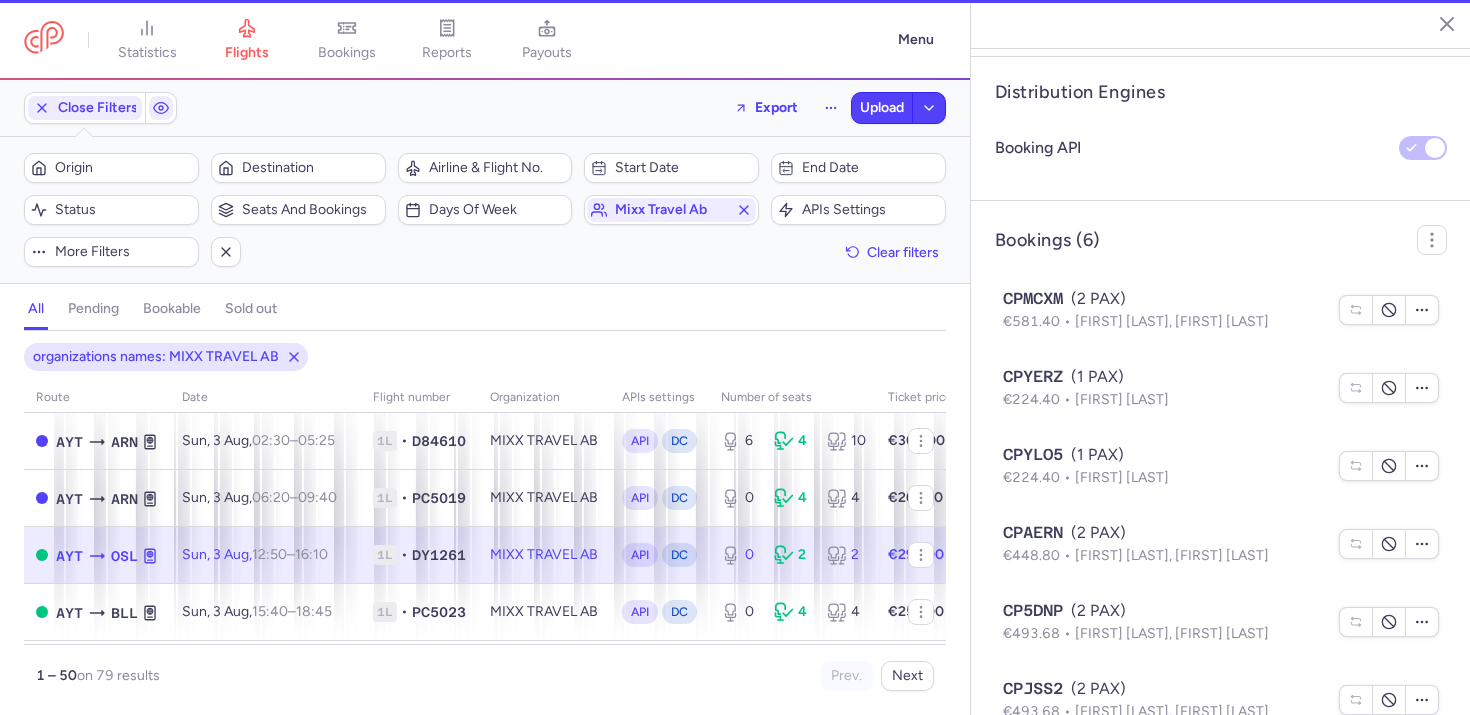 type on "0" 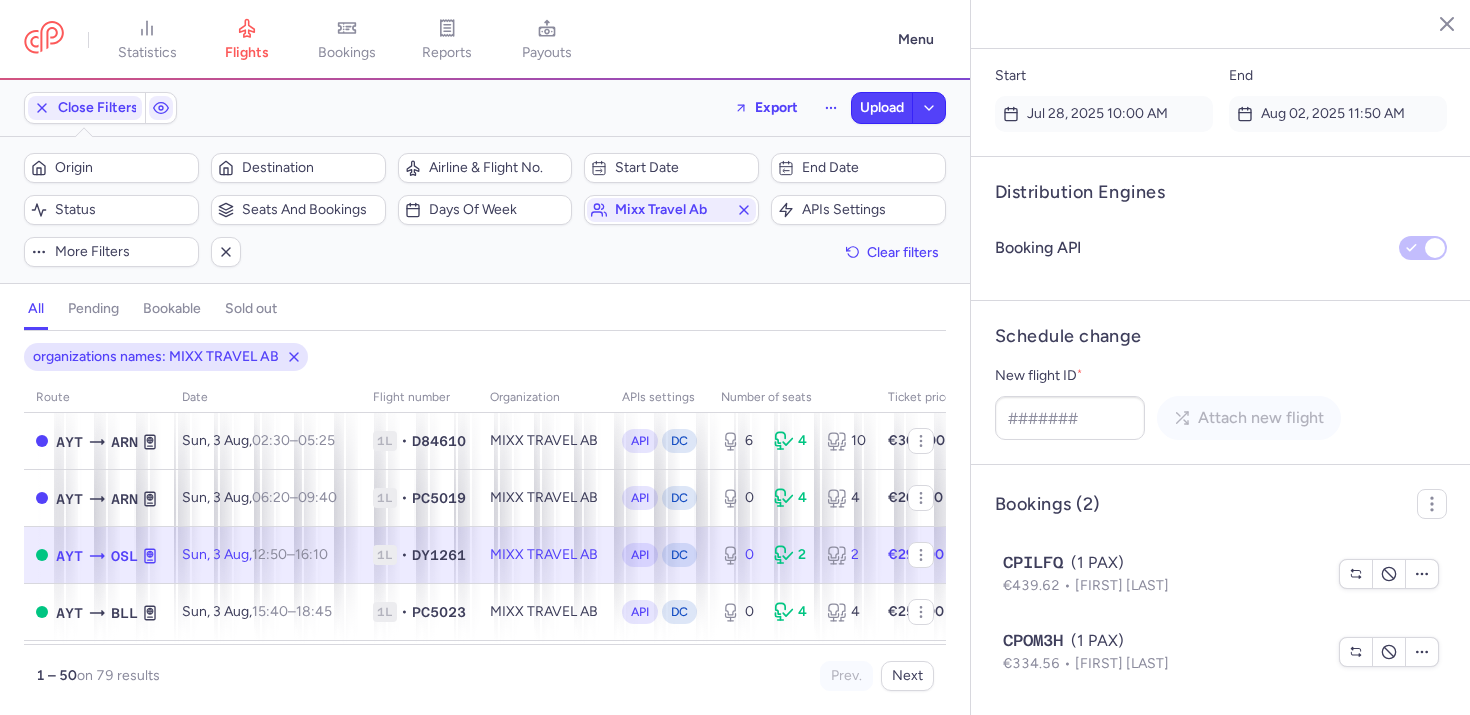 scroll, scrollTop: 1351, scrollLeft: 0, axis: vertical 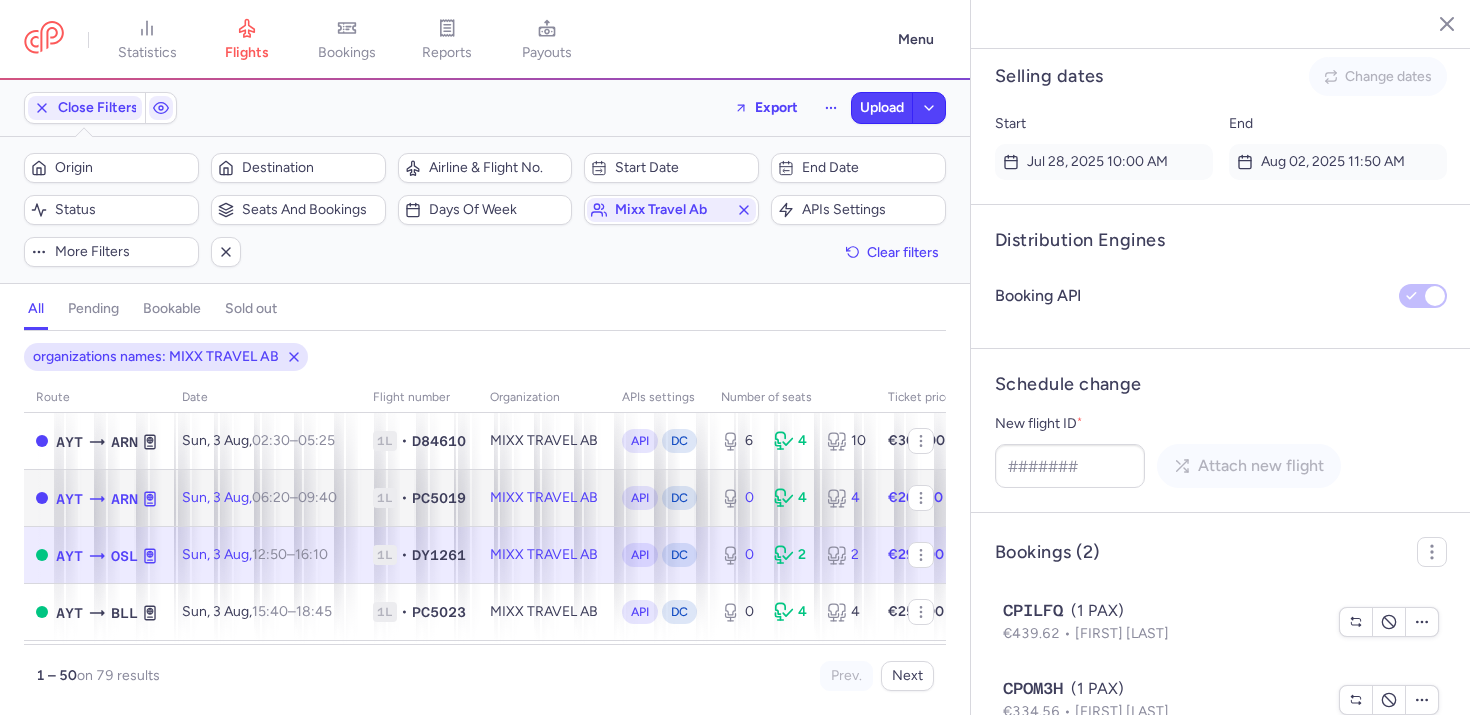 click on "Sun, 3 Aug,  06:20  –  09:40  +0" at bounding box center (265, 498) 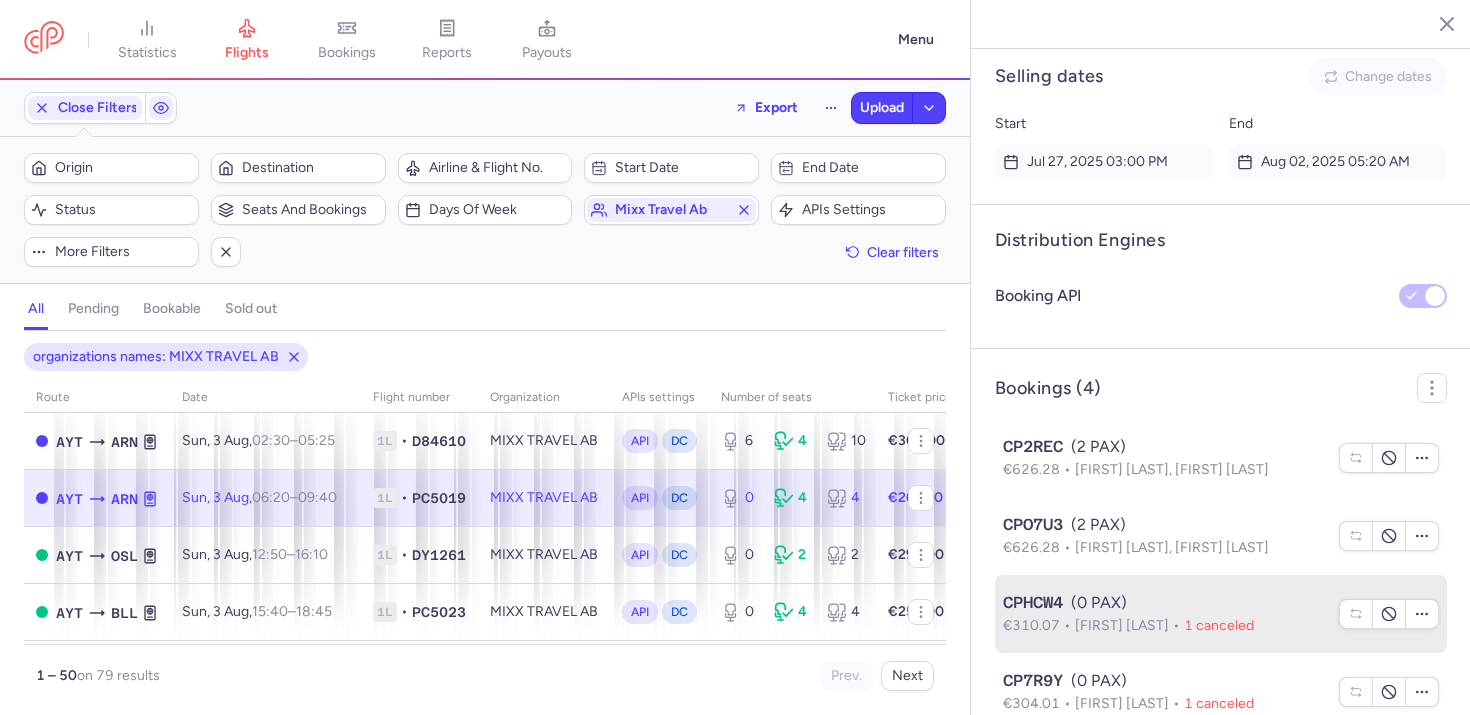 scroll, scrollTop: 1343, scrollLeft: 0, axis: vertical 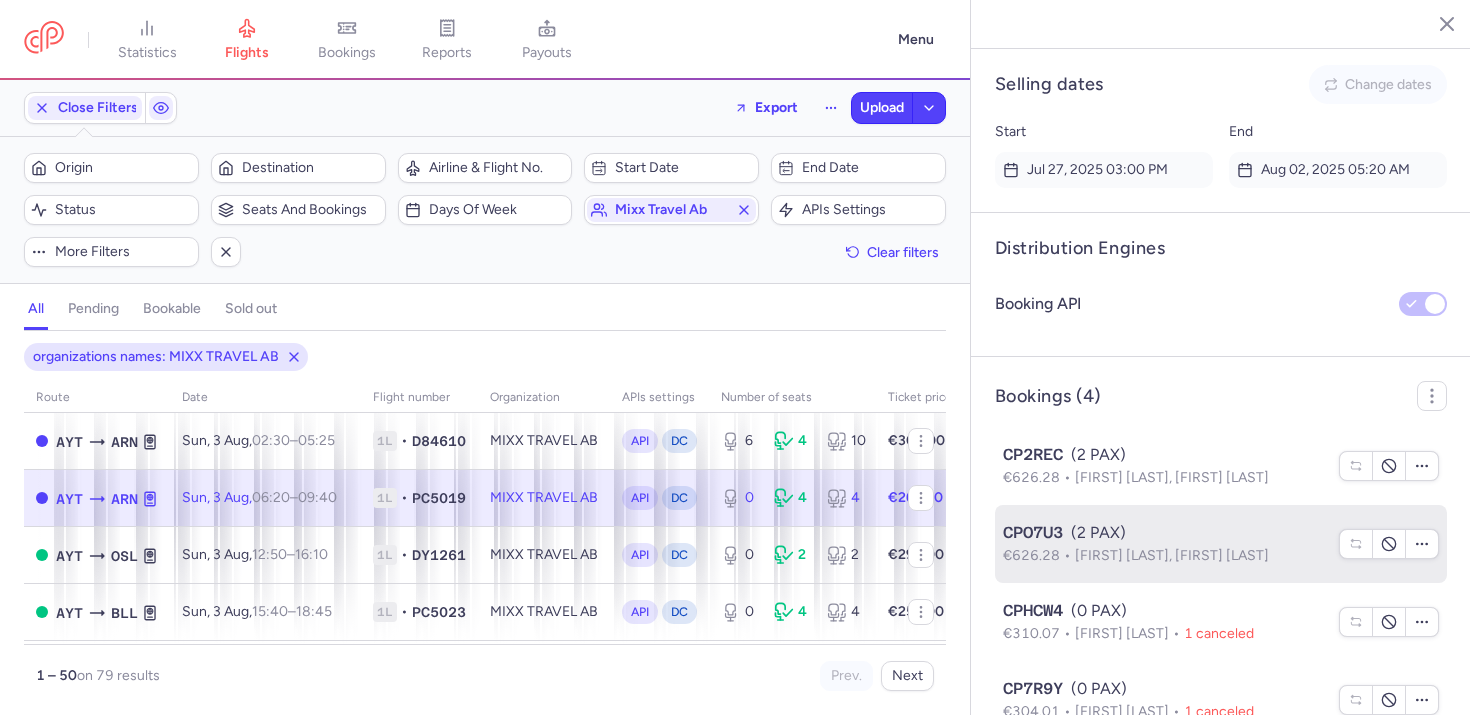 click on "€626.28  Ermin PITAREVIC, Jasin HOLMEGREN" at bounding box center [1165, 556] 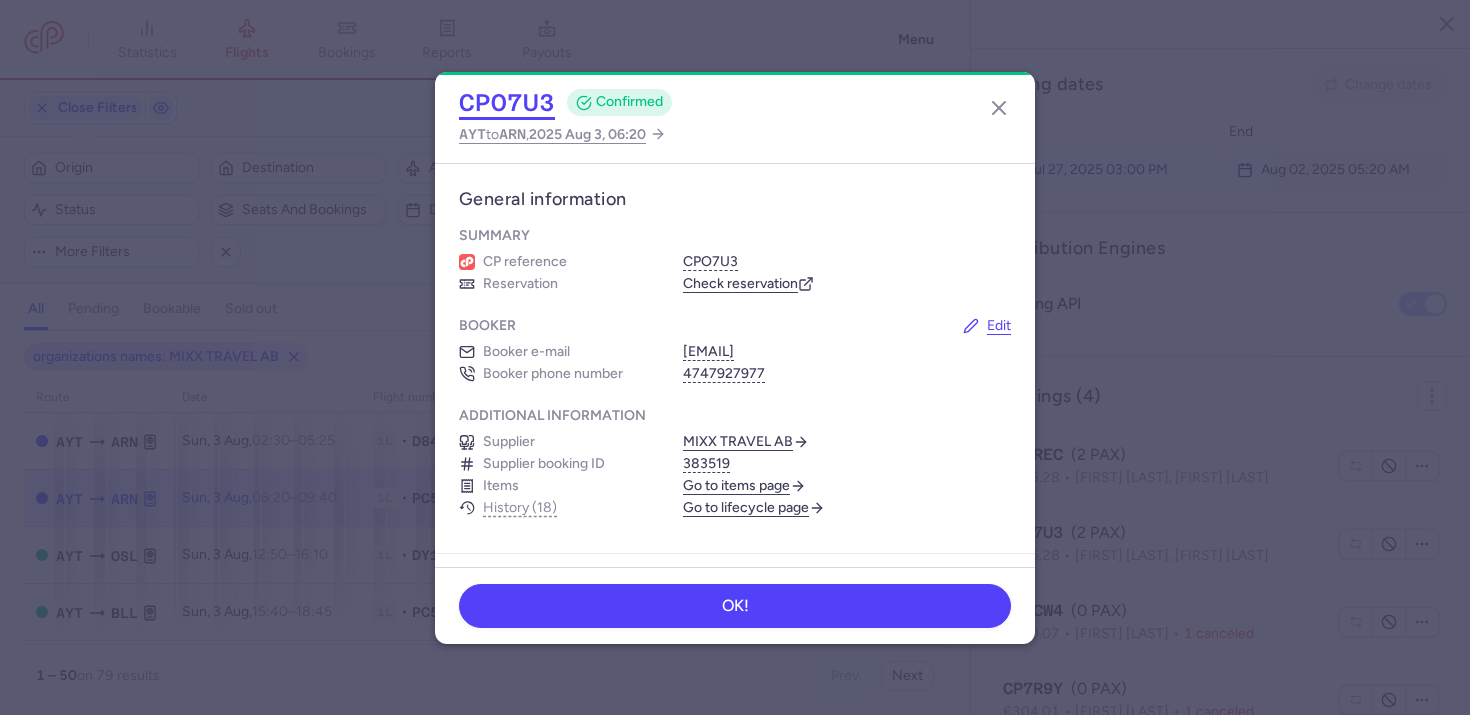 click on "CPO7U3" 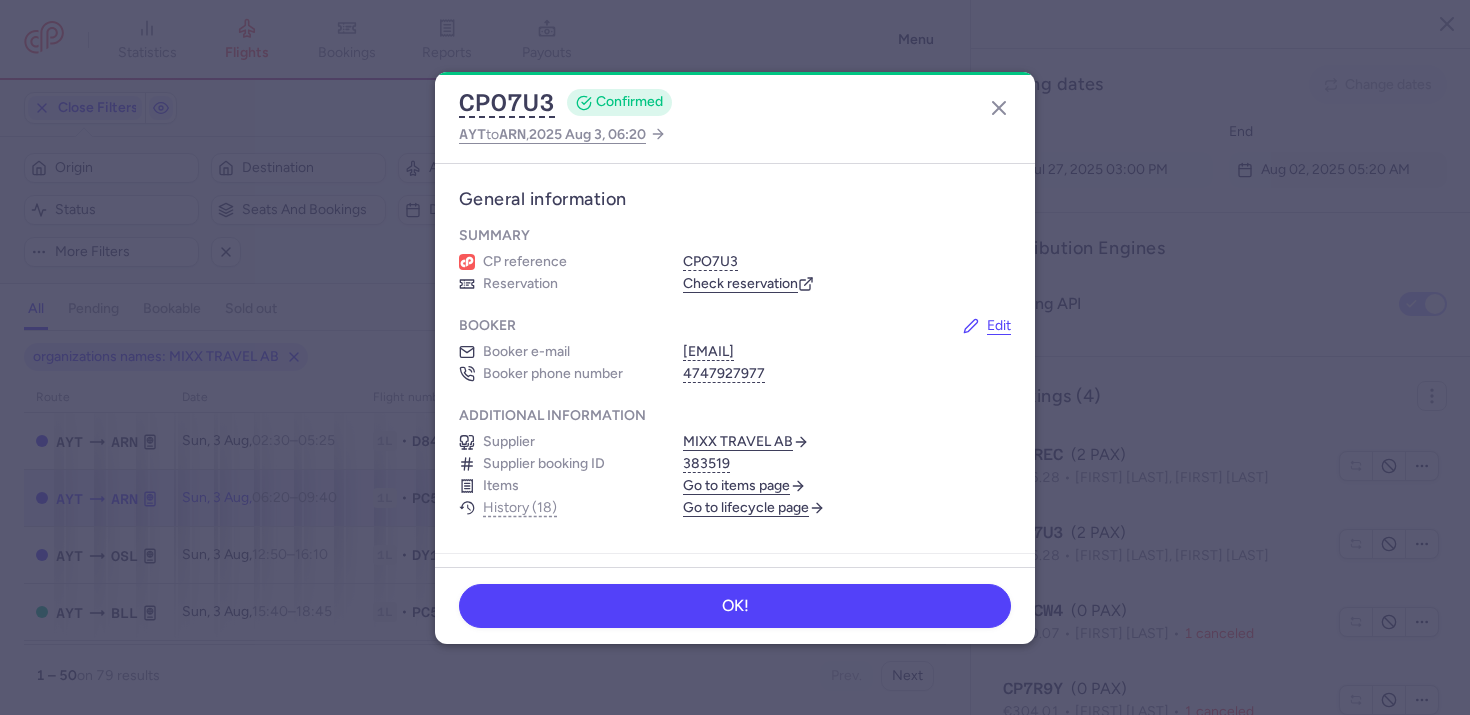 click on "CPO7U3  CONFIRMED AYT  to  ARN ,  2025 Aug 3, 06:20" 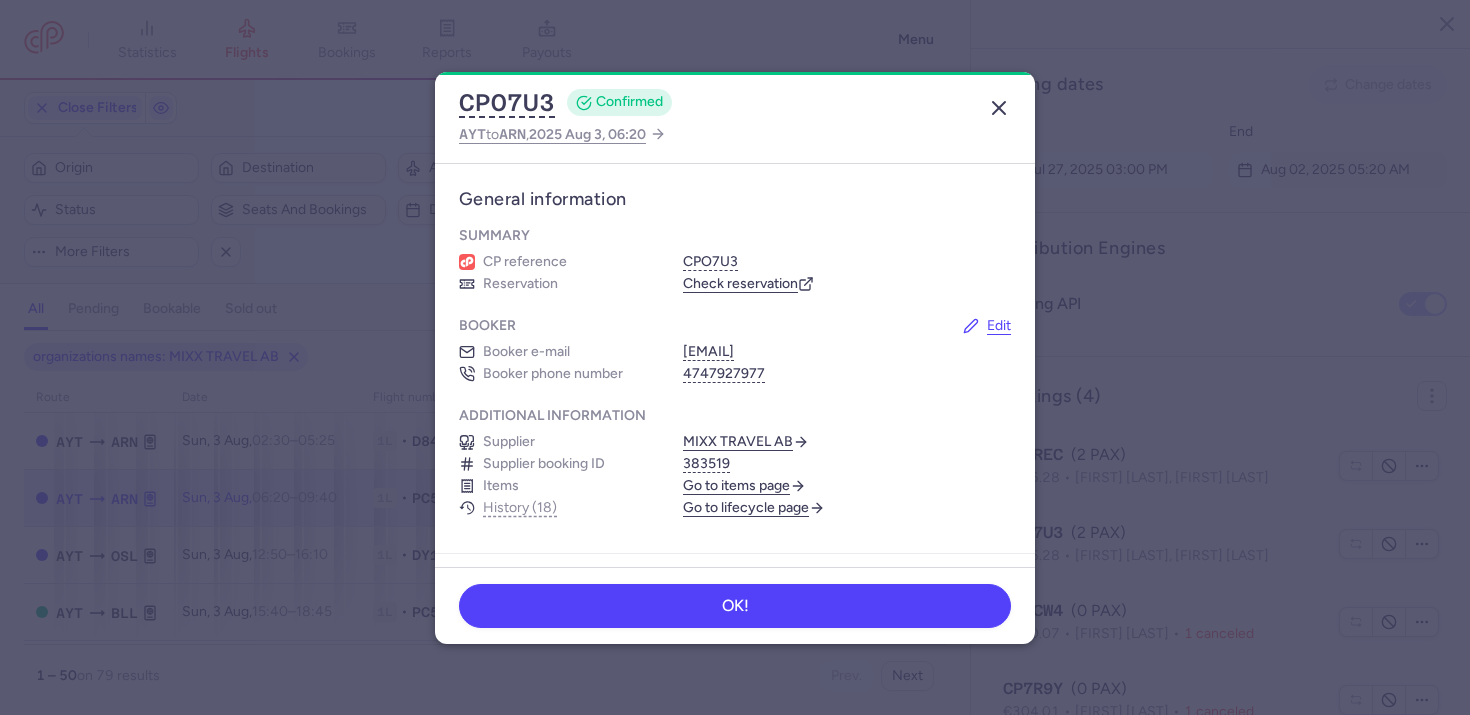click 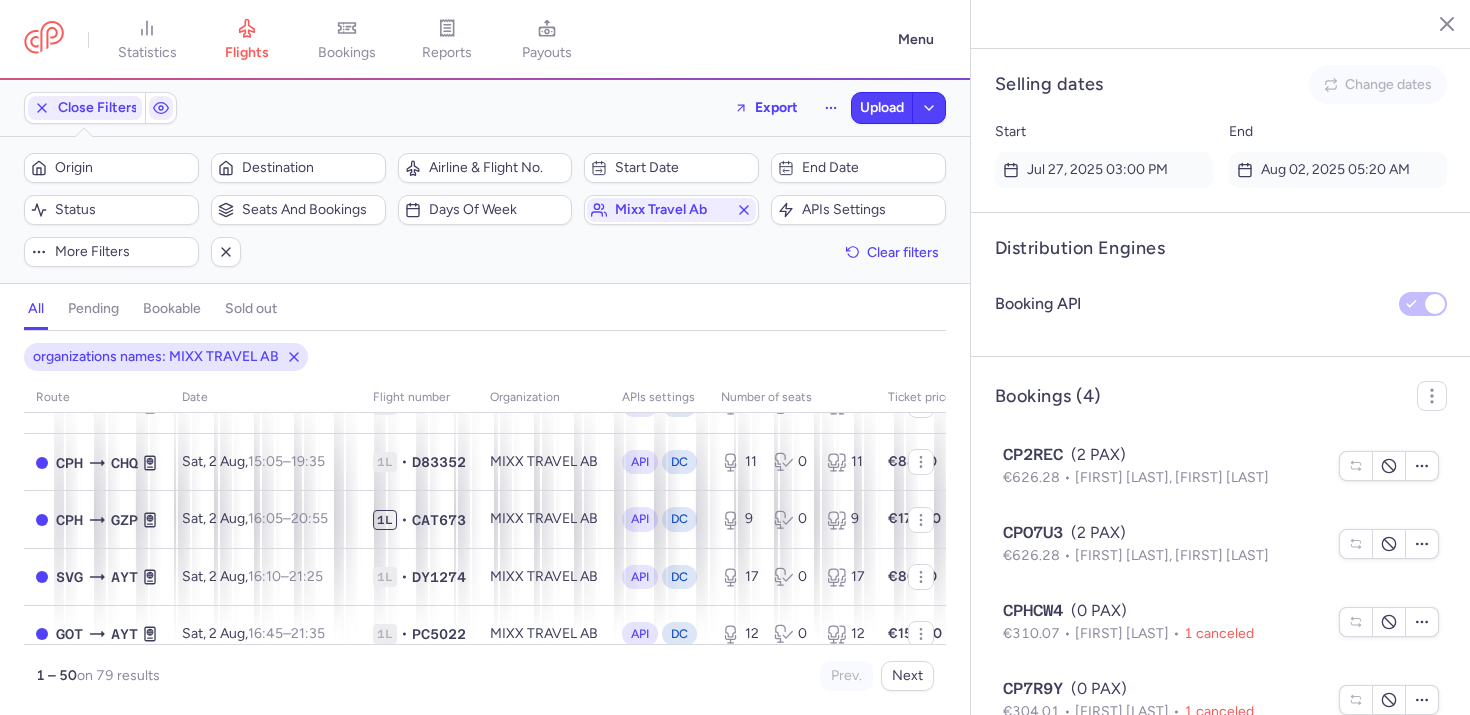 scroll, scrollTop: 496, scrollLeft: 0, axis: vertical 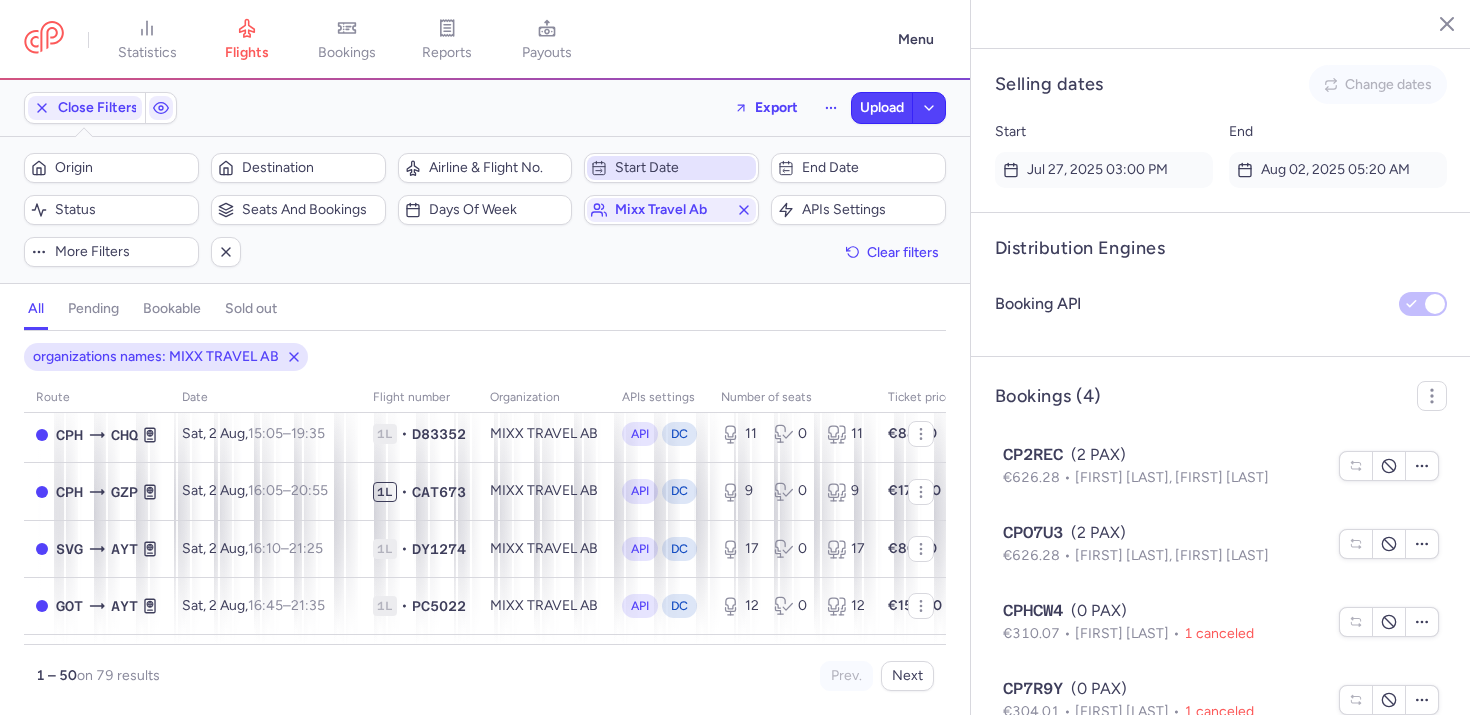 click on "Start date" at bounding box center (683, 168) 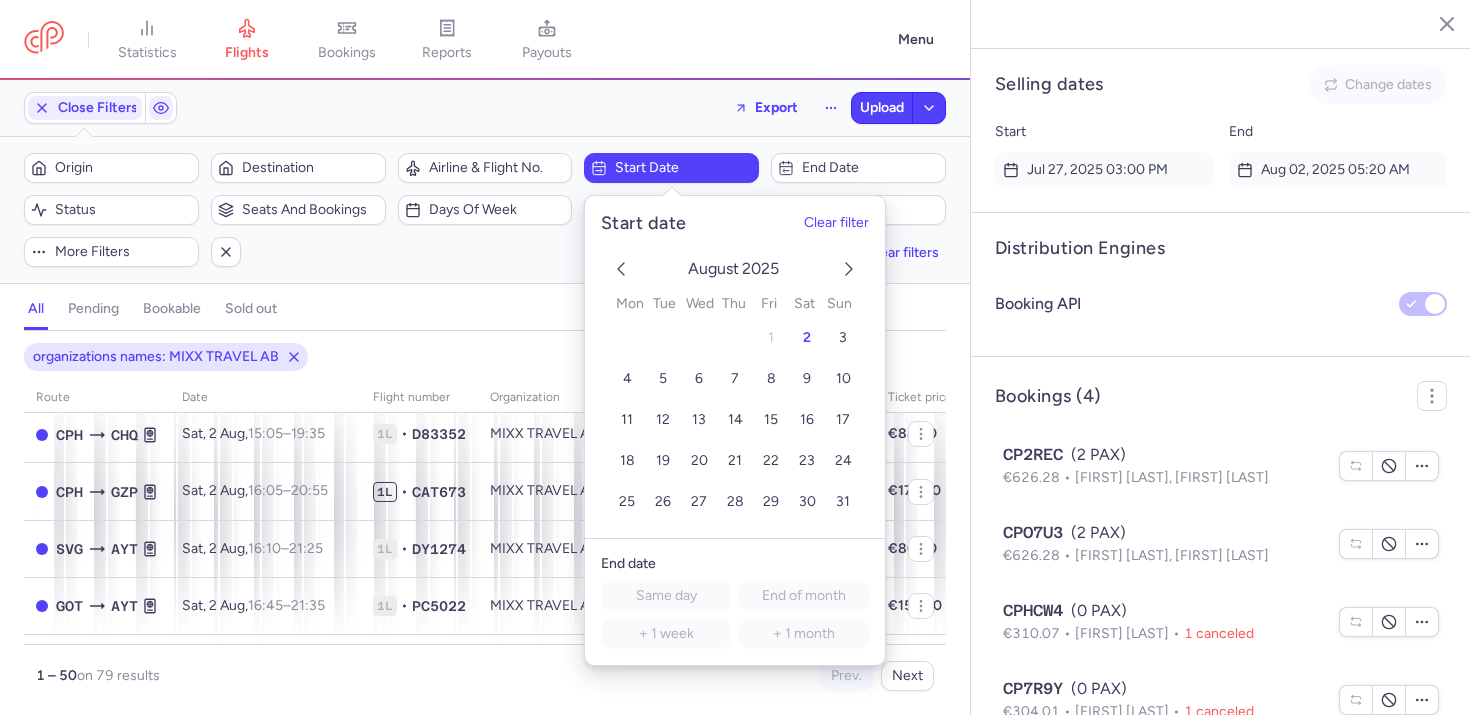 click on "all pending bookable sold out" at bounding box center [485, 313] 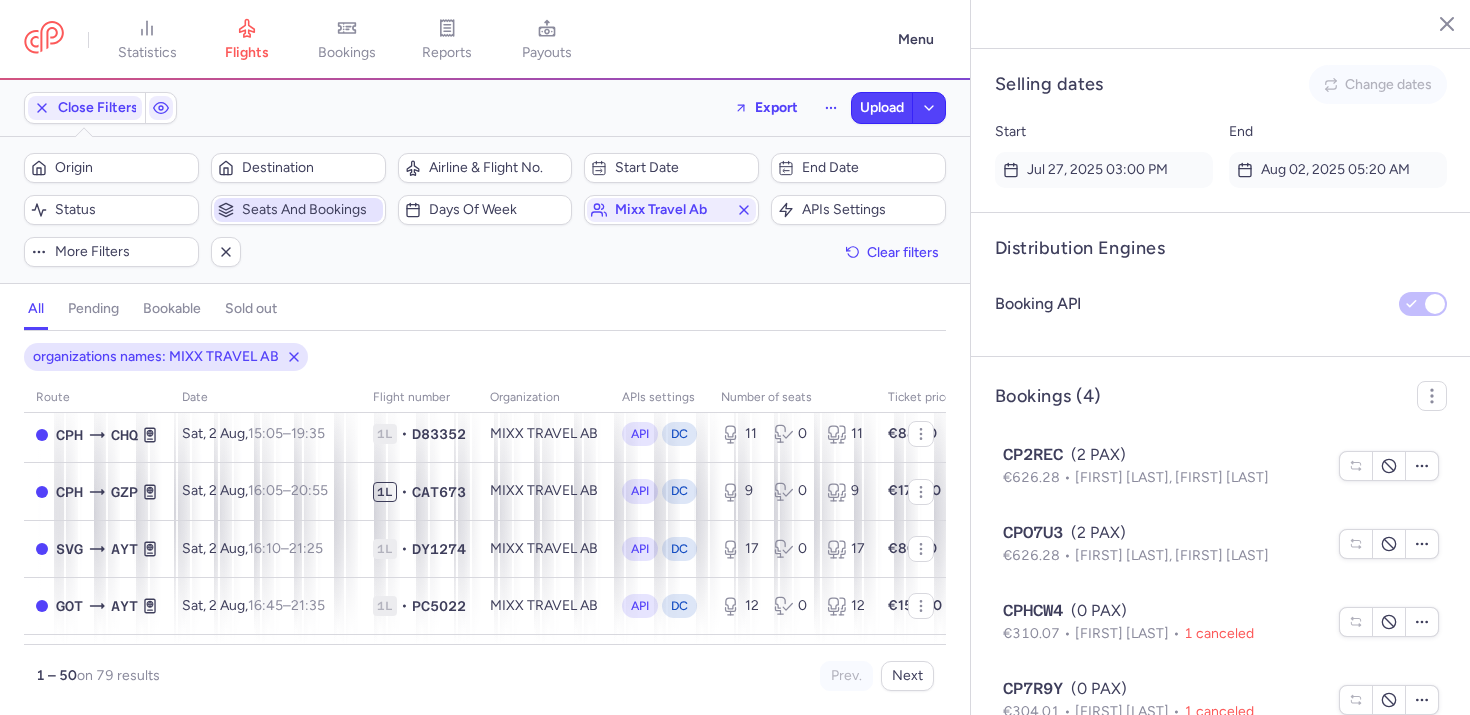 click on "Seats and bookings" at bounding box center [310, 210] 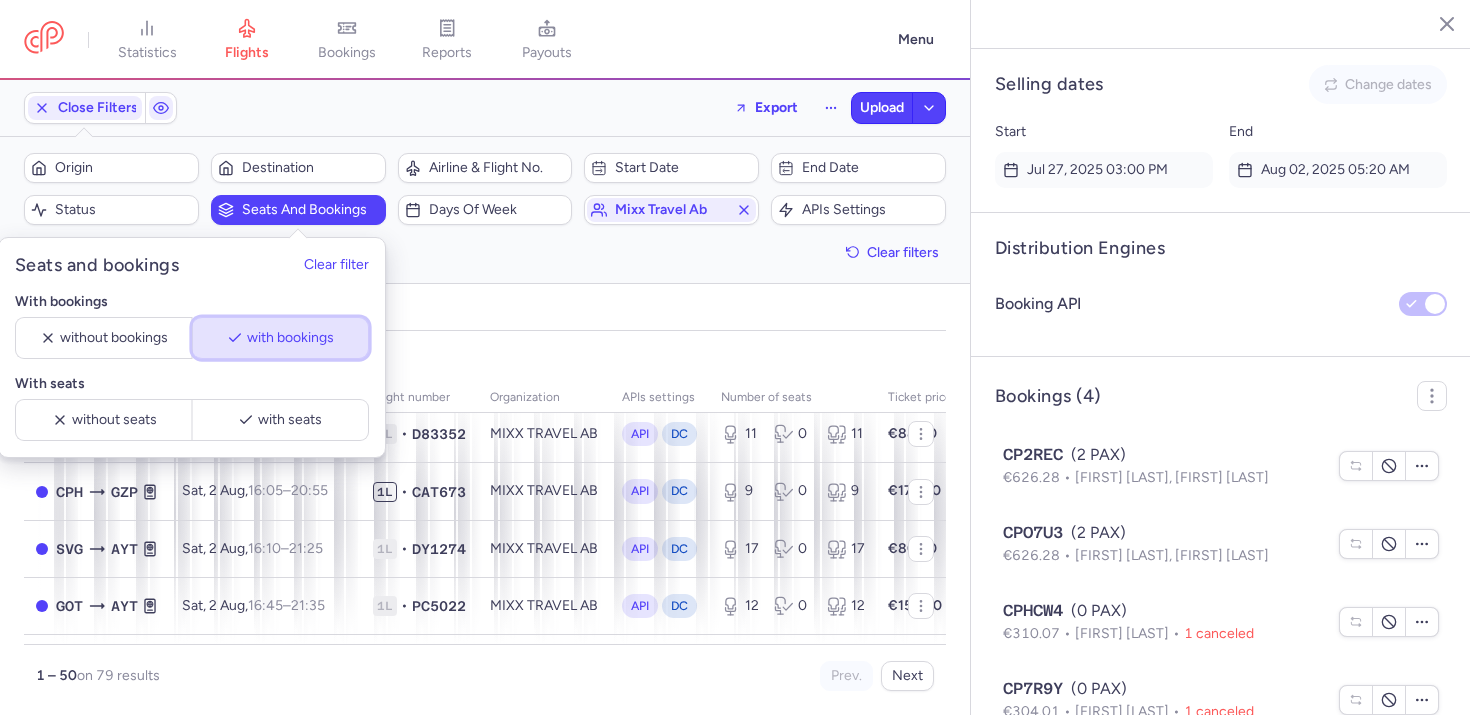 click on "with bookings" at bounding box center (289, 338) 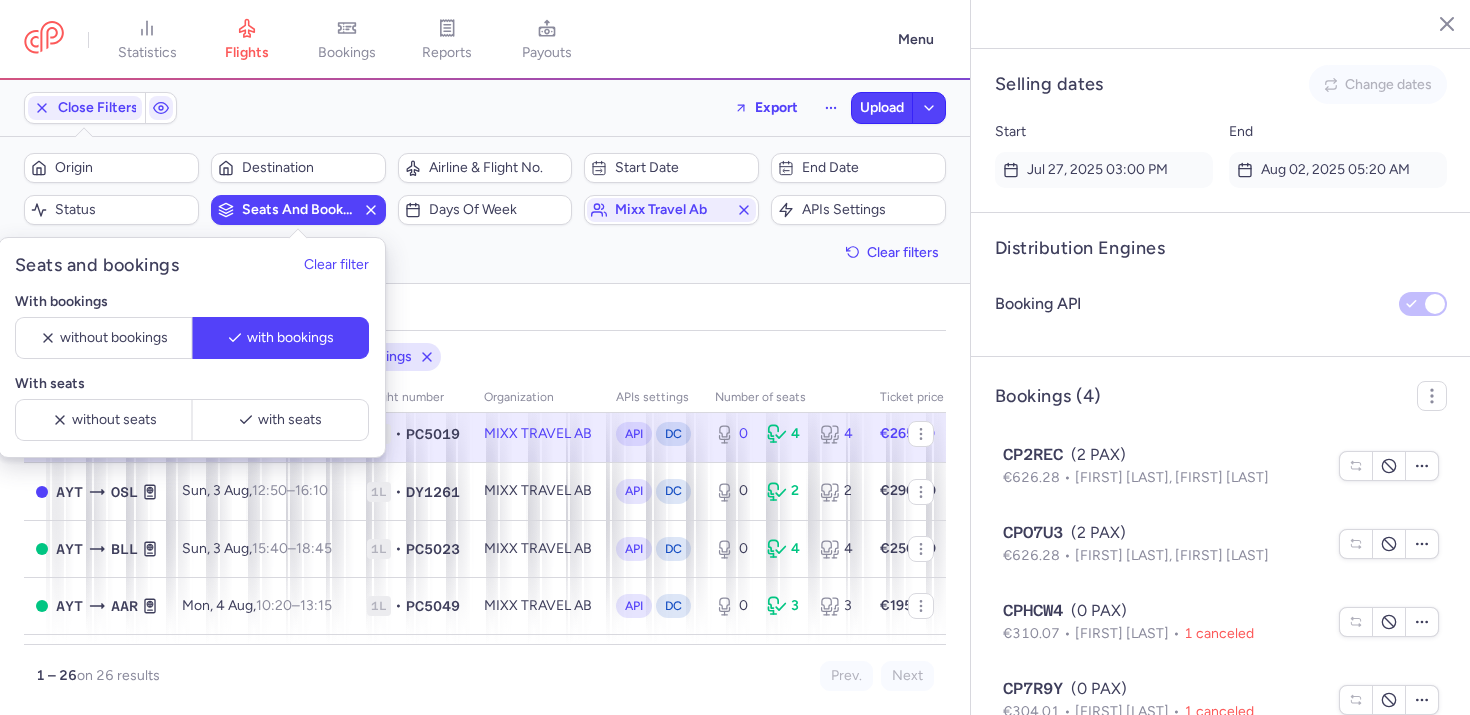 click at bounding box center [1432, 23] 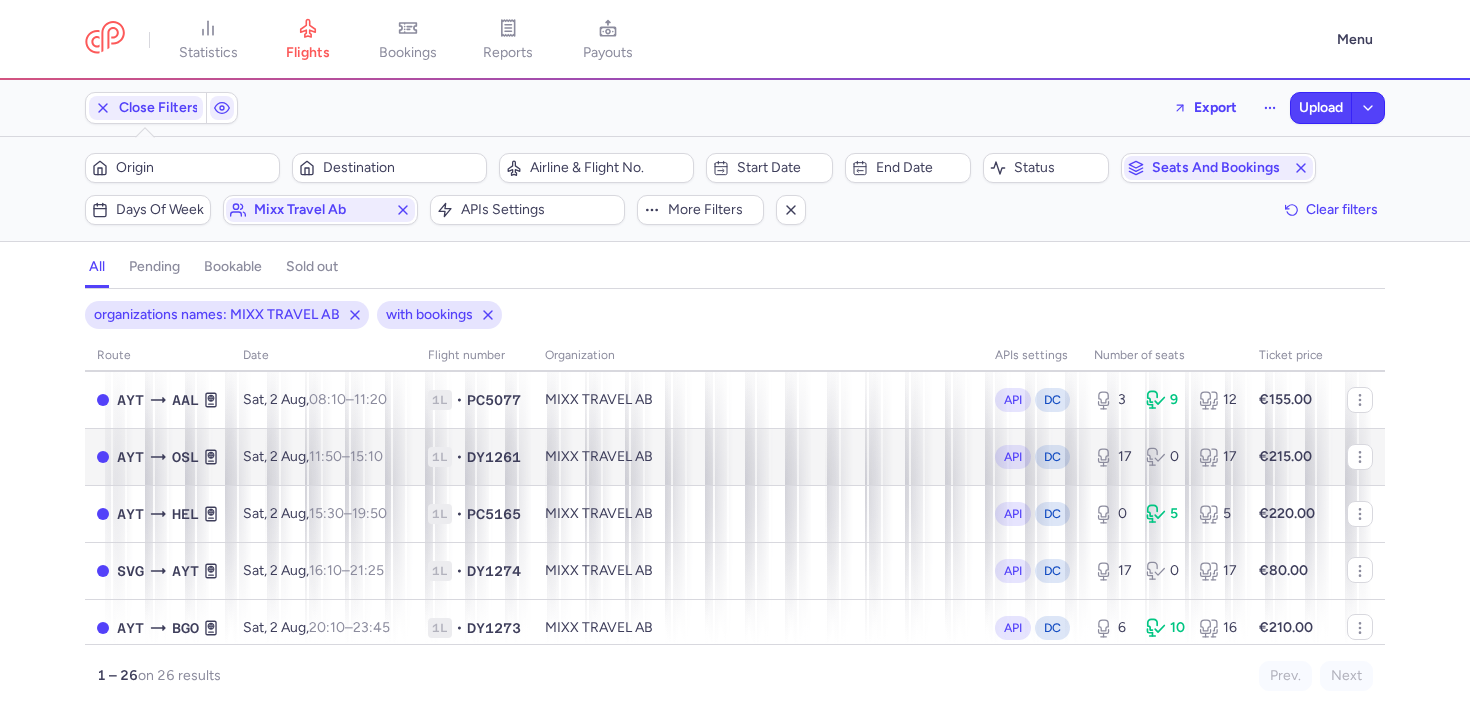 scroll, scrollTop: 0, scrollLeft: 0, axis: both 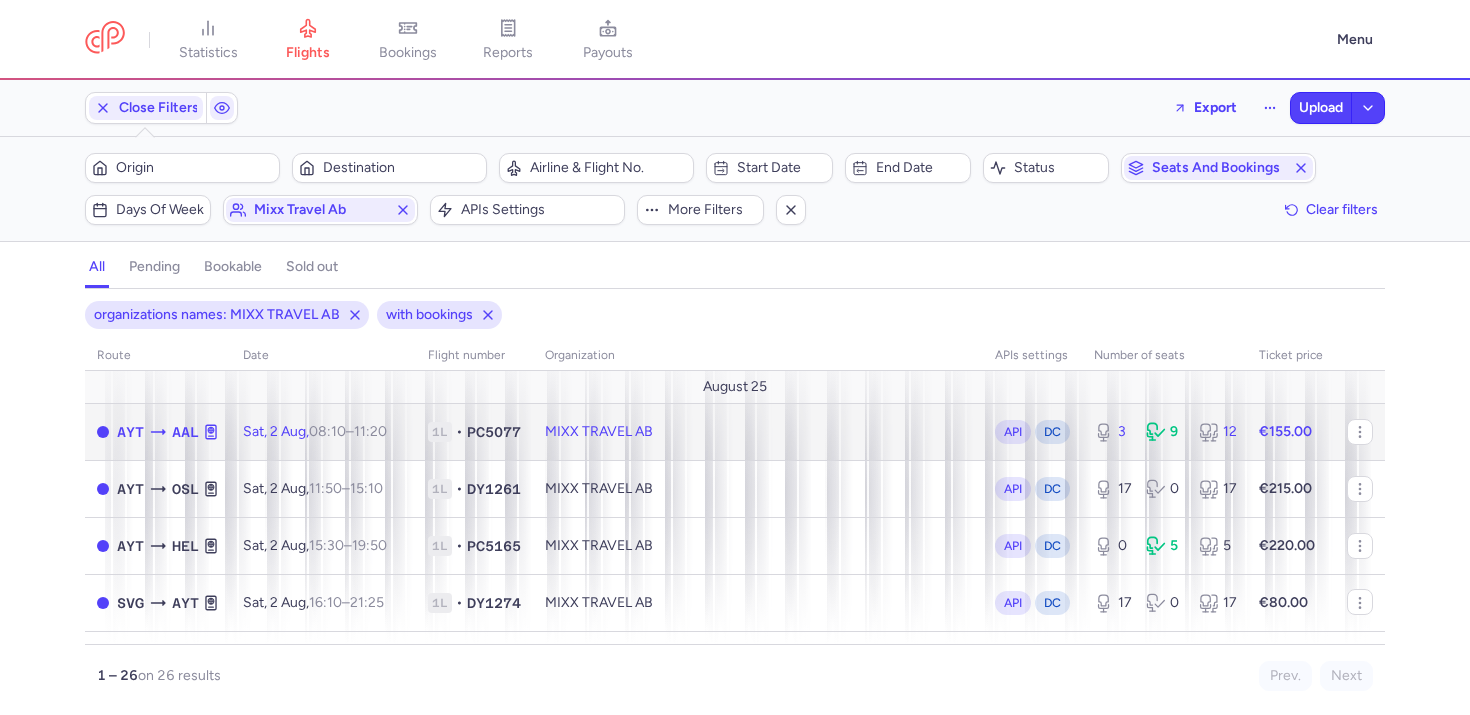 click on "11:20  +0" at bounding box center [370, 431] 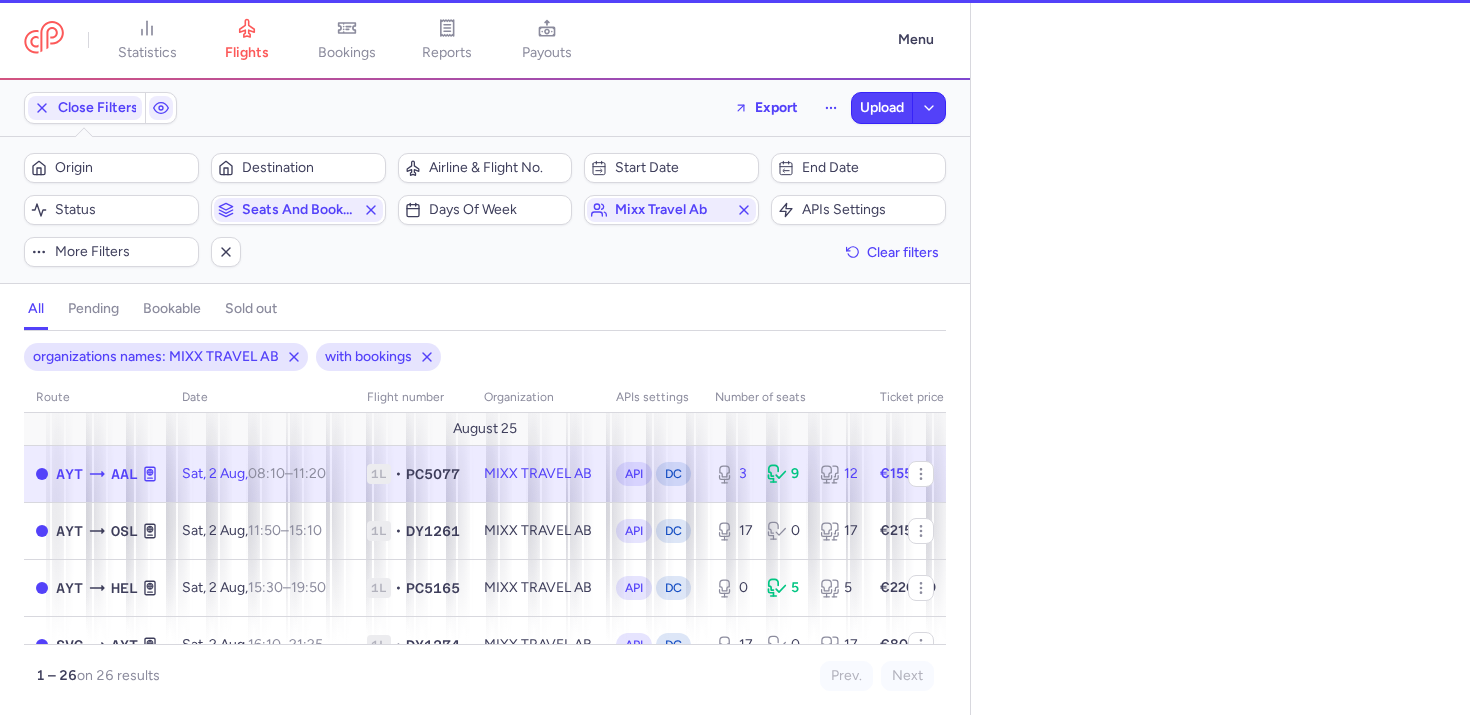 select on "days" 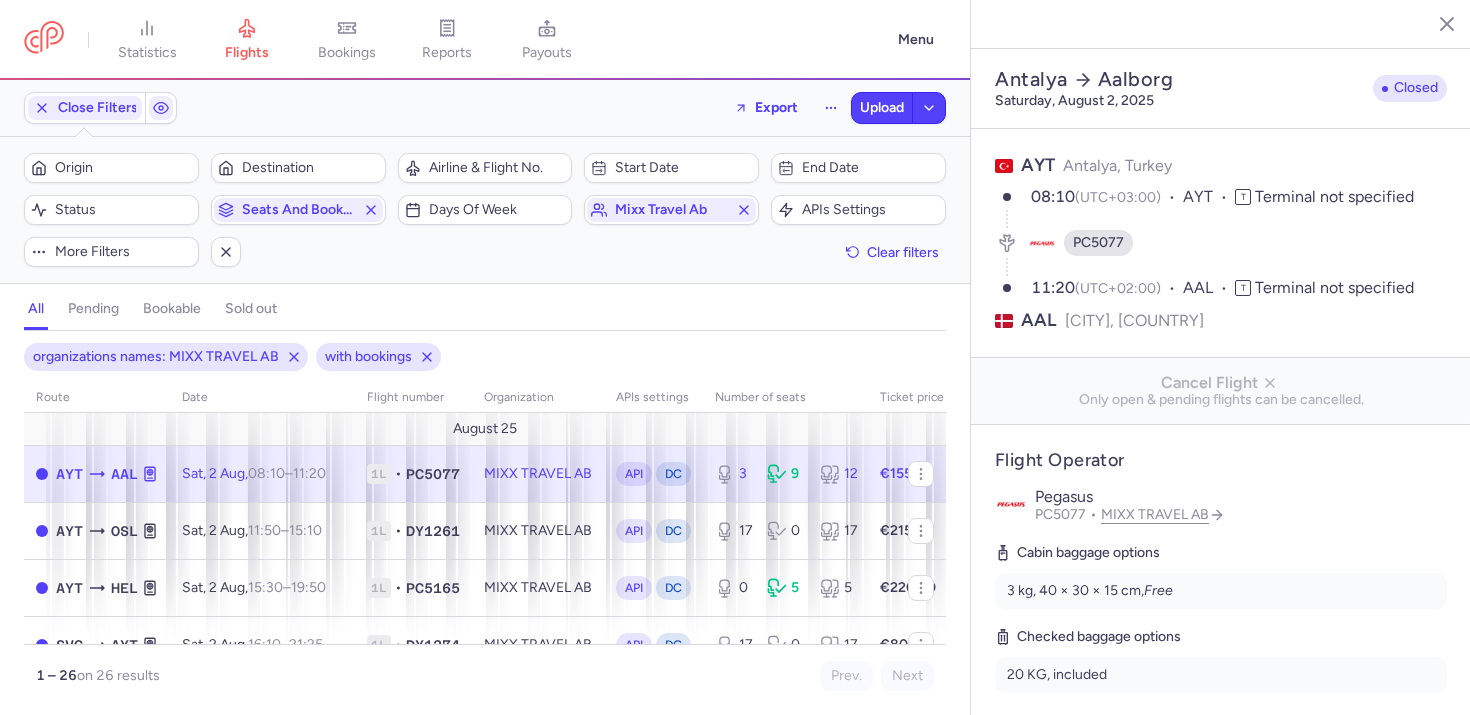 click on "PC5077" at bounding box center [1098, 243] 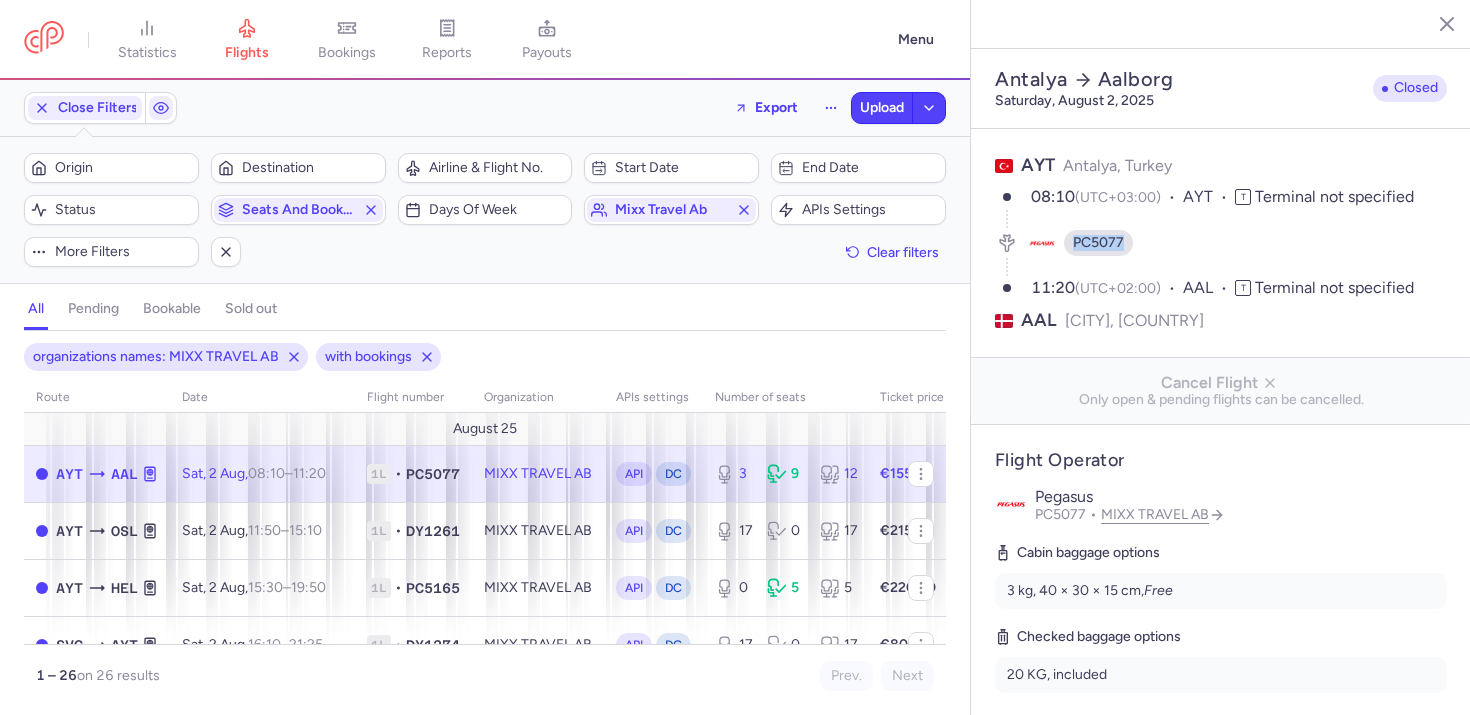 click on "PC5077" at bounding box center [1098, 243] 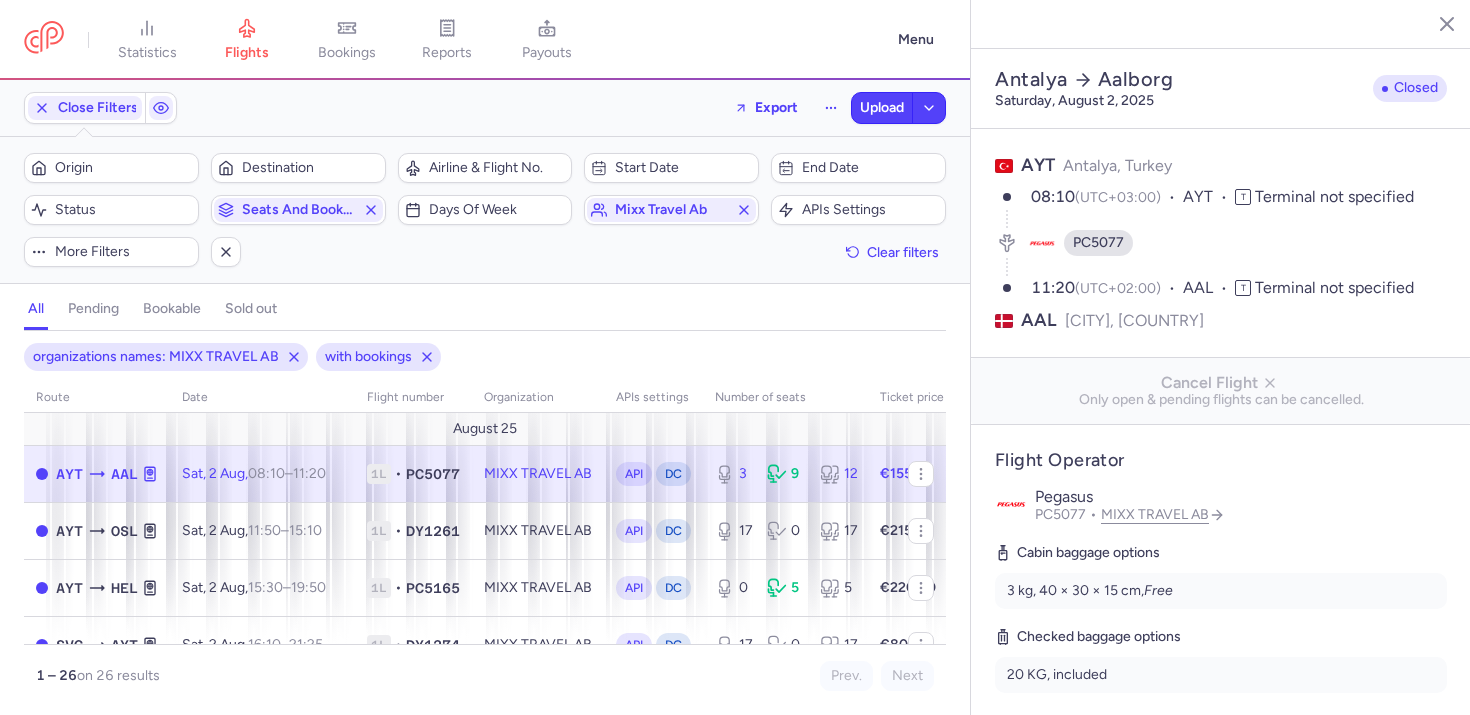 click on "PC5077" at bounding box center [1098, 243] 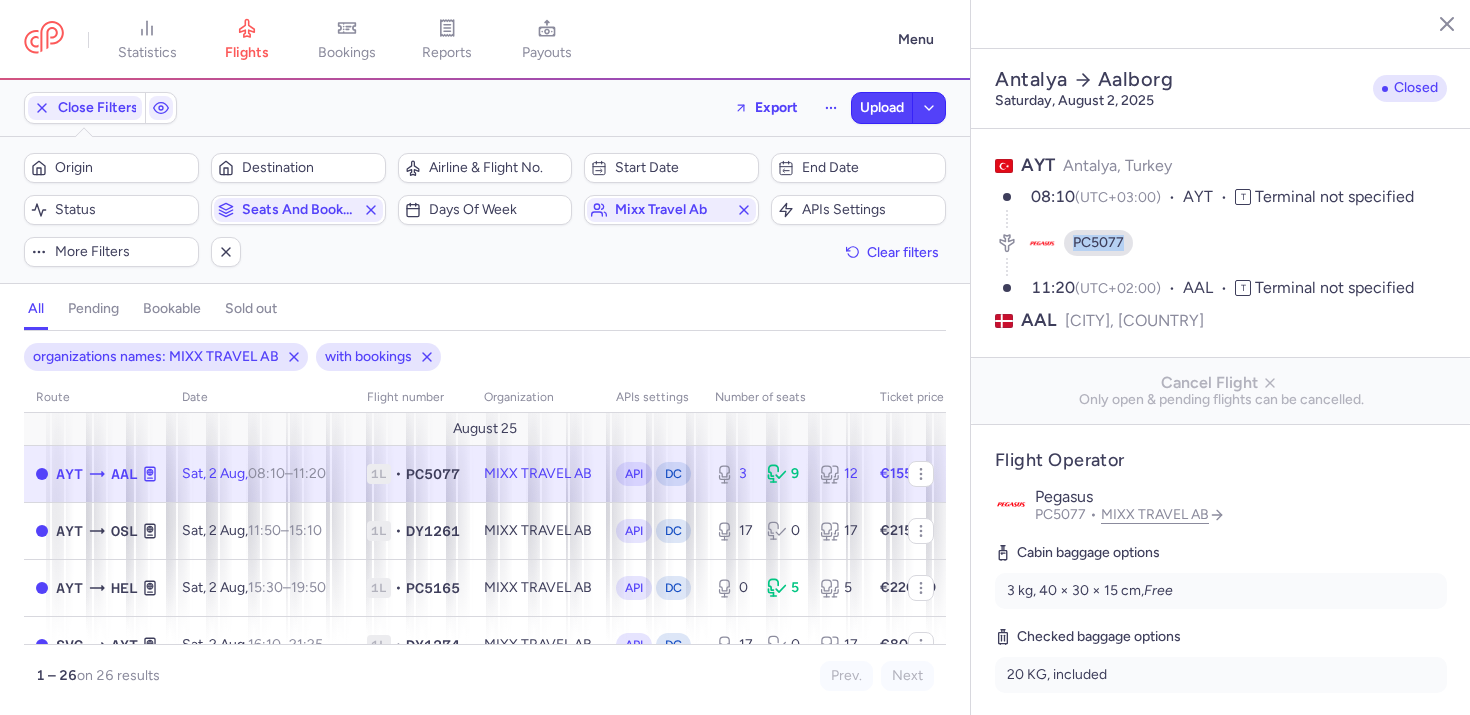 click on "PC5077" at bounding box center (1098, 243) 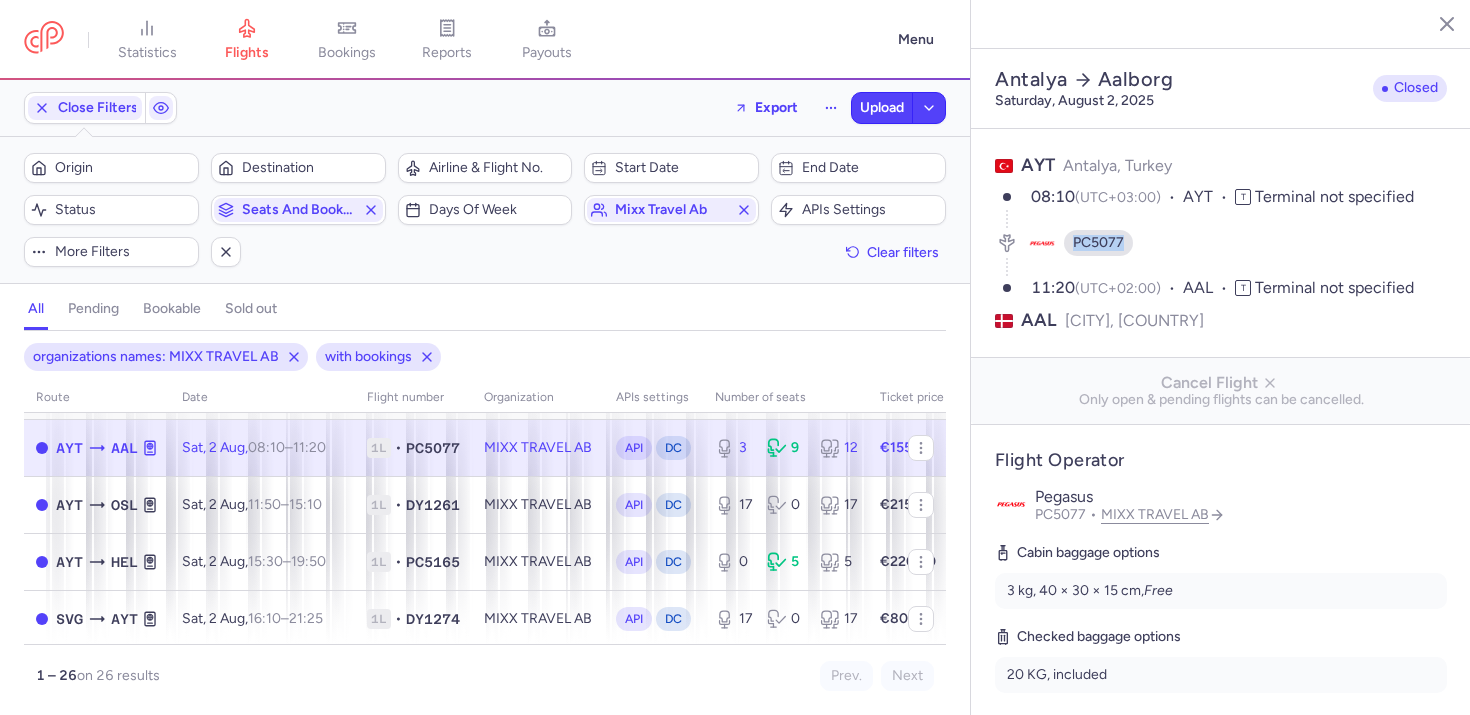 scroll, scrollTop: 42, scrollLeft: 0, axis: vertical 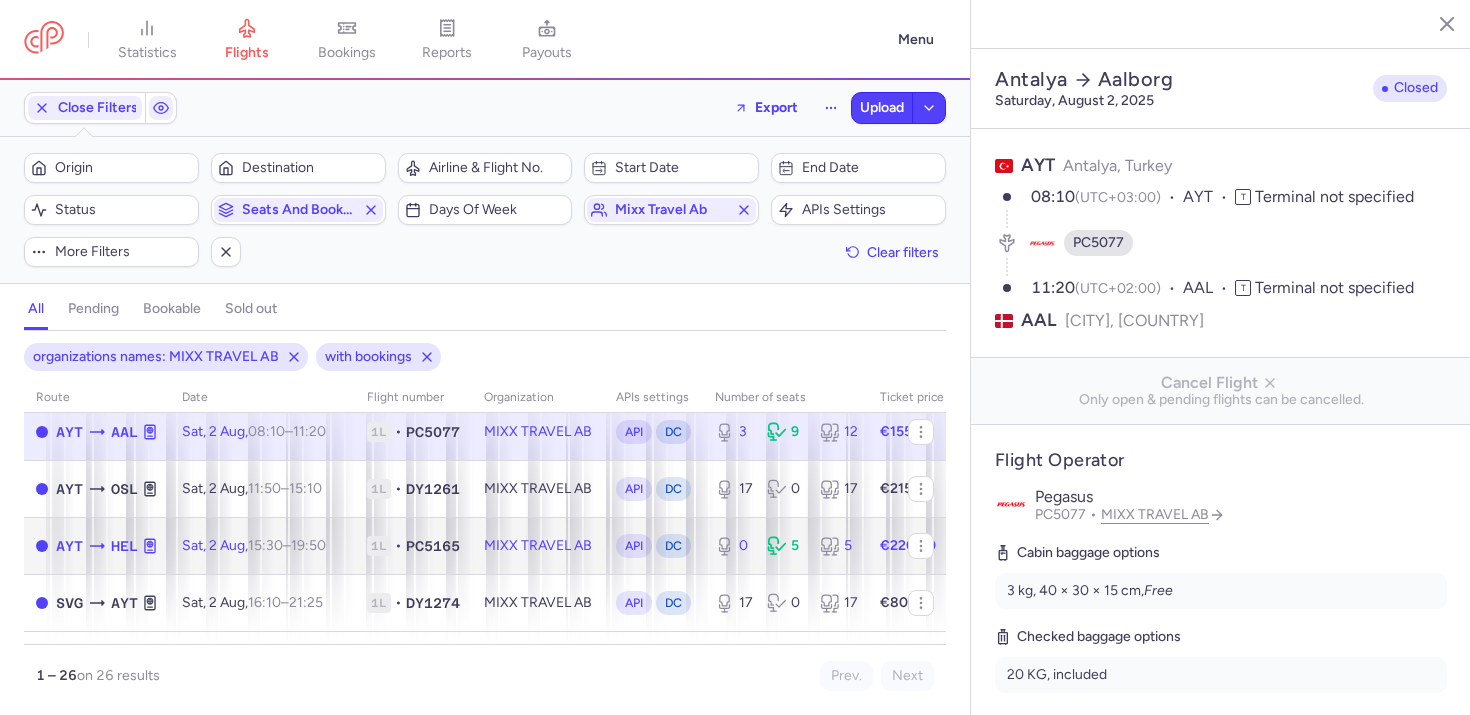 click on "PC5165" at bounding box center [433, 546] 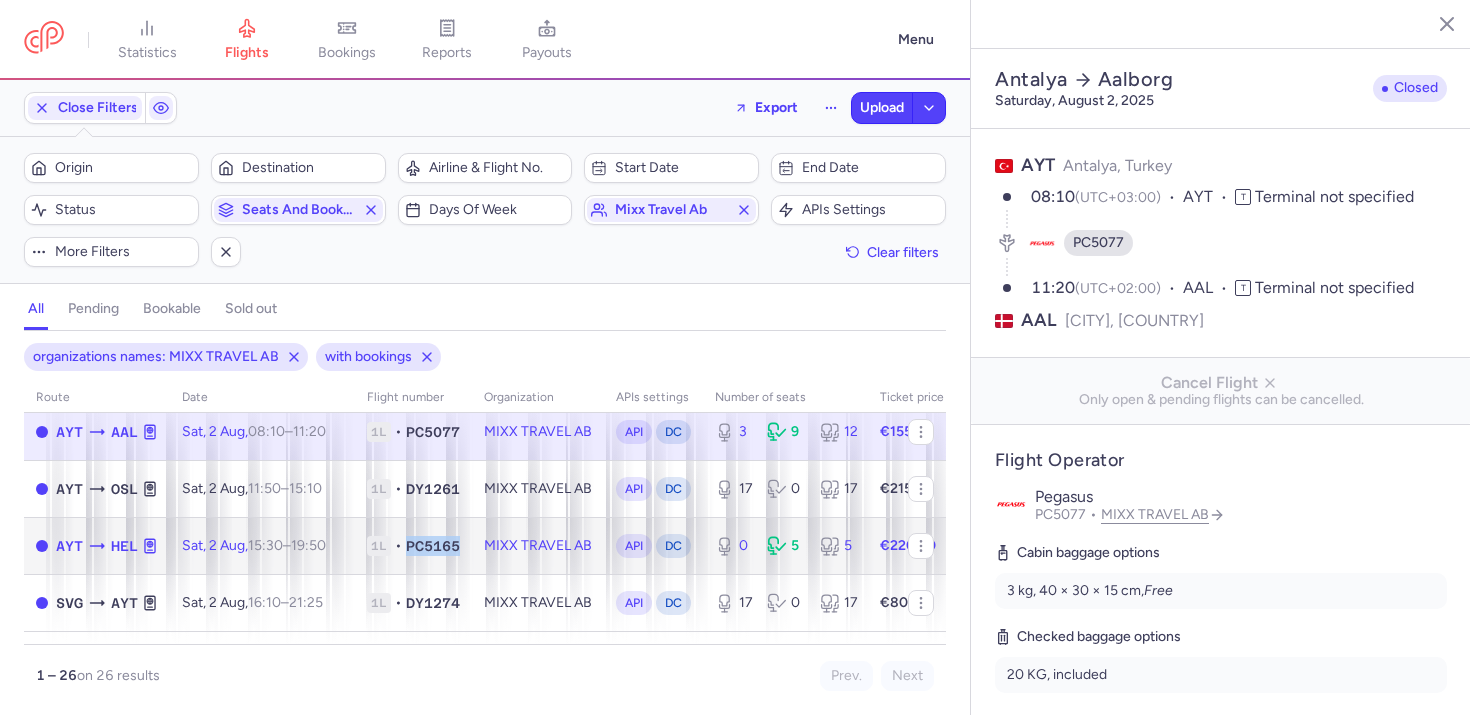 click on "PC5165" at bounding box center (433, 546) 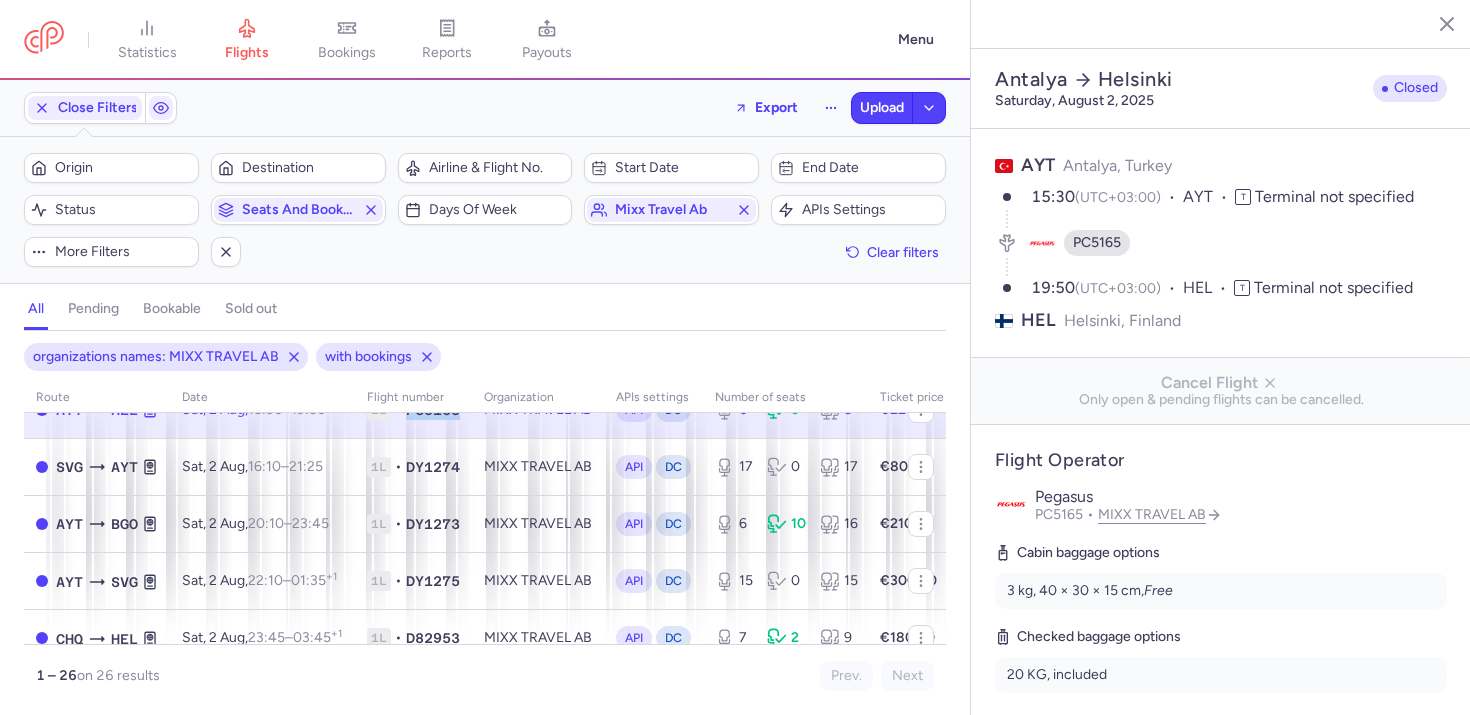 scroll, scrollTop: 191, scrollLeft: 0, axis: vertical 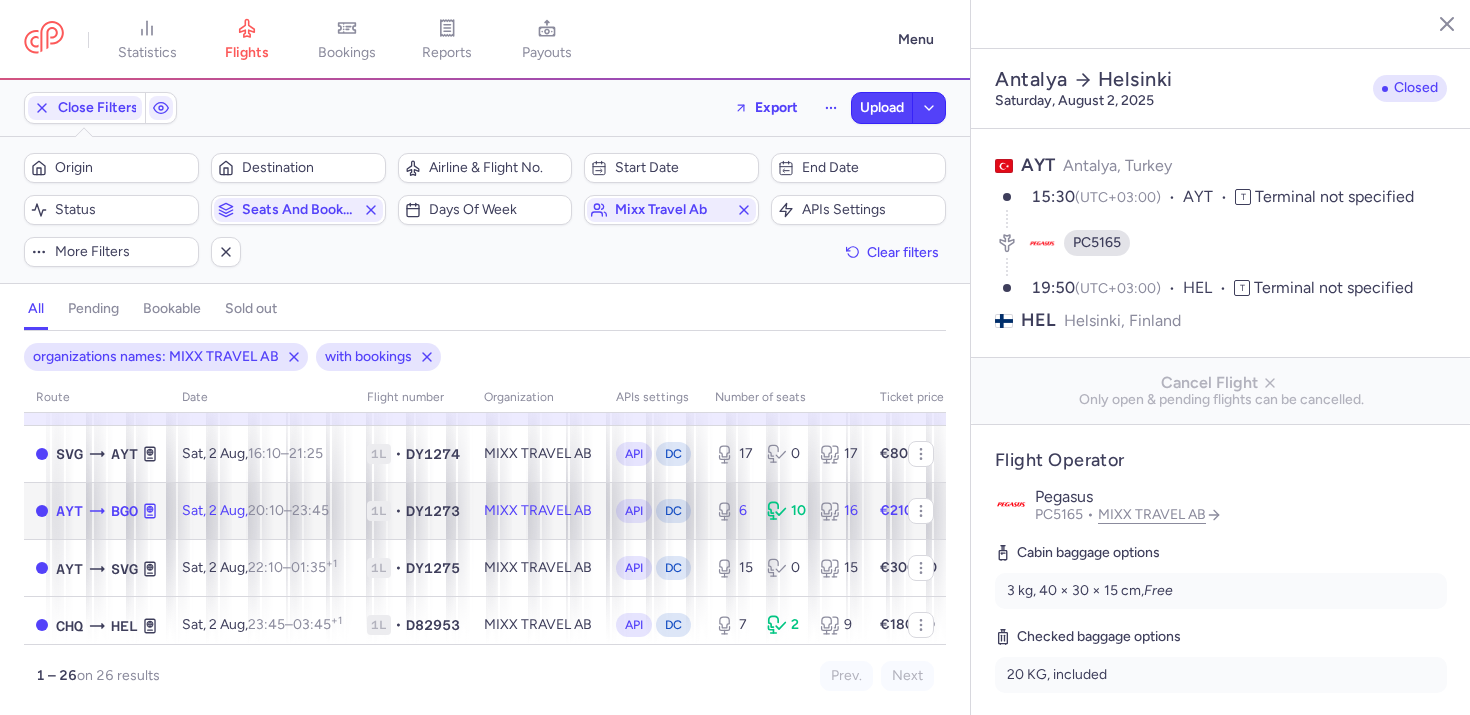 click on "DY1273" at bounding box center [433, 511] 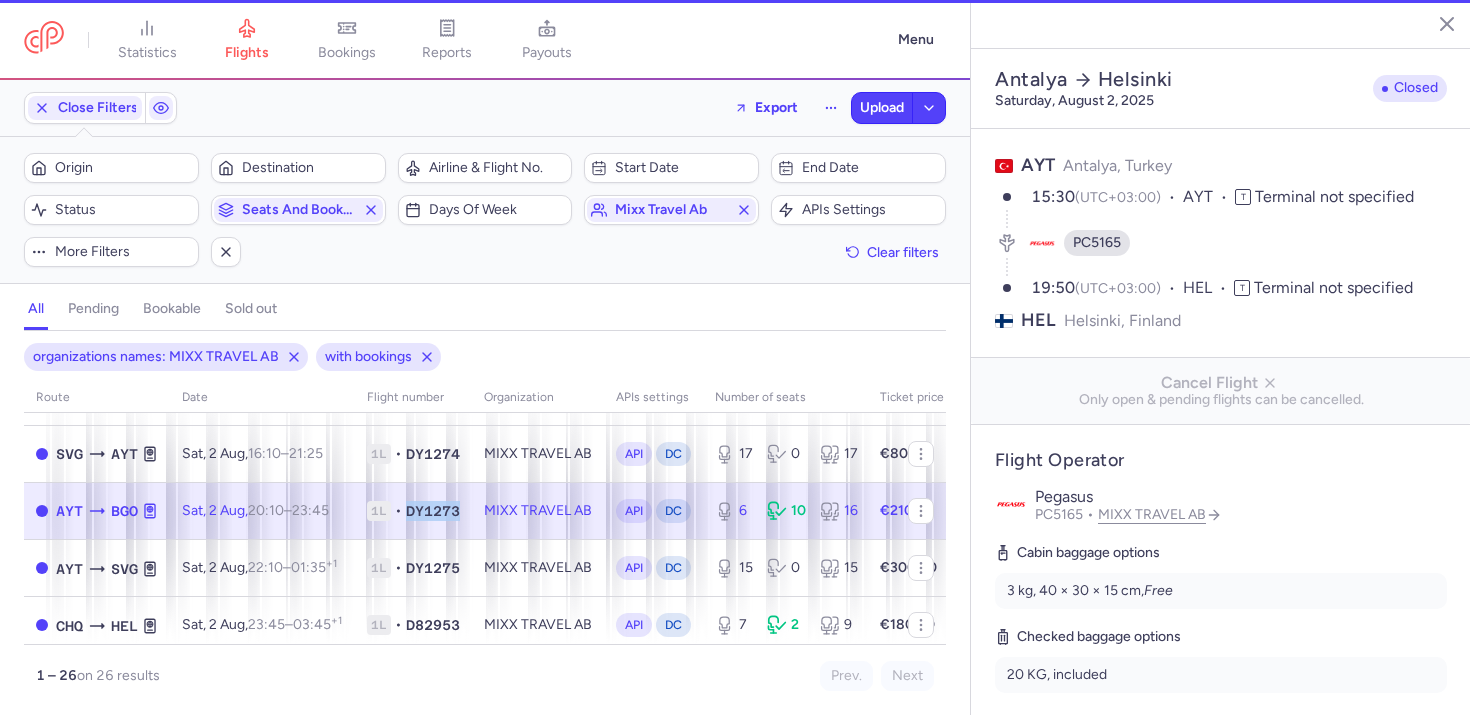 click on "DY1273" at bounding box center (433, 511) 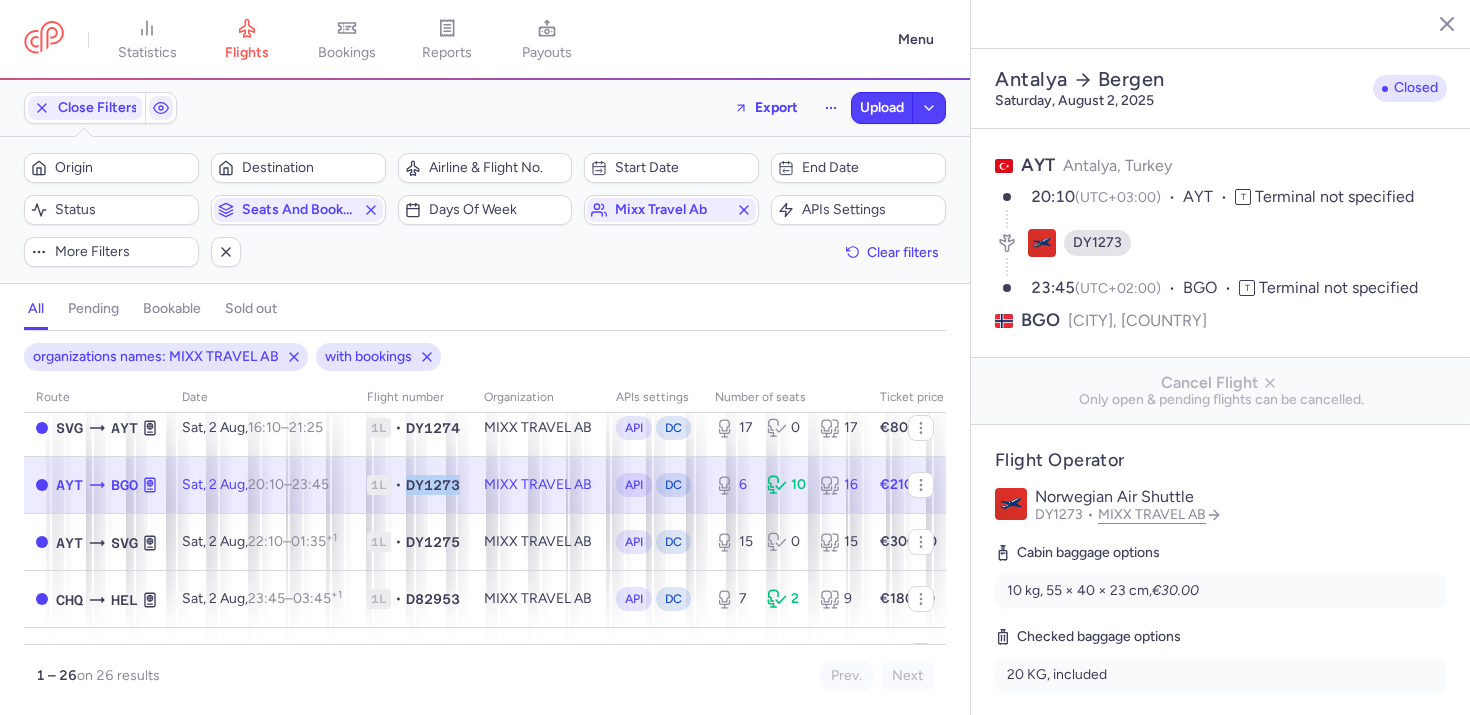 scroll, scrollTop: 231, scrollLeft: 0, axis: vertical 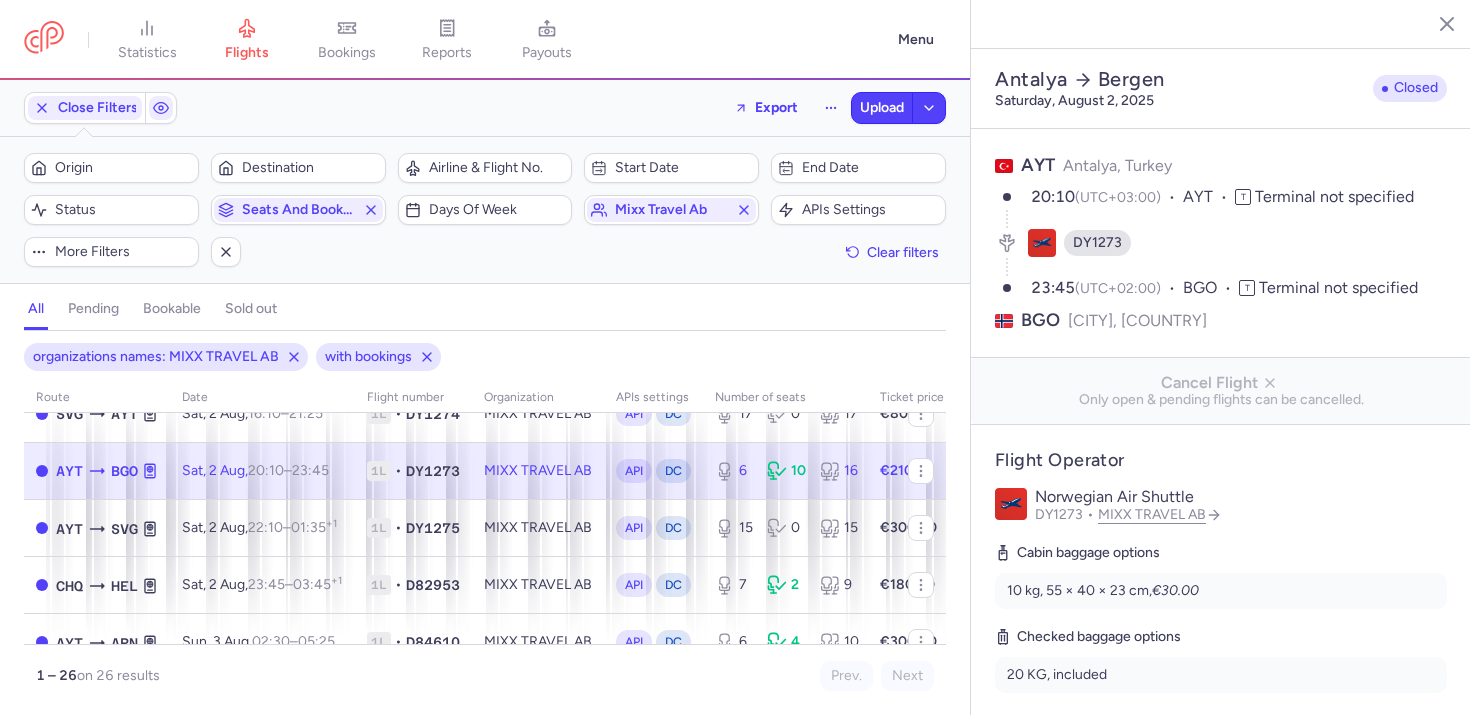 click on "Filters (2) – 26 results  Origin  Destination  Airline & Flight No.  Start date  End date  Status  Seats and bookings  Days of week mixx travel ab   APIs settings  More filters  Clear filters" at bounding box center [485, 210] 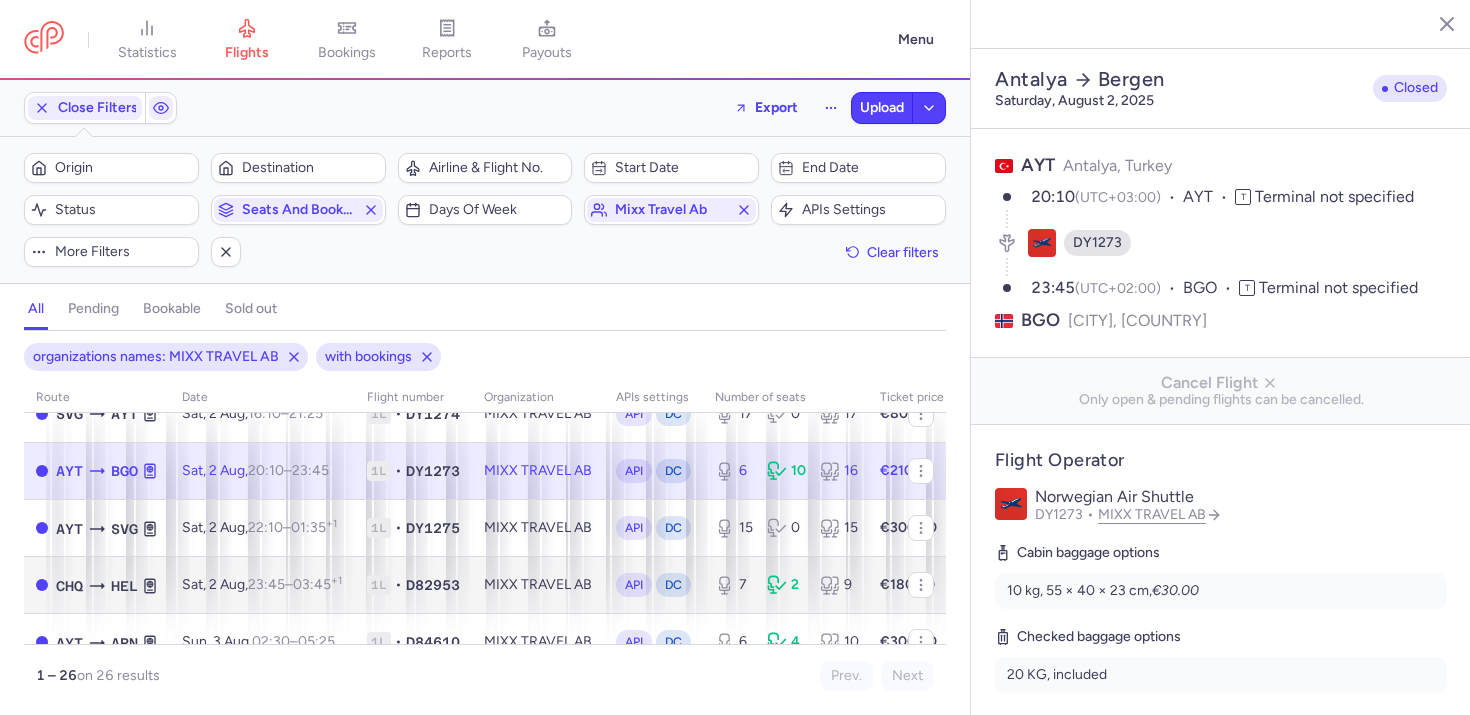 scroll, scrollTop: 0, scrollLeft: 0, axis: both 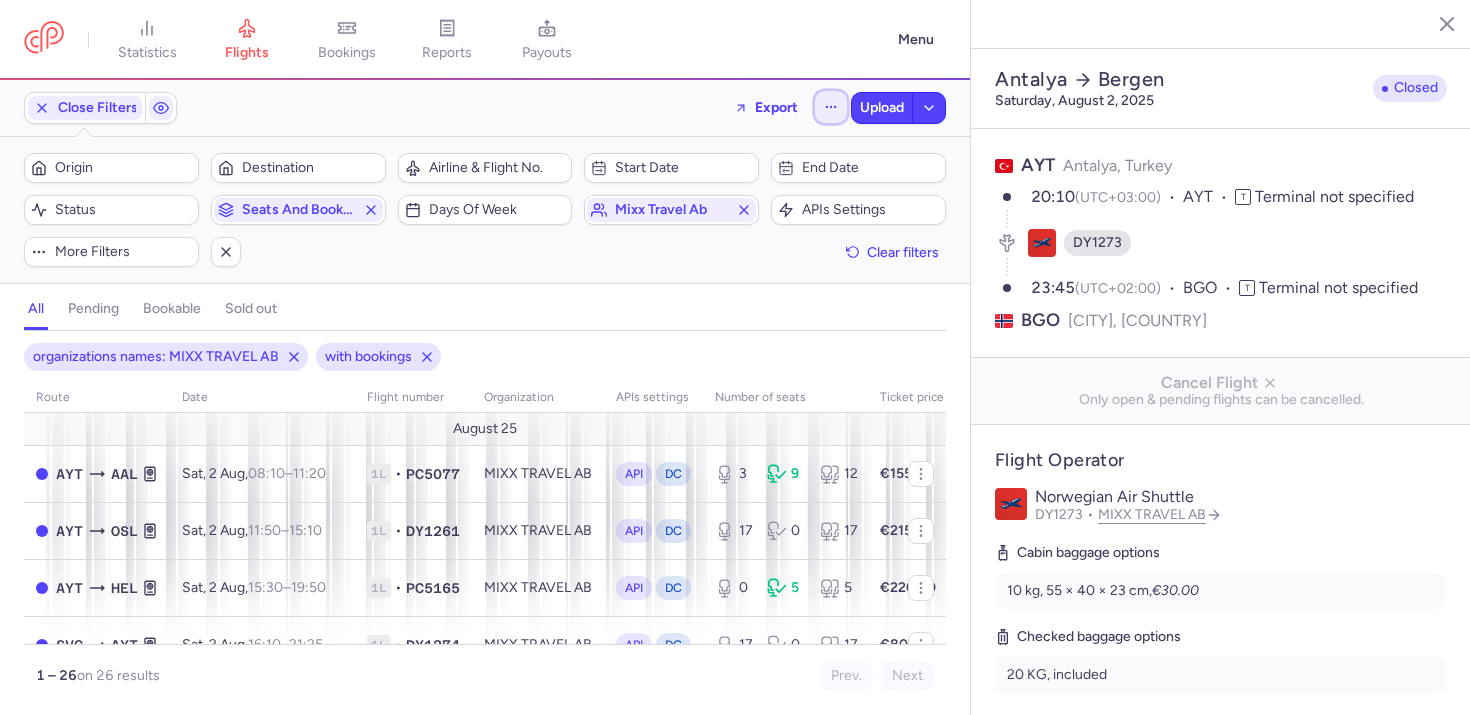 click 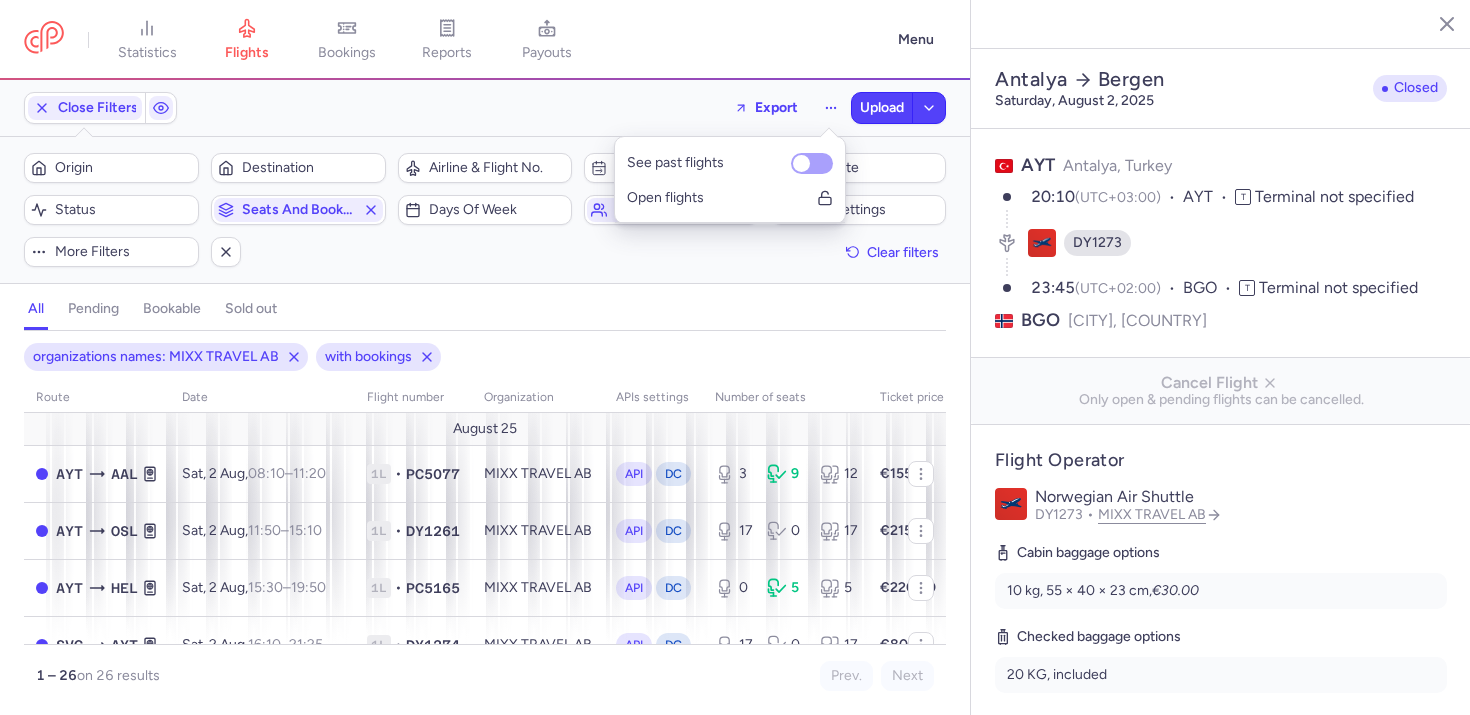 click on "See past flights" at bounding box center (812, 163) 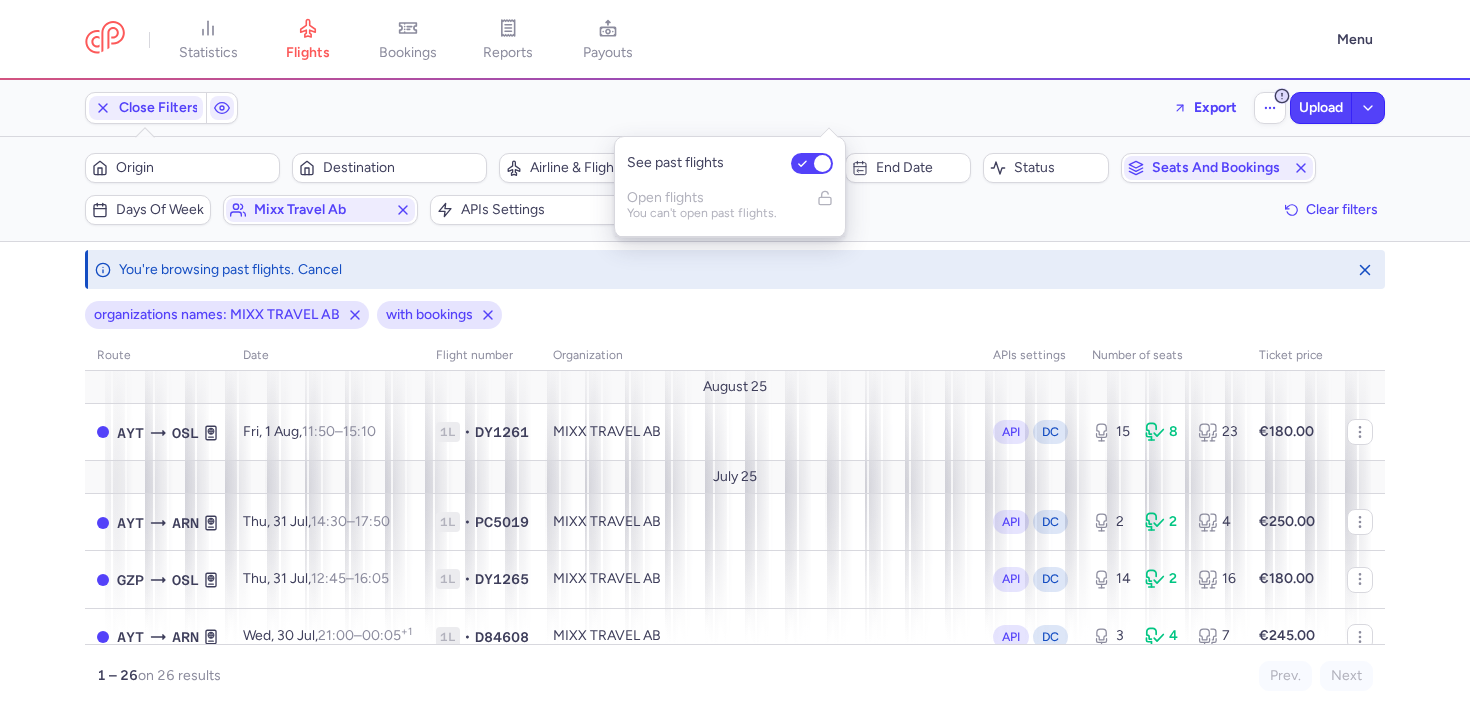 click on "organizations names: MIXX TRAVEL AB with bookings" at bounding box center [735, 315] 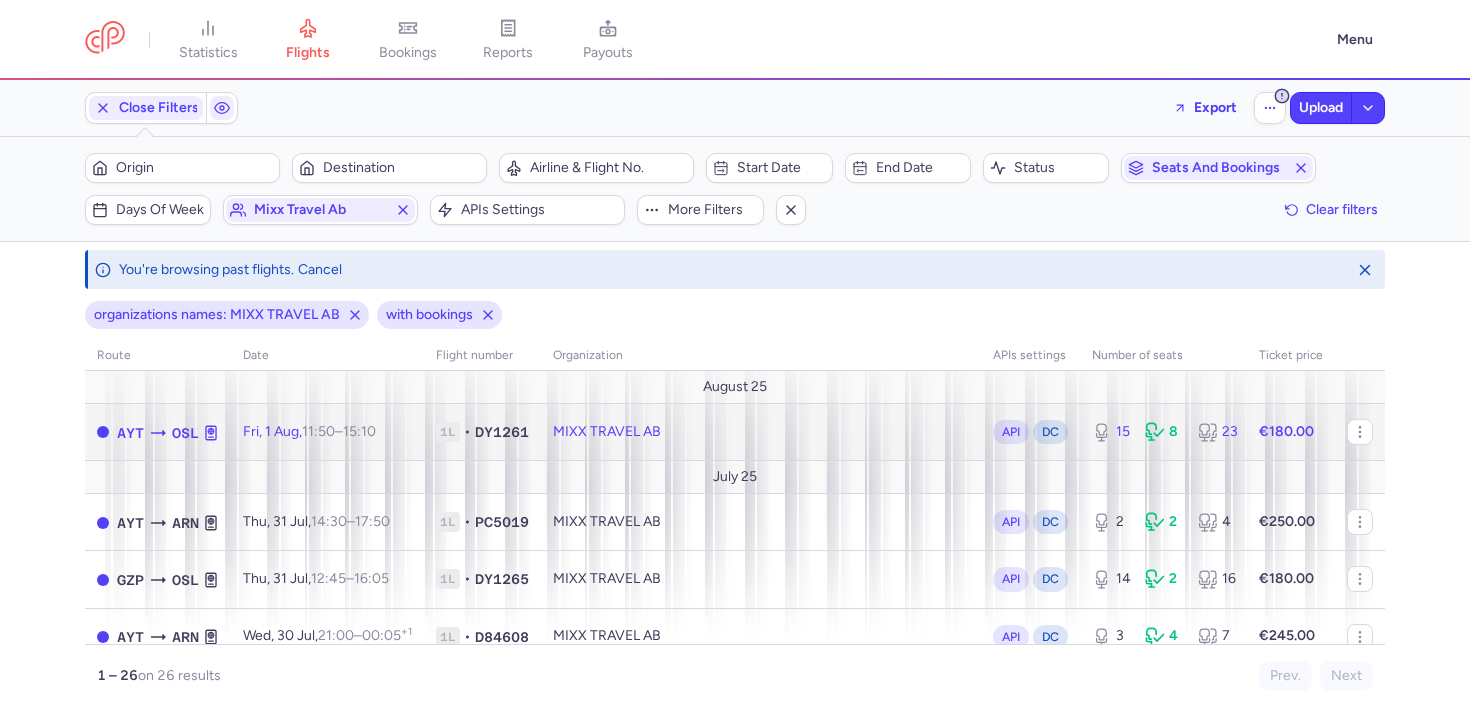 click on "MIXX TRAVEL AB" at bounding box center (761, 432) 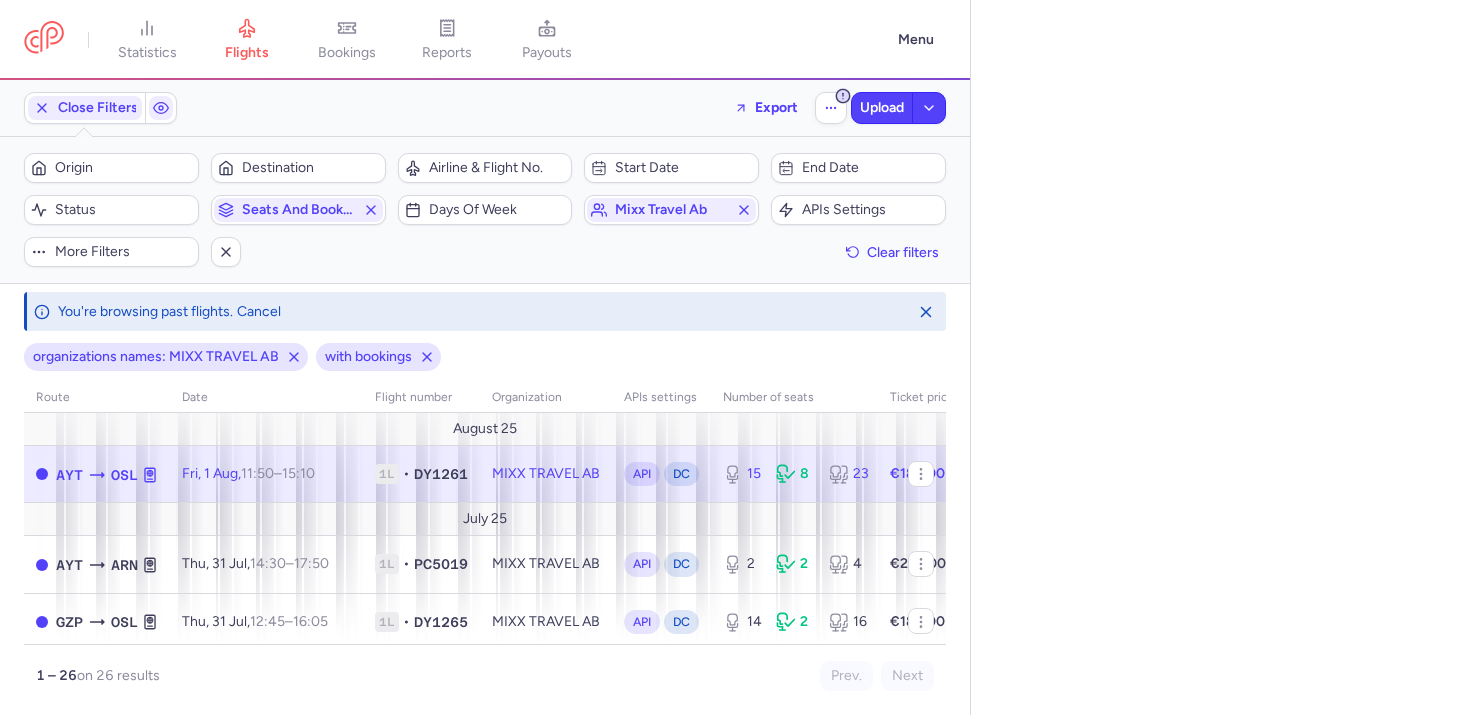 select on "days" 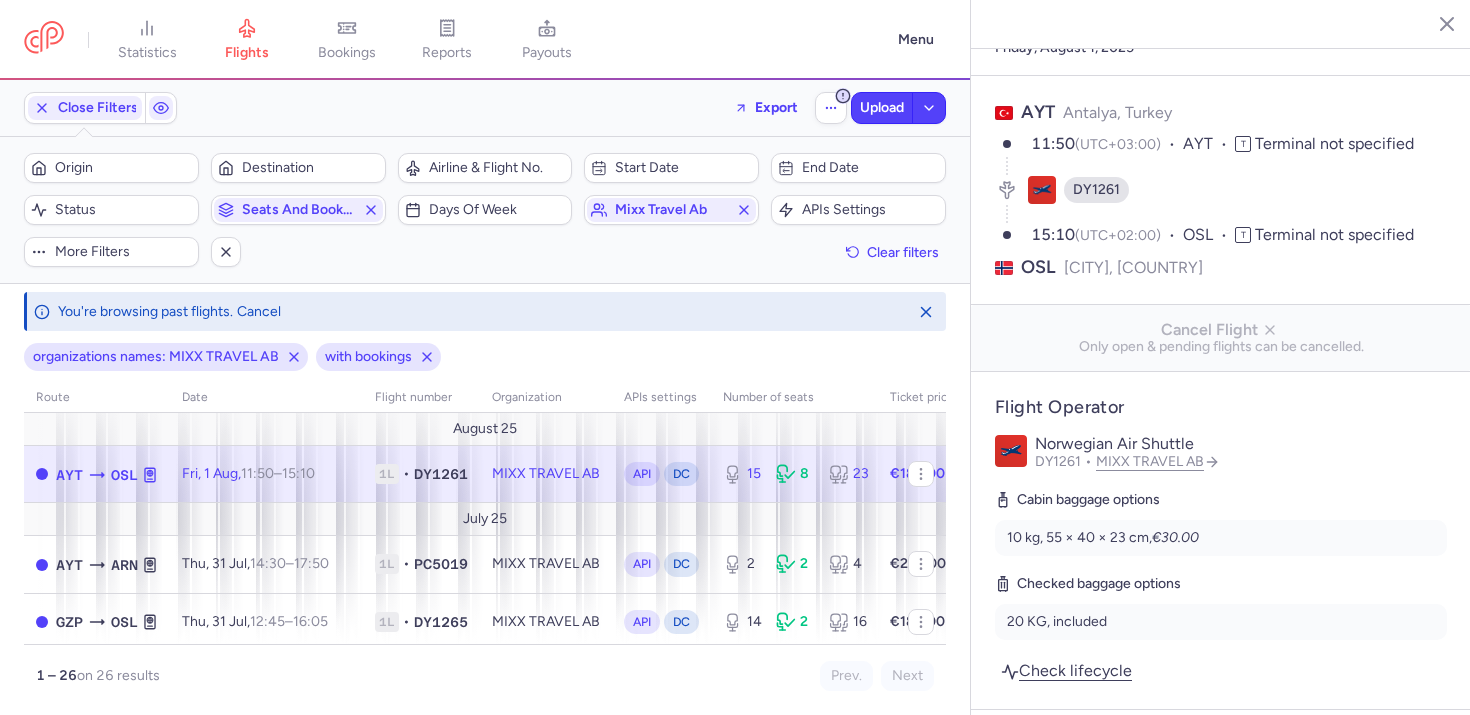 scroll, scrollTop: 0, scrollLeft: 0, axis: both 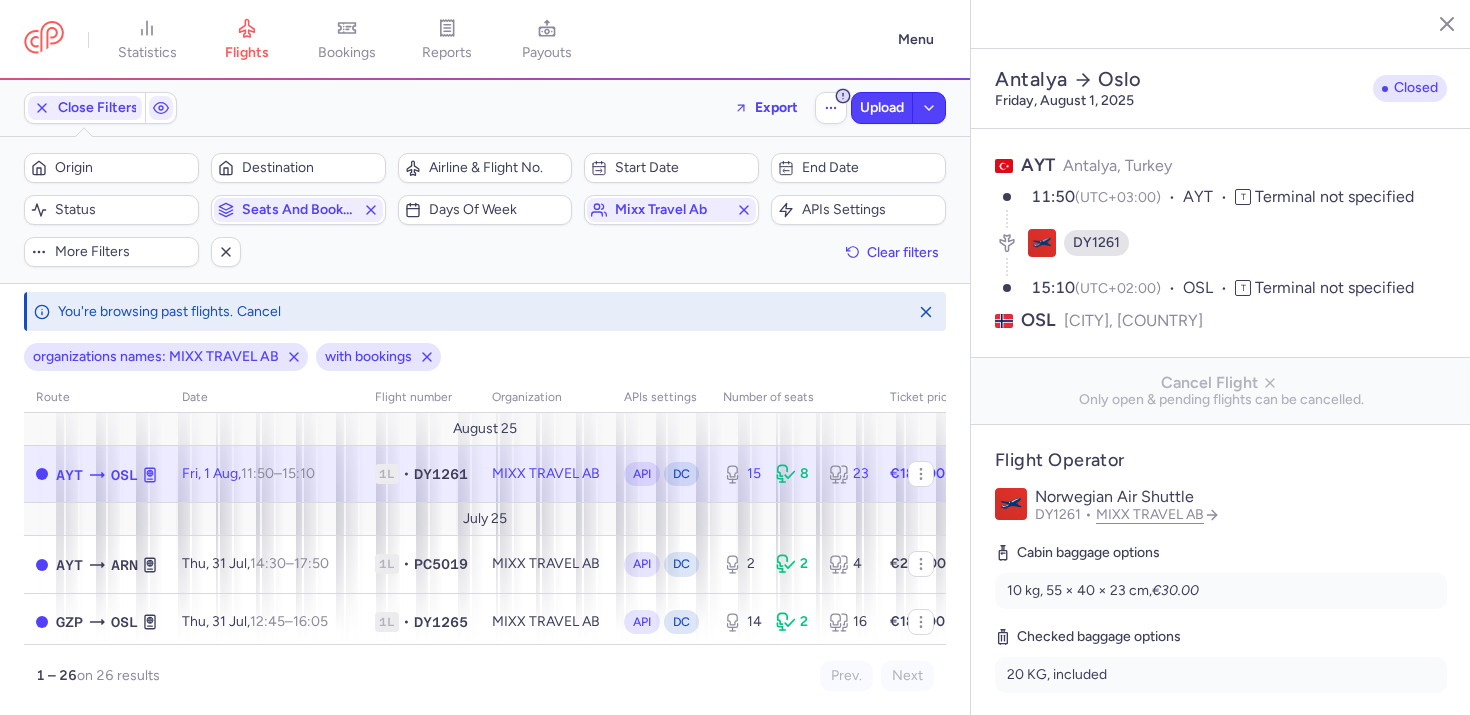 click on "DY1261" at bounding box center [1065, 514] 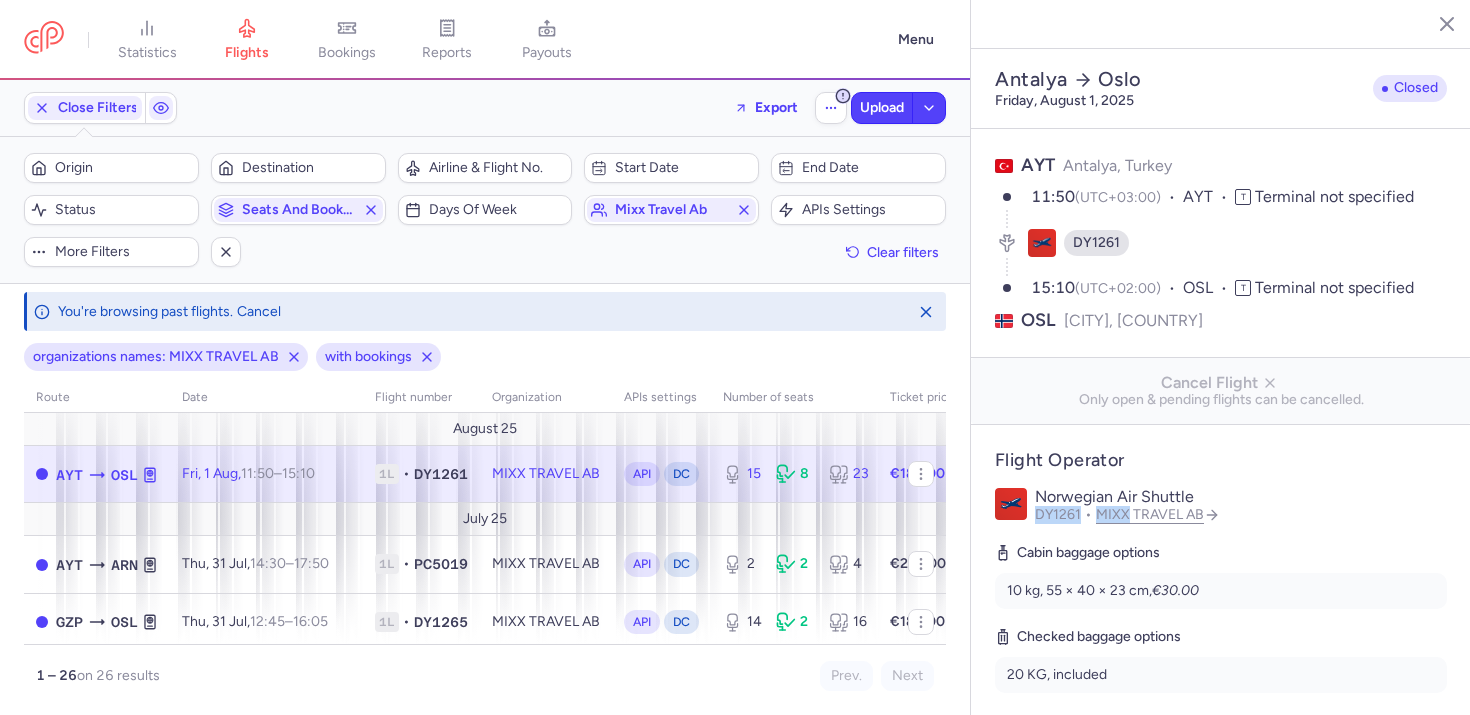 click on "DY1261" at bounding box center [1065, 514] 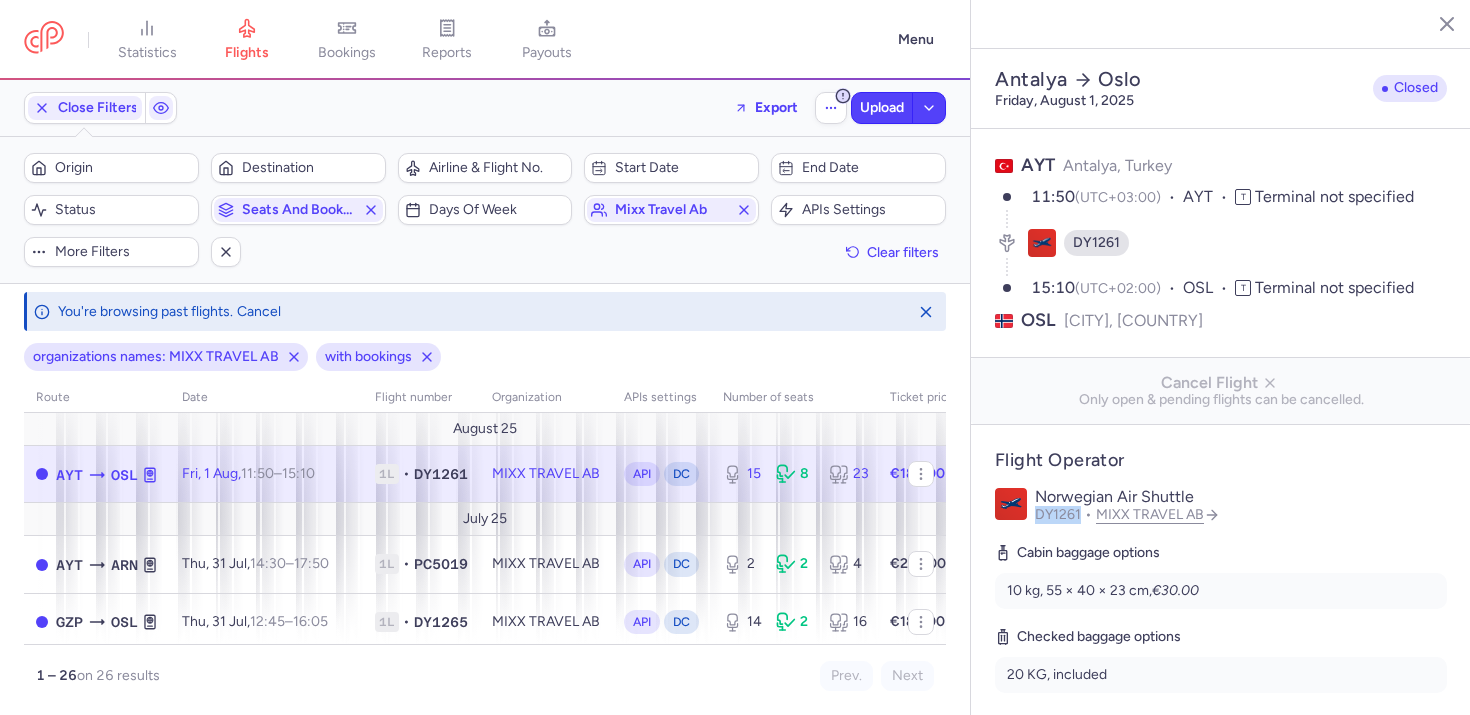 drag, startPoint x: 1034, startPoint y: 471, endPoint x: 1079, endPoint y: 468, distance: 45.099888 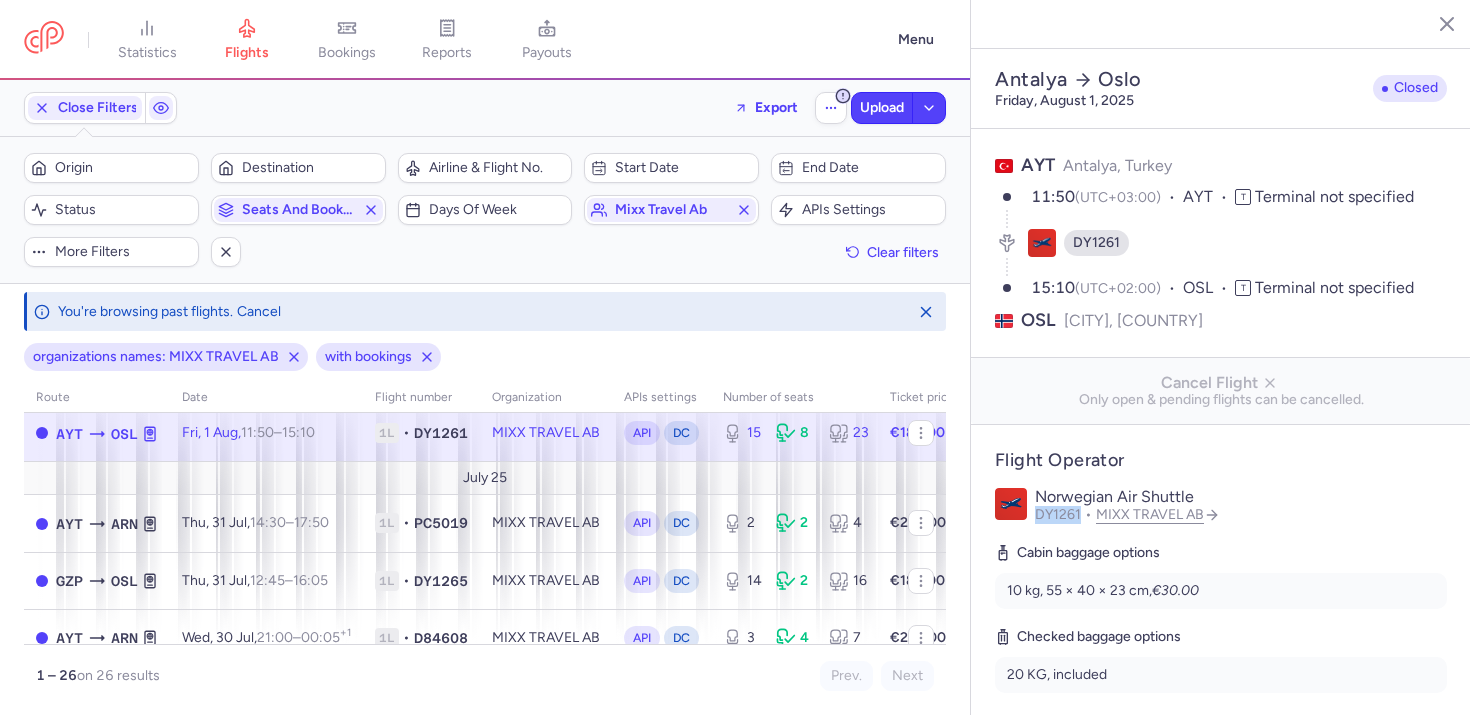 scroll, scrollTop: 0, scrollLeft: 0, axis: both 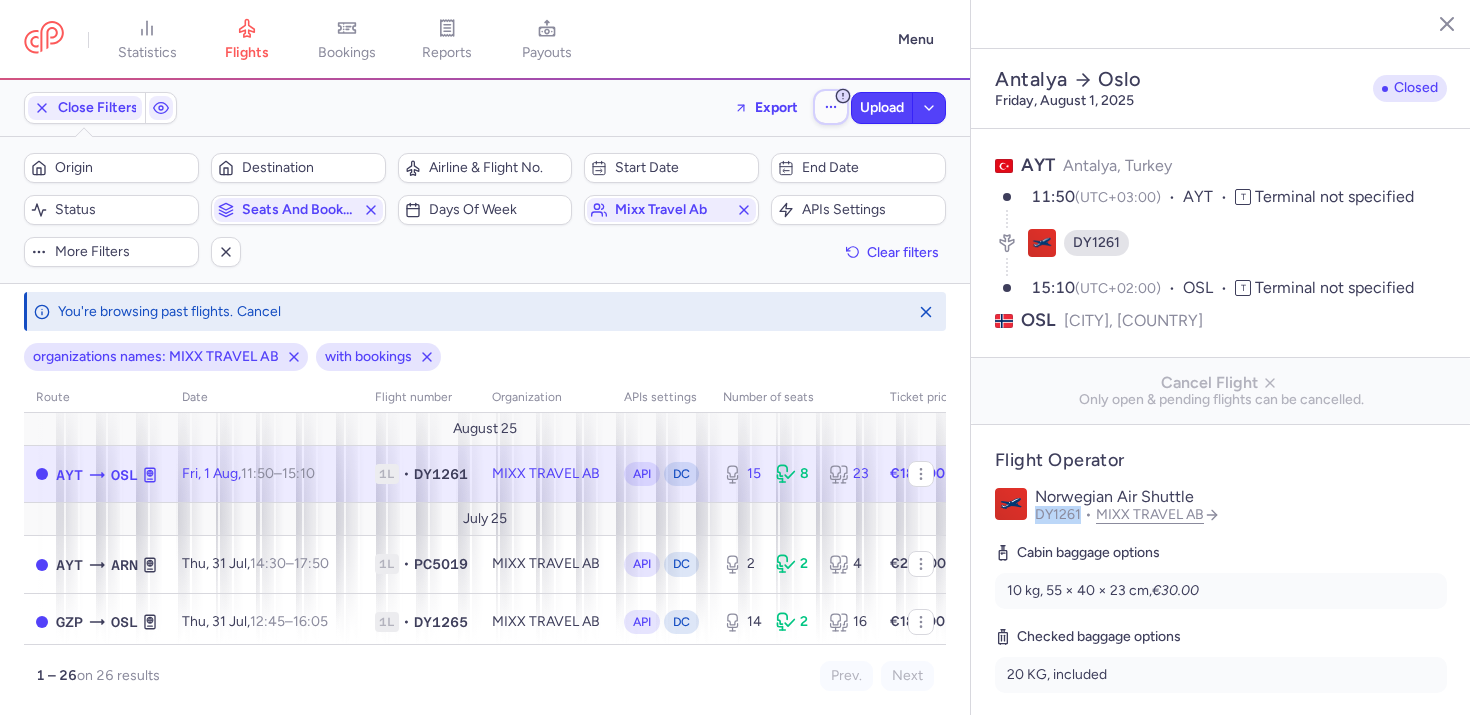 click at bounding box center [831, 107] 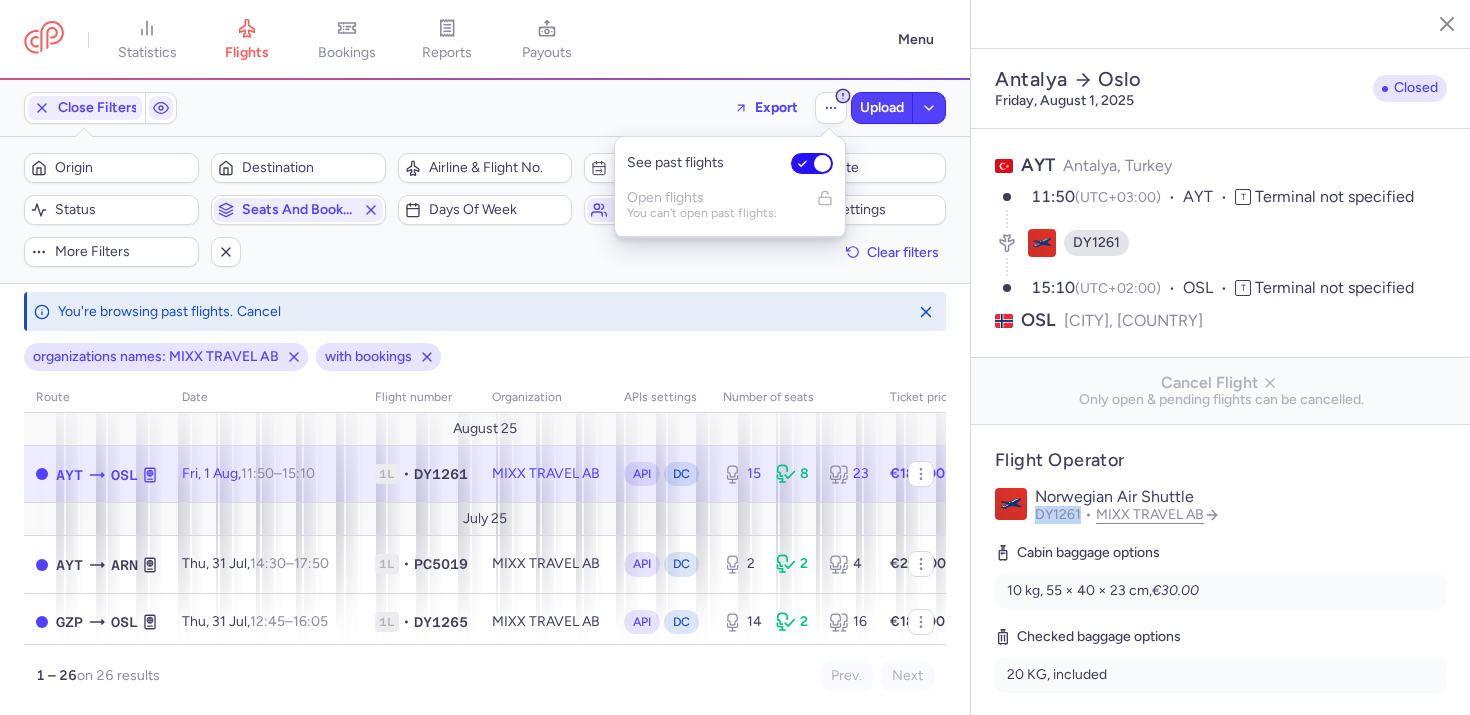 click on "See past flights" at bounding box center [812, 163] 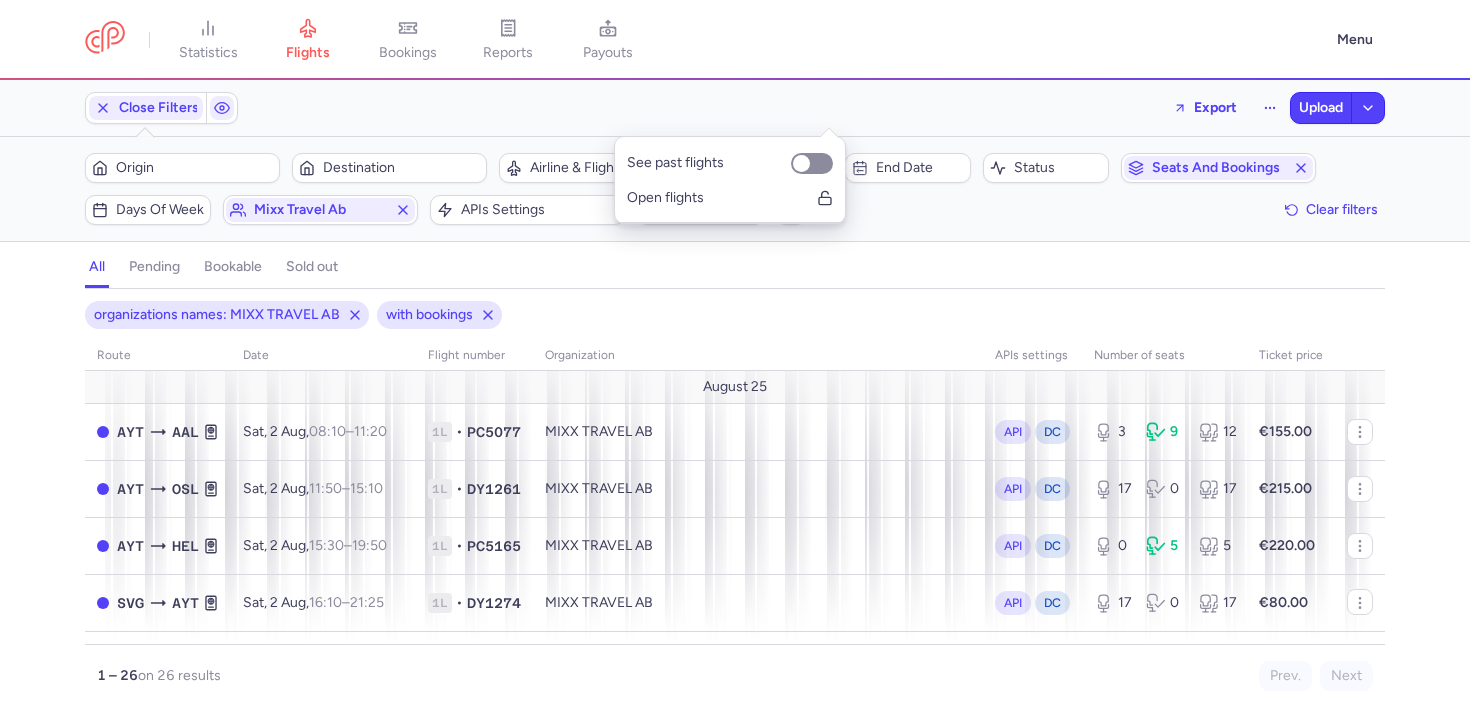 click on "organizations names: MIXX TRAVEL AB with bookings" at bounding box center (735, 315) 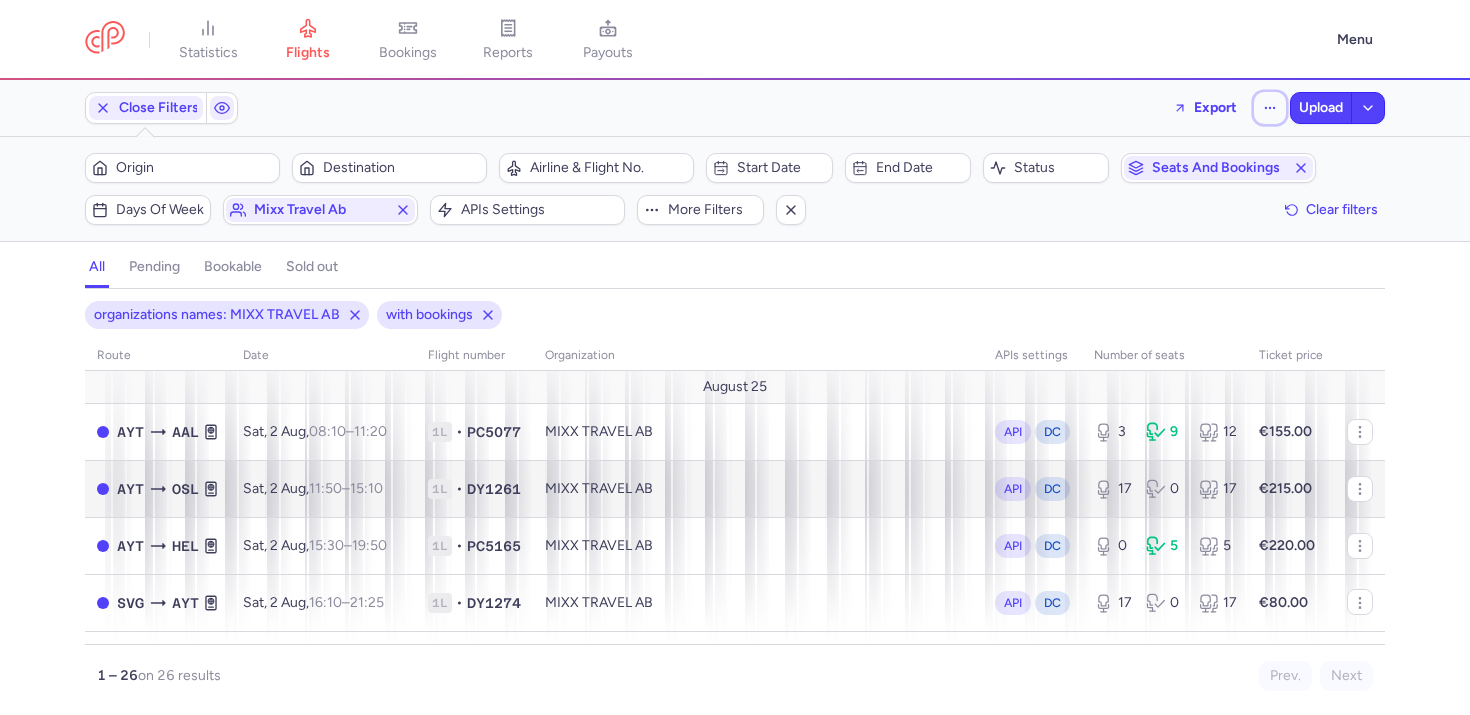scroll, scrollTop: 41, scrollLeft: 0, axis: vertical 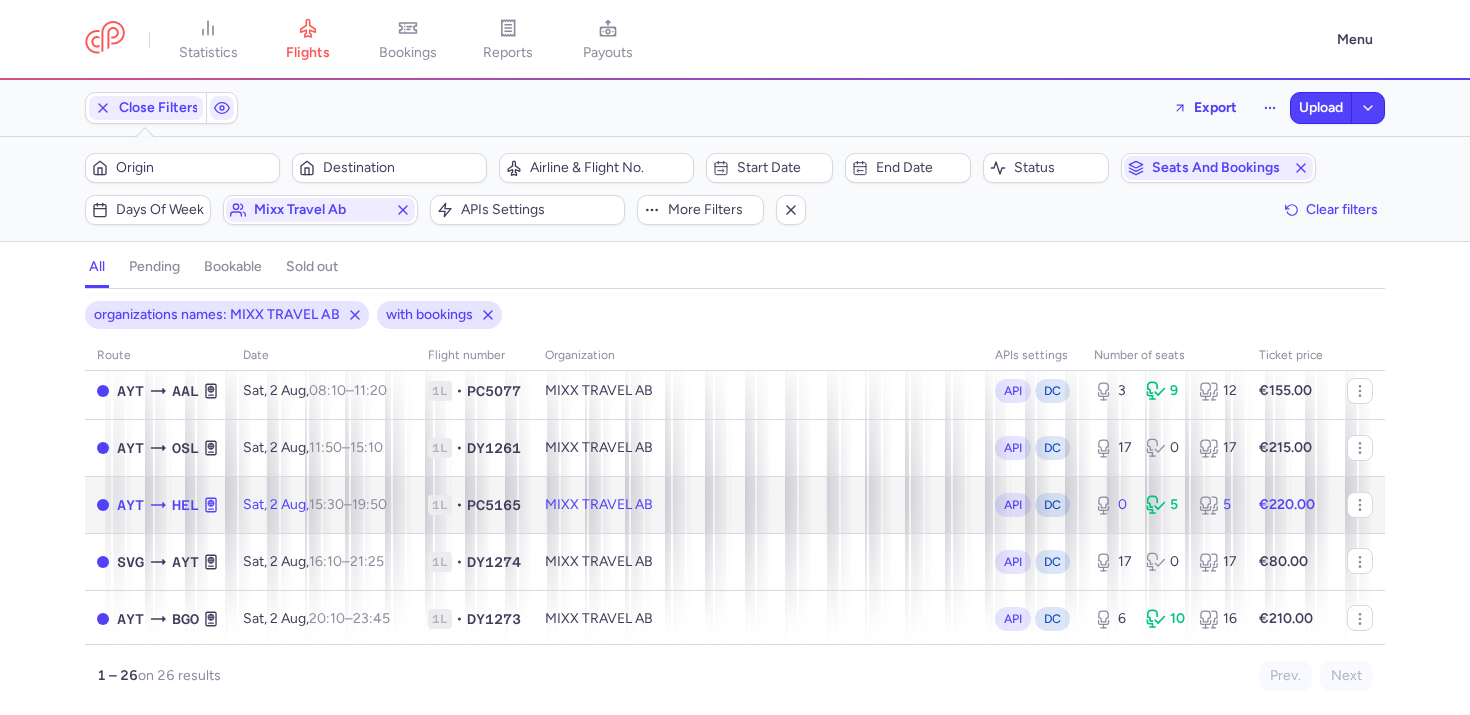 click on "MIXX TRAVEL AB" at bounding box center (758, 504) 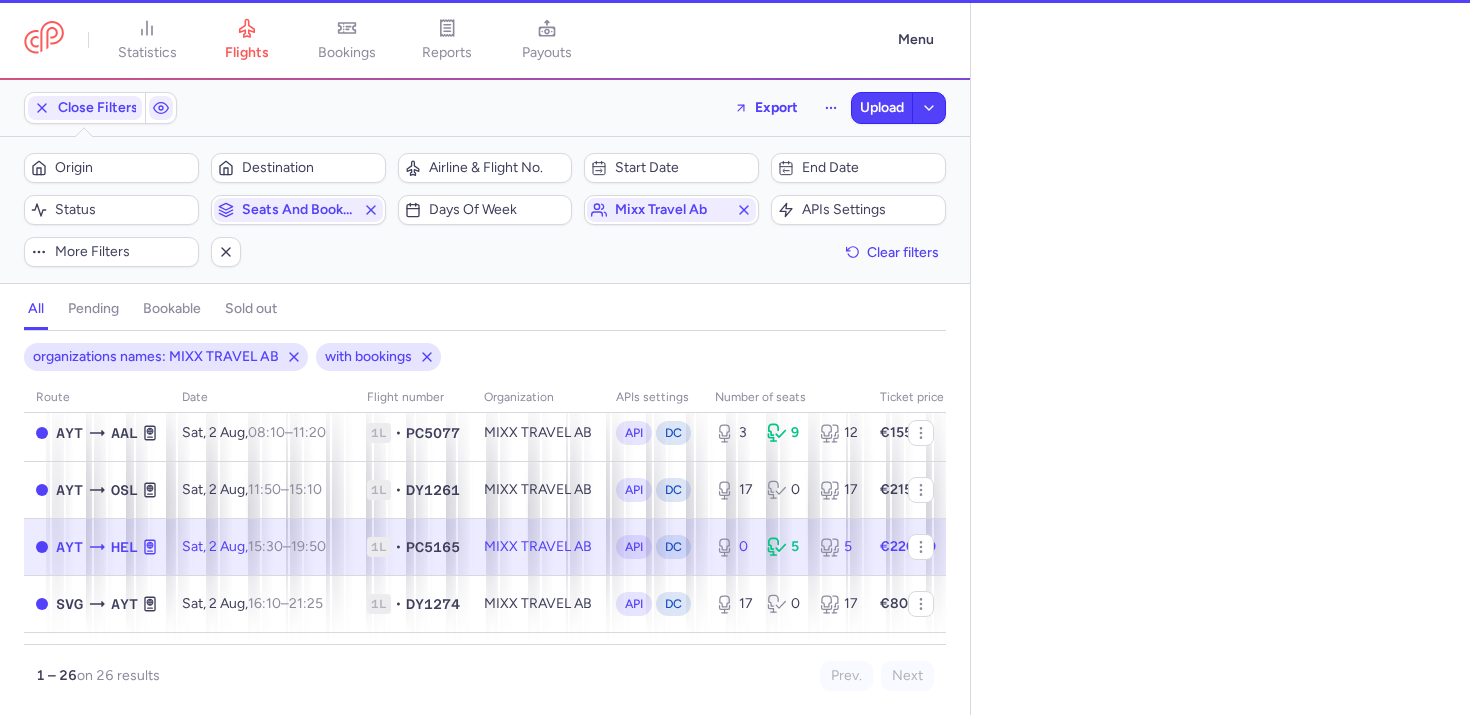 select on "days" 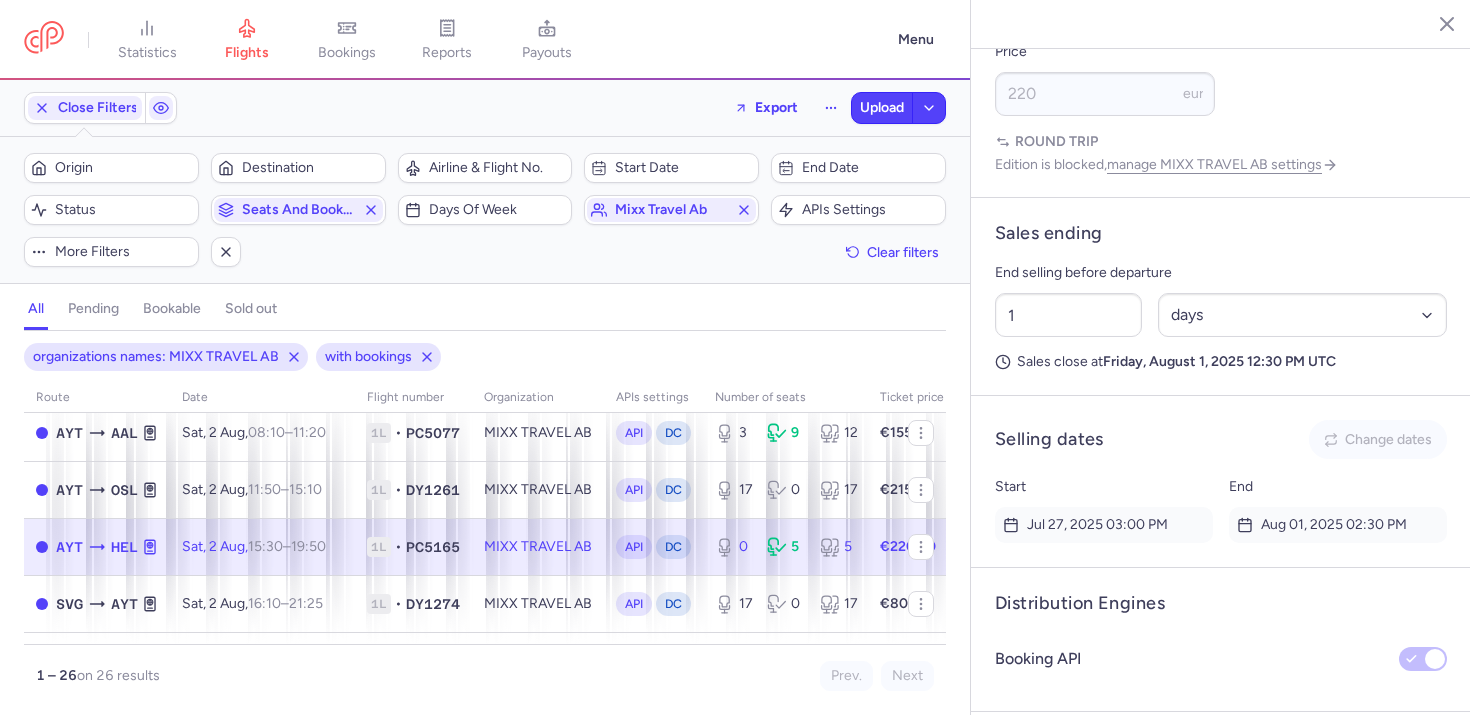 scroll, scrollTop: 1187, scrollLeft: 0, axis: vertical 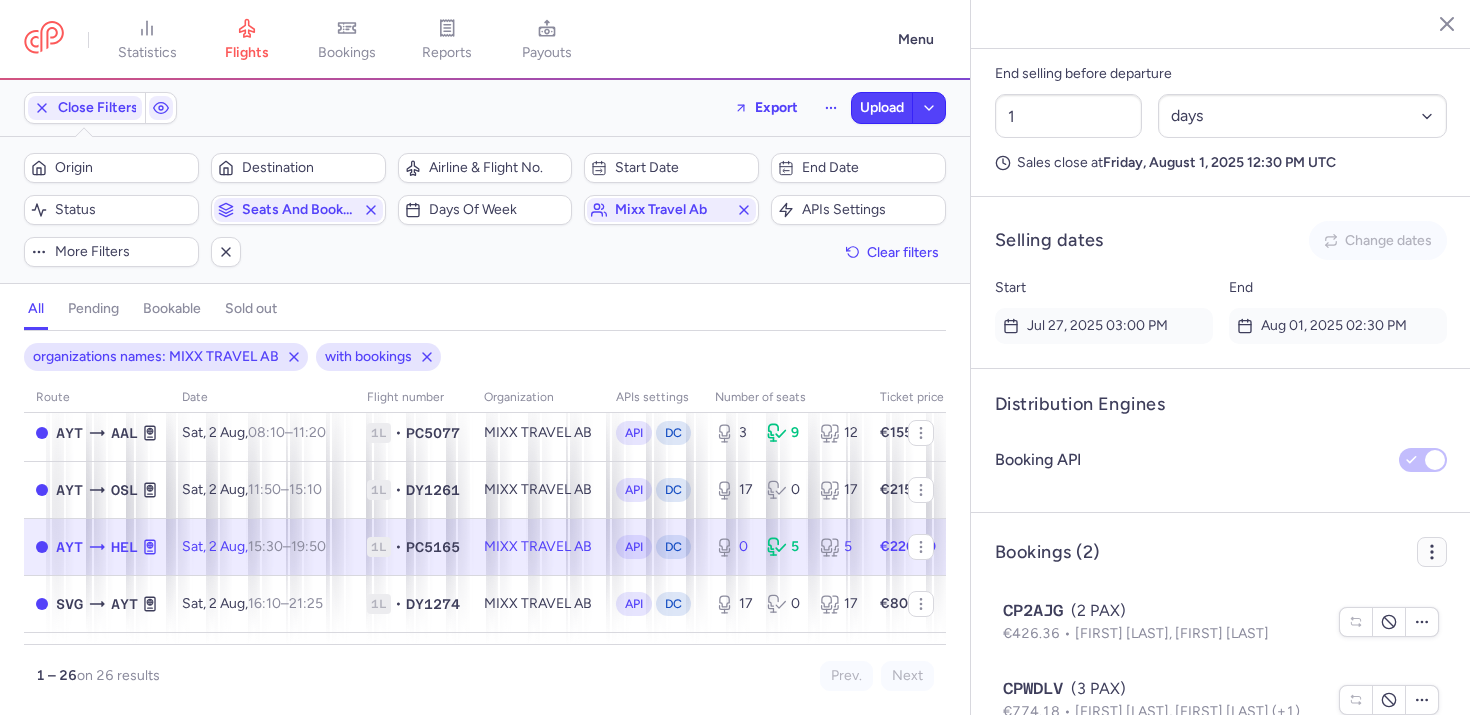 click 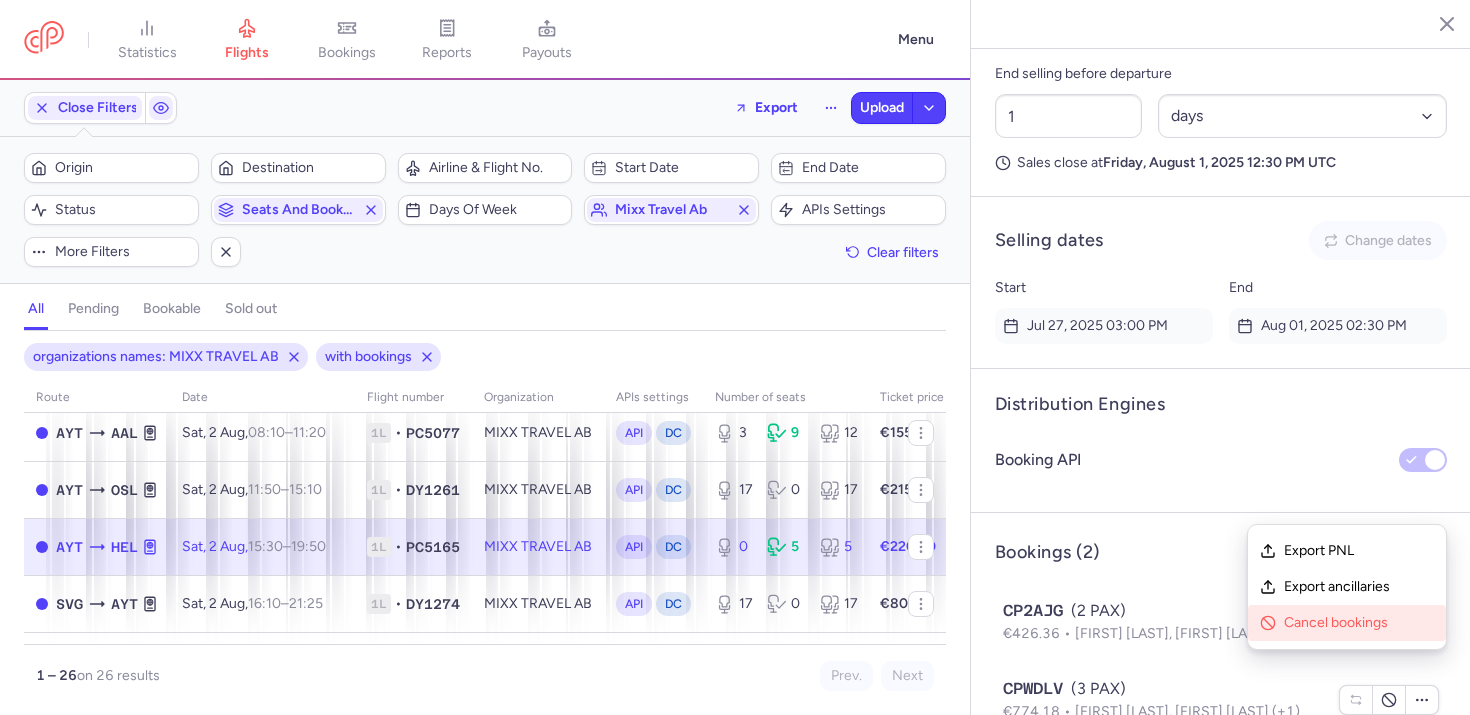 click on "Cancel bookings" at bounding box center (1359, 623) 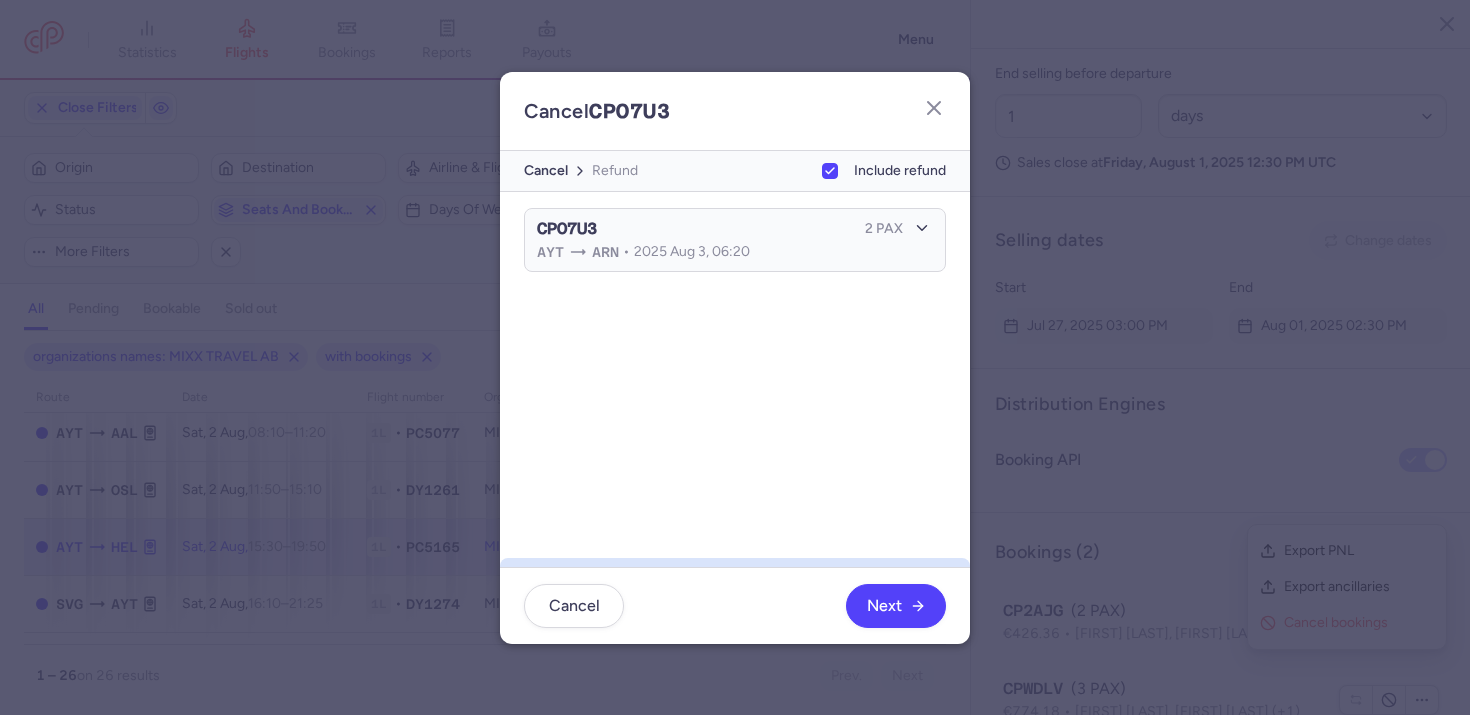 click on "CPO7U3" at bounding box center [699, 229] 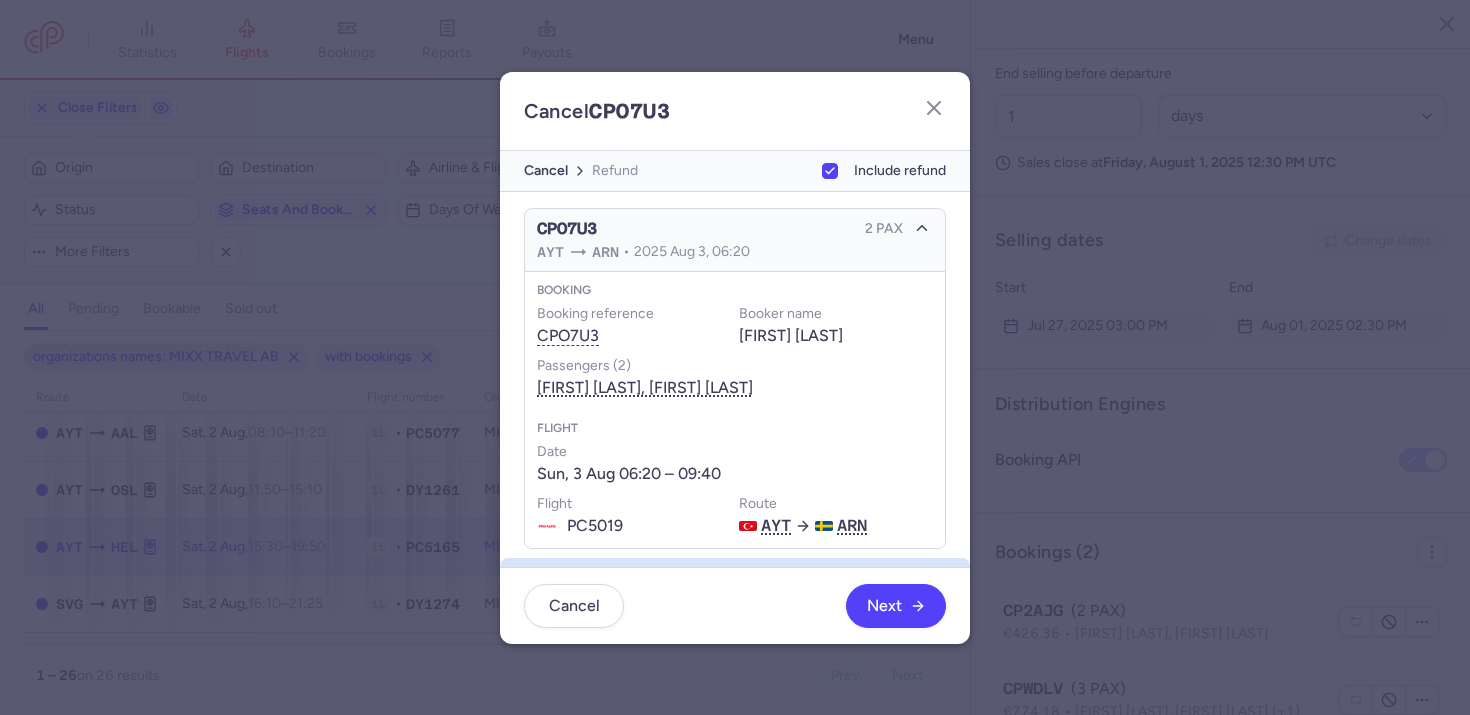 scroll, scrollTop: 23, scrollLeft: 0, axis: vertical 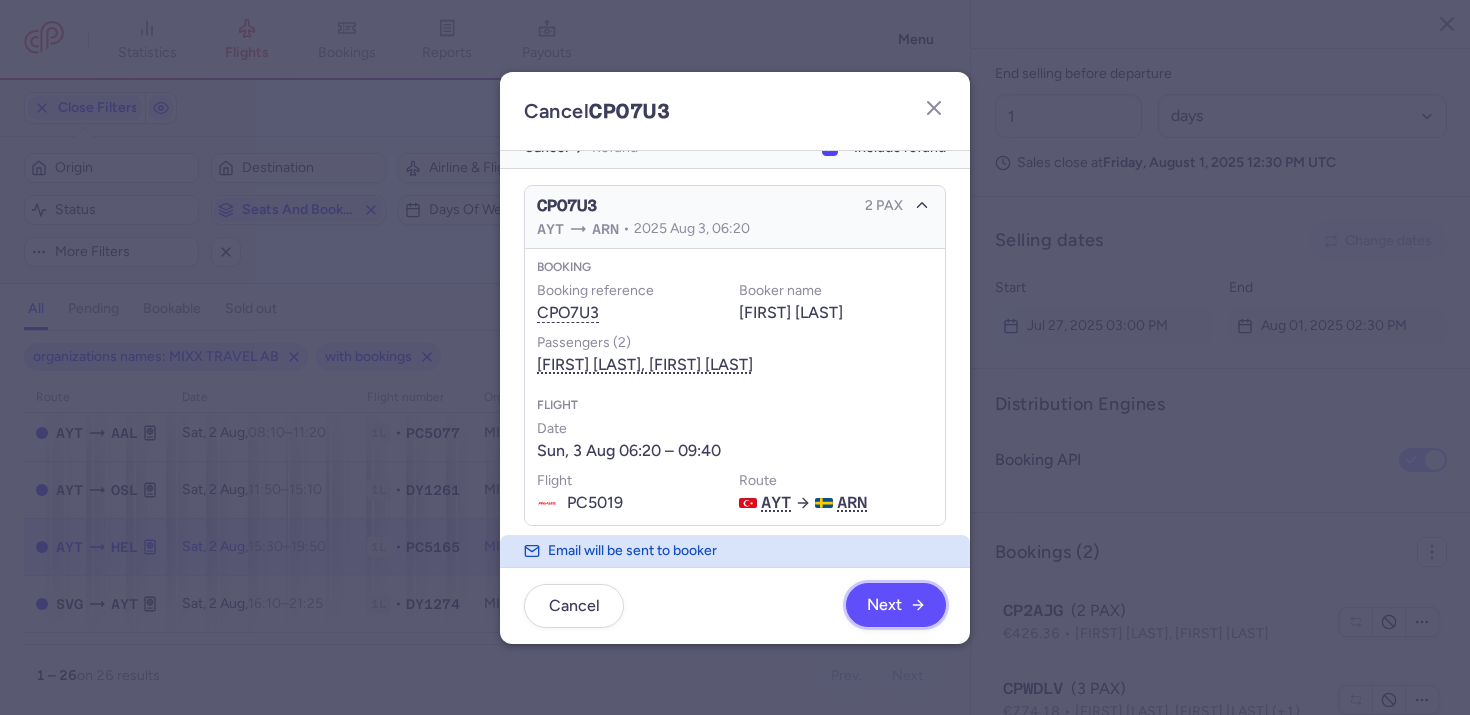 click on "Next" 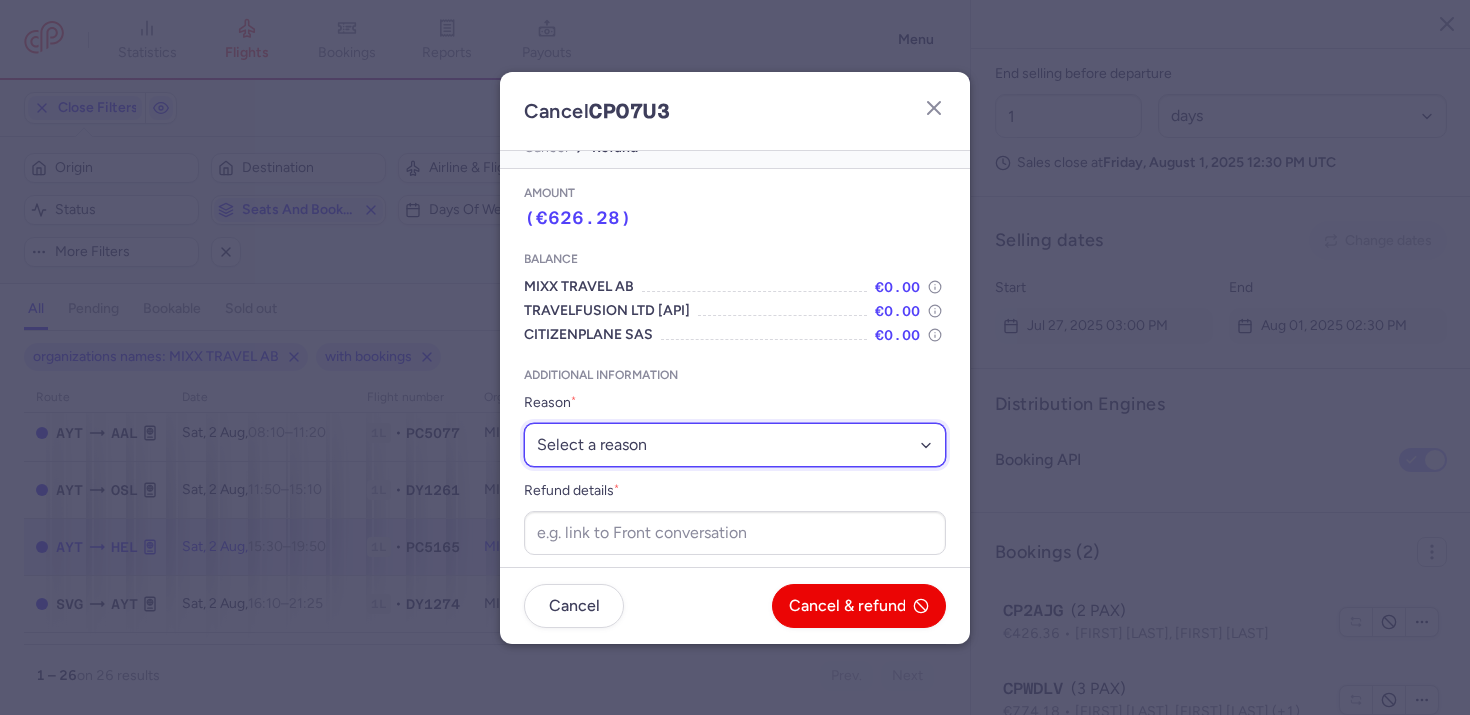click on "Select a reason ⛔️ Unconfirmed booking ❌ Flight canceled 🙅 Schedule change not accepted" at bounding box center (735, 445) 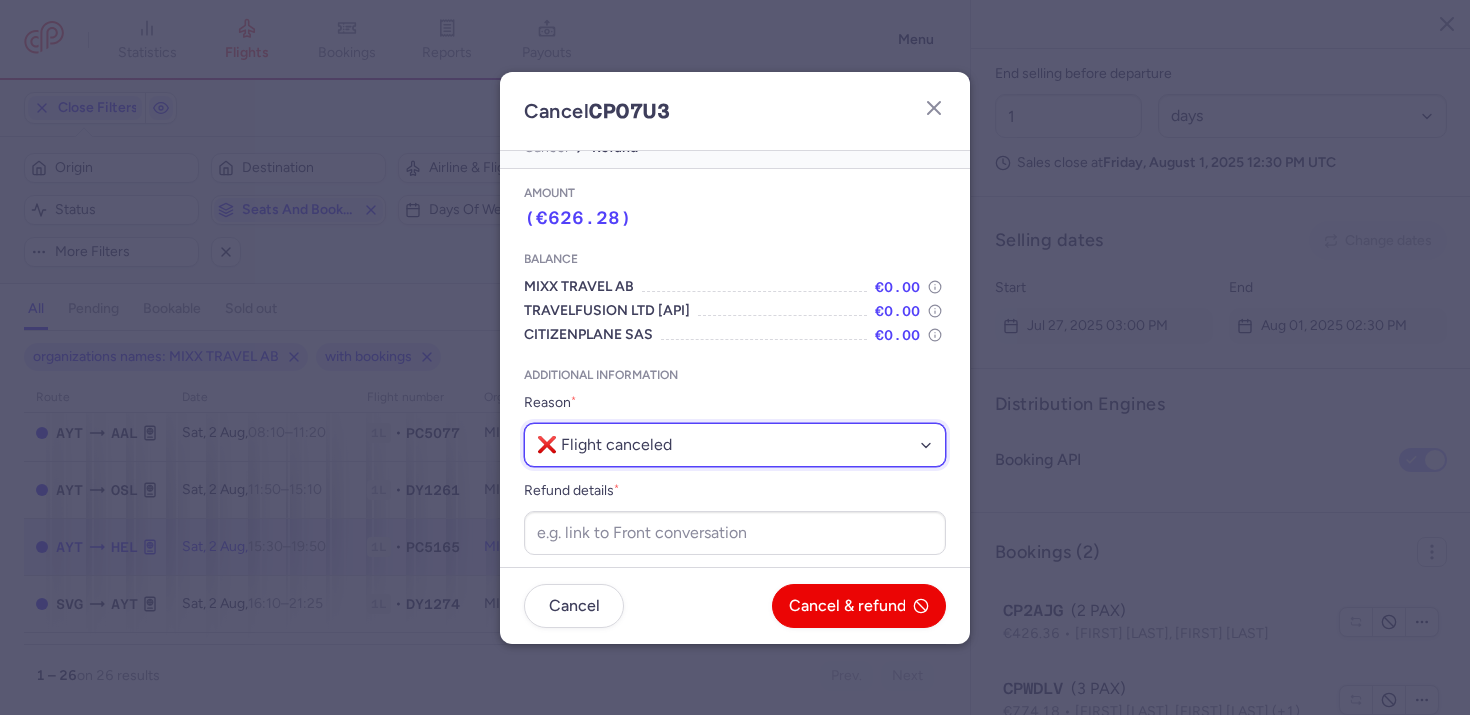 scroll, scrollTop: 27, scrollLeft: 0, axis: vertical 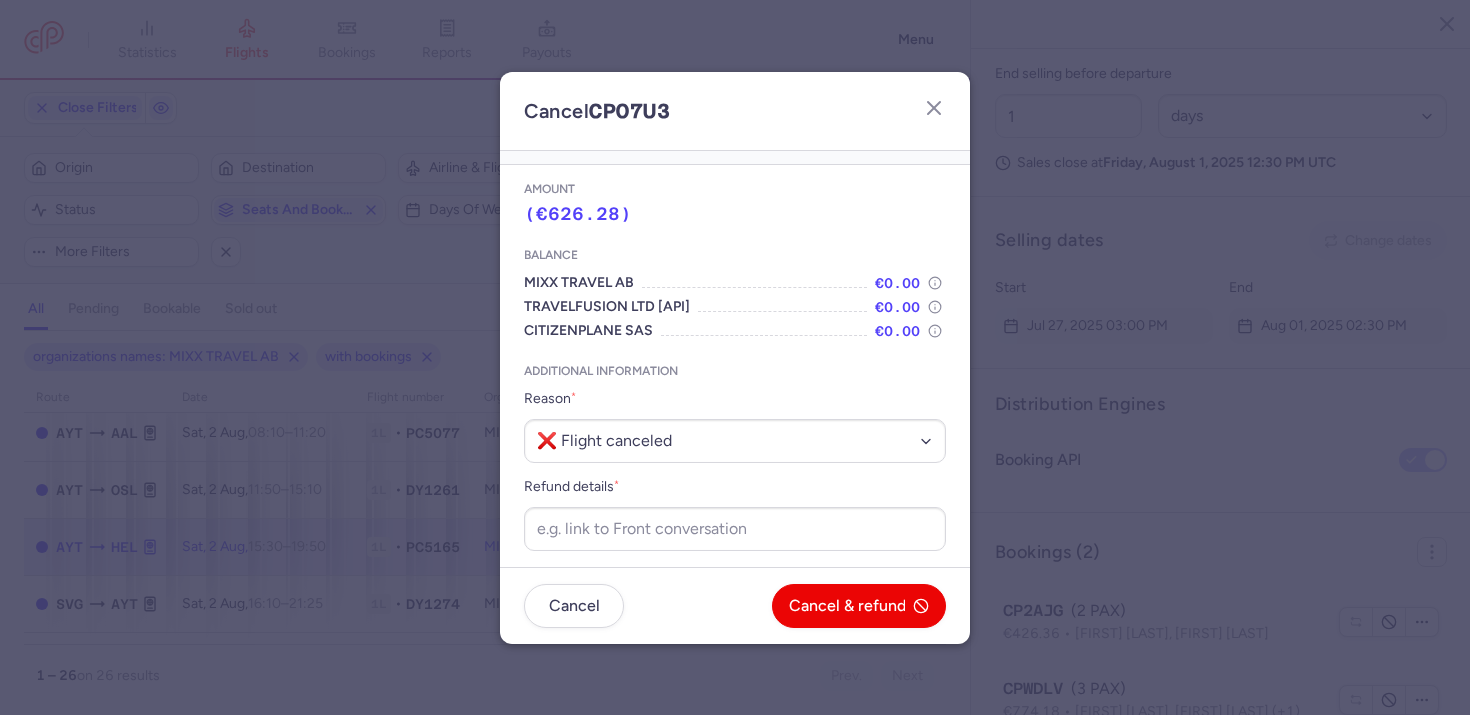 click on "CPO7U3" 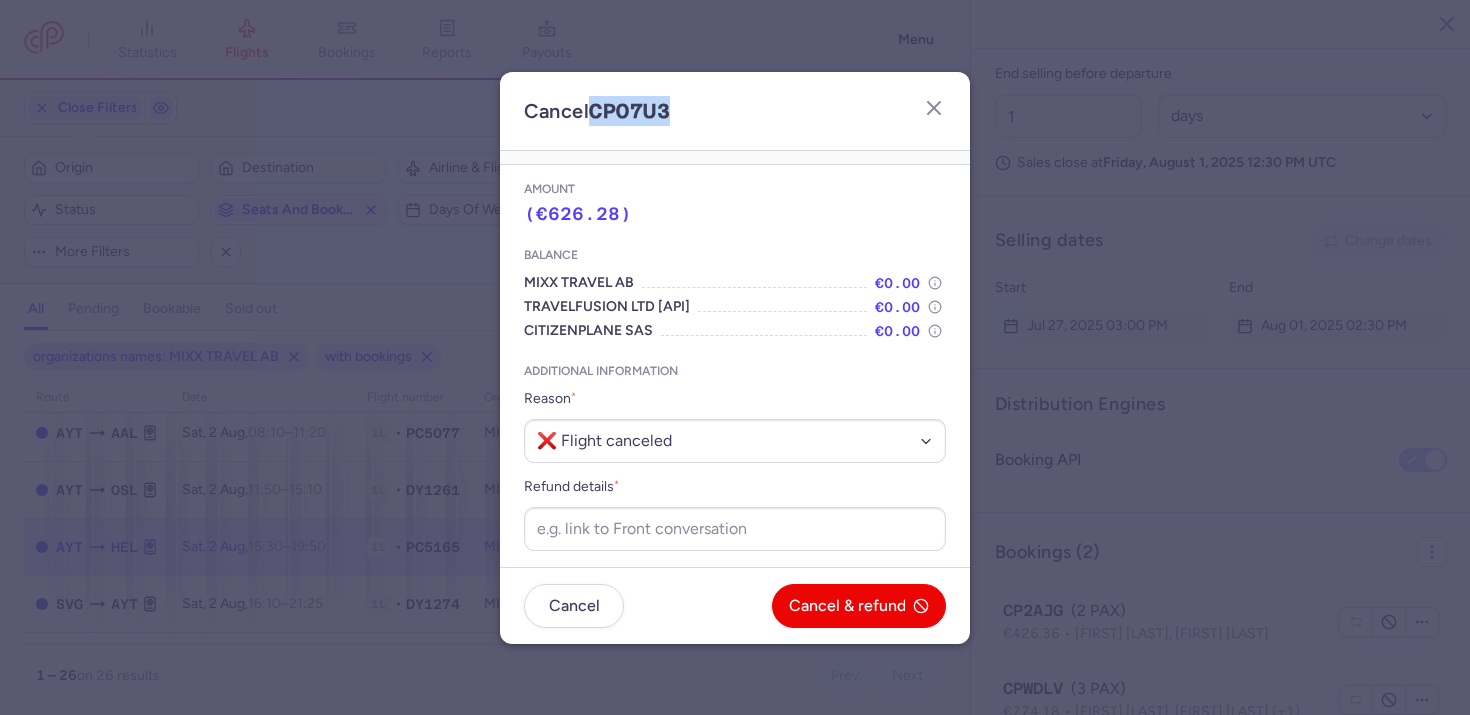 click on "CPO7U3" 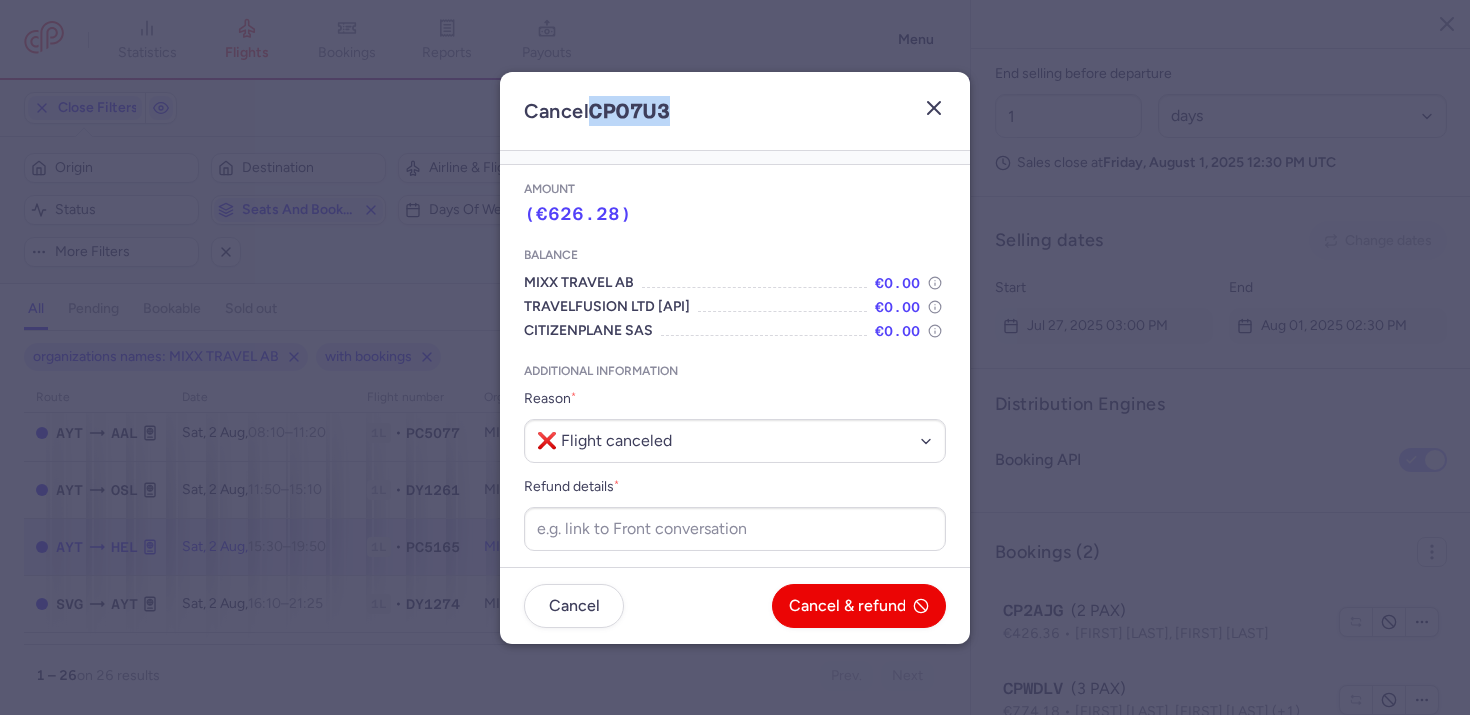 click 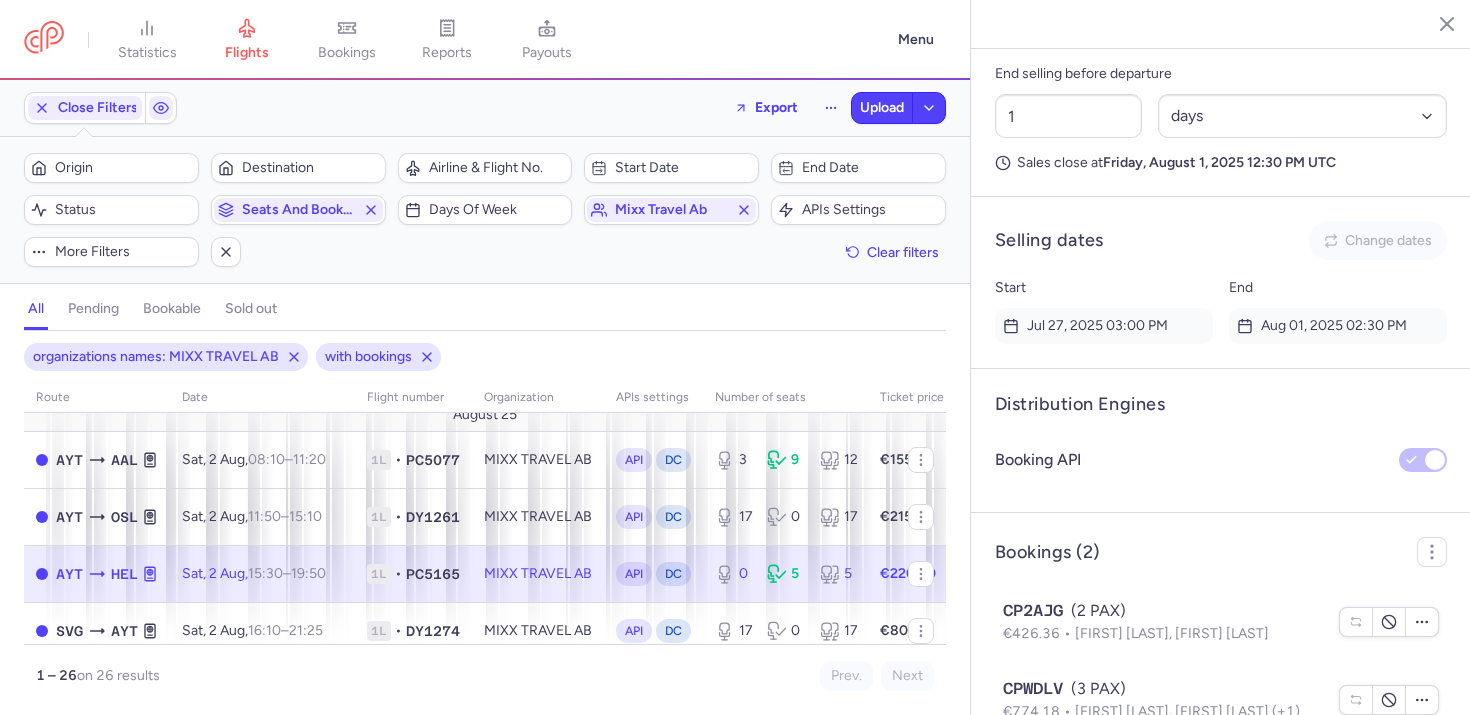 scroll, scrollTop: 6, scrollLeft: 0, axis: vertical 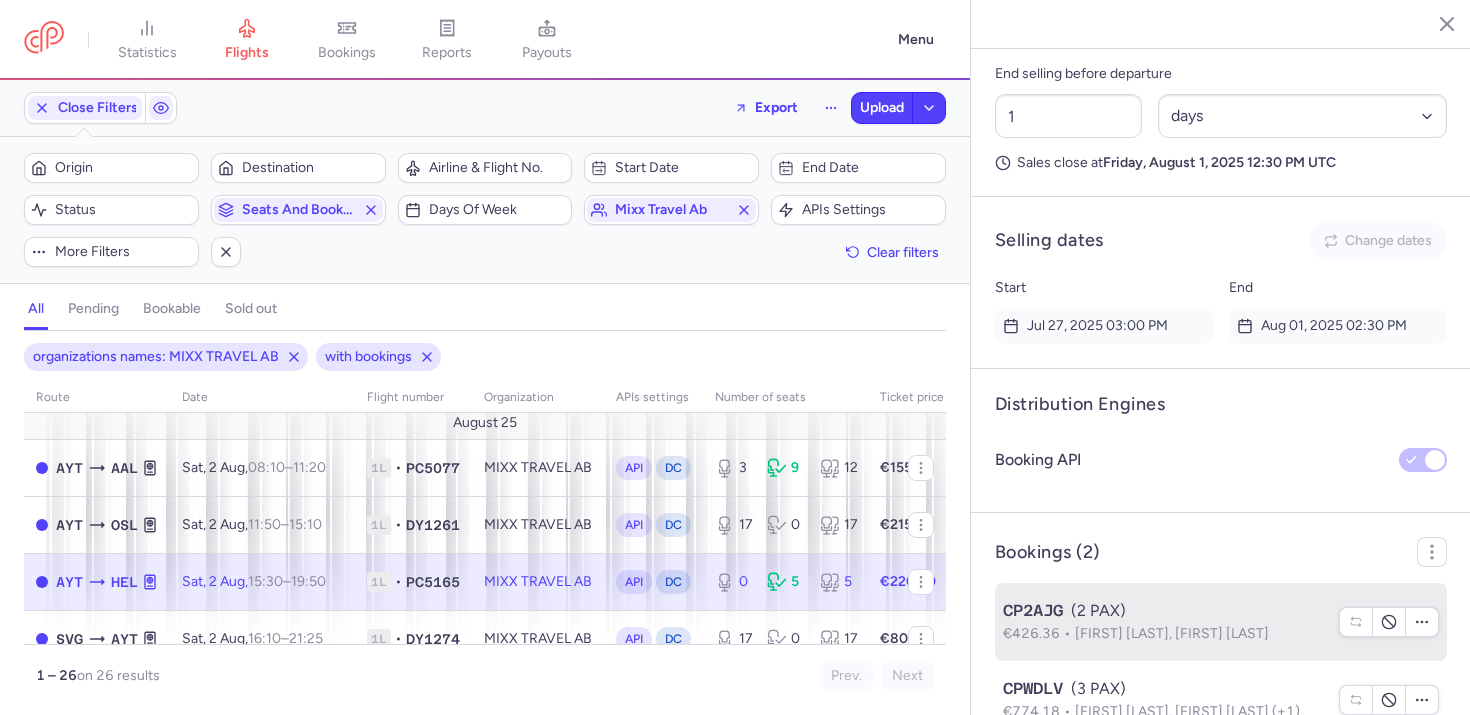 click on "Venla Alice KOSKINEN, Timo Mikael KAEAEPAE" at bounding box center [1172, 633] 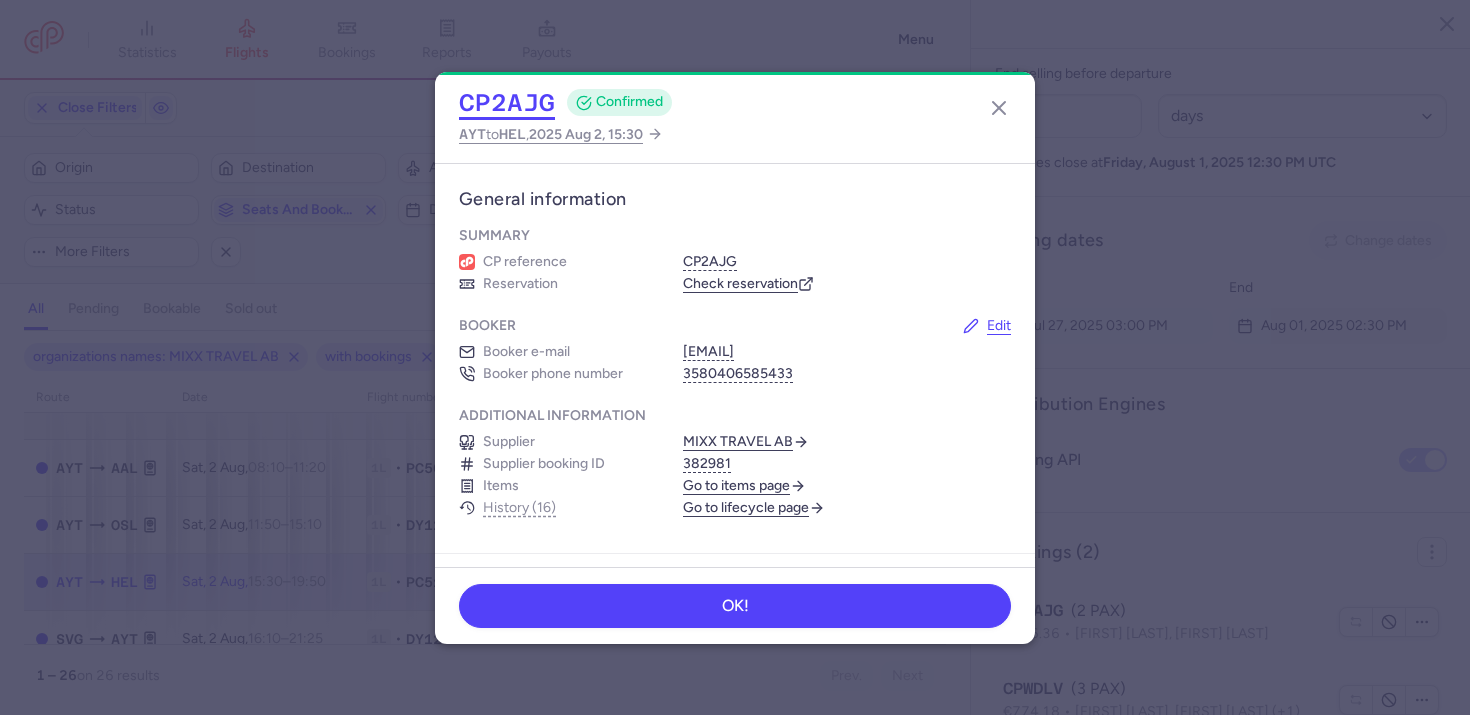 click on "CP2AJG" 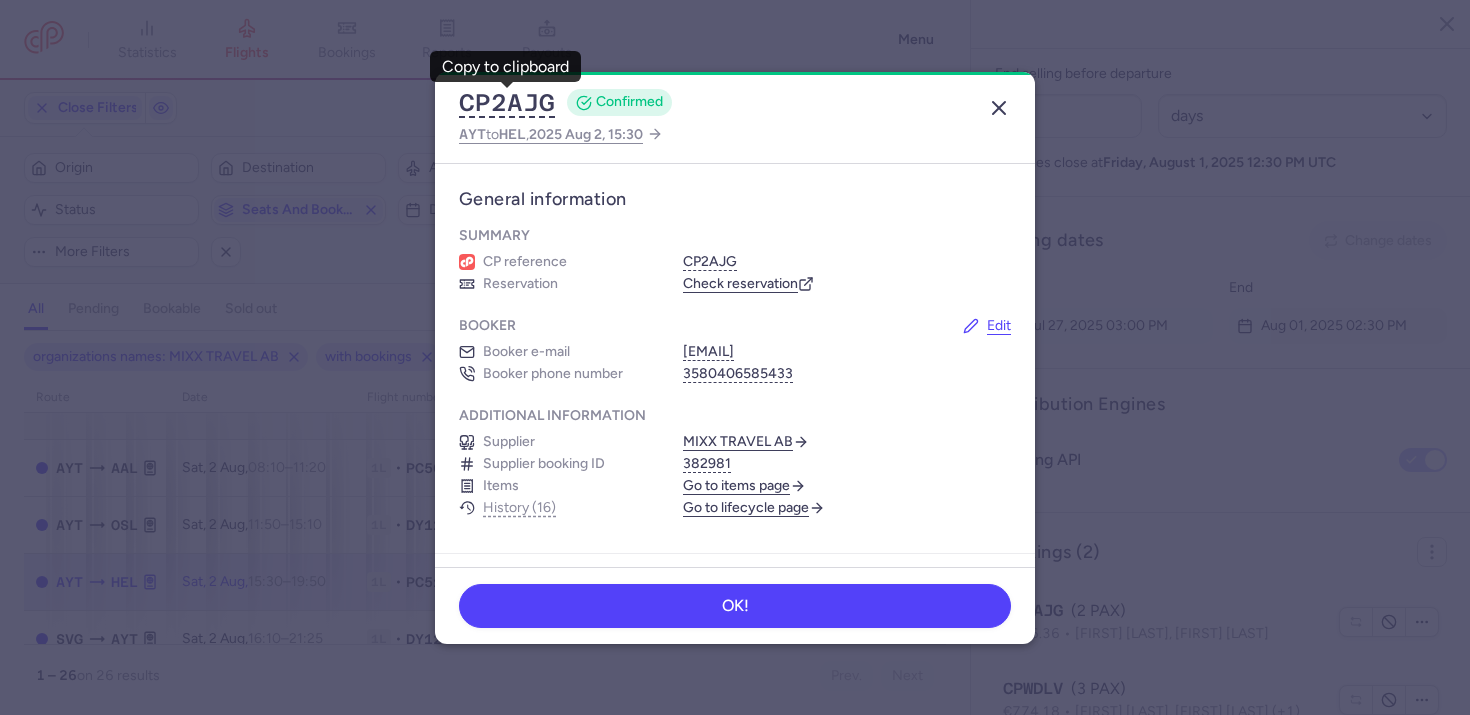 click 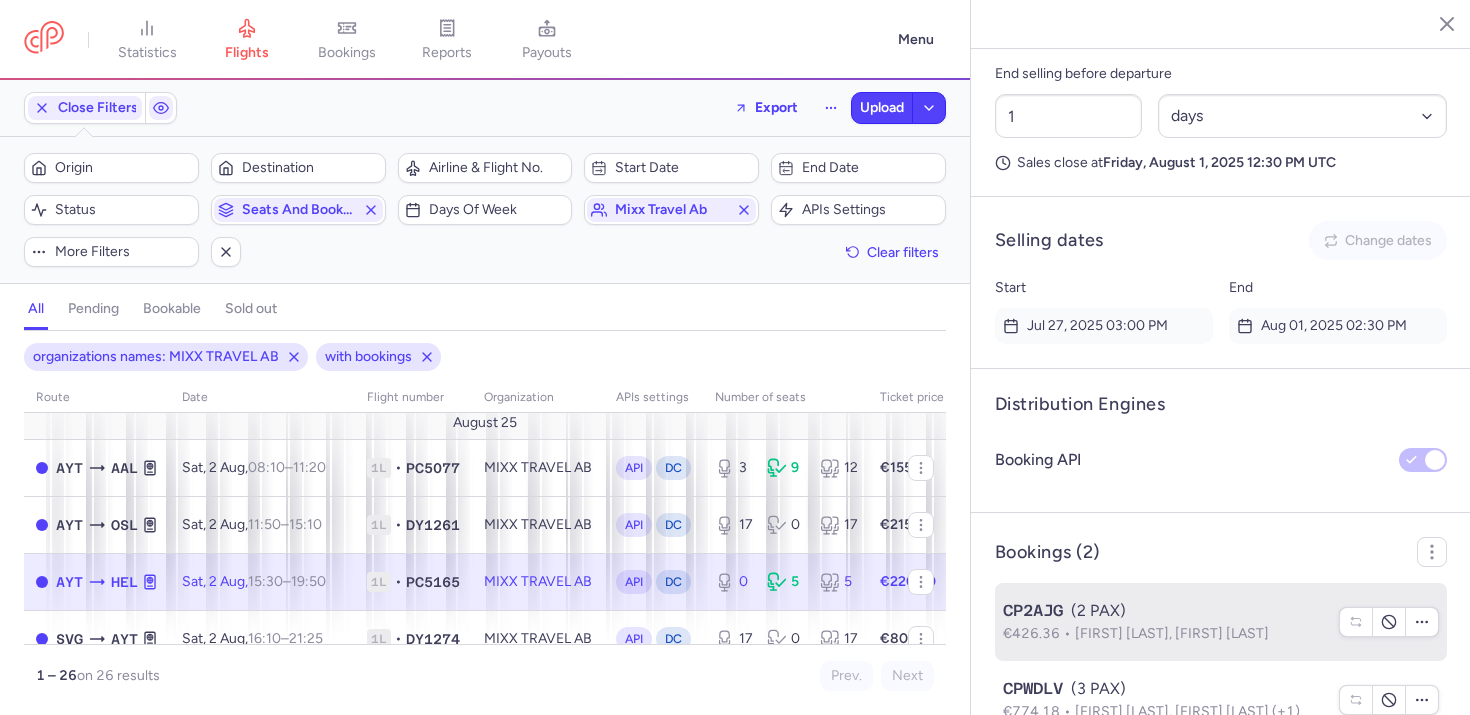 click on "CP2AJG" at bounding box center (1033, 611) 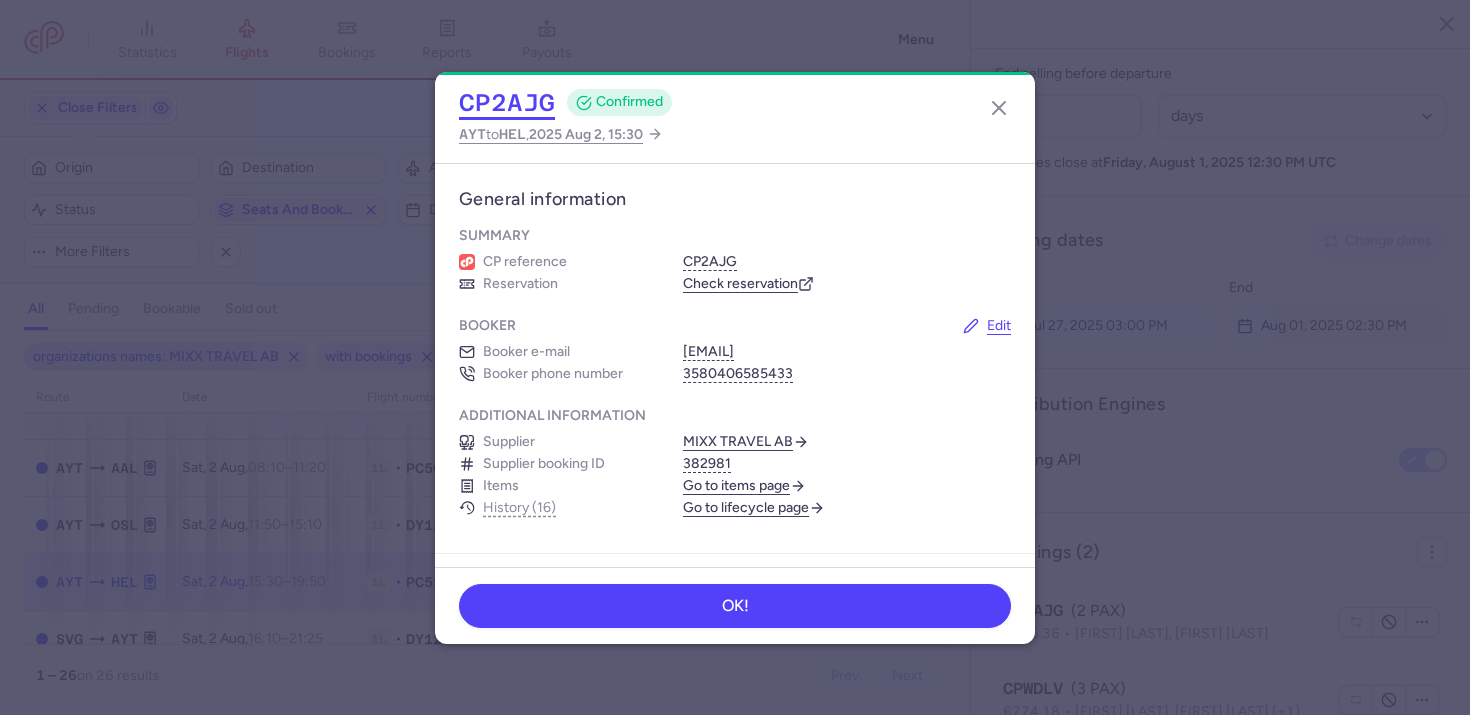 click on "CP2AJG" 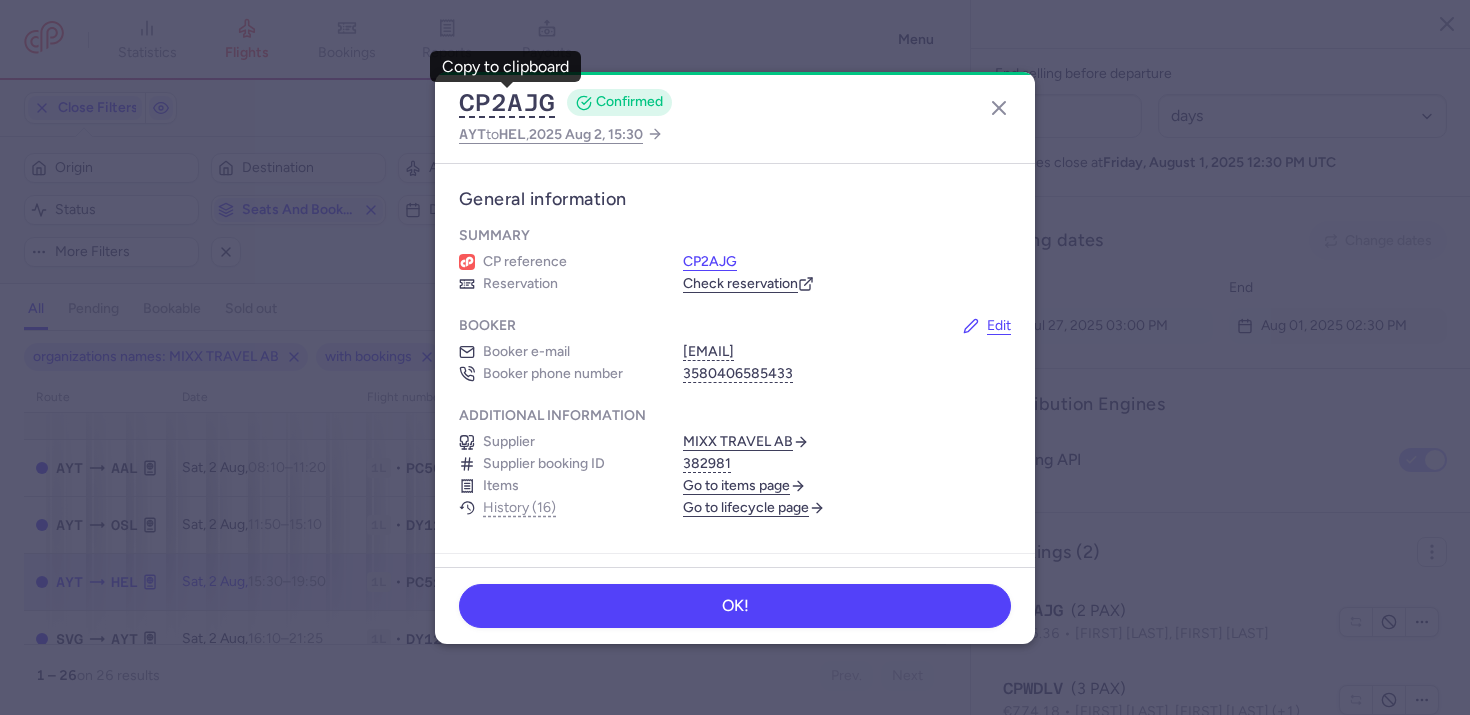 click on "CP2AJG" at bounding box center (710, 262) 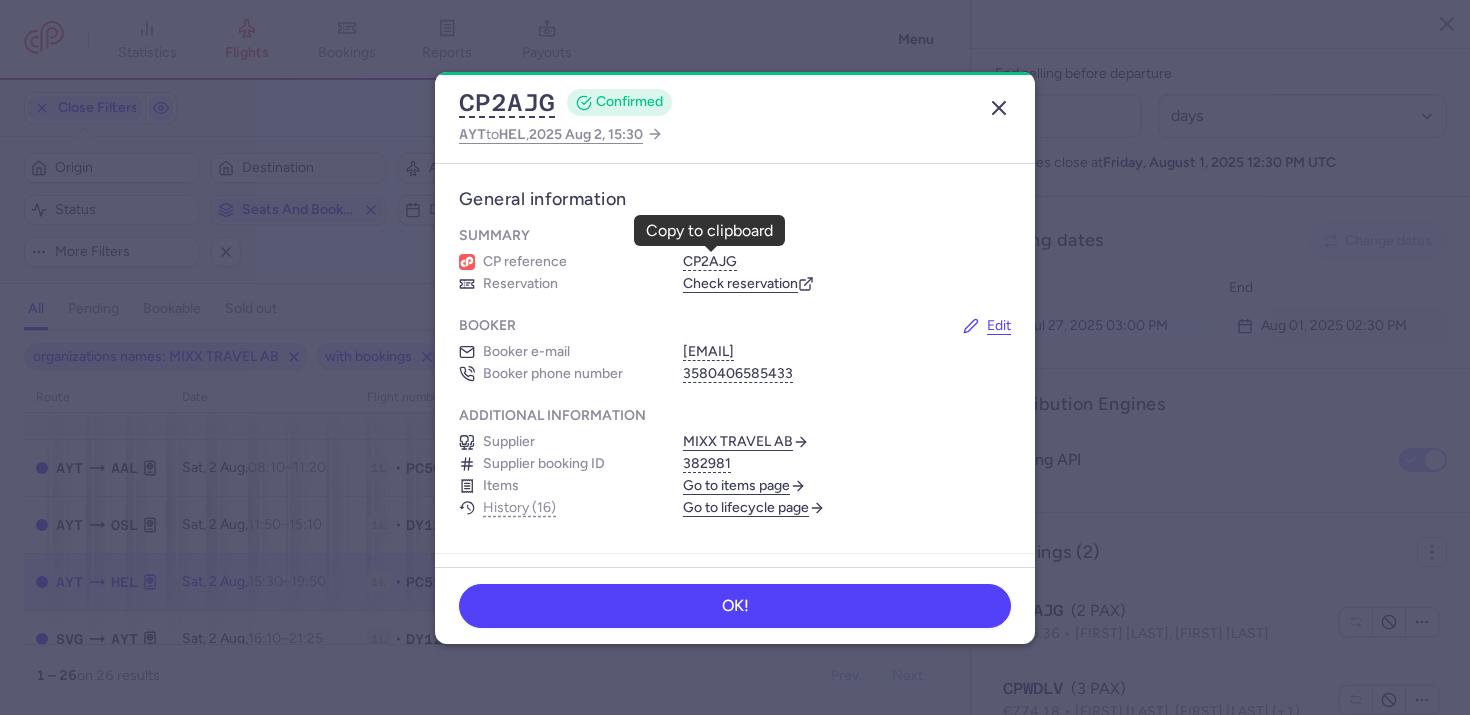 click 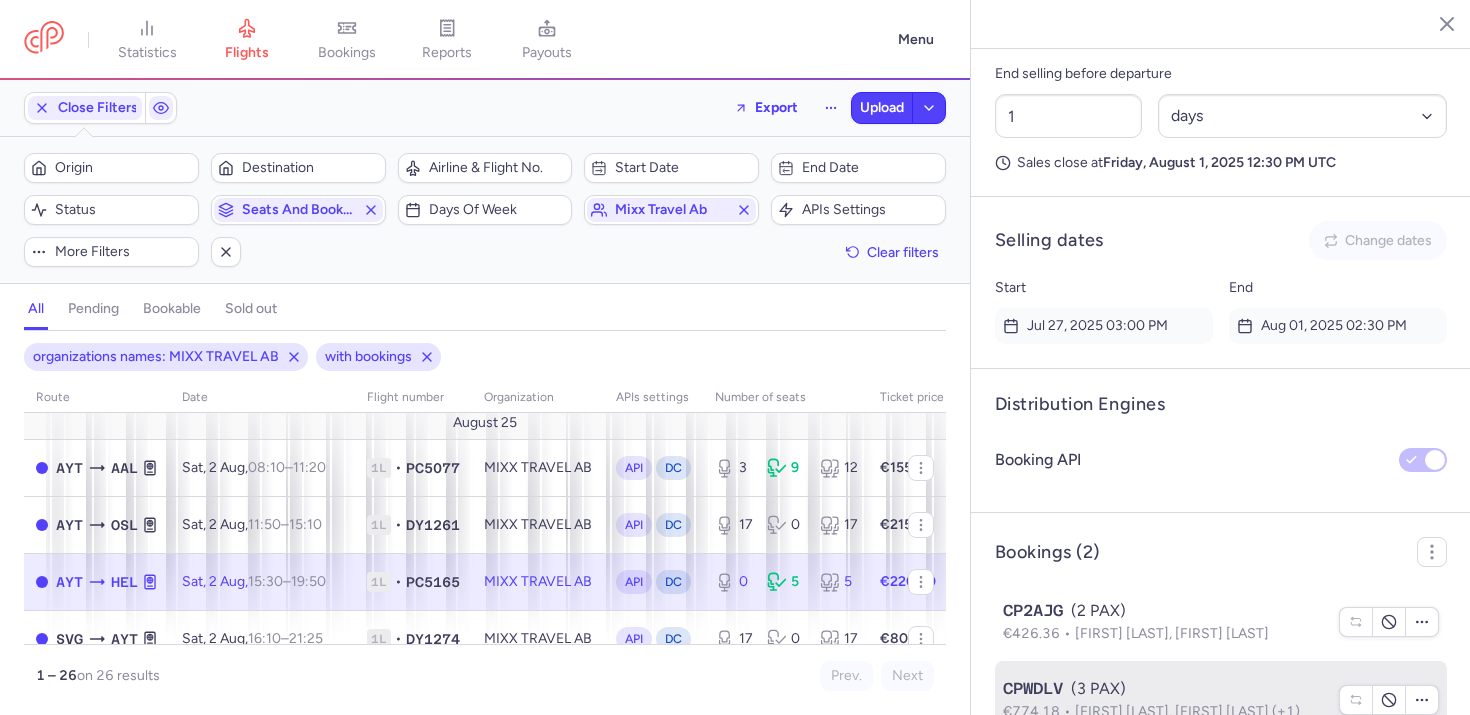 click on "CPWDLV  (3 PAX)" at bounding box center [1165, 689] 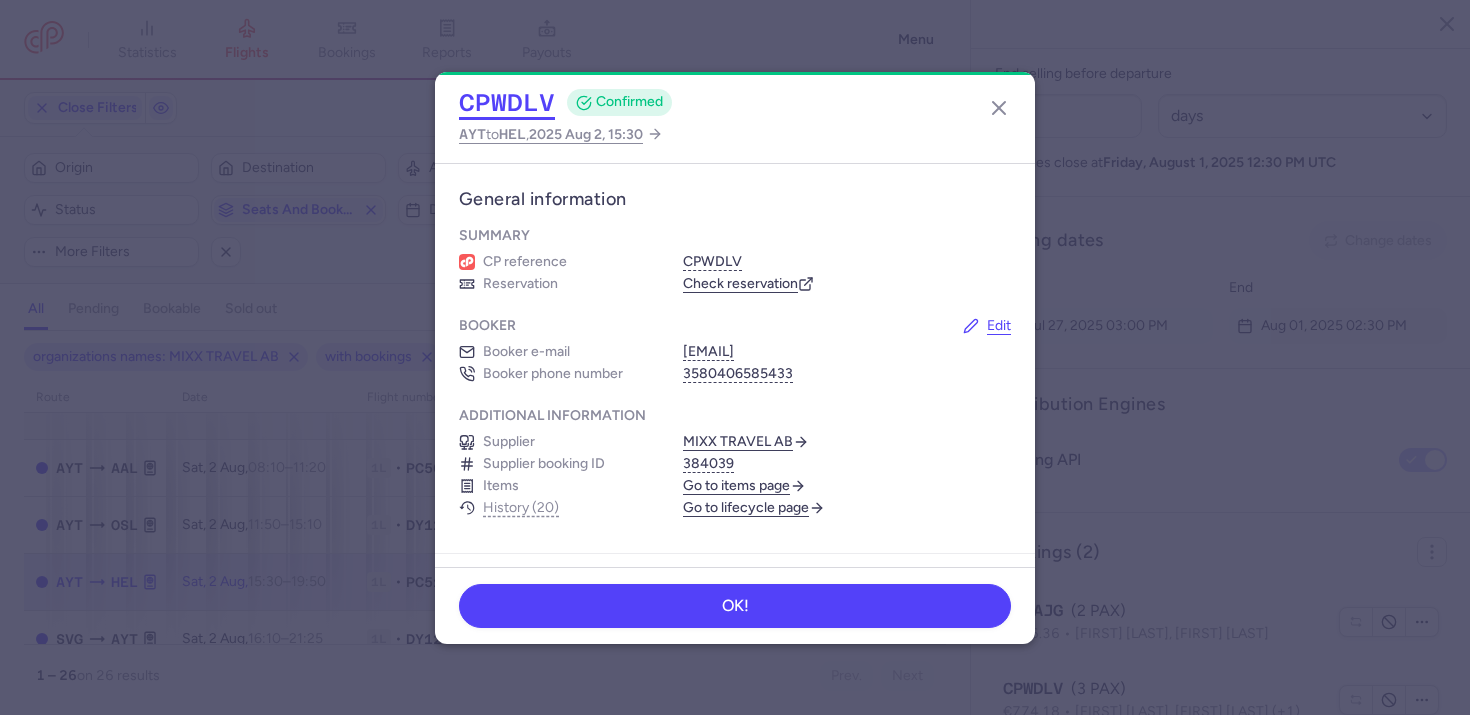 click on "CPWDLV" 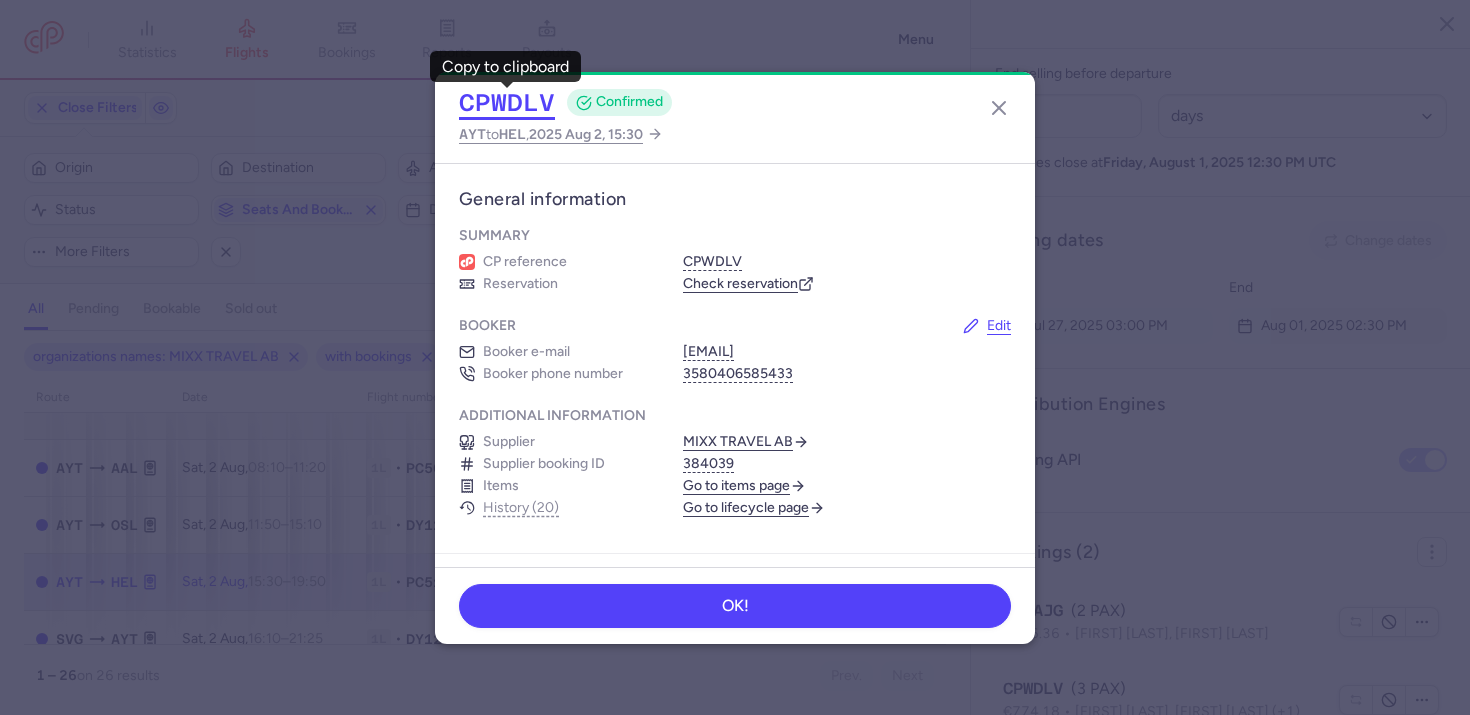 click on "CPWDLV" 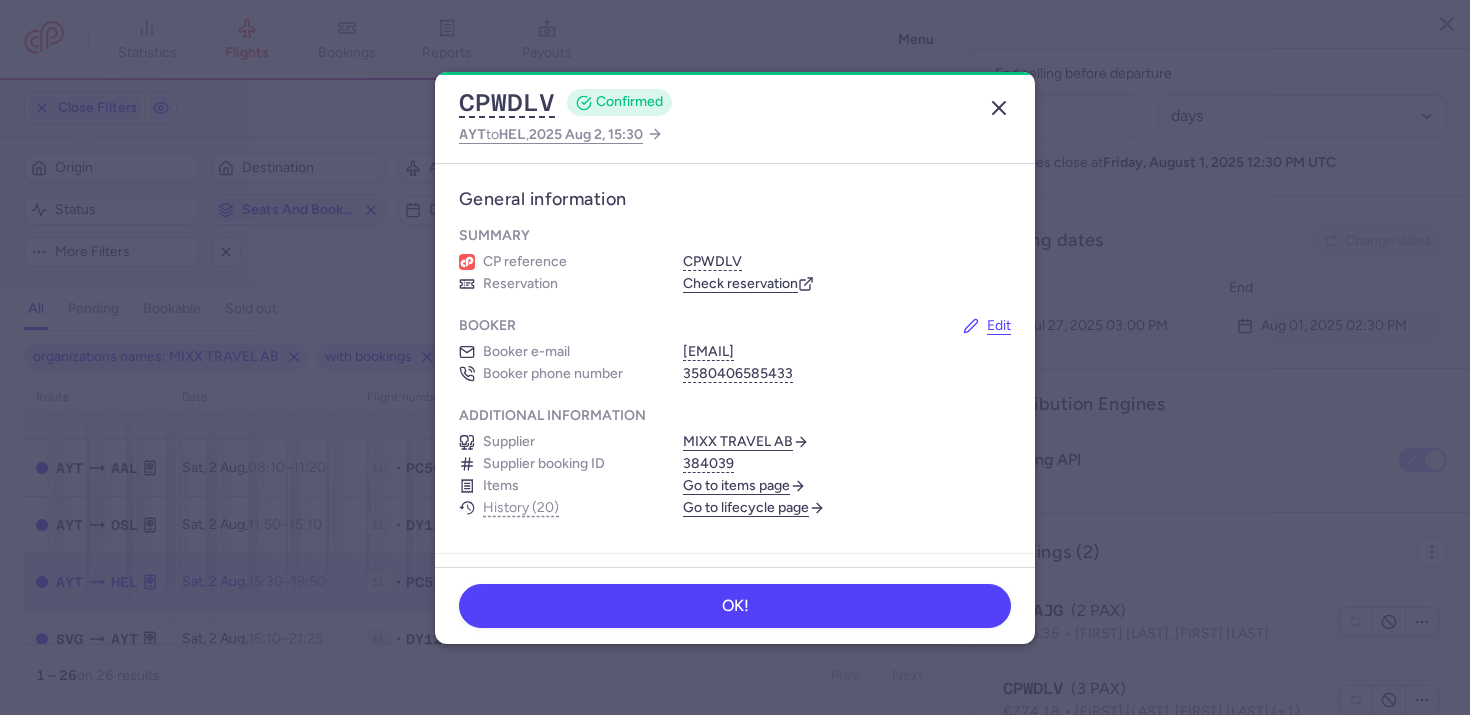 click 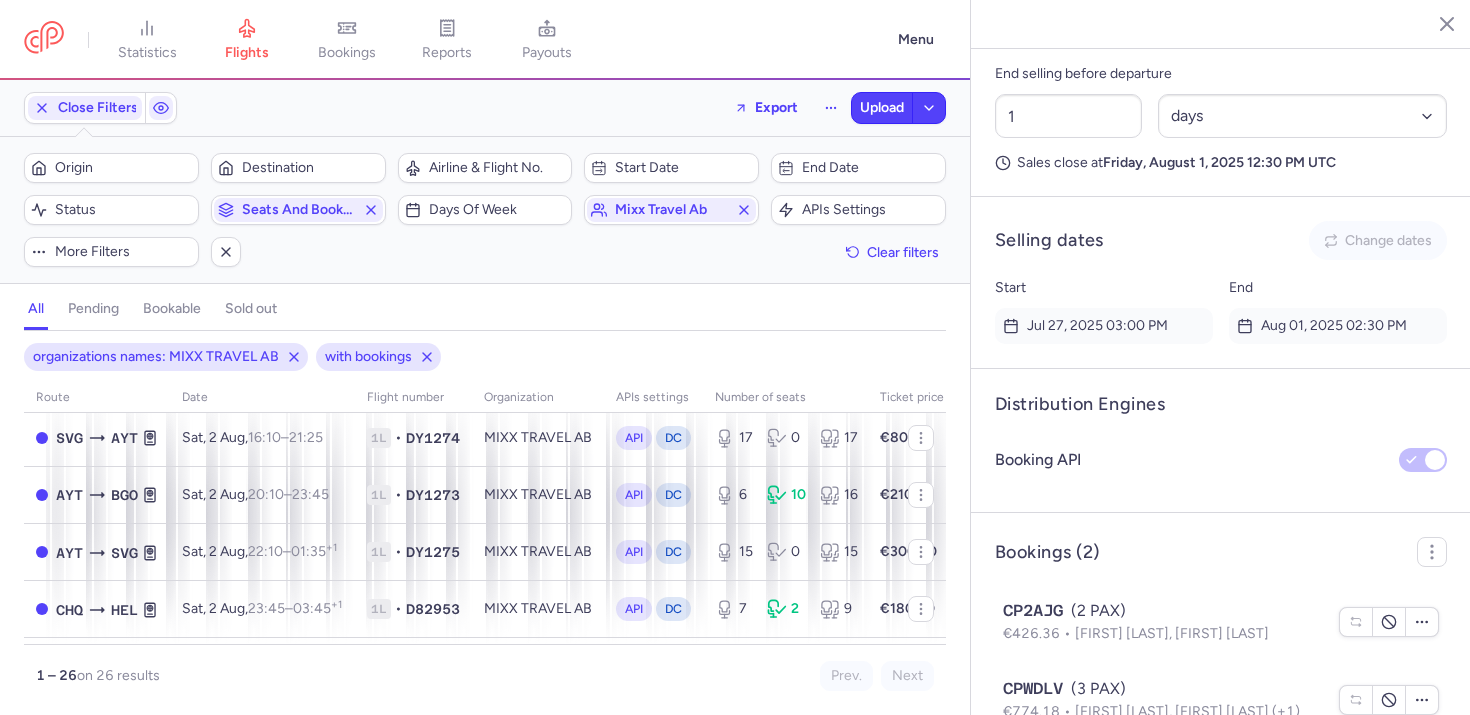 scroll, scrollTop: 209, scrollLeft: 0, axis: vertical 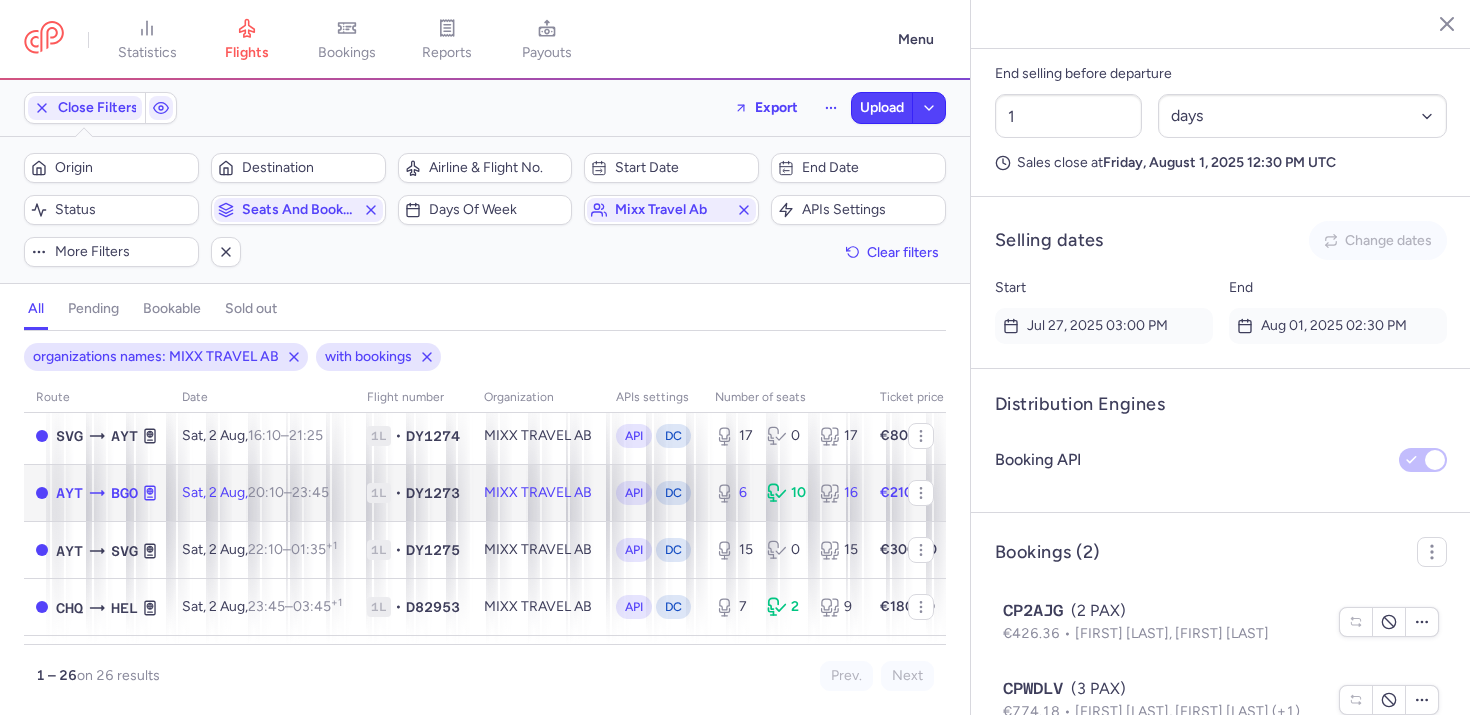 click on "Sat, 2 Aug,  20:10  –  23:45  +0" at bounding box center (262, 493) 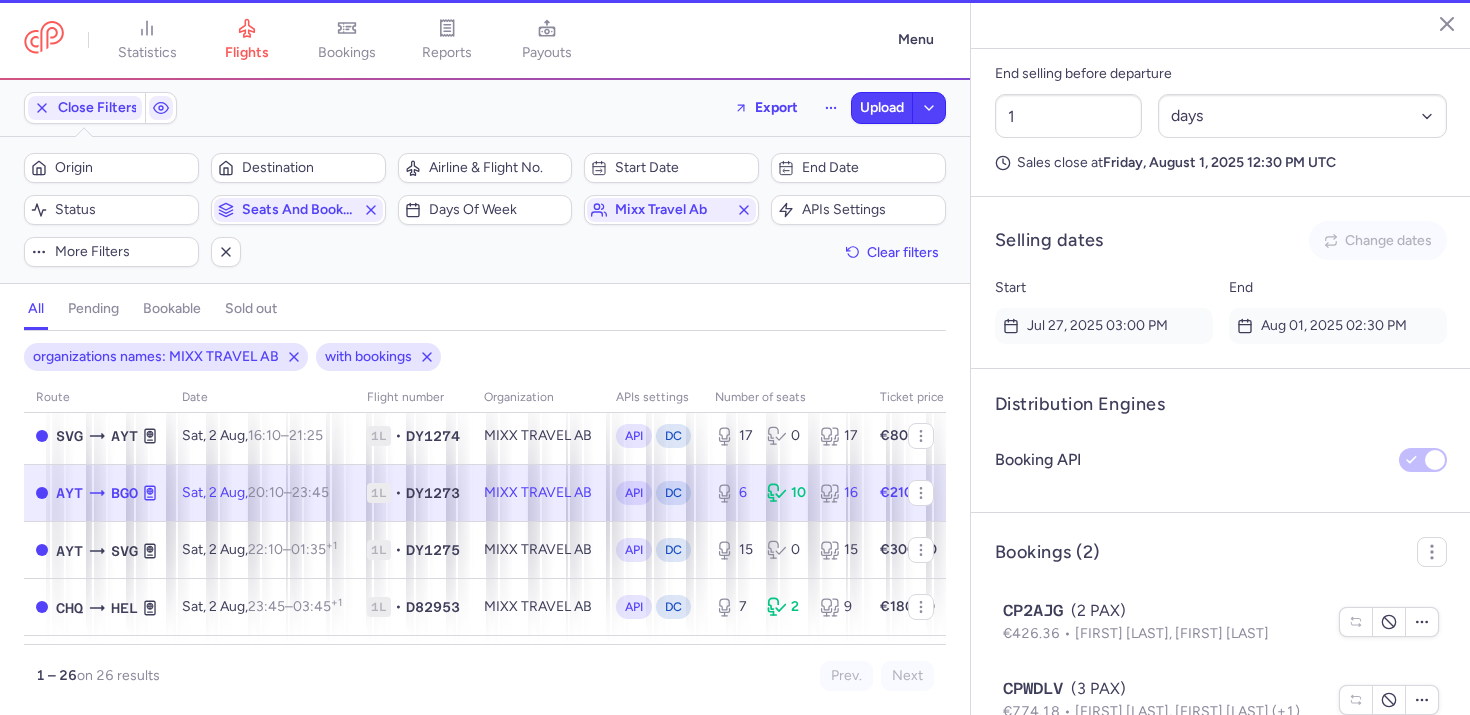 type on "6" 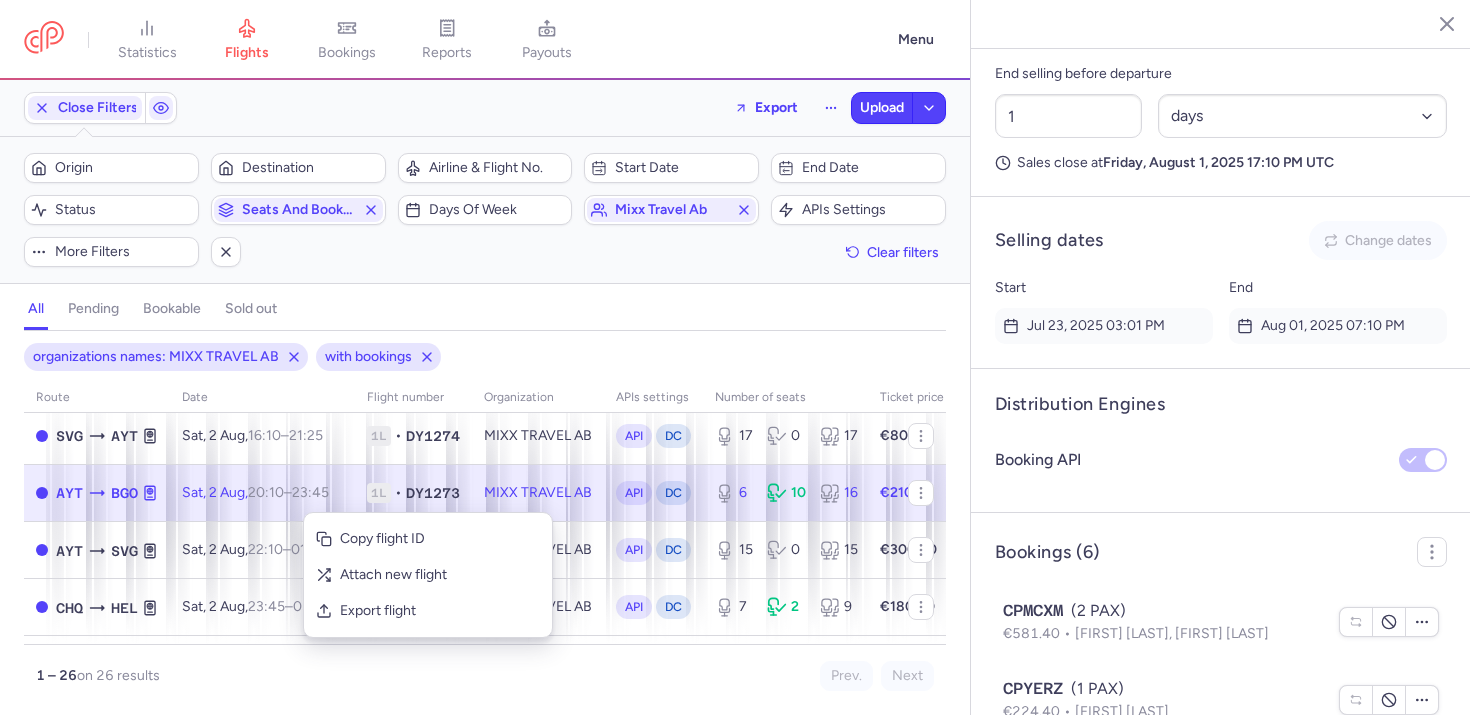 click on "Sat, 2 Aug,  20:10  –  23:45  +0" at bounding box center [262, 493] 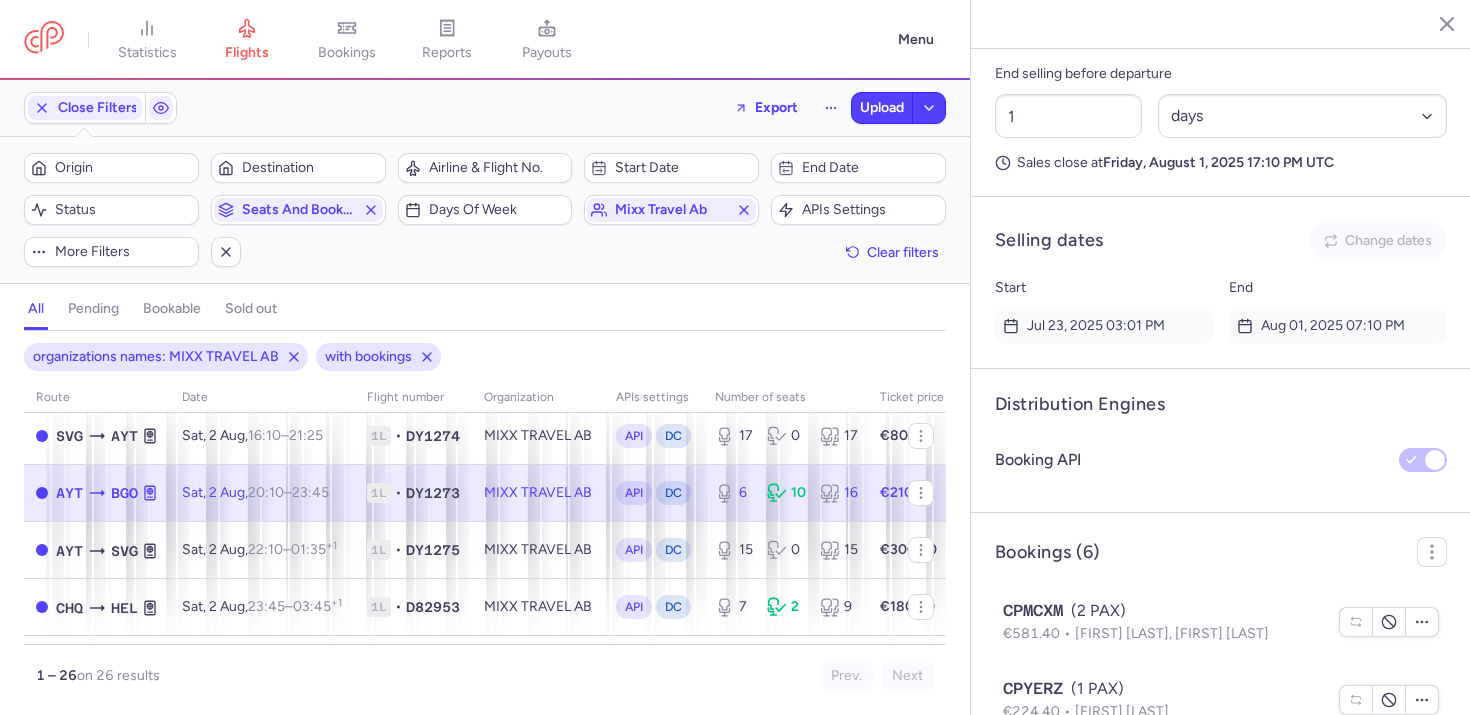 click on "Sat, 2 Aug,  20:10  –  23:45  +0" at bounding box center [262, 493] 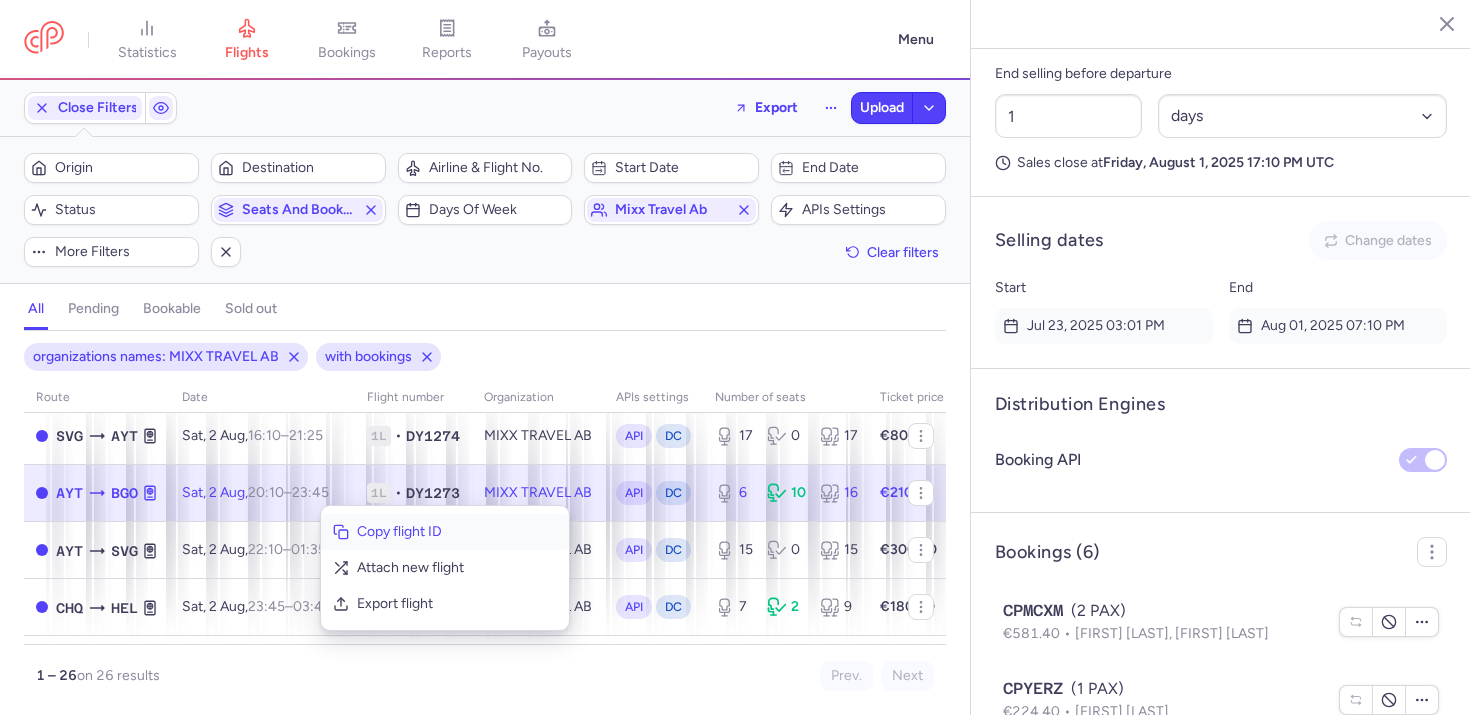 click on "Copy flight ID" at bounding box center [457, 532] 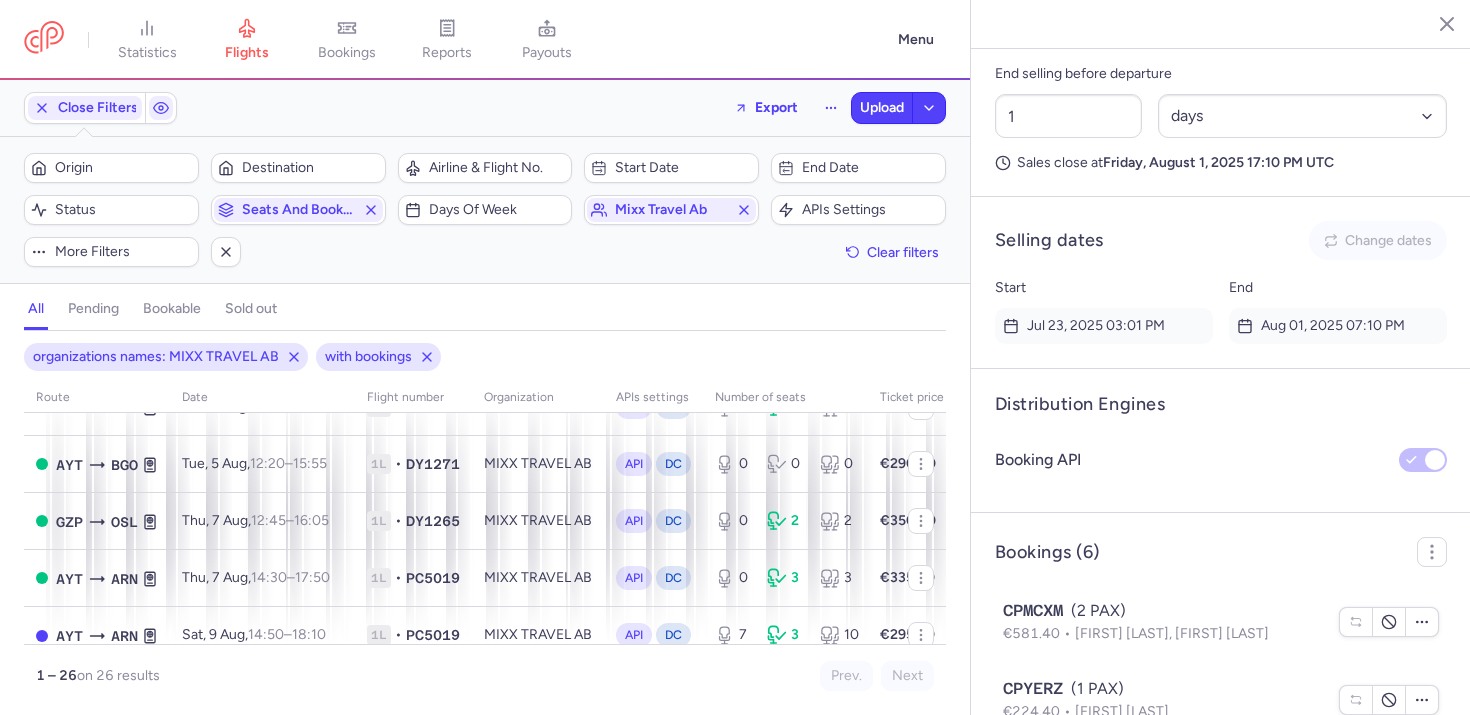 scroll, scrollTop: 1242, scrollLeft: 0, axis: vertical 